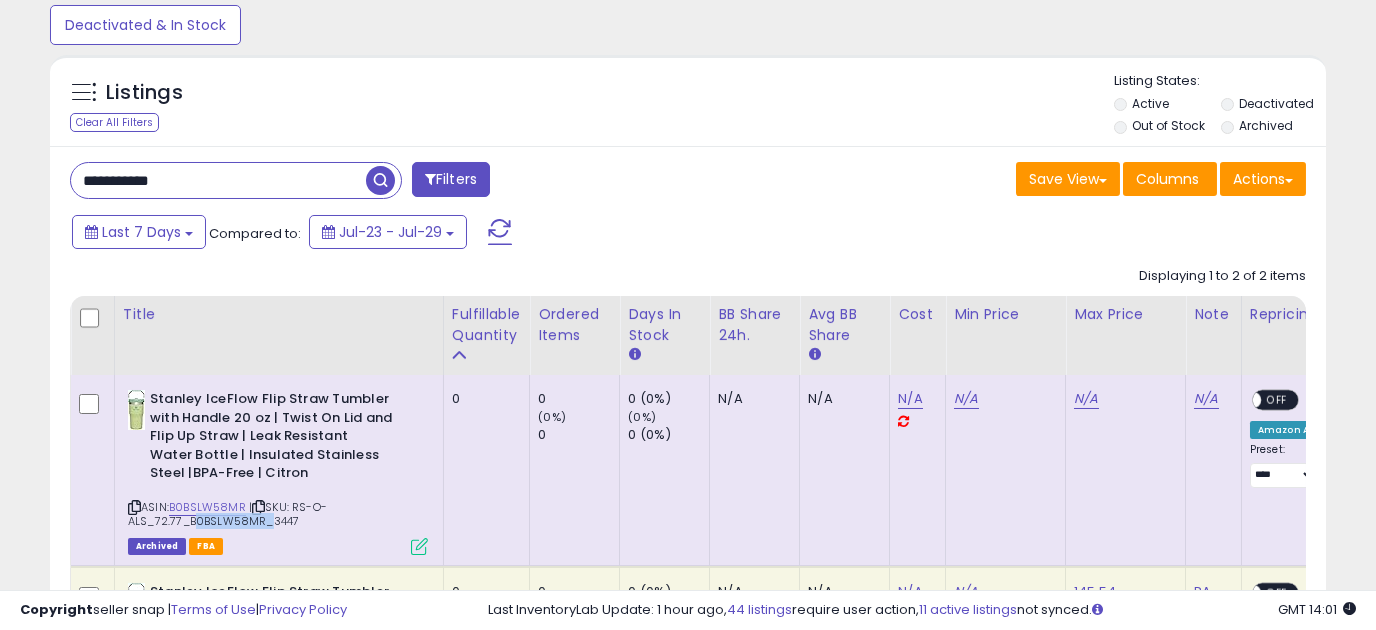 scroll, scrollTop: 0, scrollLeft: 0, axis: both 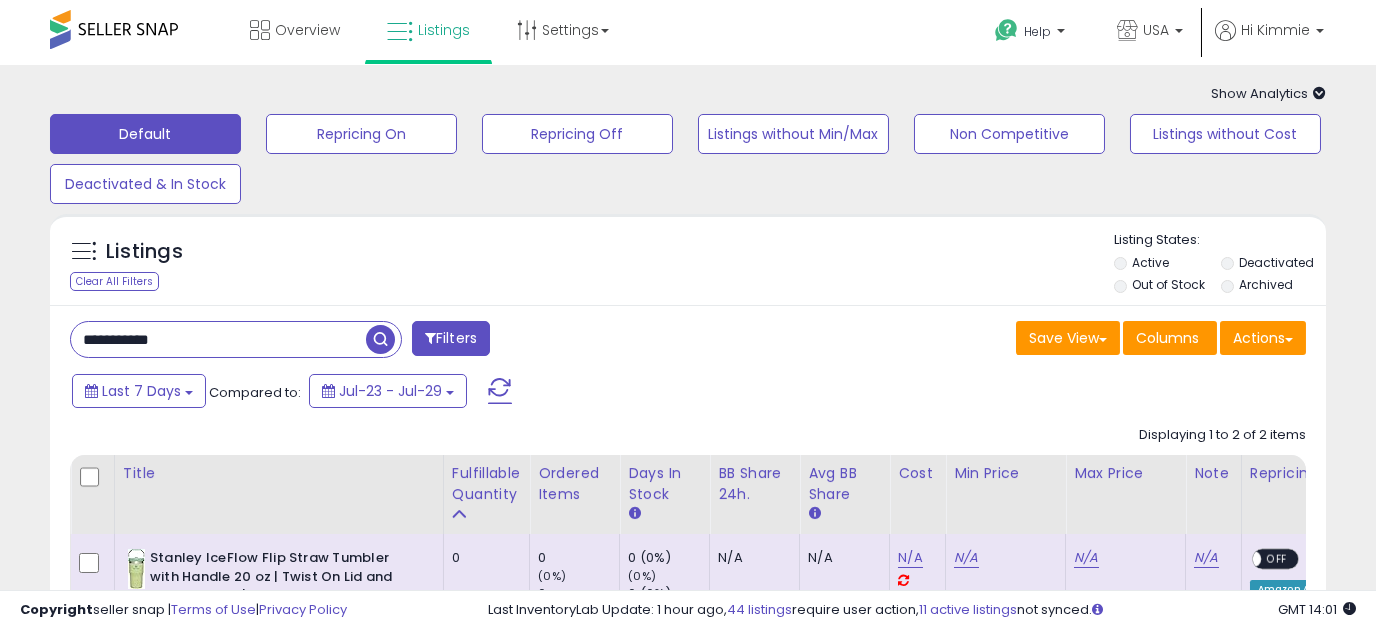 drag, startPoint x: 234, startPoint y: 342, endPoint x: 34, endPoint y: 342, distance: 200 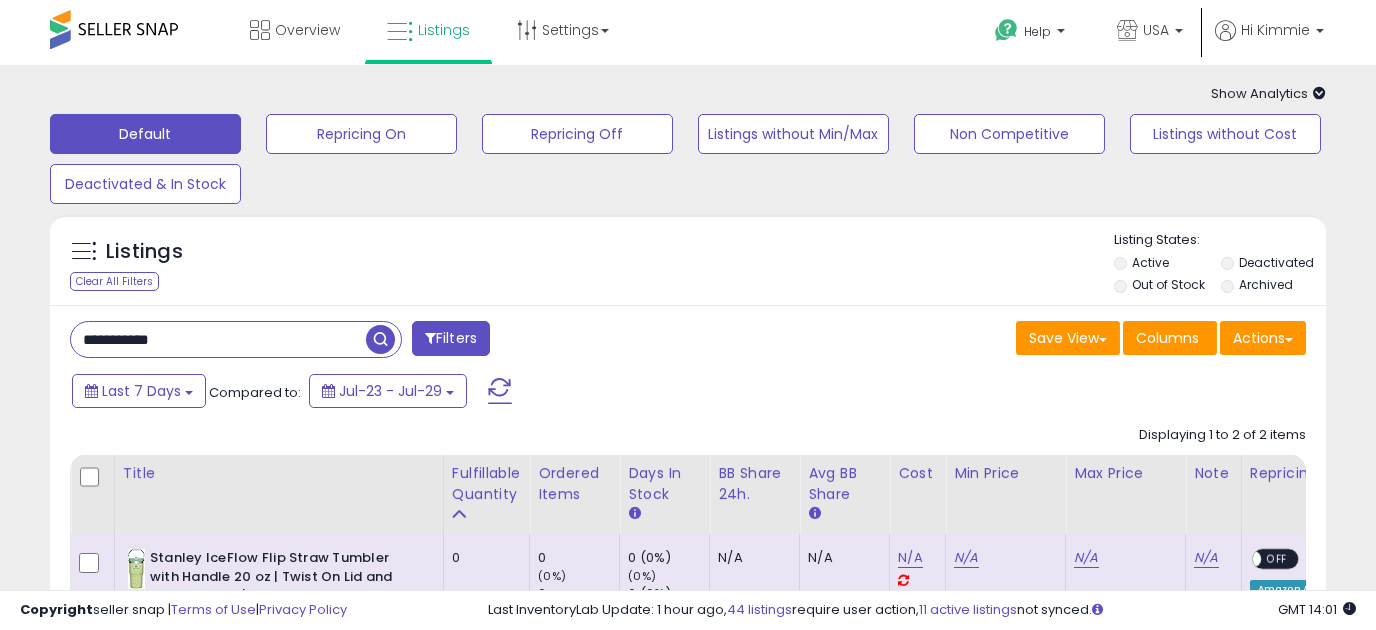 paste 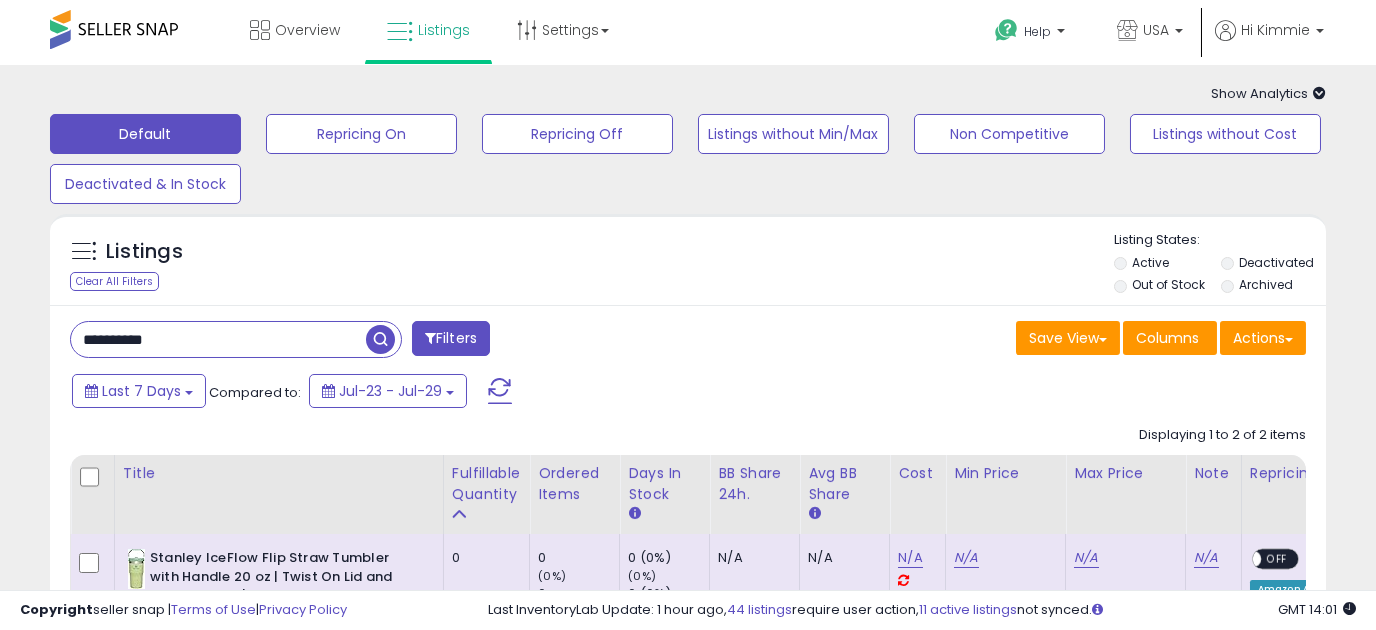 type on "**********" 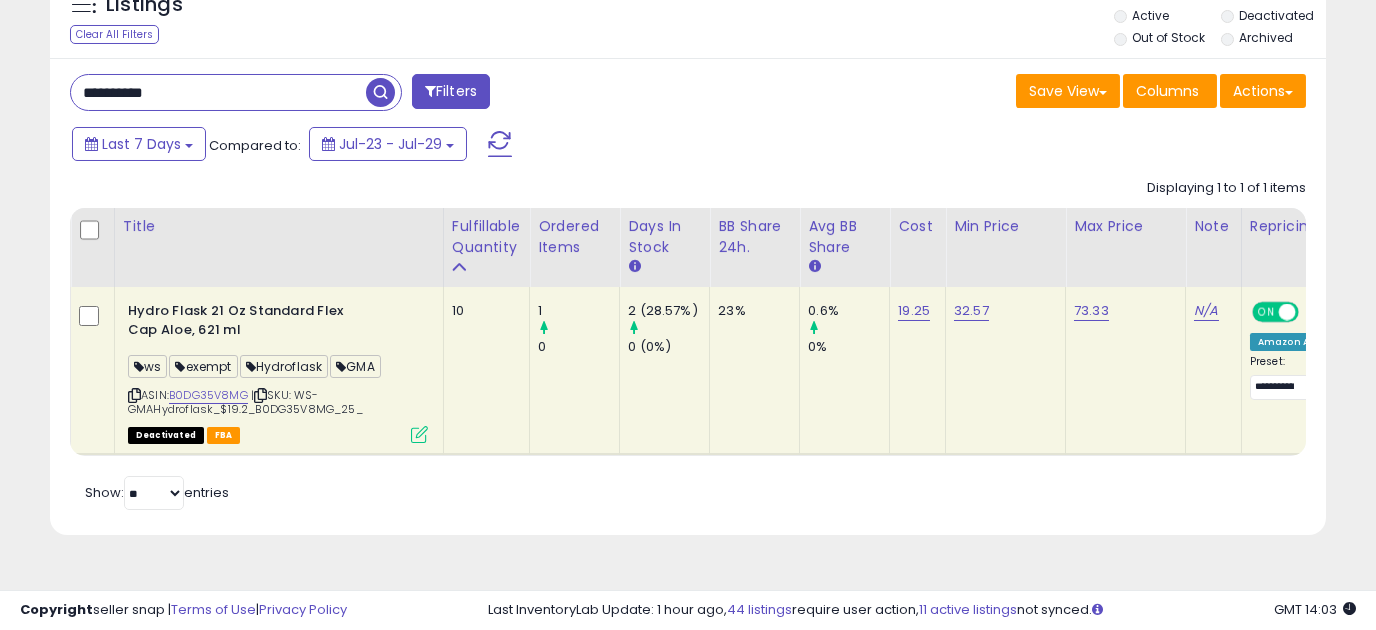 scroll, scrollTop: 265, scrollLeft: 0, axis: vertical 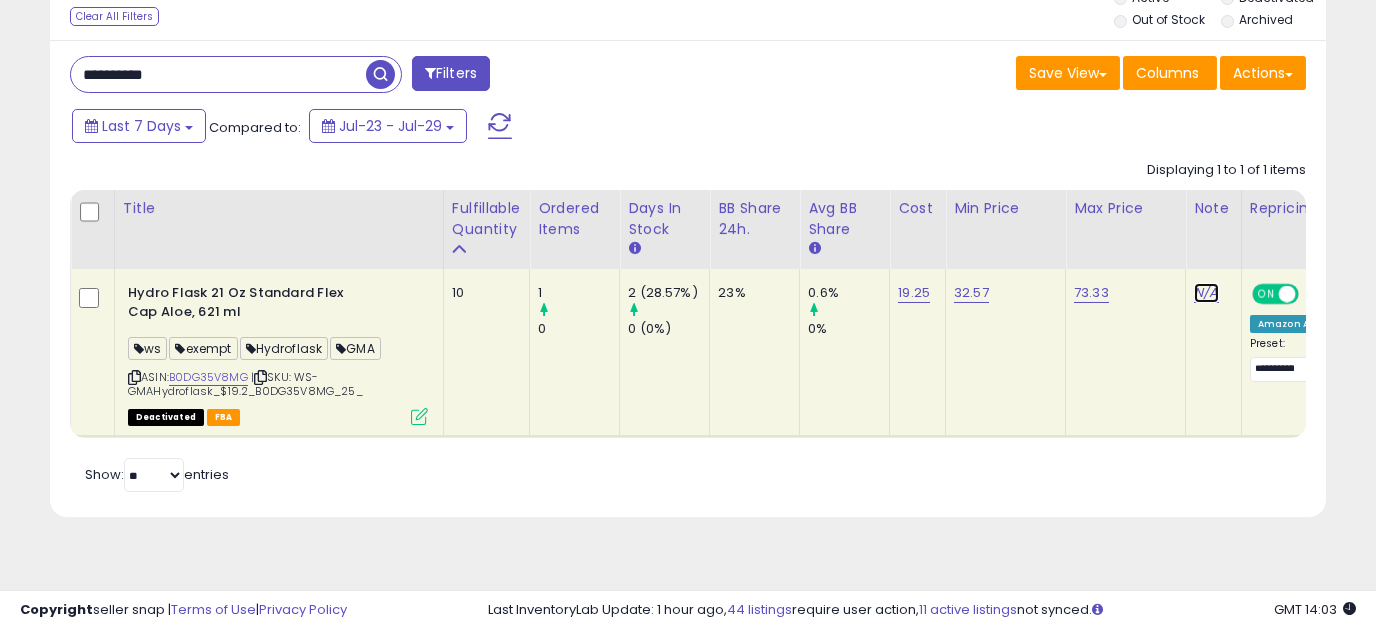 click on "N/A" at bounding box center [1206, 293] 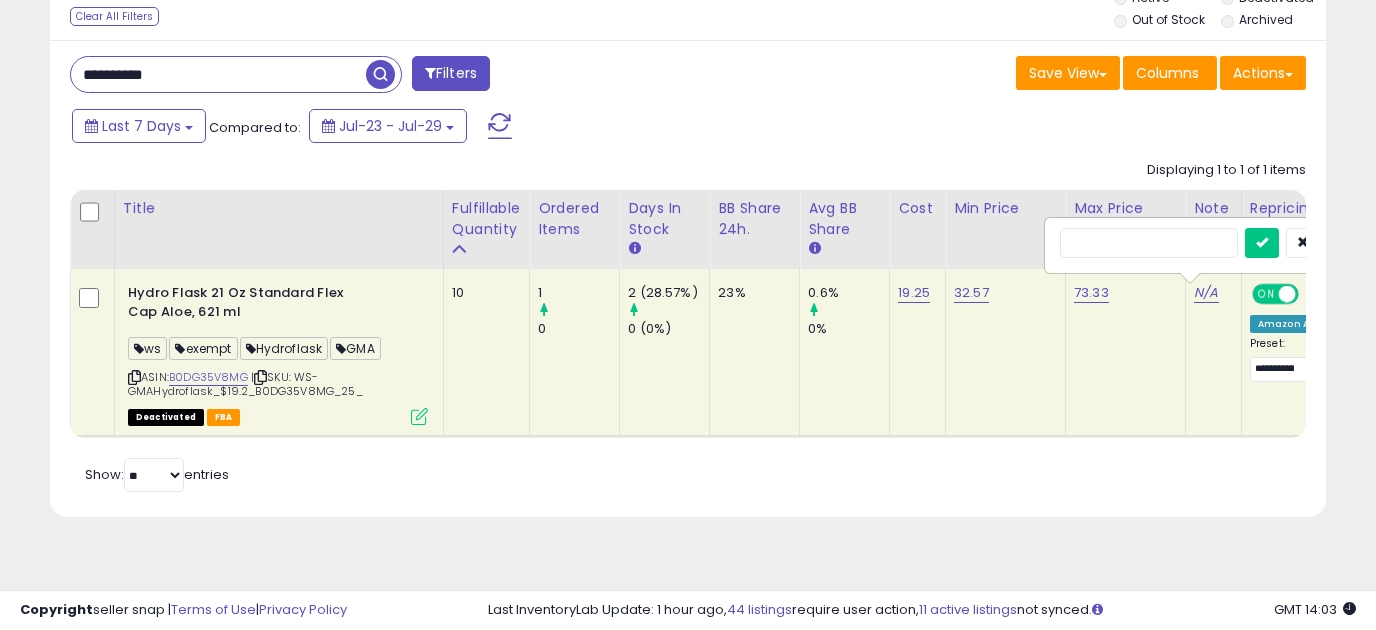 scroll, scrollTop: 0, scrollLeft: 98, axis: horizontal 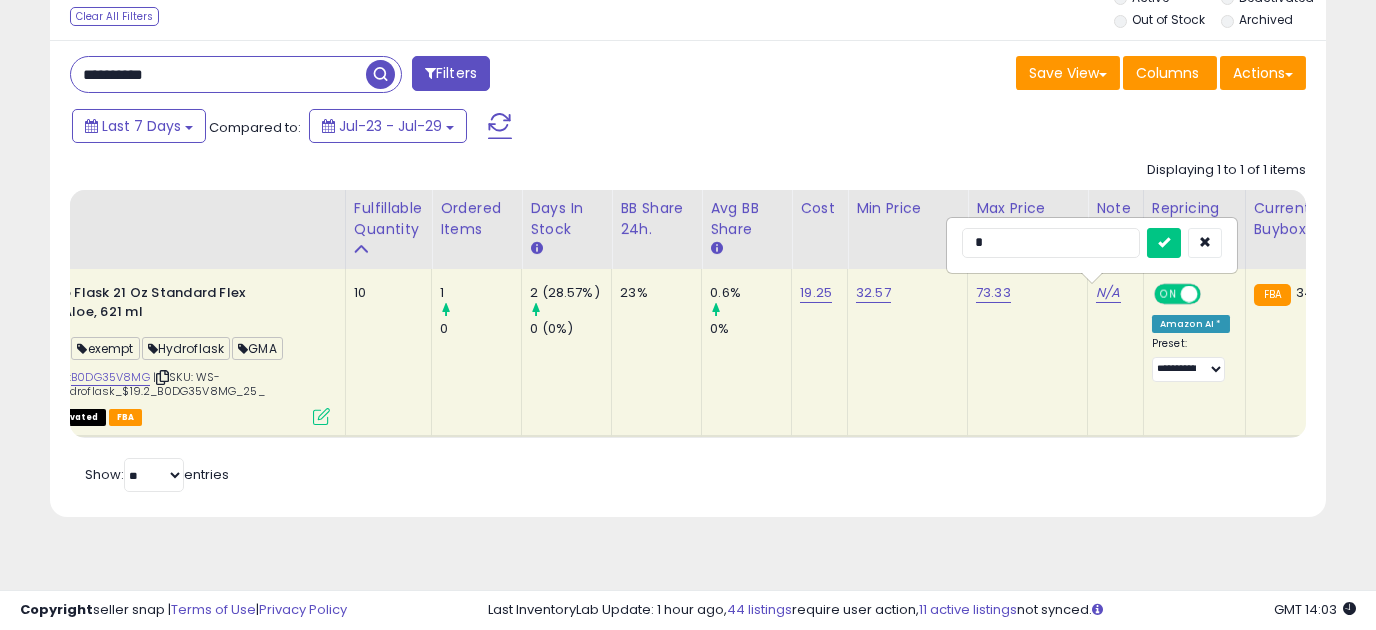 type on "**" 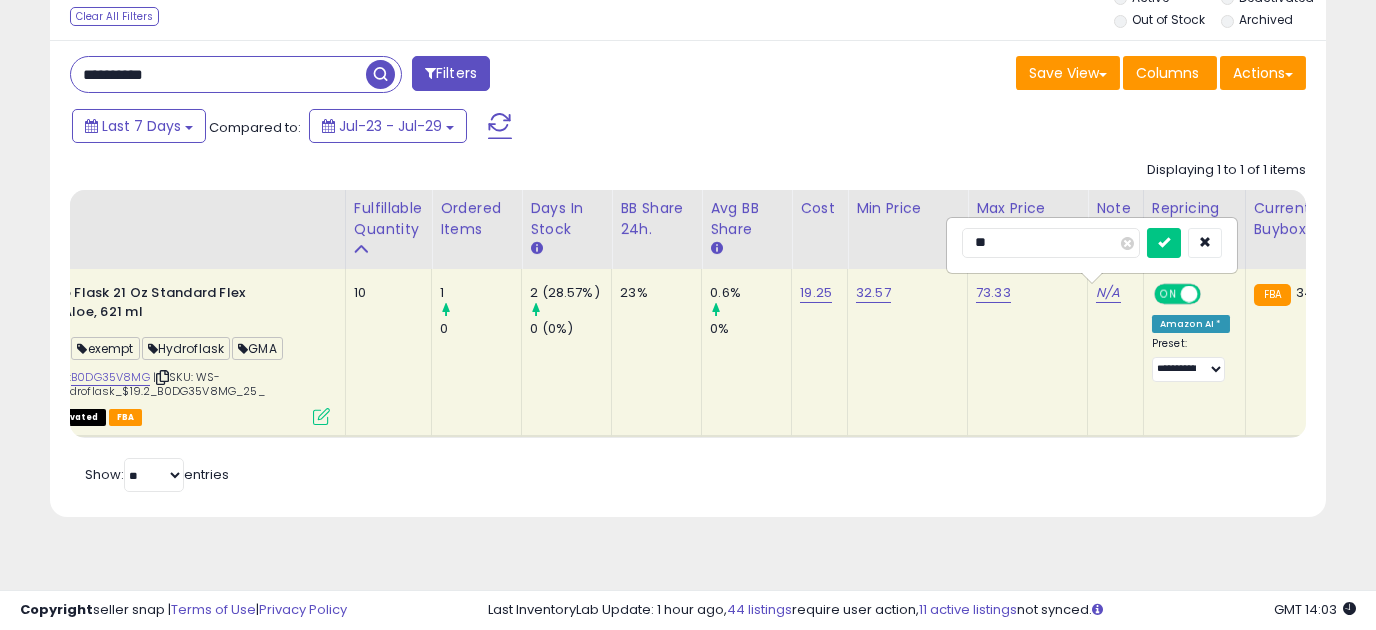 click at bounding box center [1164, 243] 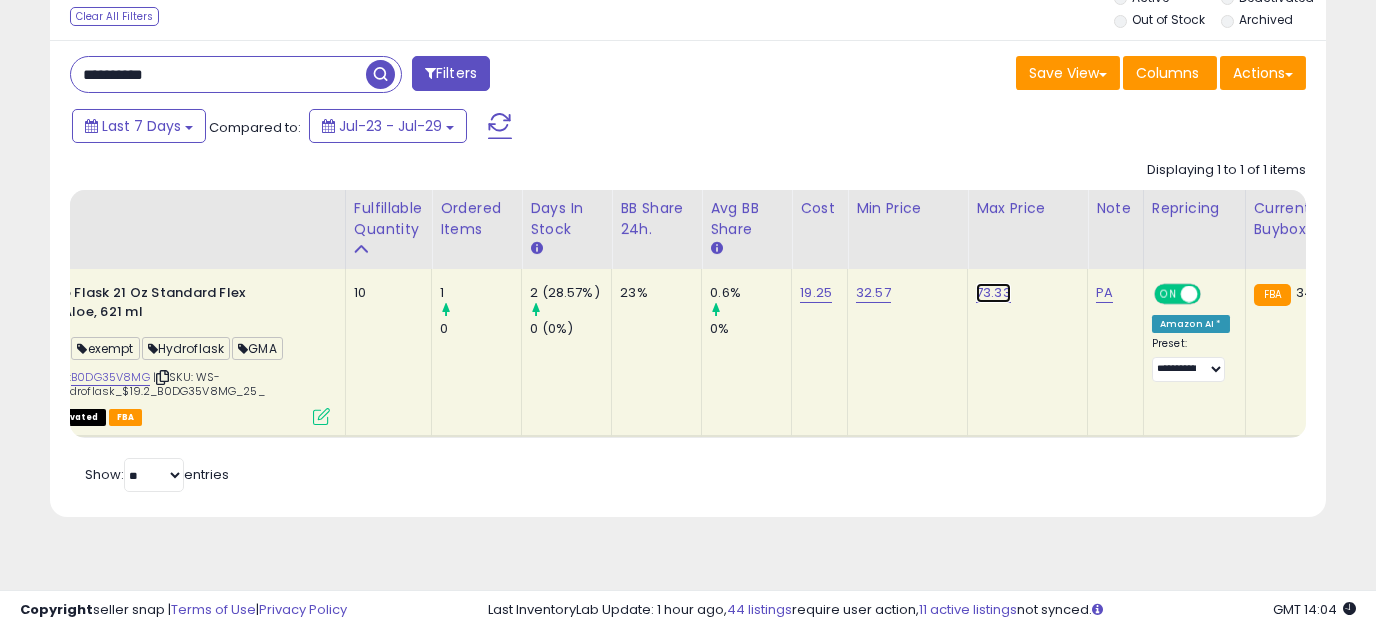 click on "73.33" at bounding box center (993, 293) 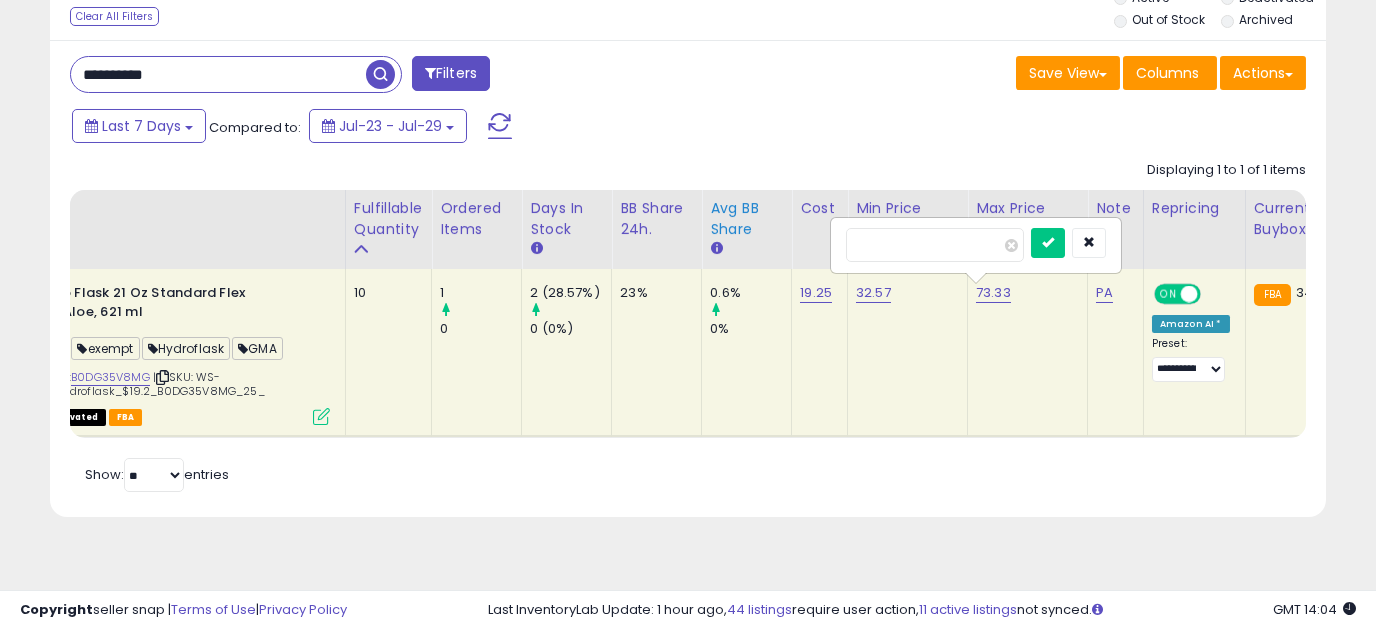 drag, startPoint x: 914, startPoint y: 256, endPoint x: 754, endPoint y: 226, distance: 162.78821 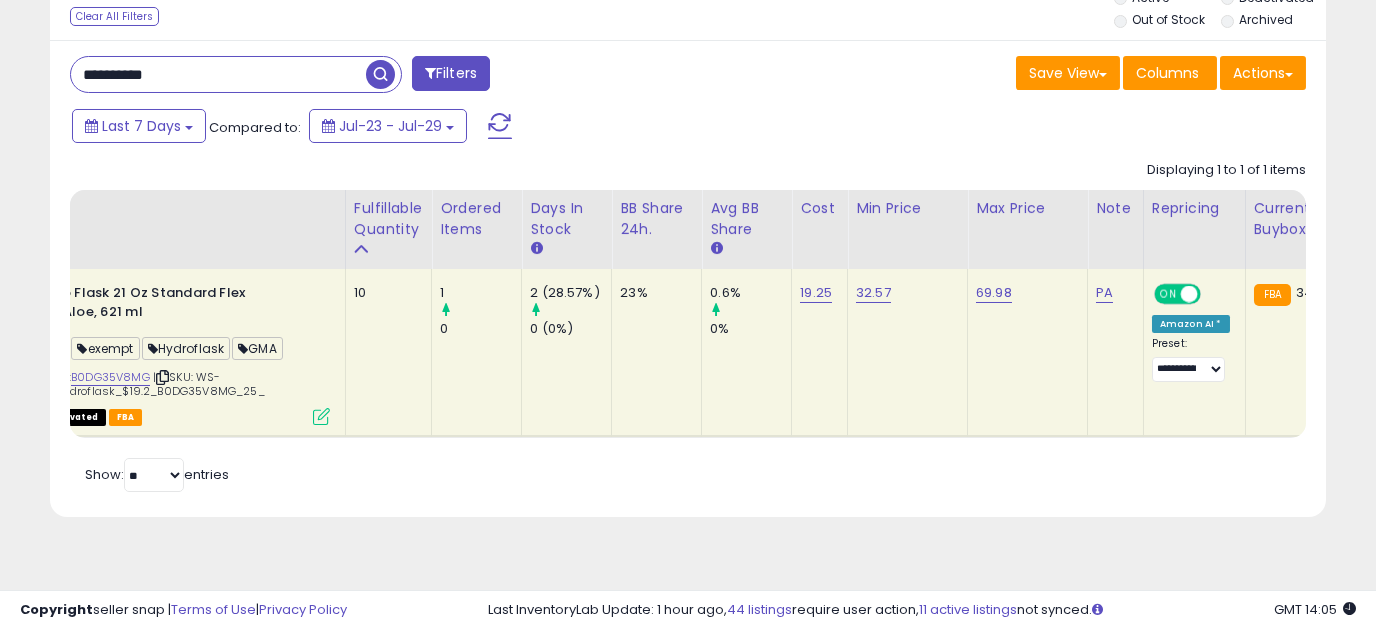 drag, startPoint x: 197, startPoint y: 70, endPoint x: -3, endPoint y: 102, distance: 202.54382 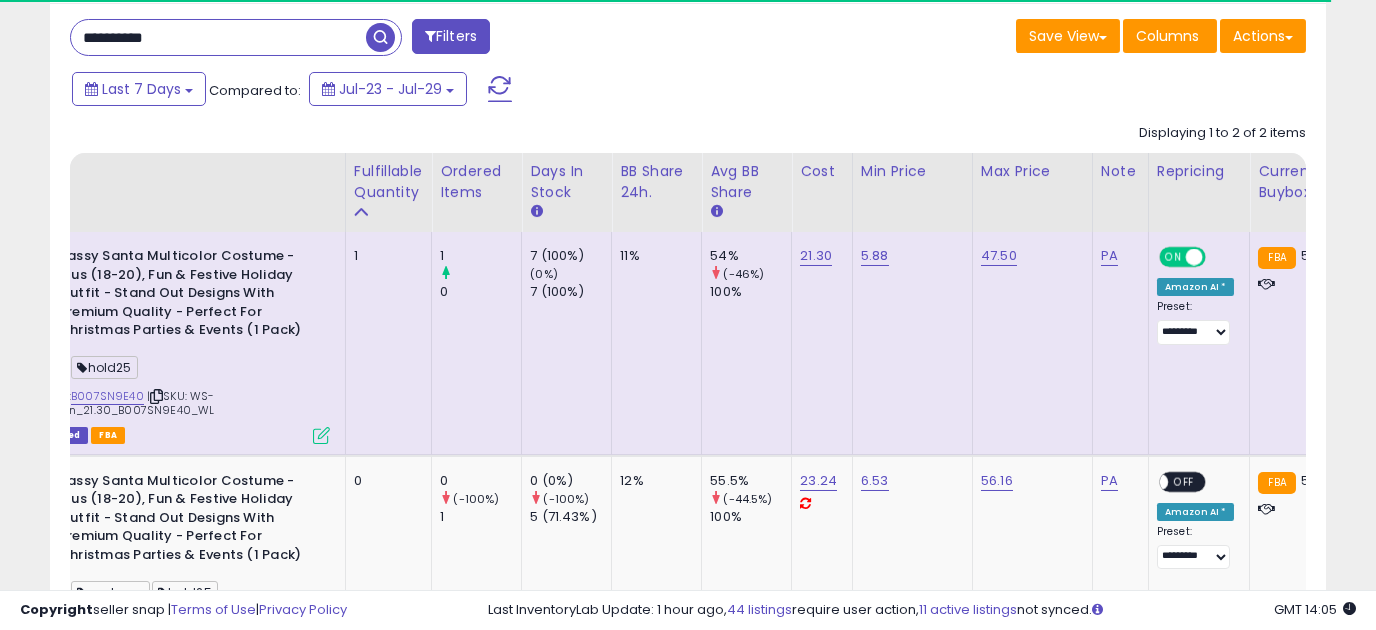 scroll, scrollTop: 274, scrollLeft: 0, axis: vertical 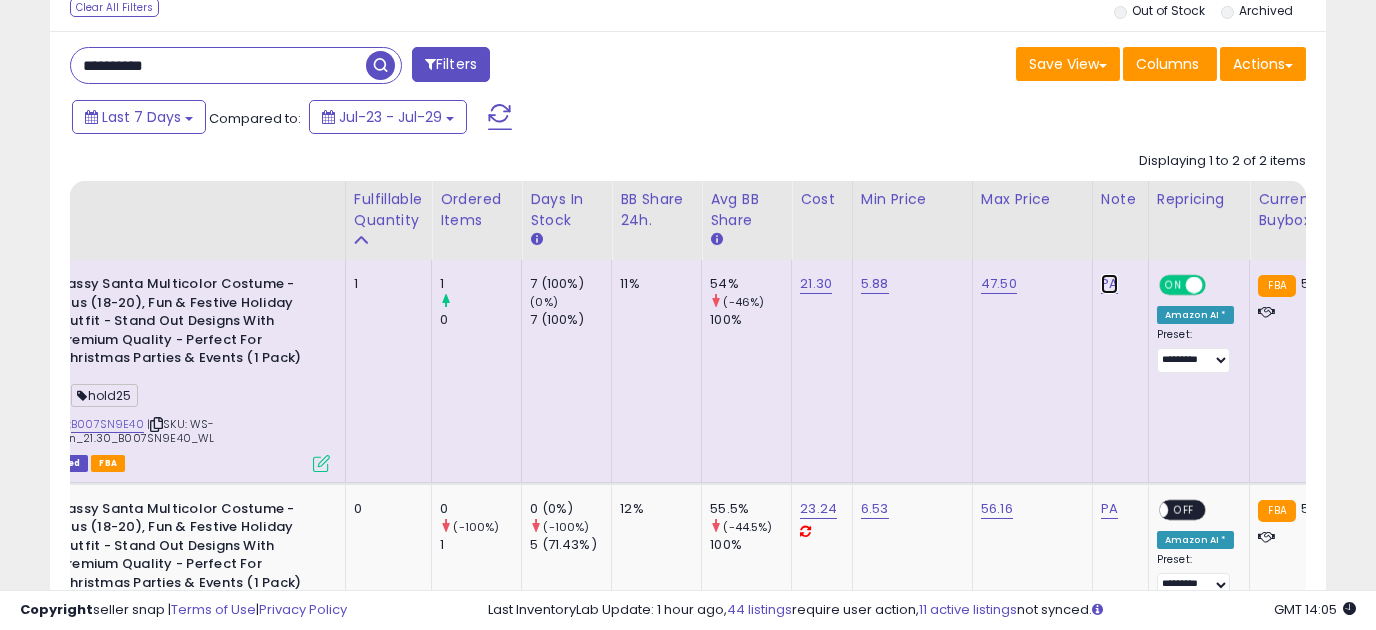 click on "PA" at bounding box center (1109, 284) 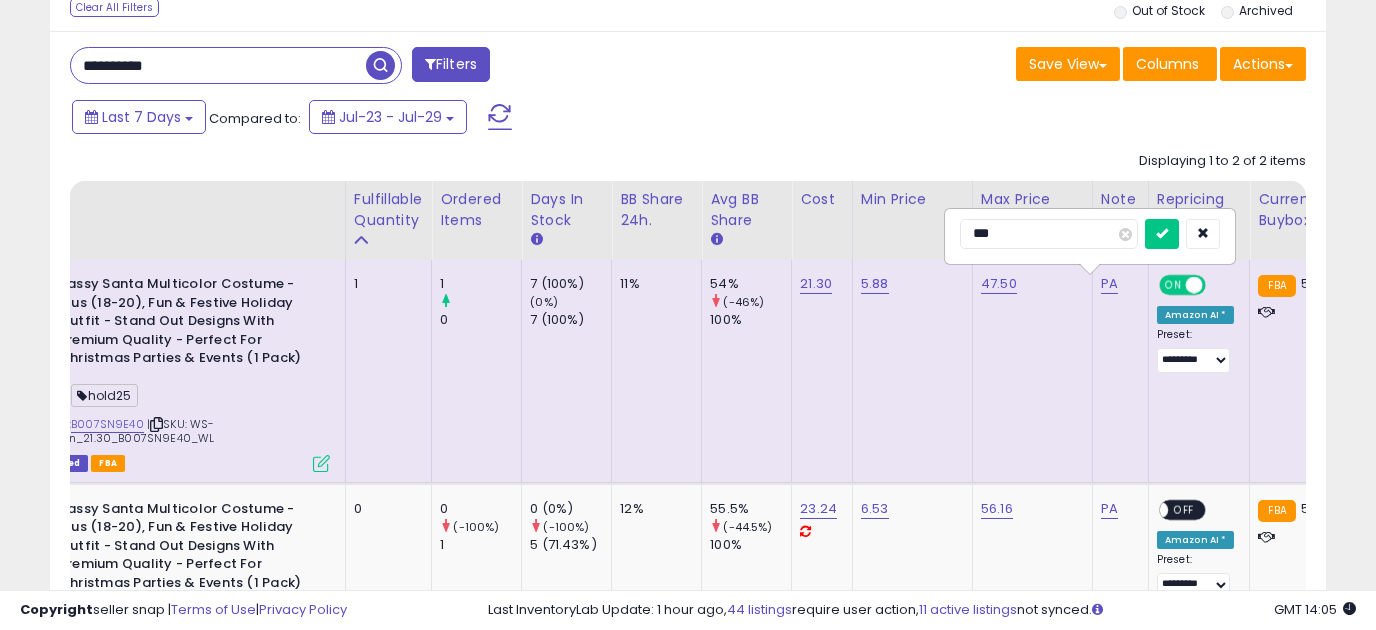 type on "**" 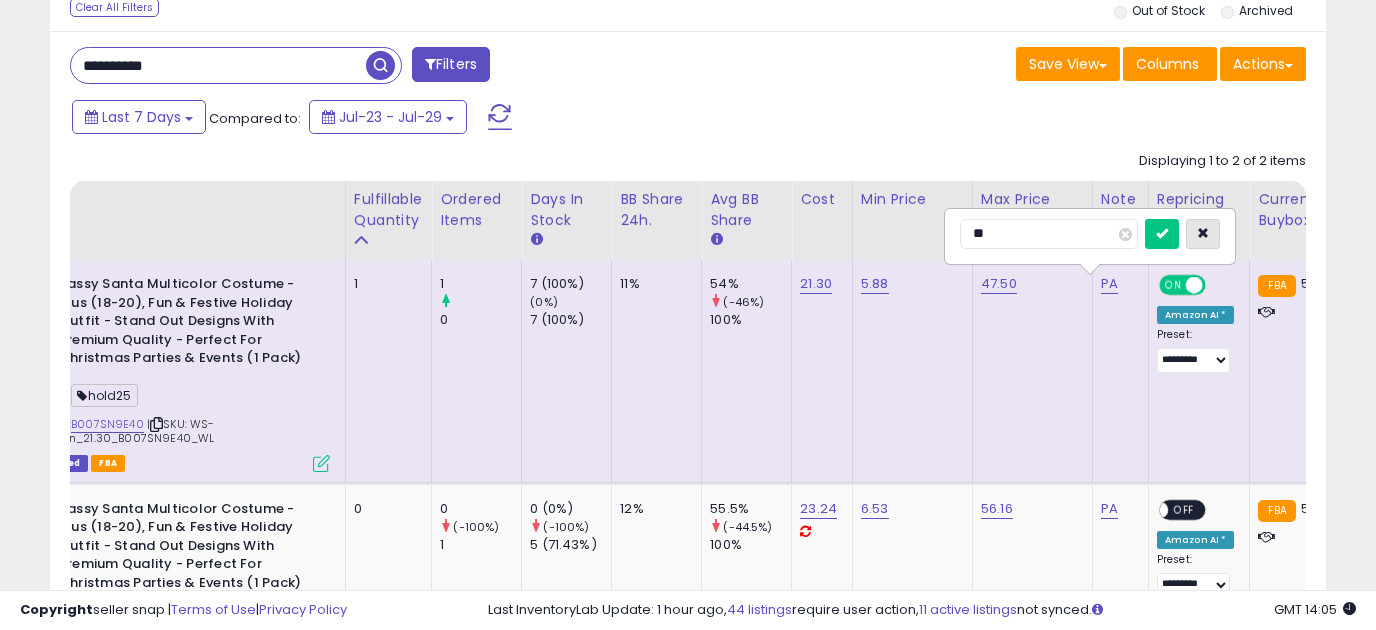 click at bounding box center [1203, 234] 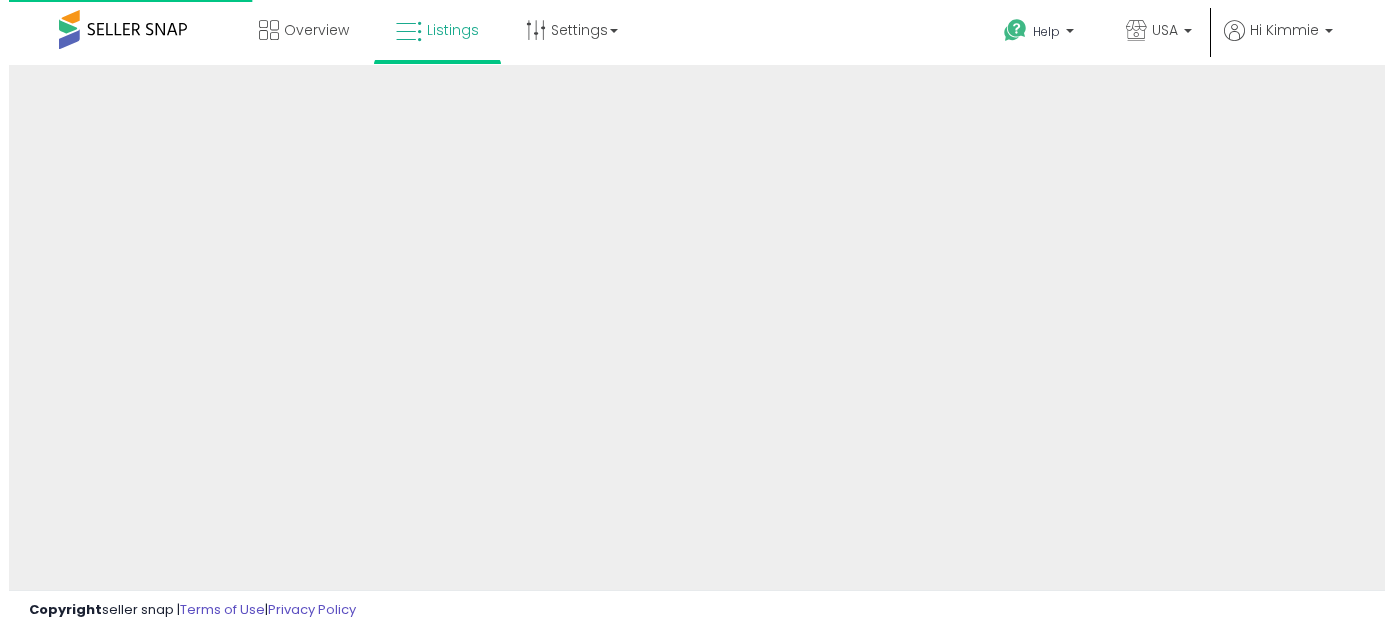 scroll, scrollTop: 0, scrollLeft: 0, axis: both 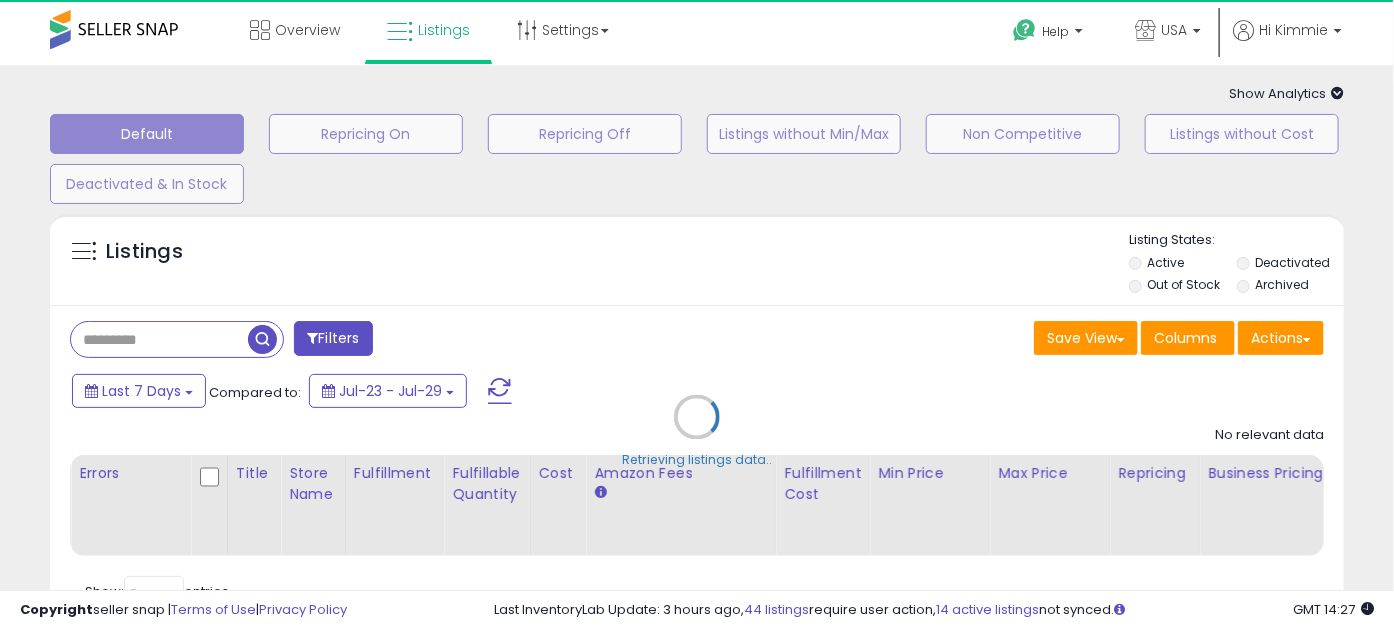 type on "**********" 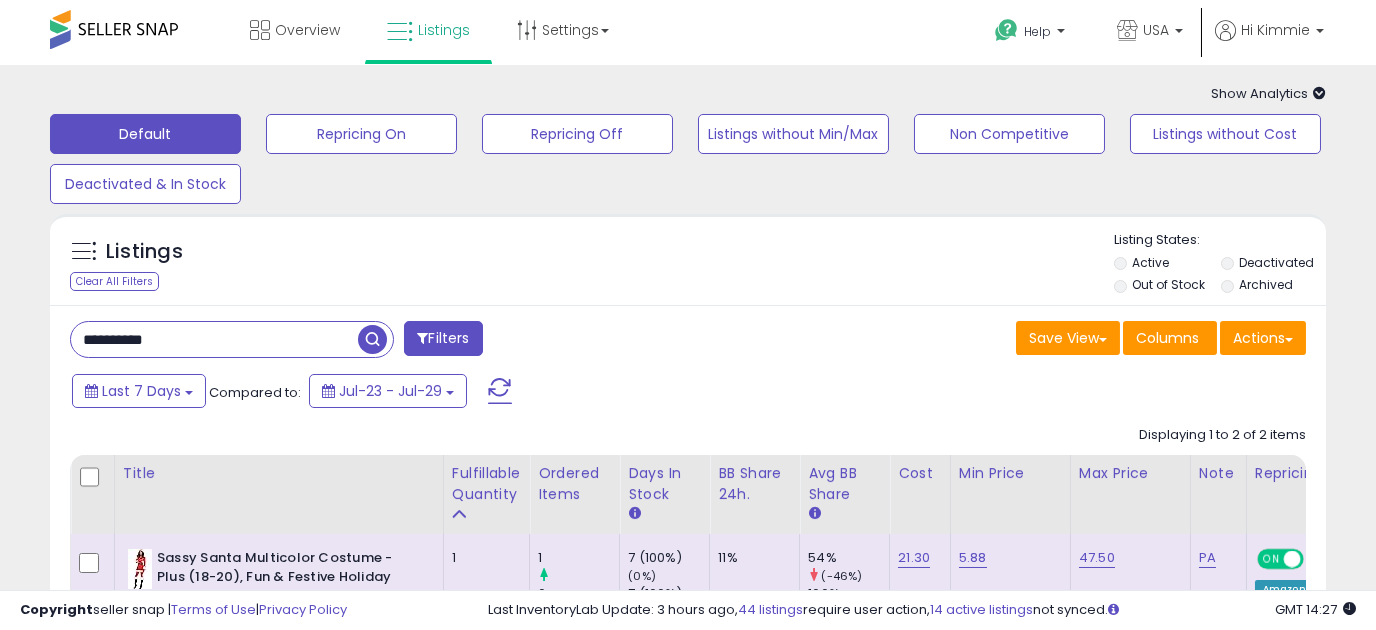 drag, startPoint x: 194, startPoint y: 341, endPoint x: -109, endPoint y: 371, distance: 304.48154 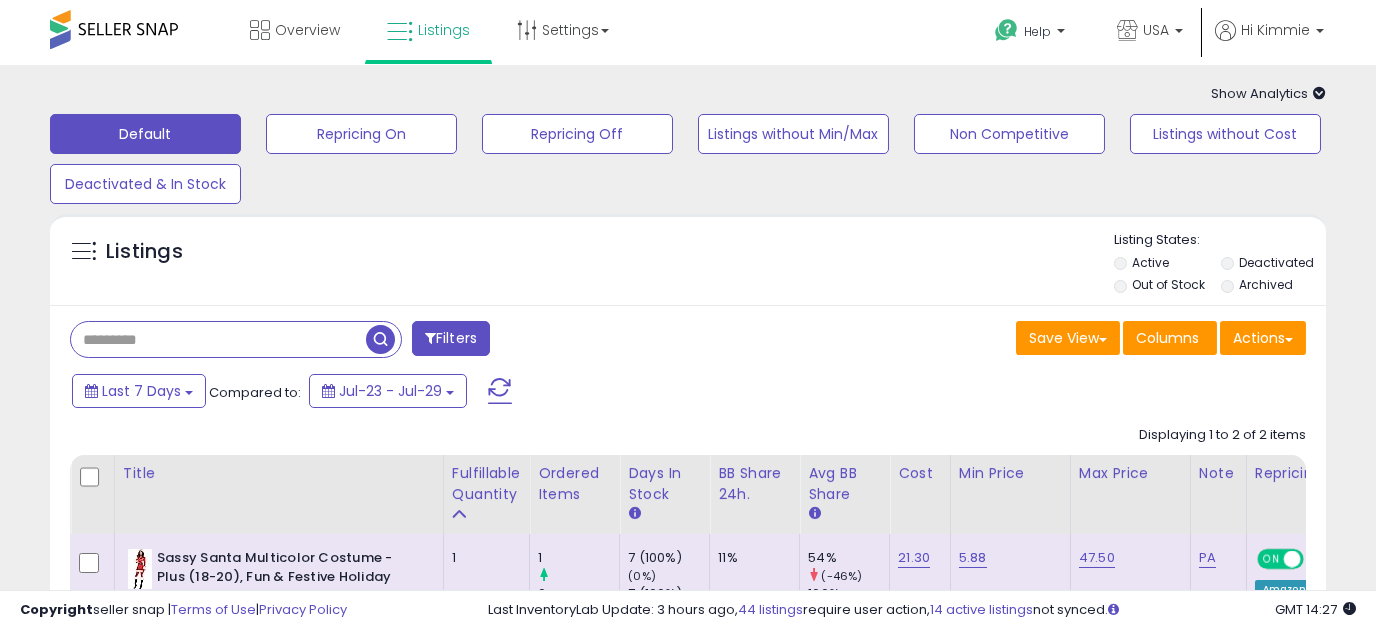 type 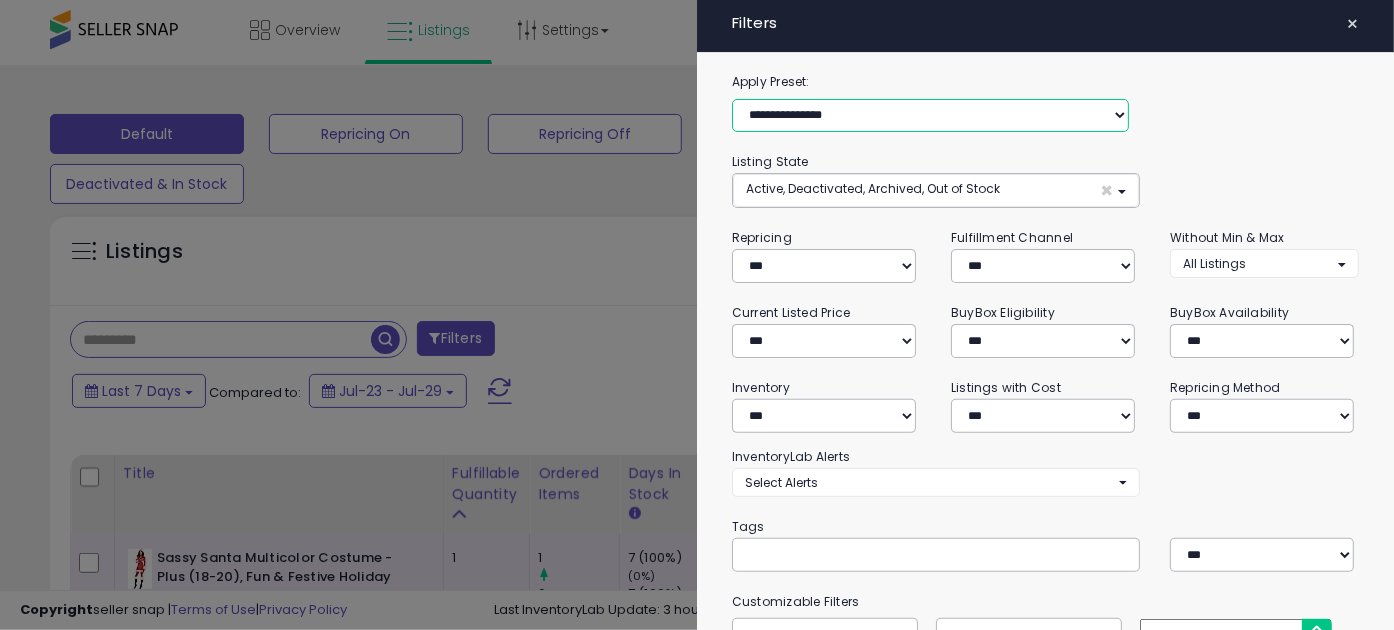 click on "**********" at bounding box center [930, 116] 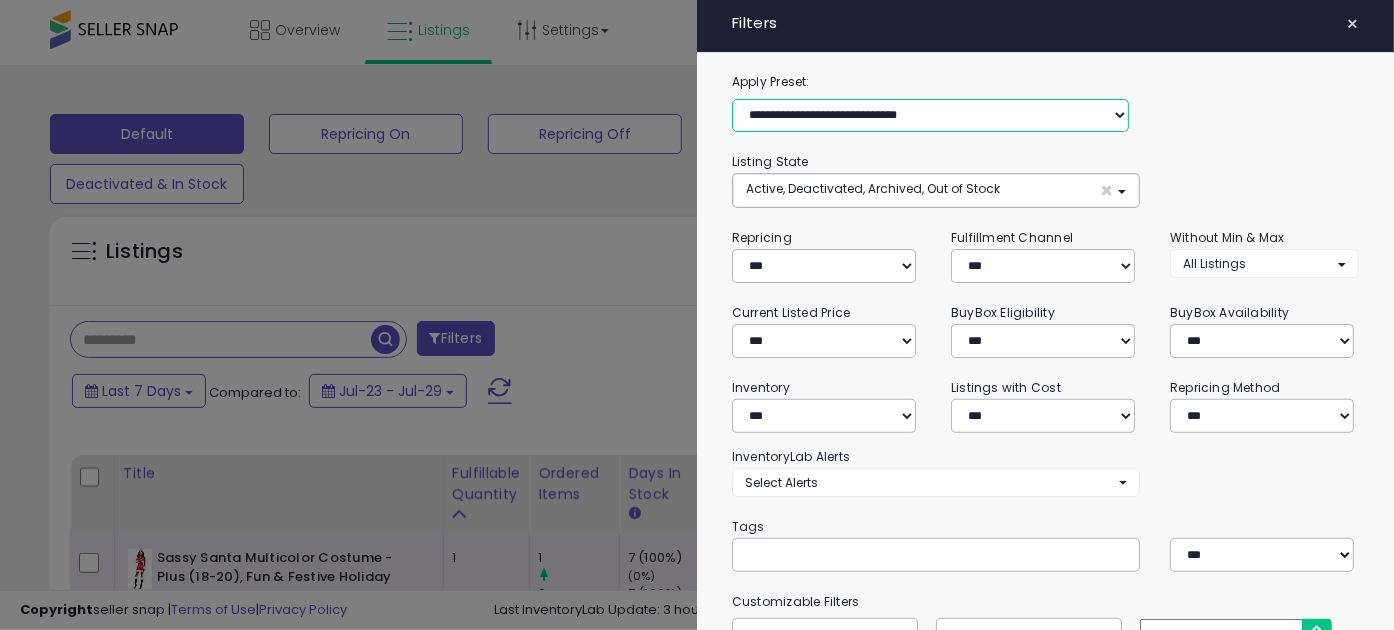 click on "**********" at bounding box center [930, 116] 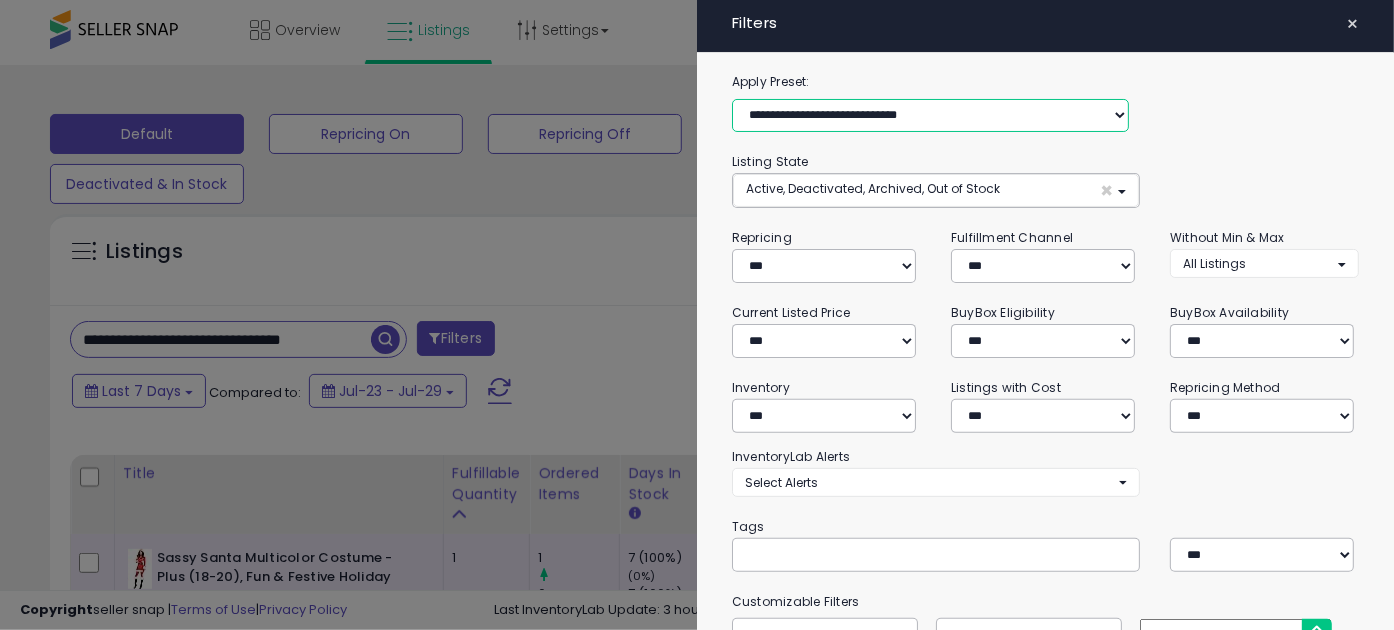select on "*" 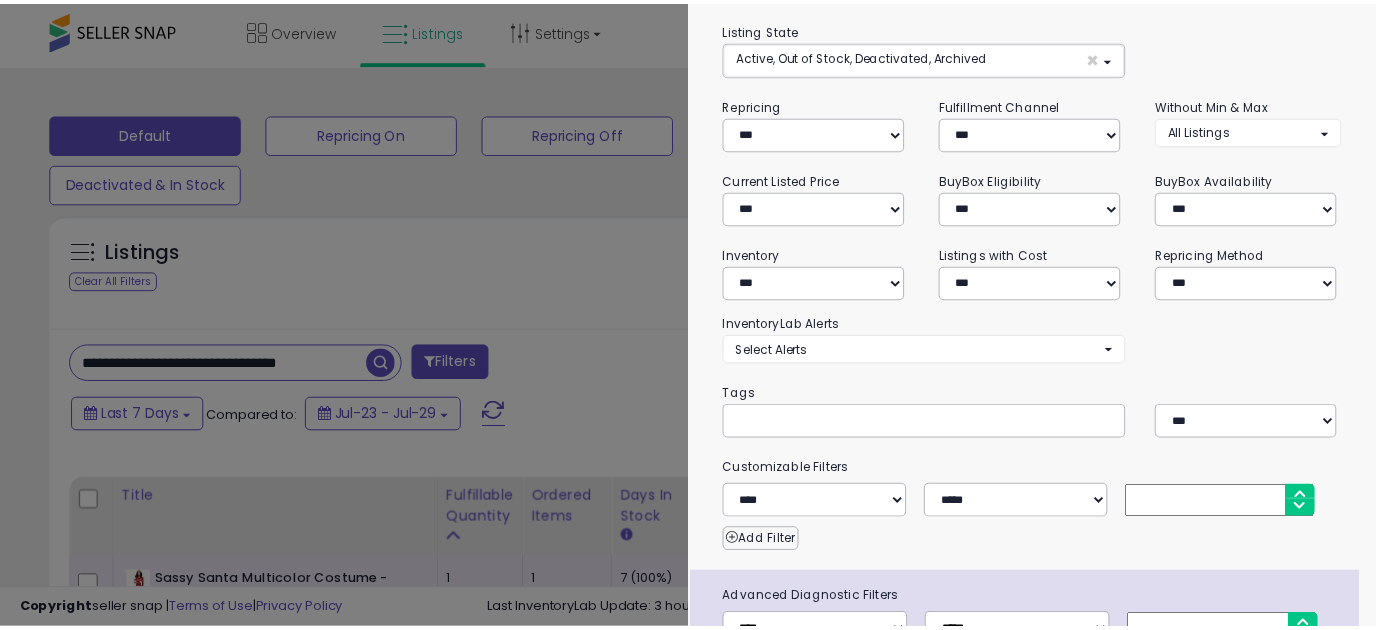 scroll, scrollTop: 268, scrollLeft: 0, axis: vertical 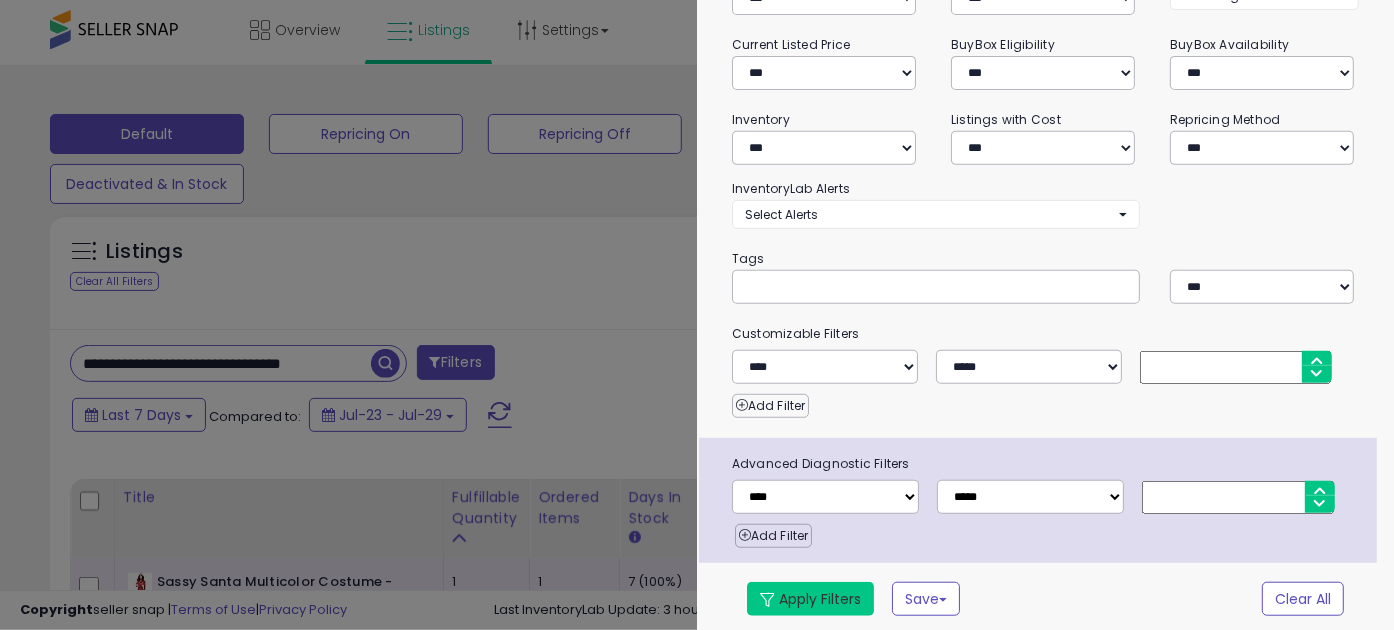 click on "Apply Filters" at bounding box center (810, 599) 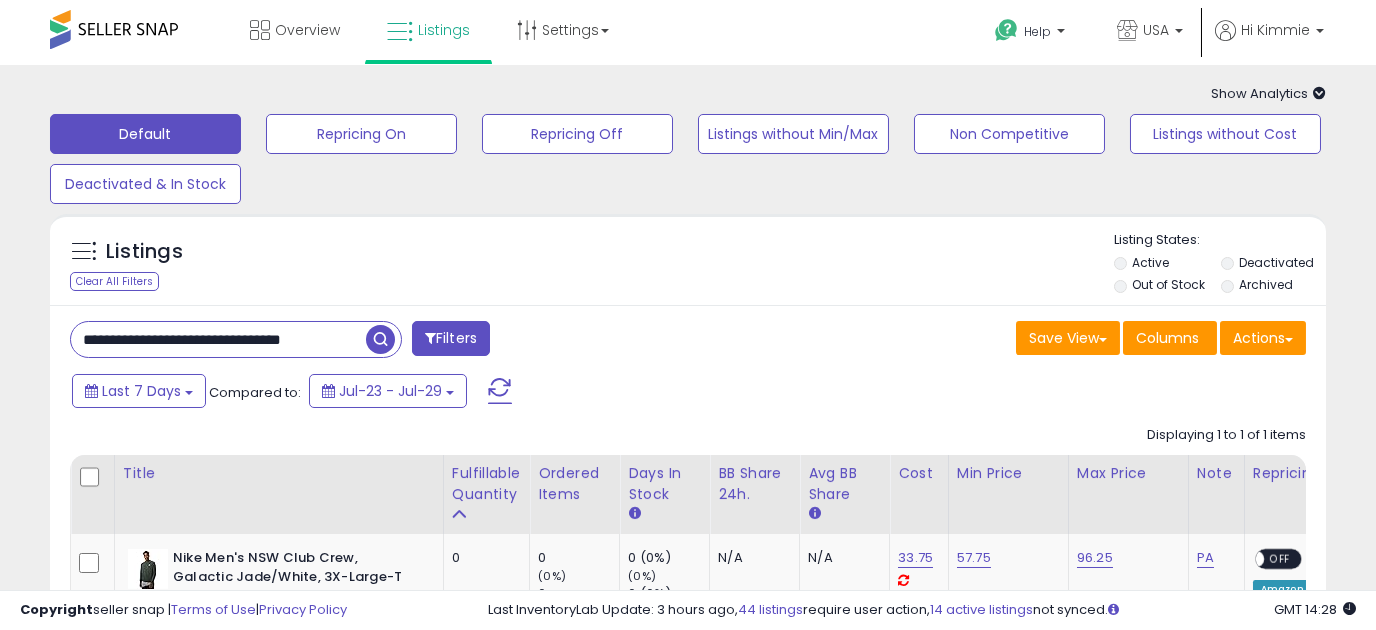 scroll, scrollTop: 0, scrollLeft: 38, axis: horizontal 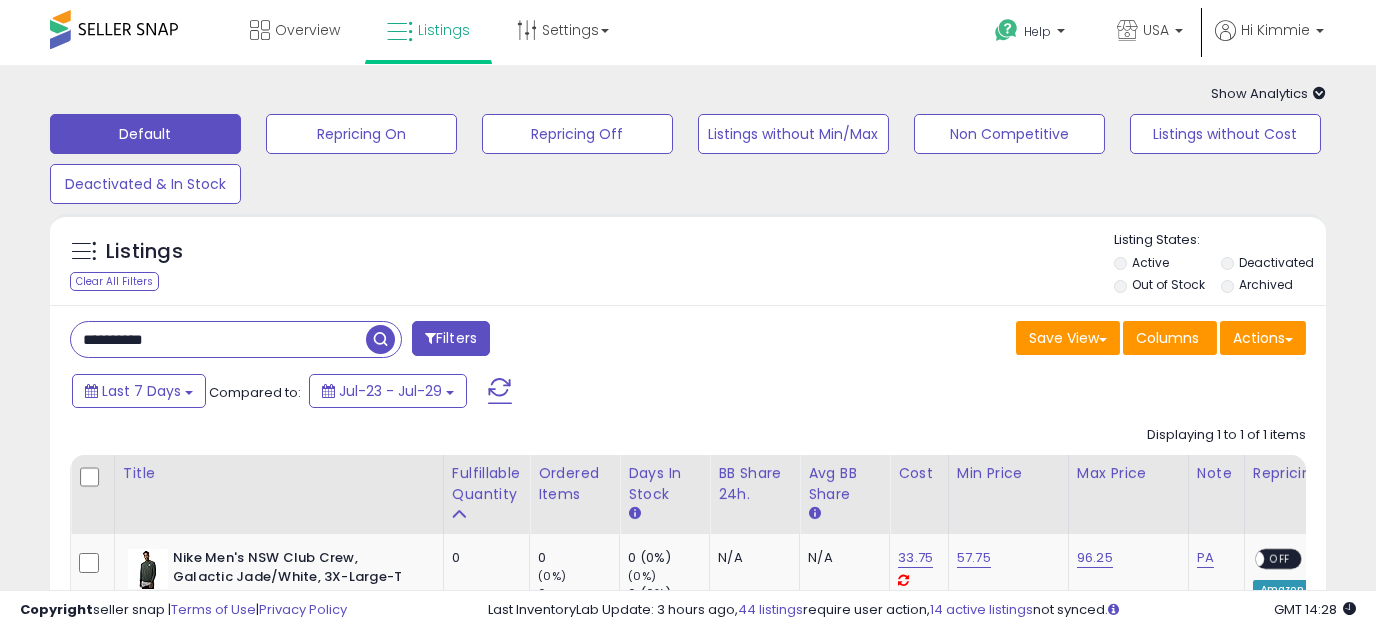 type on "**********" 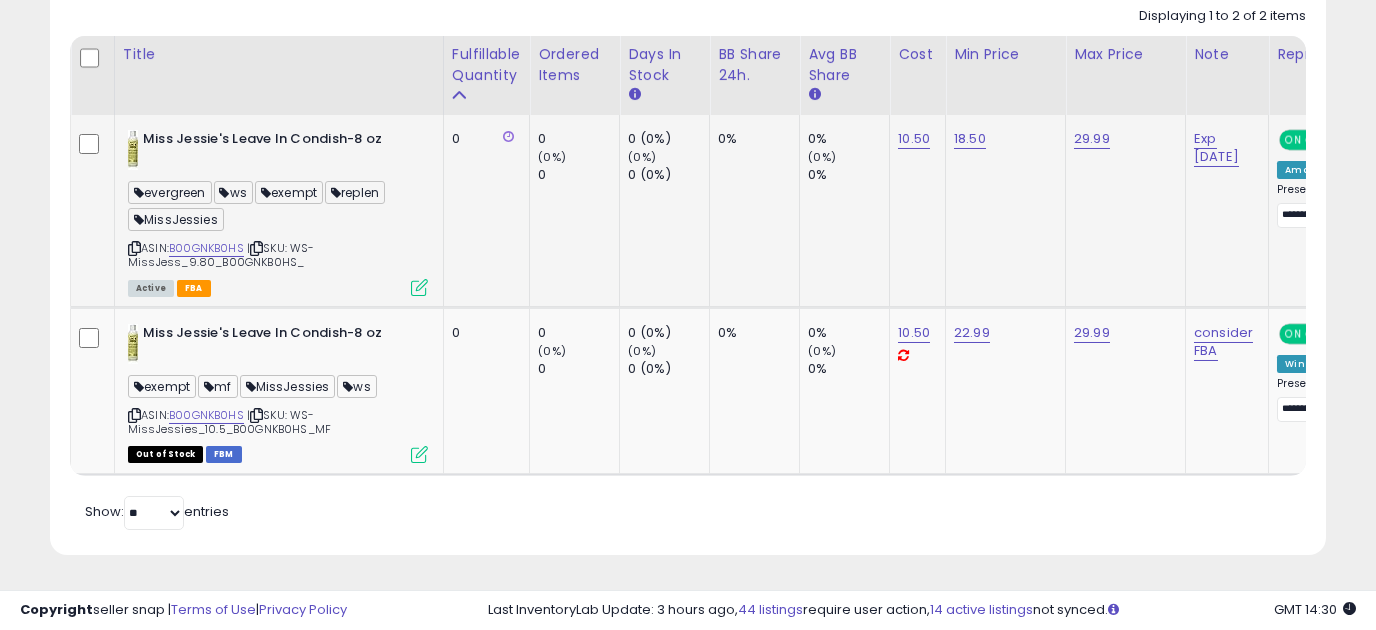 scroll, scrollTop: 436, scrollLeft: 0, axis: vertical 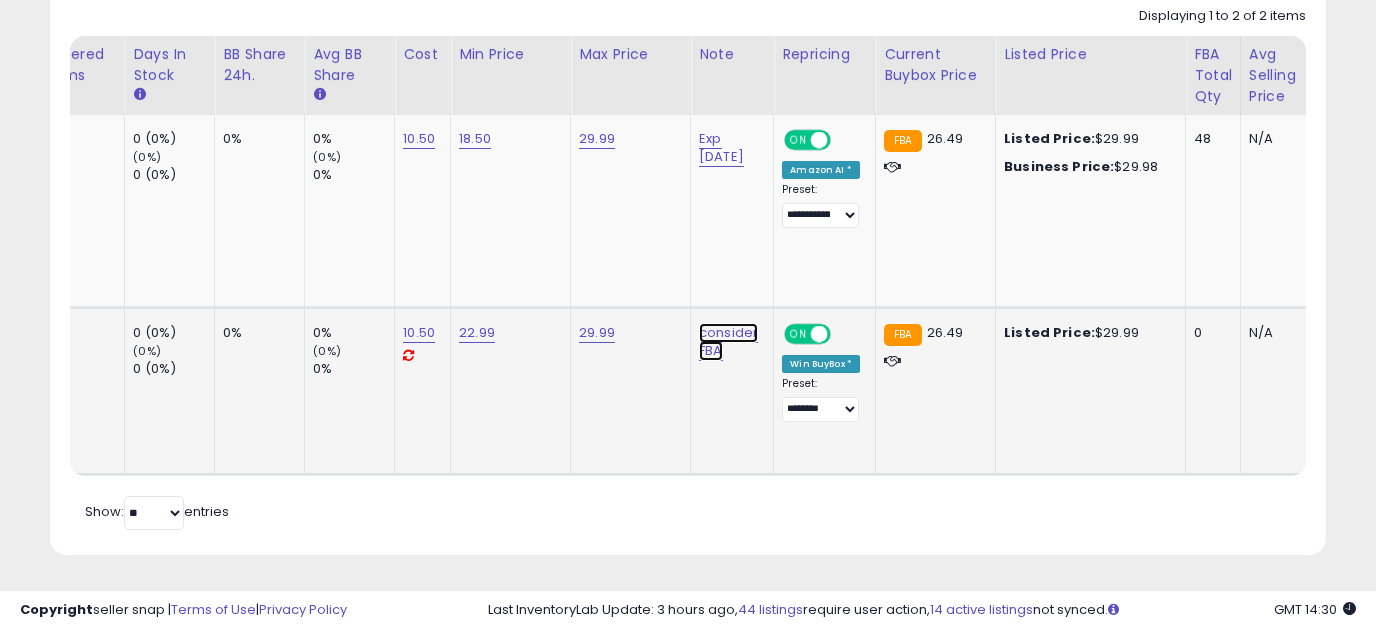 click on "consider FBA" at bounding box center (721, 148) 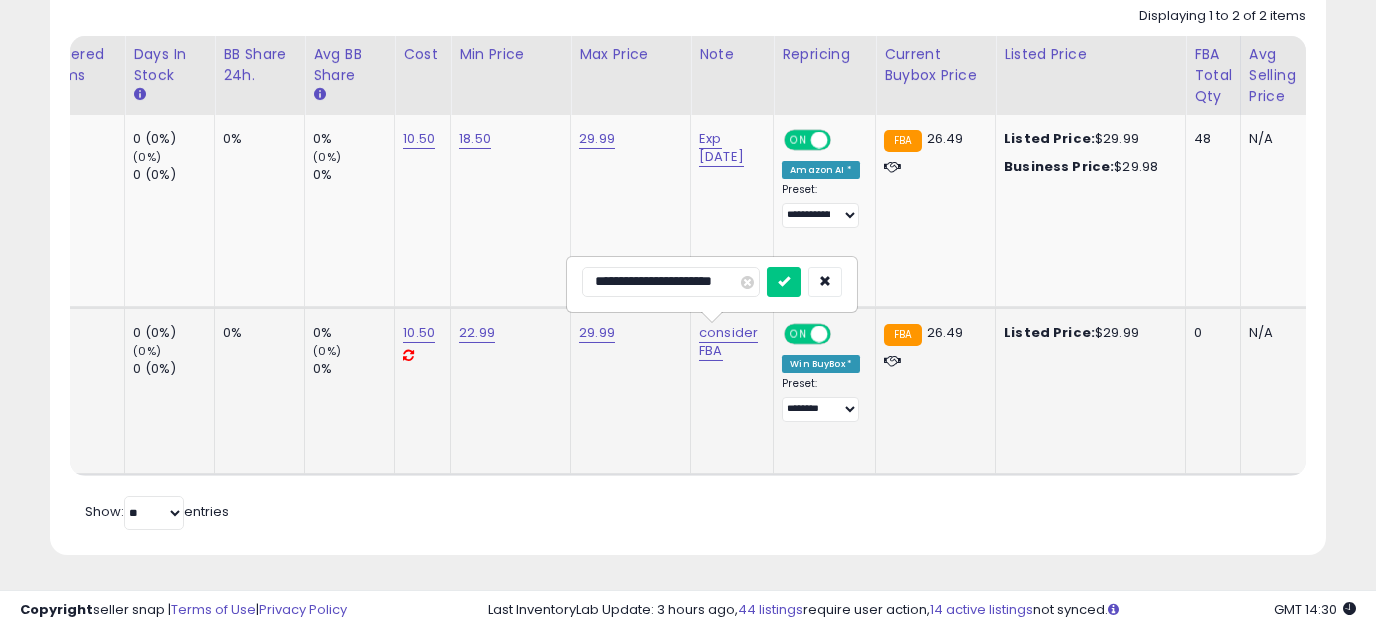 type on "**********" 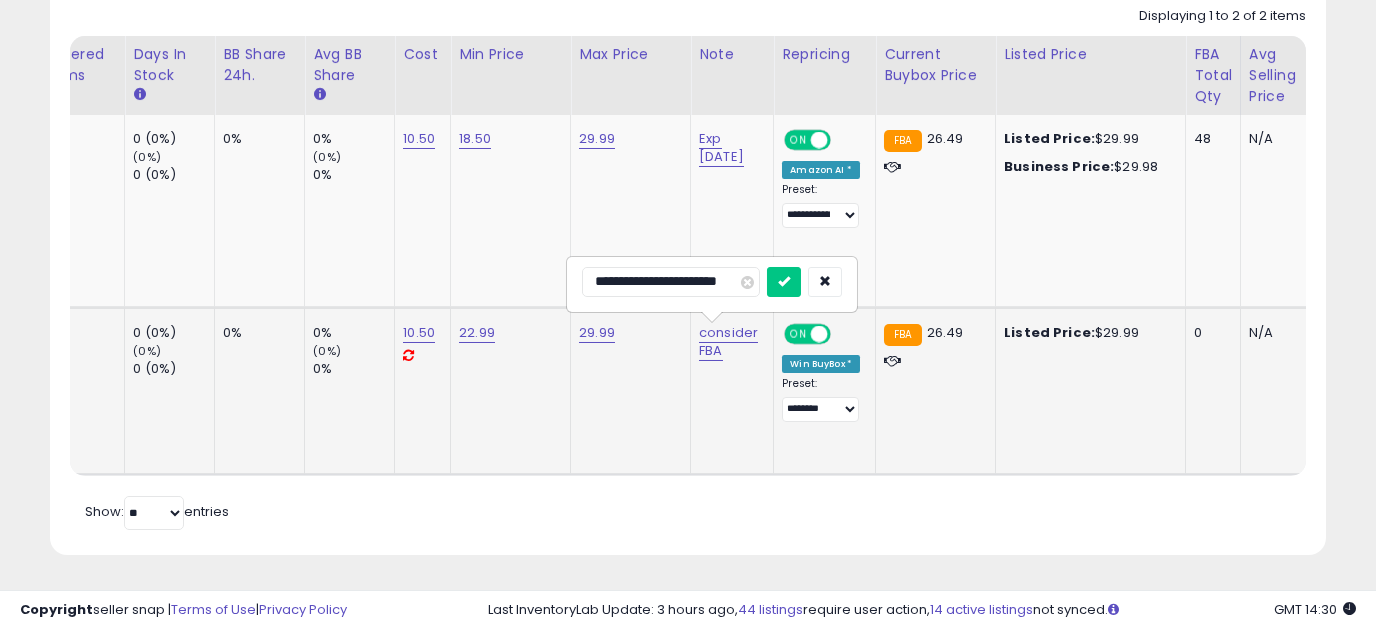 click at bounding box center [784, 282] 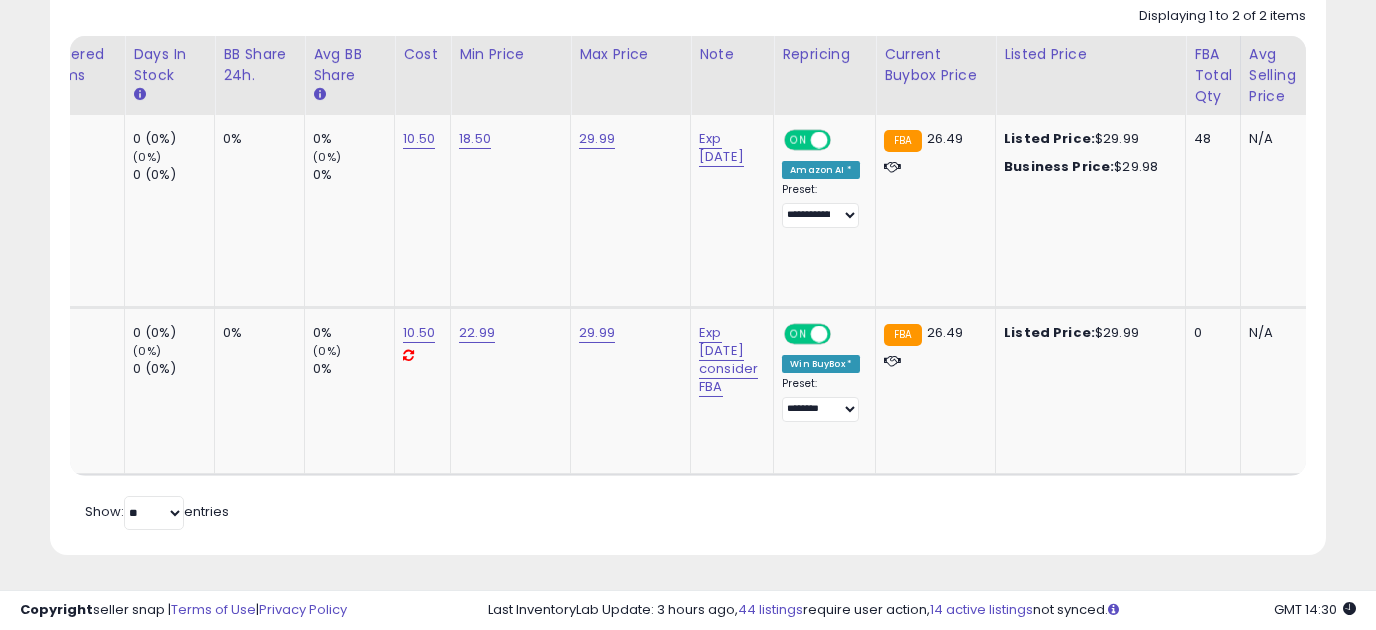 scroll, scrollTop: 0, scrollLeft: 493, axis: horizontal 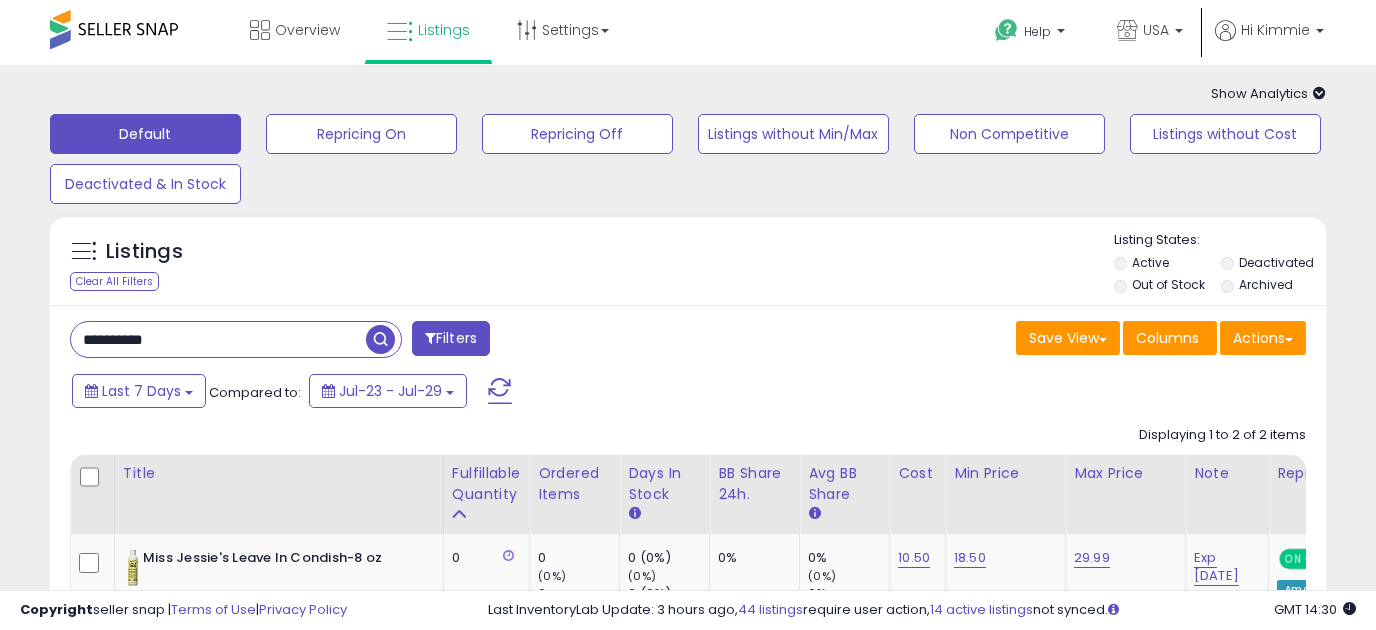 drag, startPoint x: 194, startPoint y: 345, endPoint x: 8, endPoint y: 351, distance: 186.09676 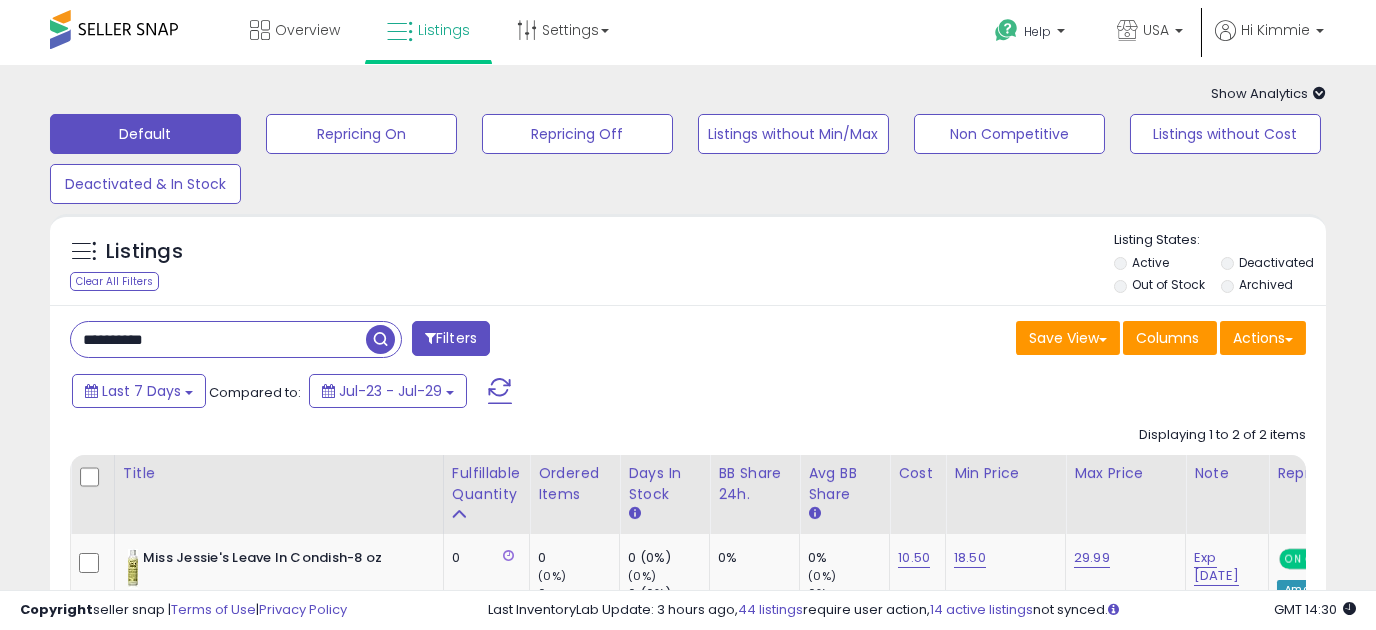 paste 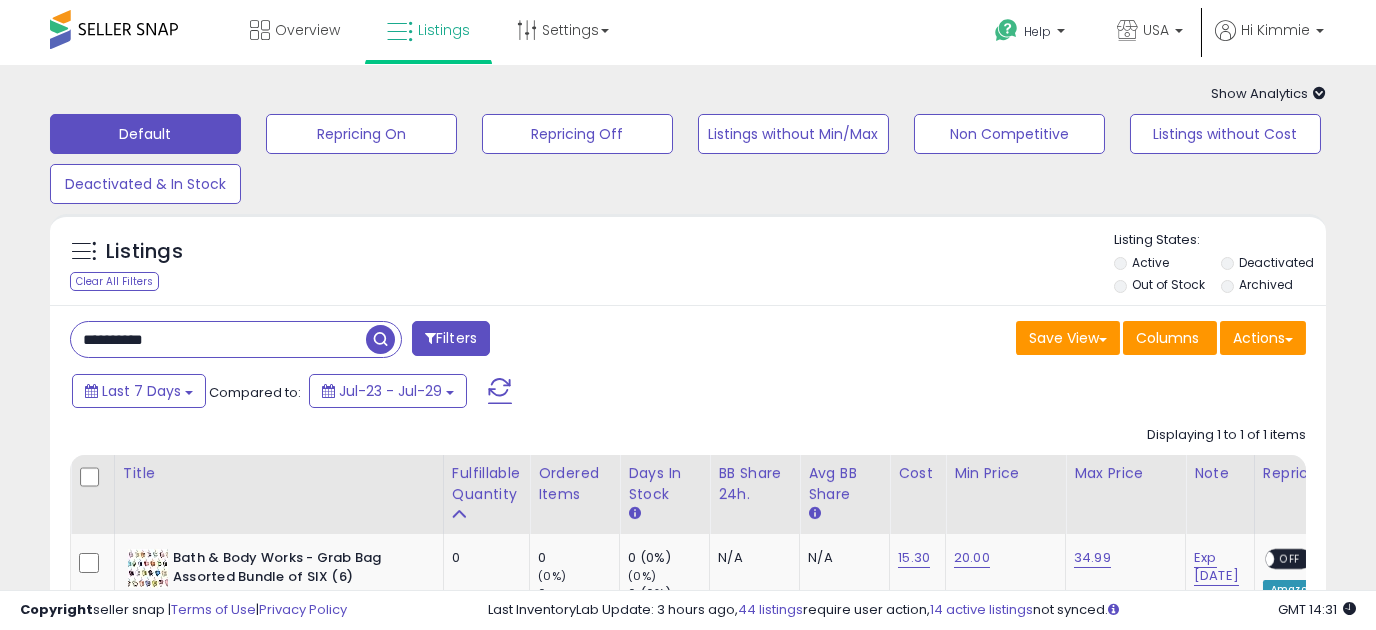 scroll, scrollTop: 250, scrollLeft: 0, axis: vertical 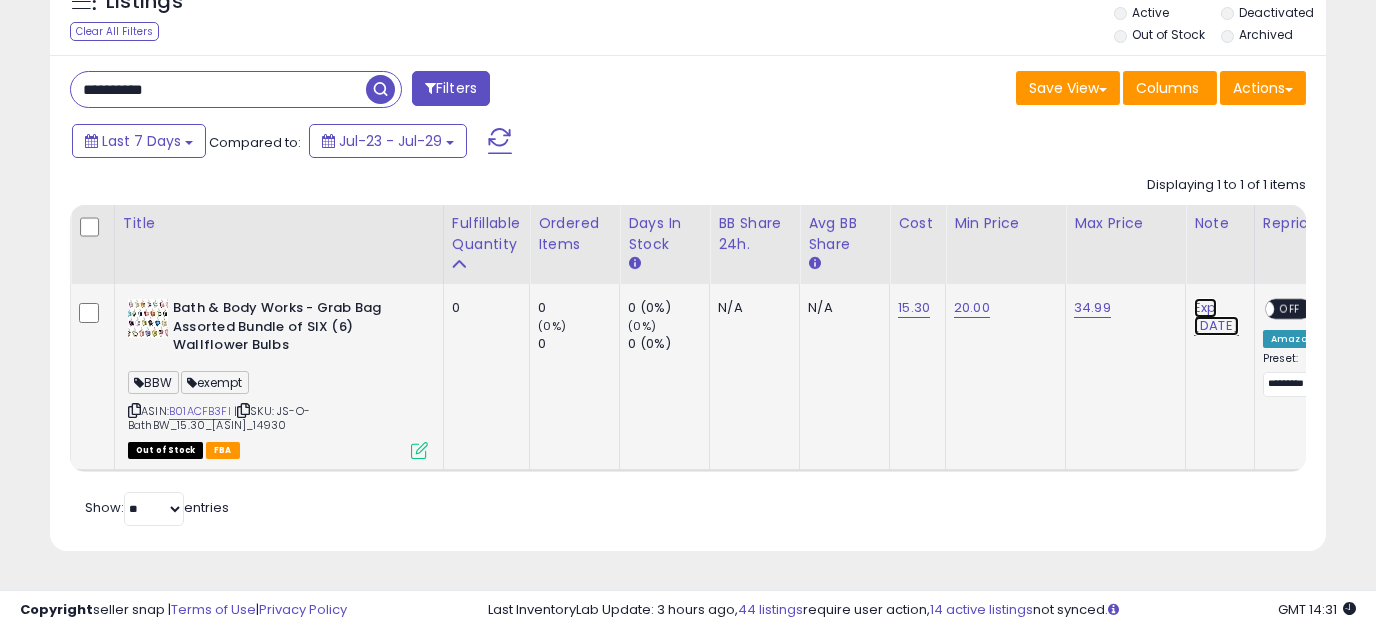 click on "Exp [DATE]" at bounding box center (1216, 317) 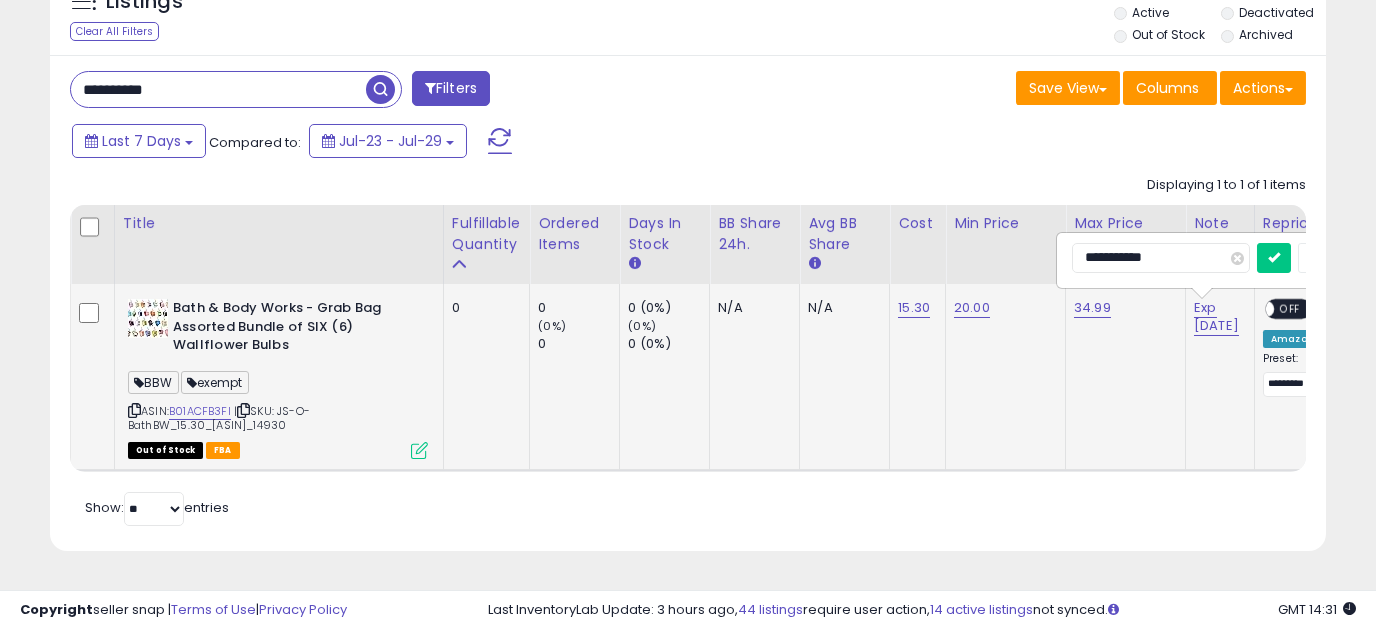 scroll, scrollTop: 0, scrollLeft: 110, axis: horizontal 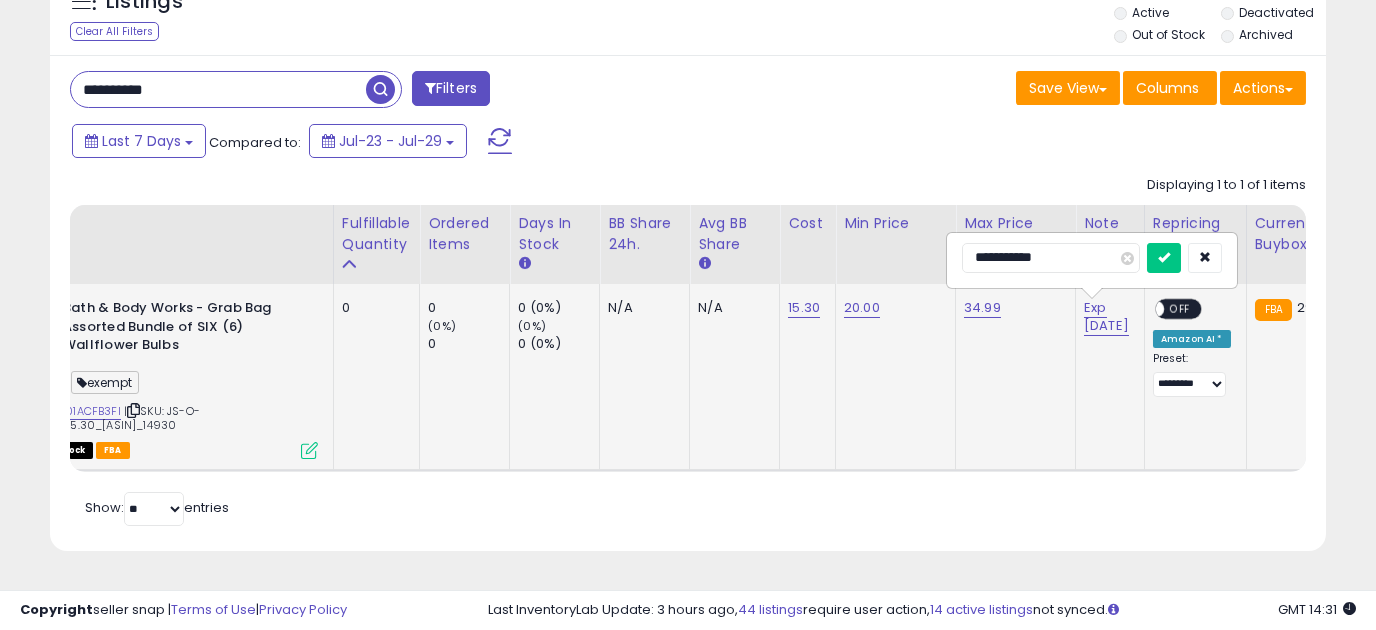 drag, startPoint x: 1094, startPoint y: 257, endPoint x: 1032, endPoint y: 247, distance: 62.801273 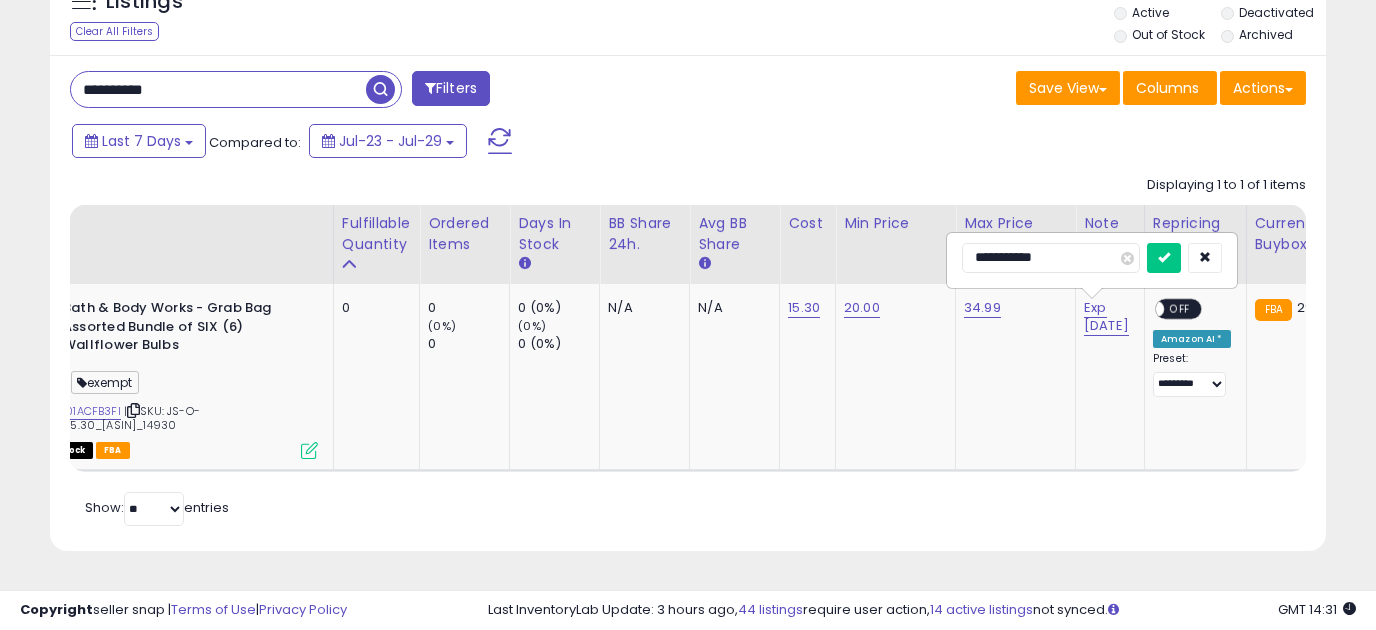 scroll, scrollTop: 0, scrollLeft: 103, axis: horizontal 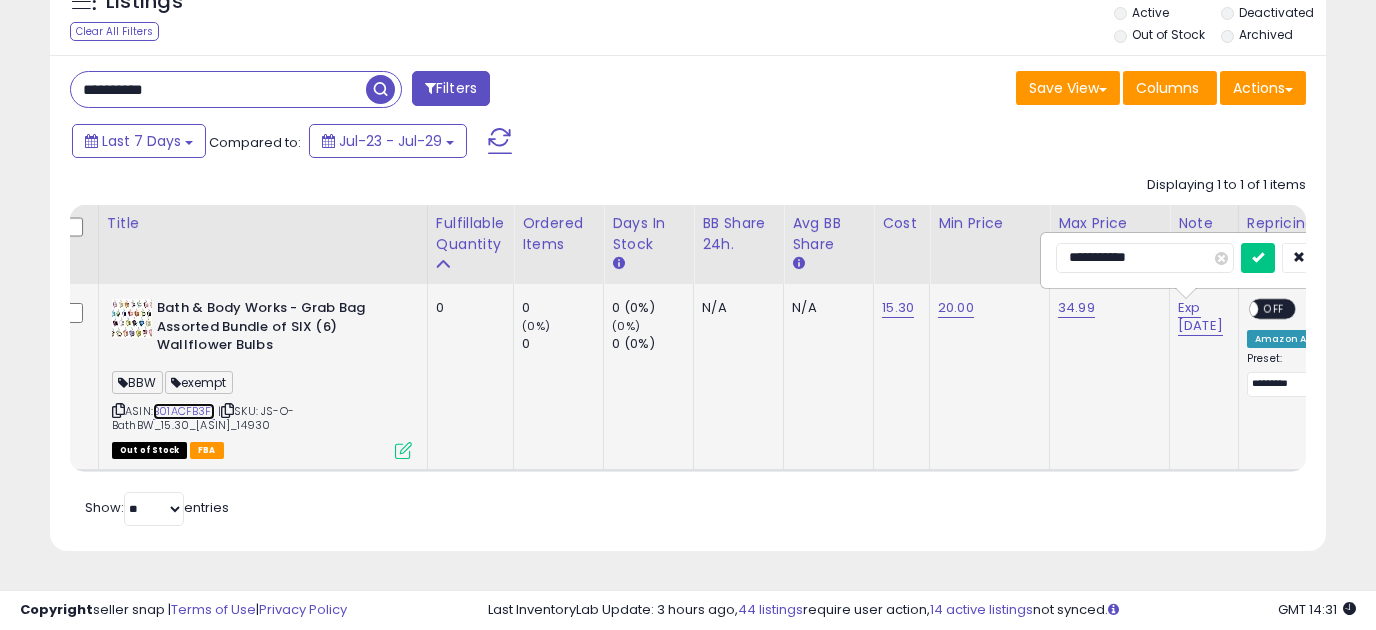 click on "B01ACFB3FI" at bounding box center [184, 411] 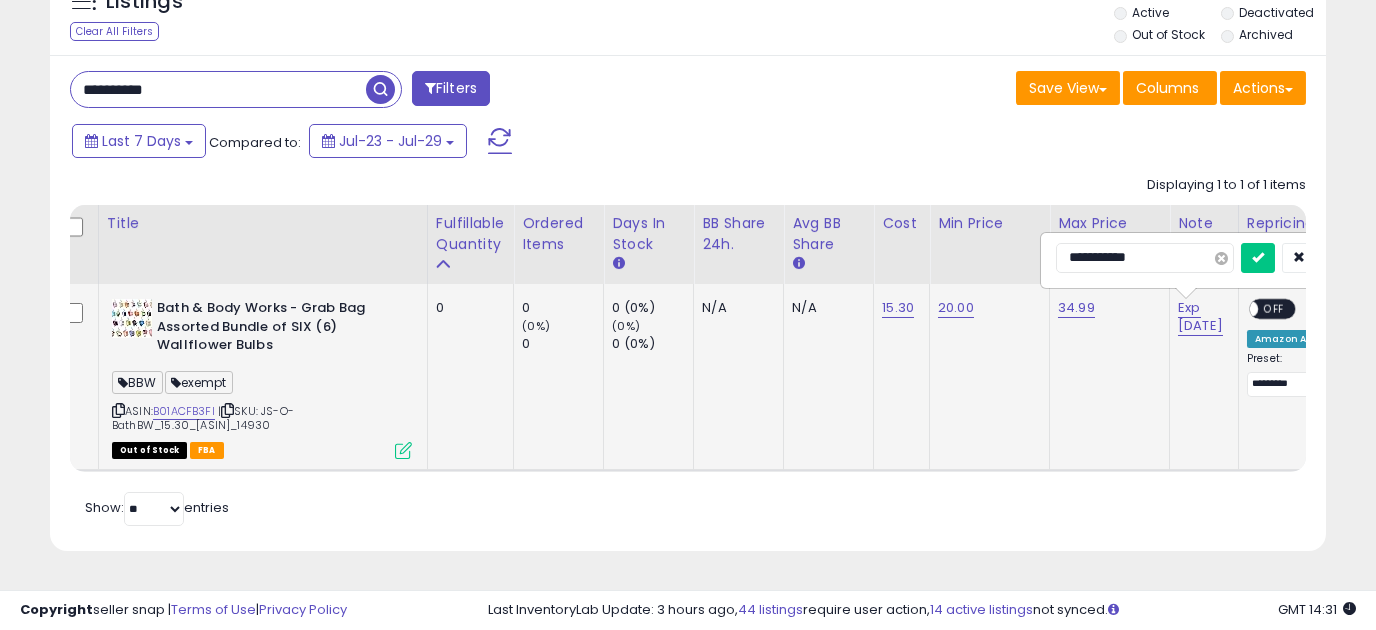 click at bounding box center (1221, 258) 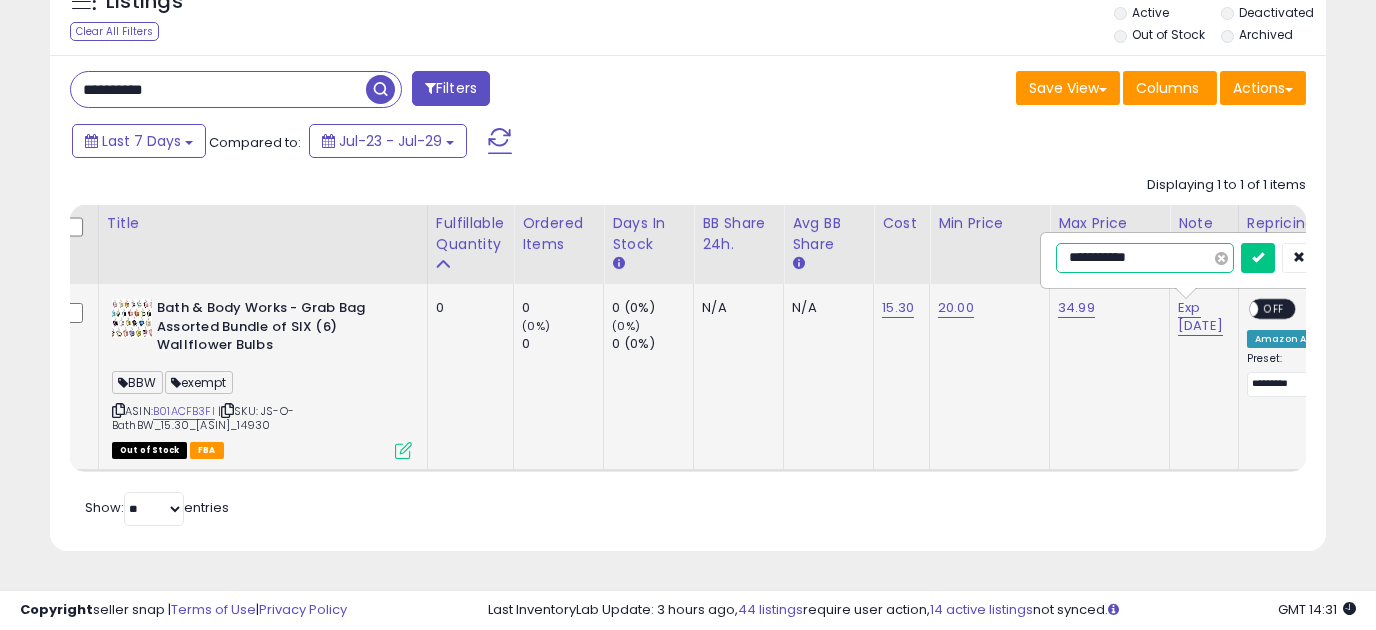 type 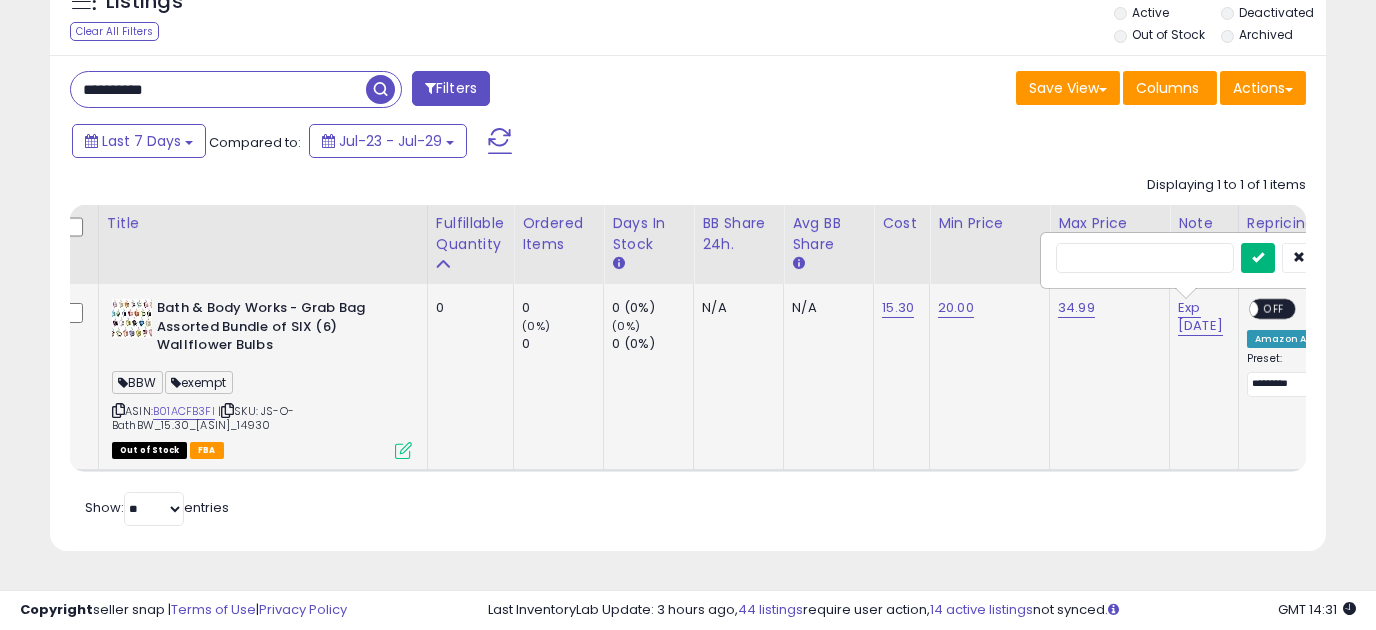 click at bounding box center (1258, 257) 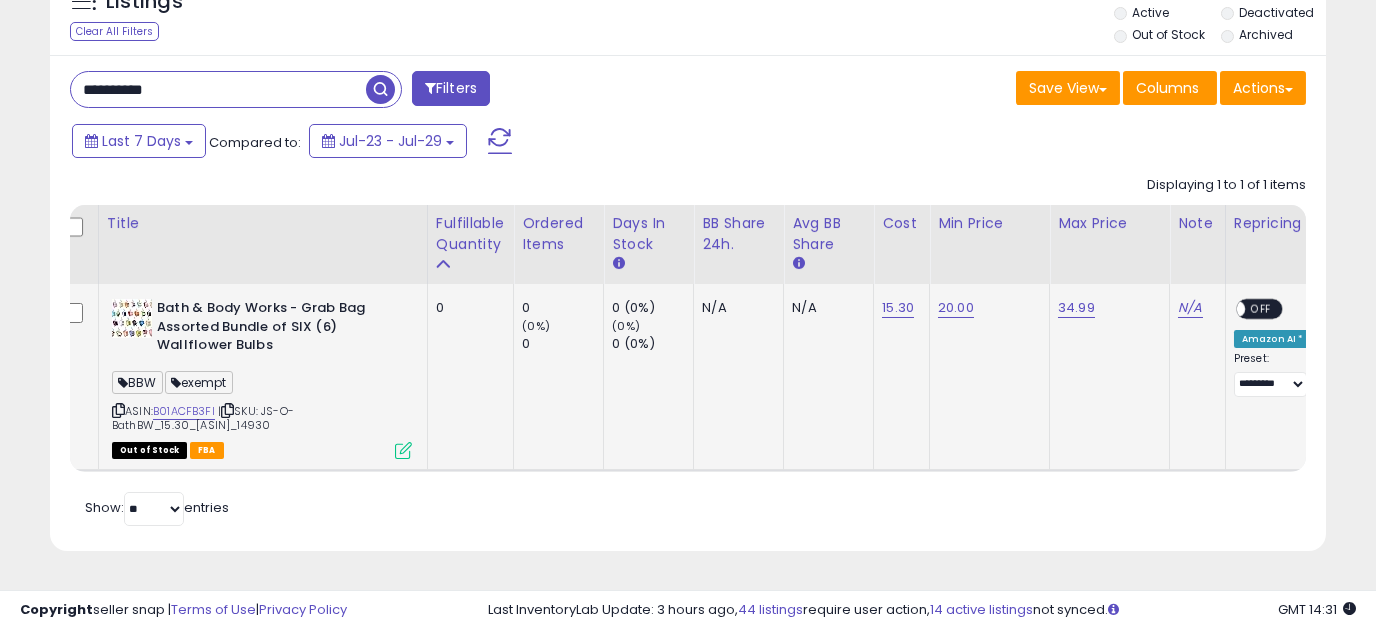 drag, startPoint x: 239, startPoint y: 93, endPoint x: -53, endPoint y: 106, distance: 292.28925 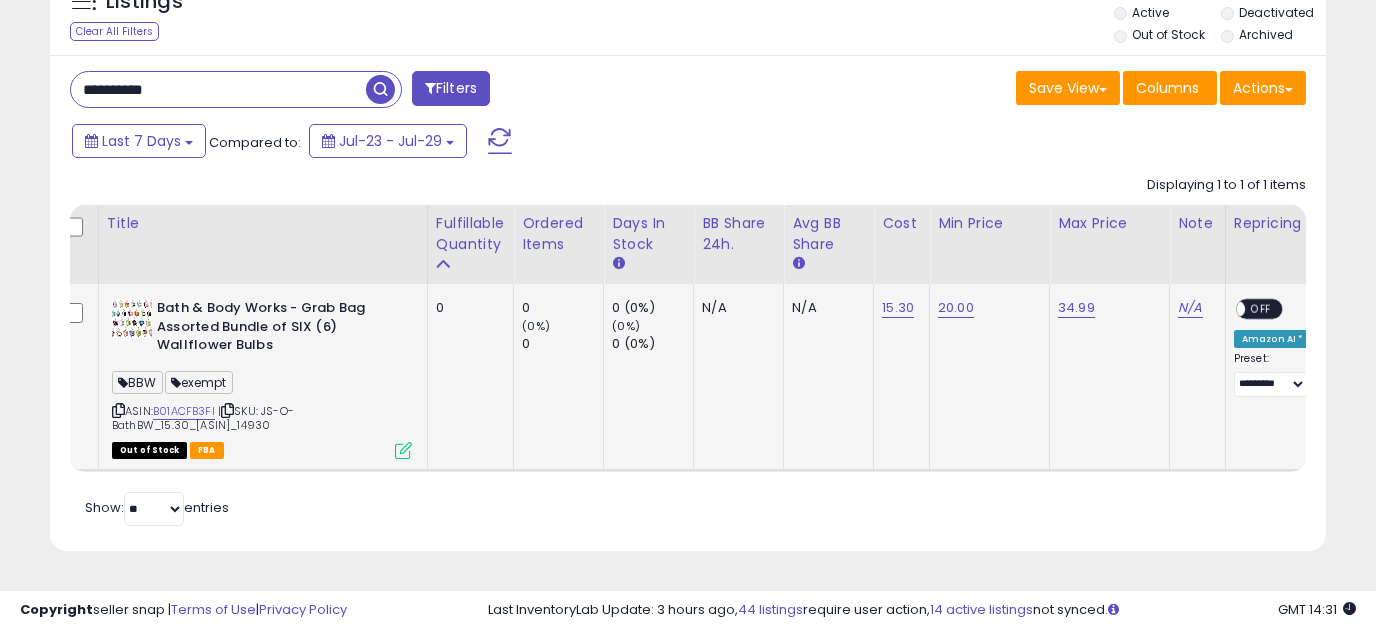 paste 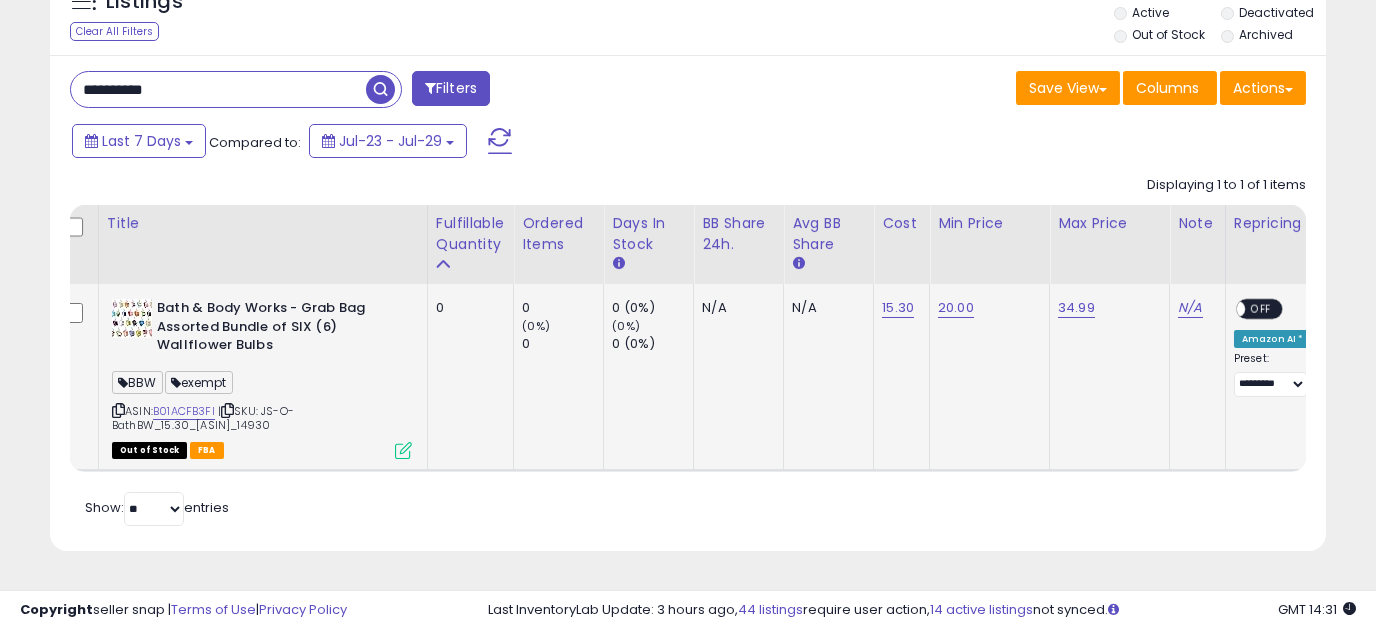 type on "**********" 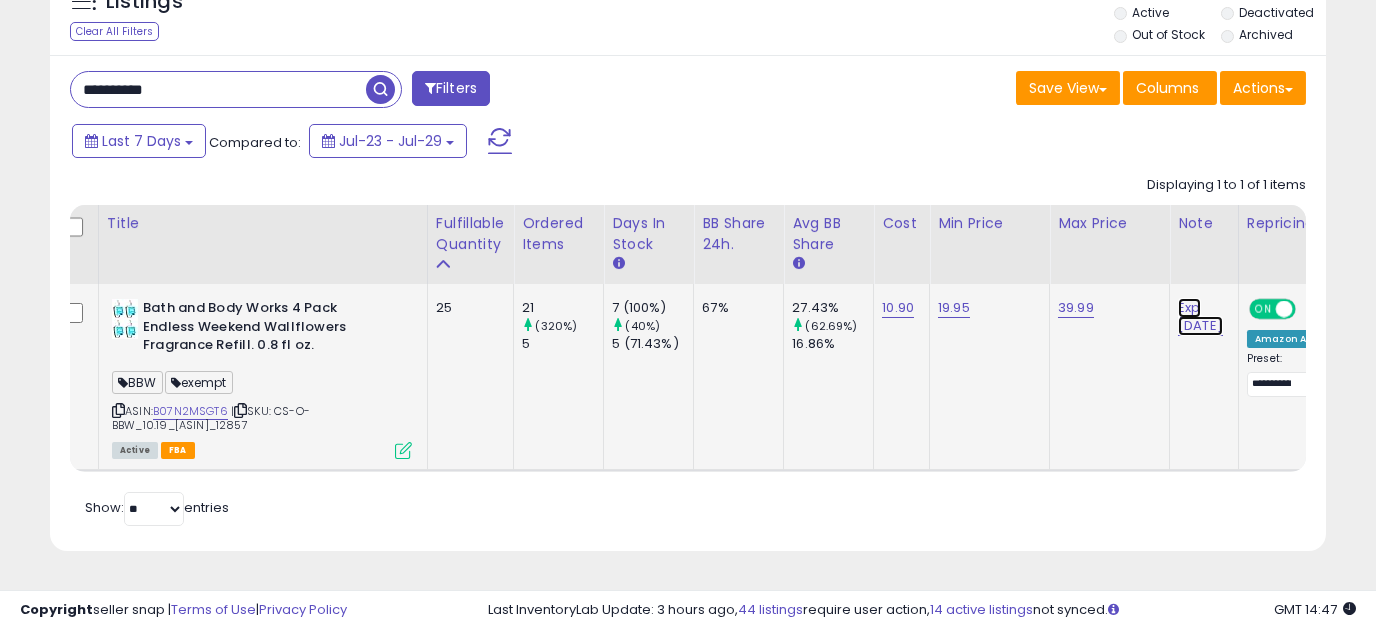click on "Exp [DATE]" at bounding box center (1200, 317) 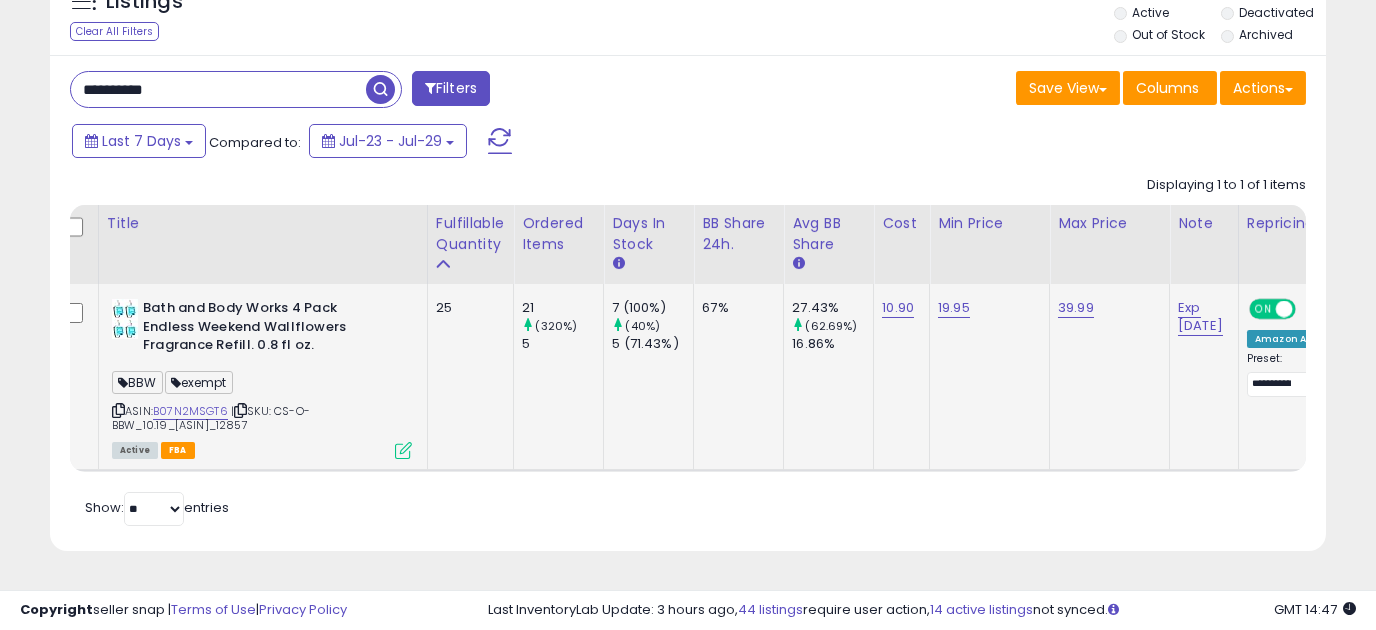 scroll, scrollTop: 0, scrollLeft: 111, axis: horizontal 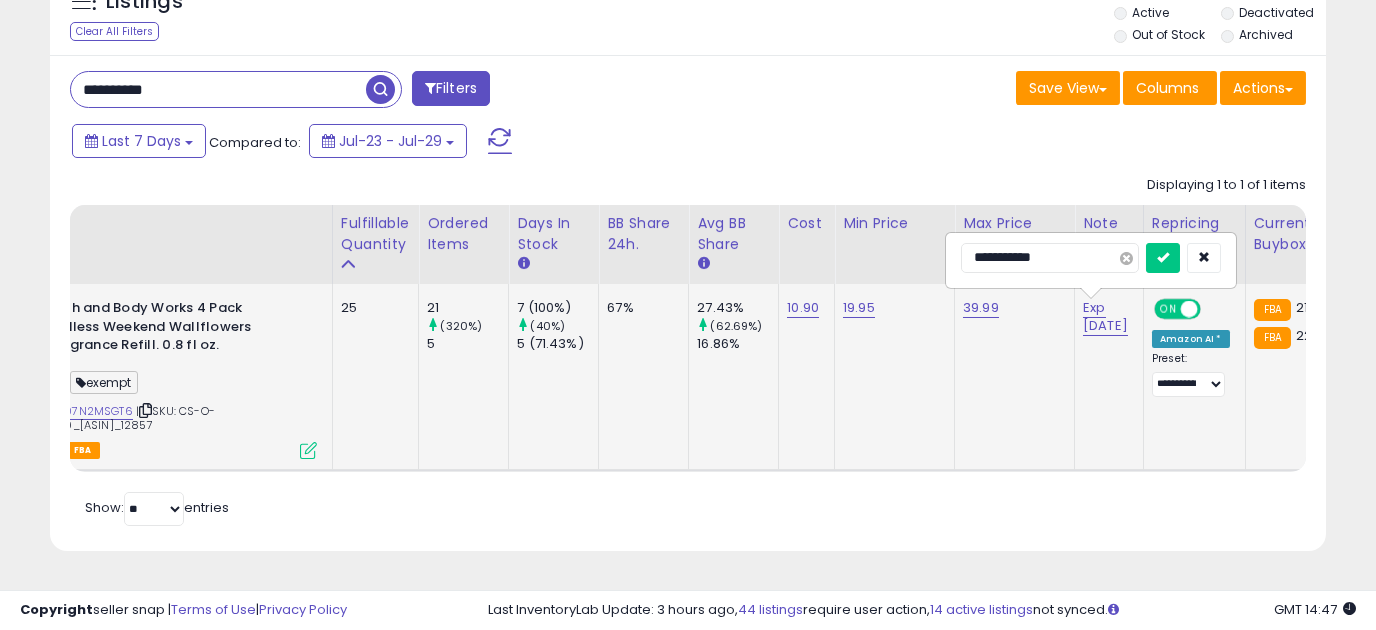 click at bounding box center (1126, 258) 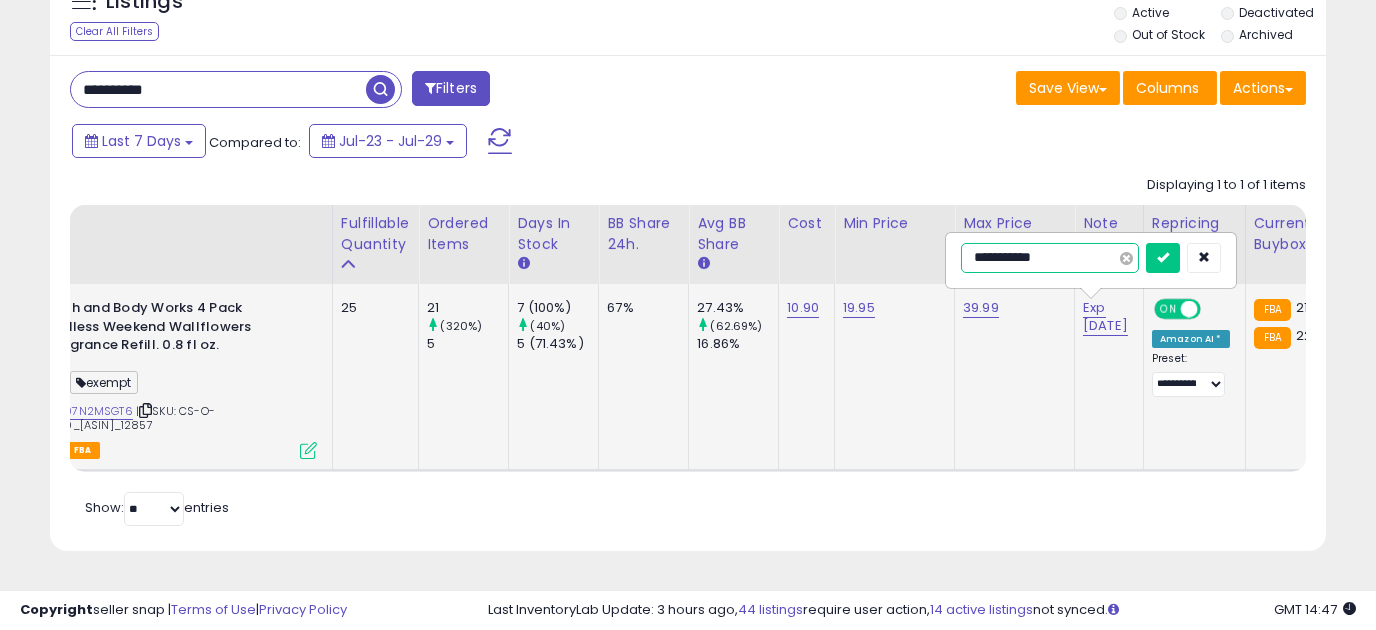 type 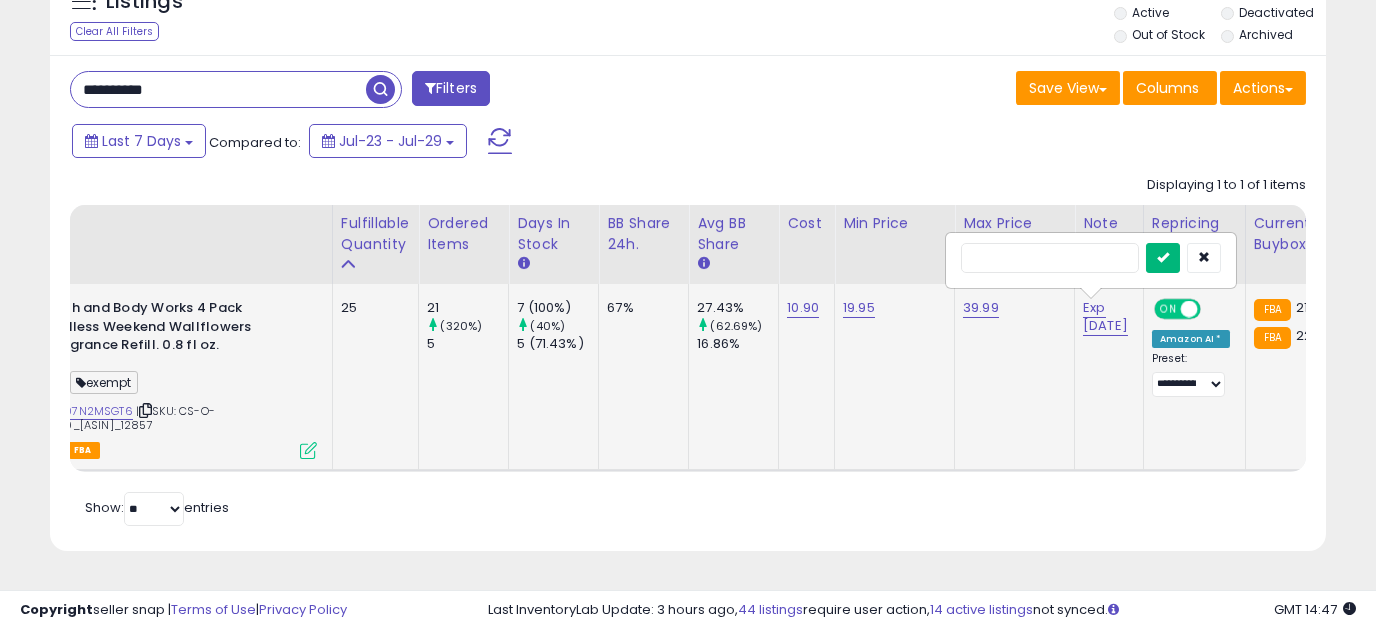 click at bounding box center (1163, 258) 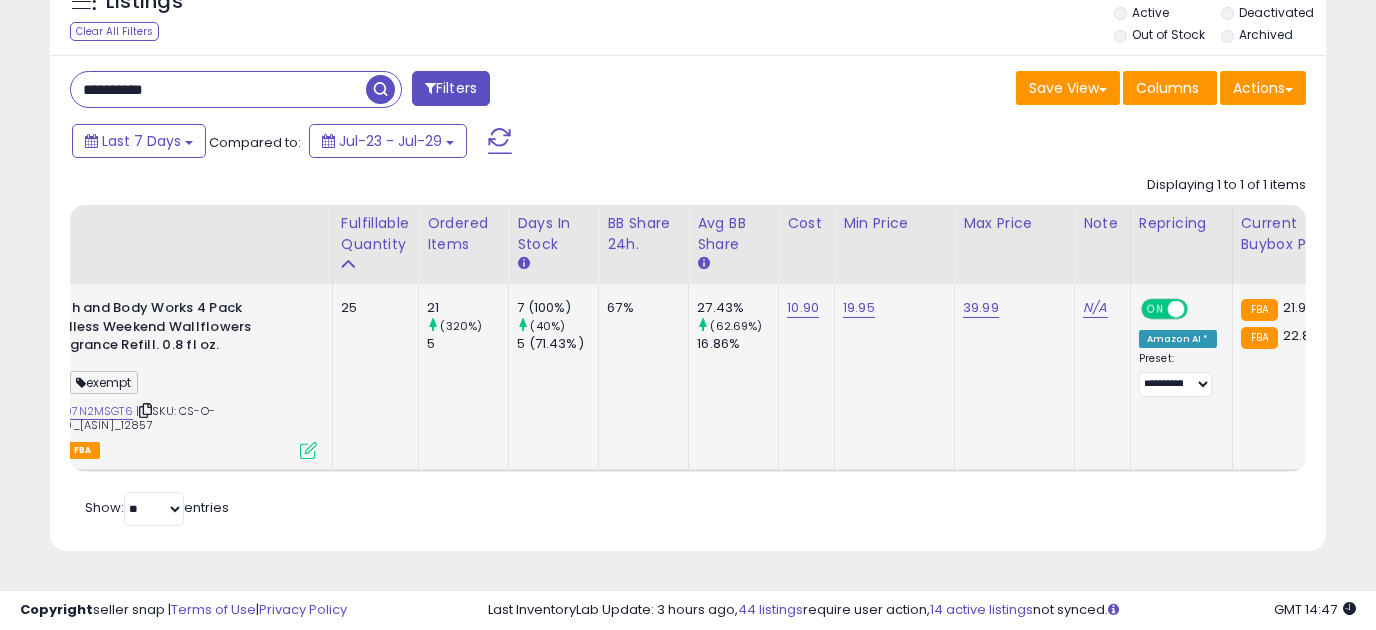 drag, startPoint x: 206, startPoint y: 82, endPoint x: -58, endPoint y: 103, distance: 264.83392 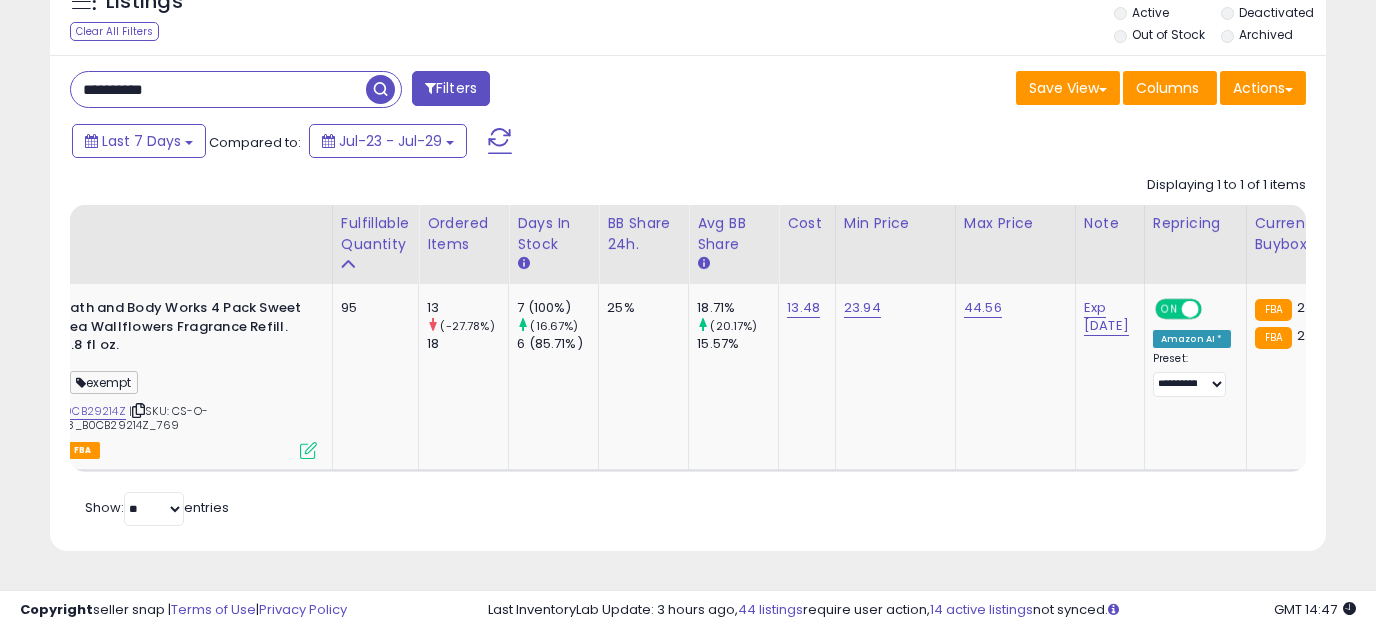 scroll, scrollTop: 0, scrollLeft: 43, axis: horizontal 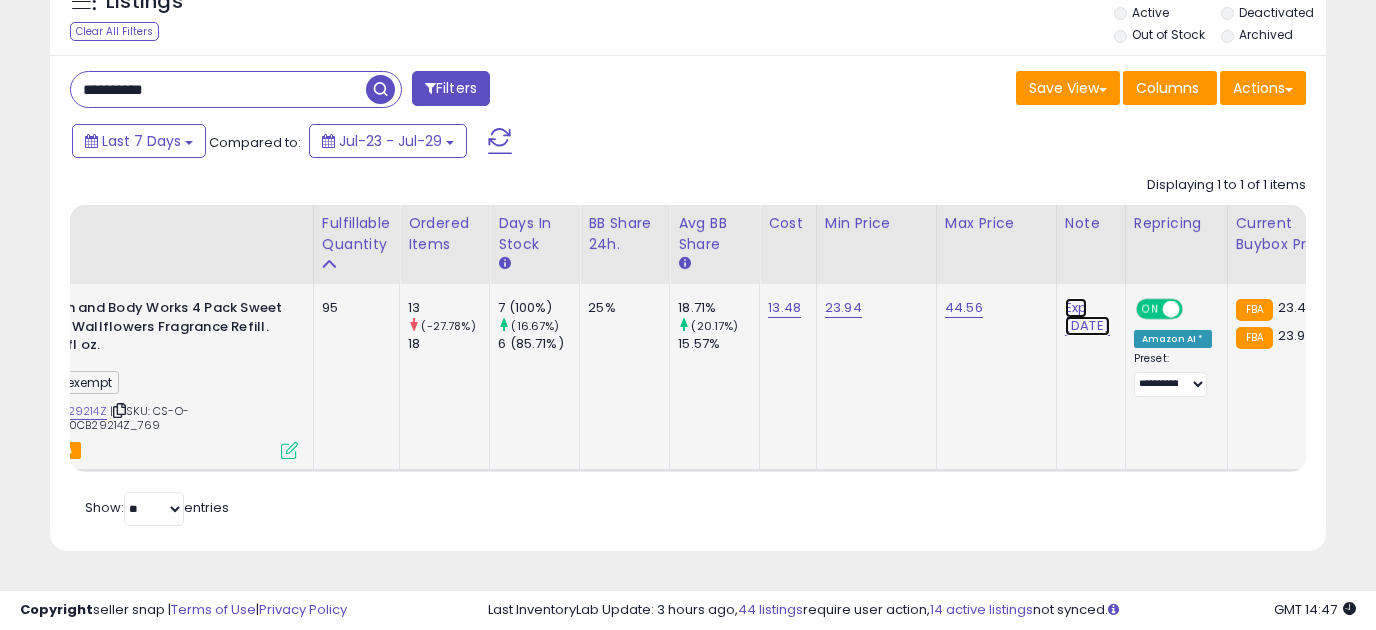 click on "Exp [DATE]" at bounding box center (1087, 317) 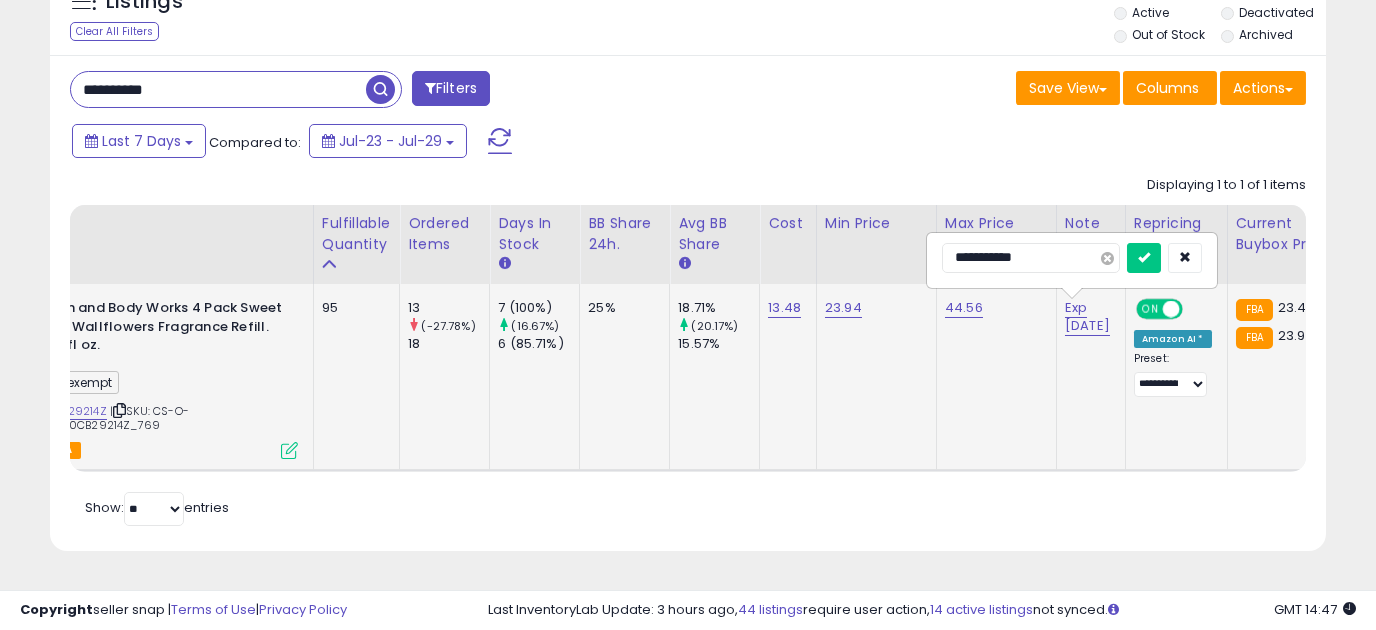 click at bounding box center [1107, 258] 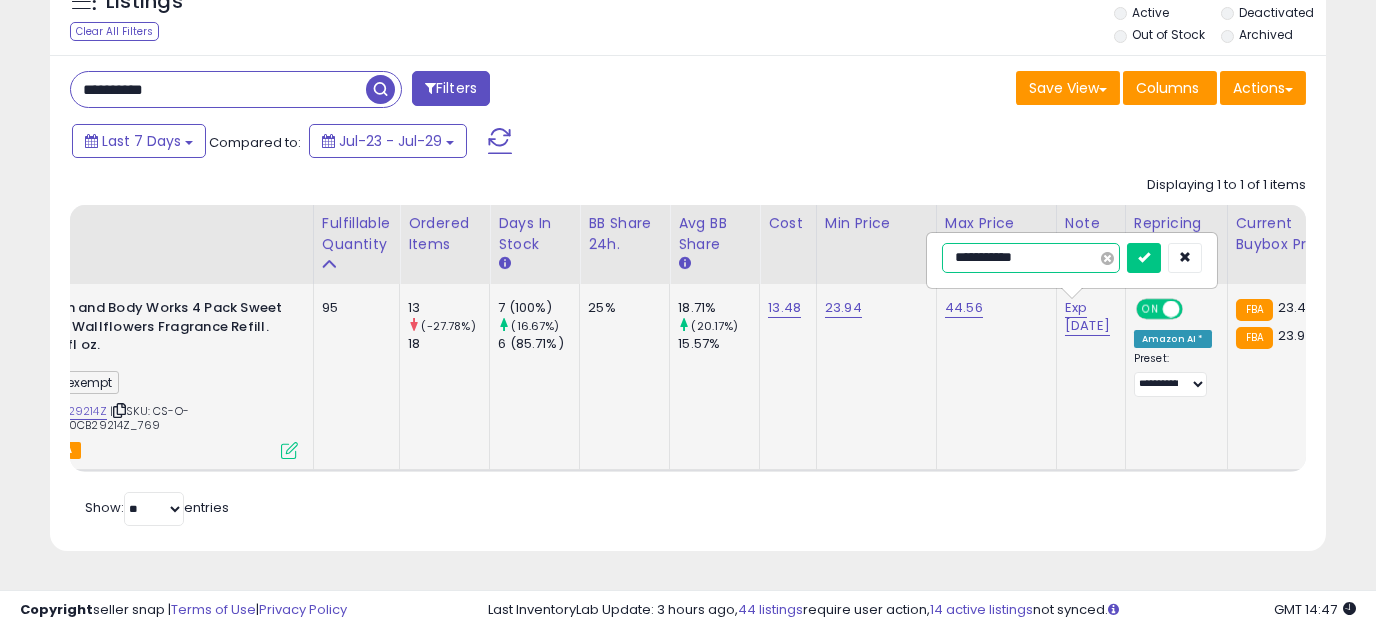 type 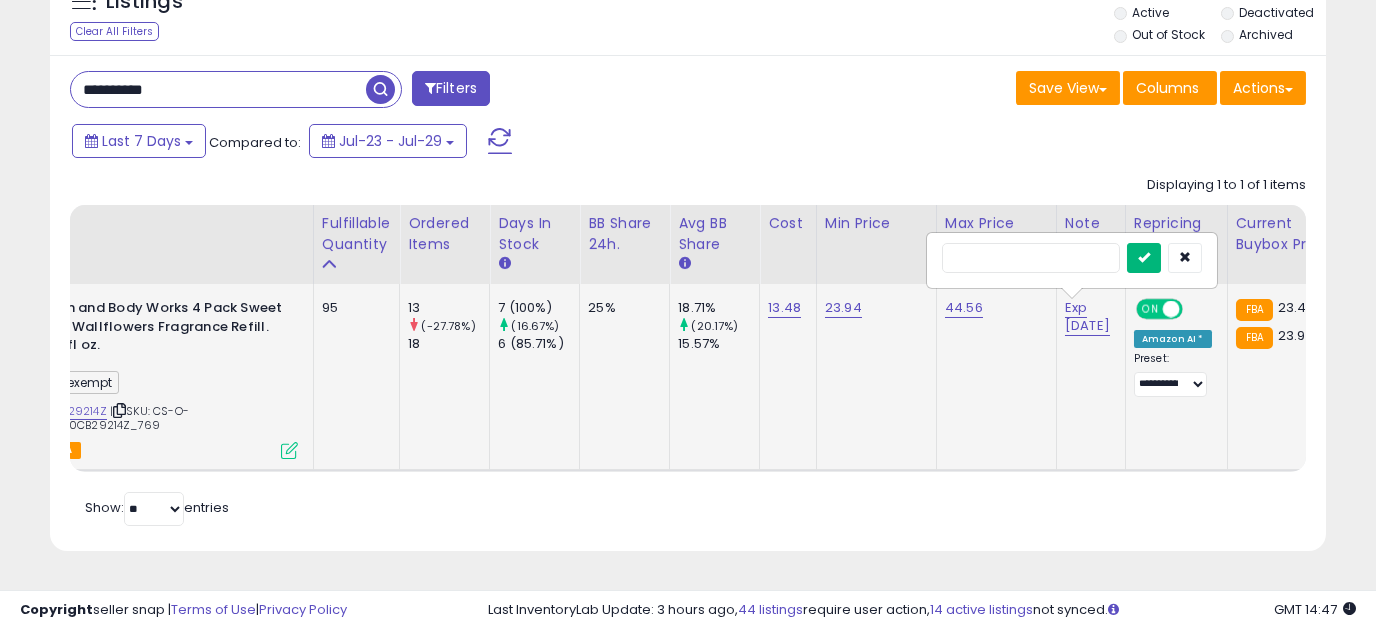 click at bounding box center (1144, 258) 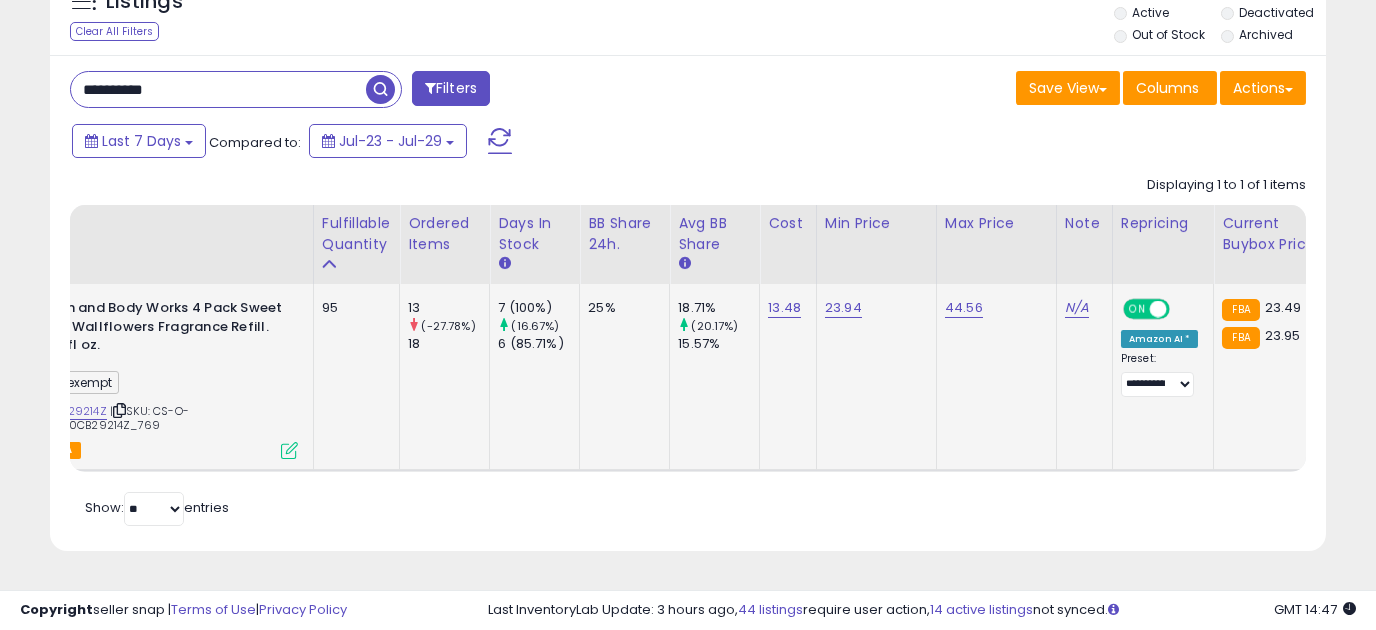 drag, startPoint x: 170, startPoint y: 93, endPoint x: -54, endPoint y: 84, distance: 224.18073 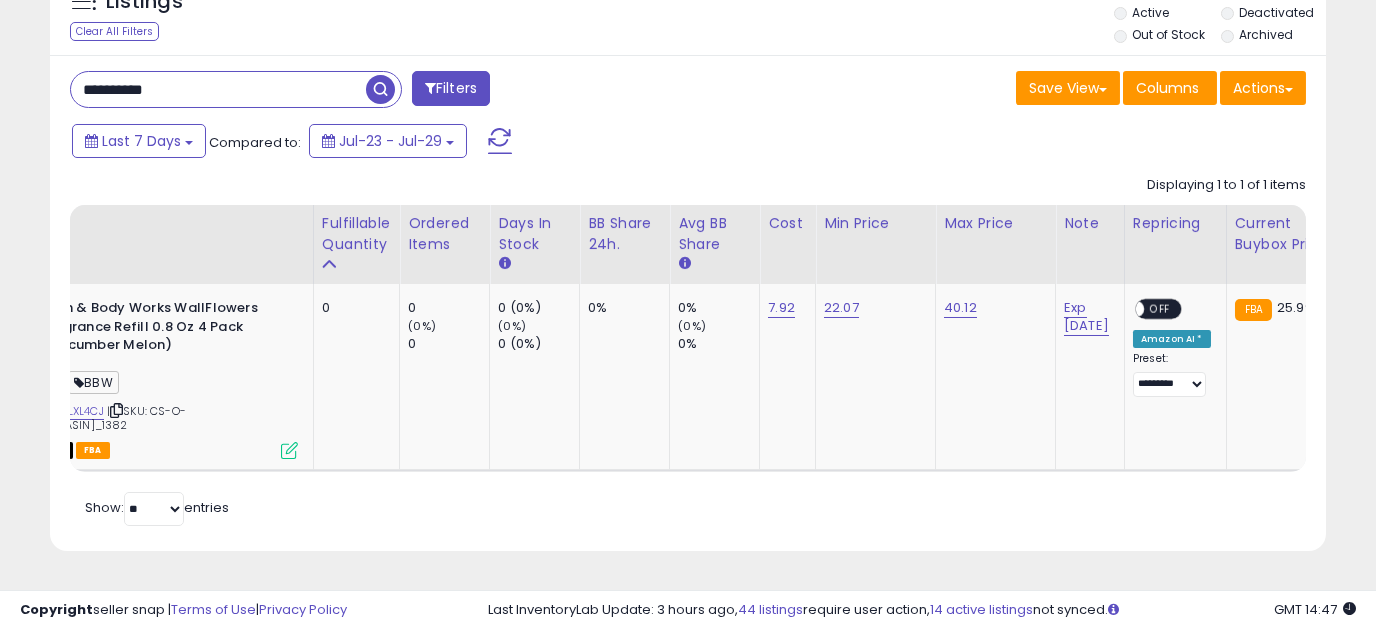 scroll, scrollTop: 0, scrollLeft: 12, axis: horizontal 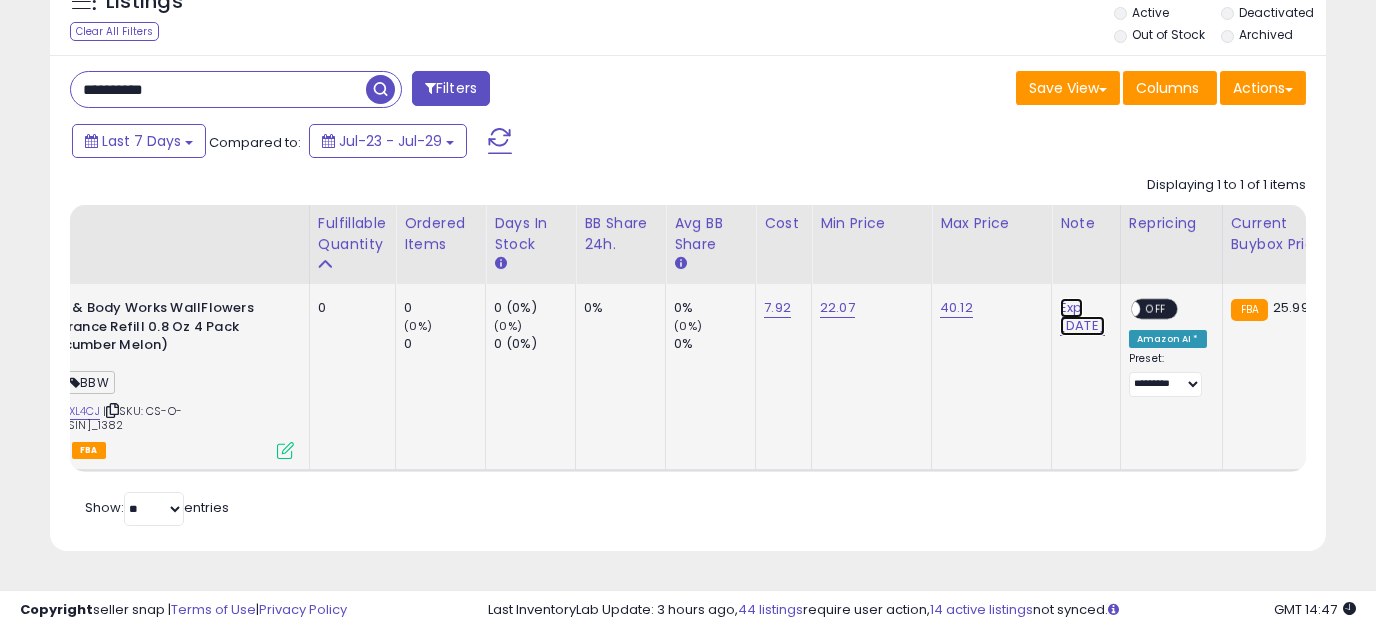 click on "Exp [DATE]" at bounding box center (1082, 317) 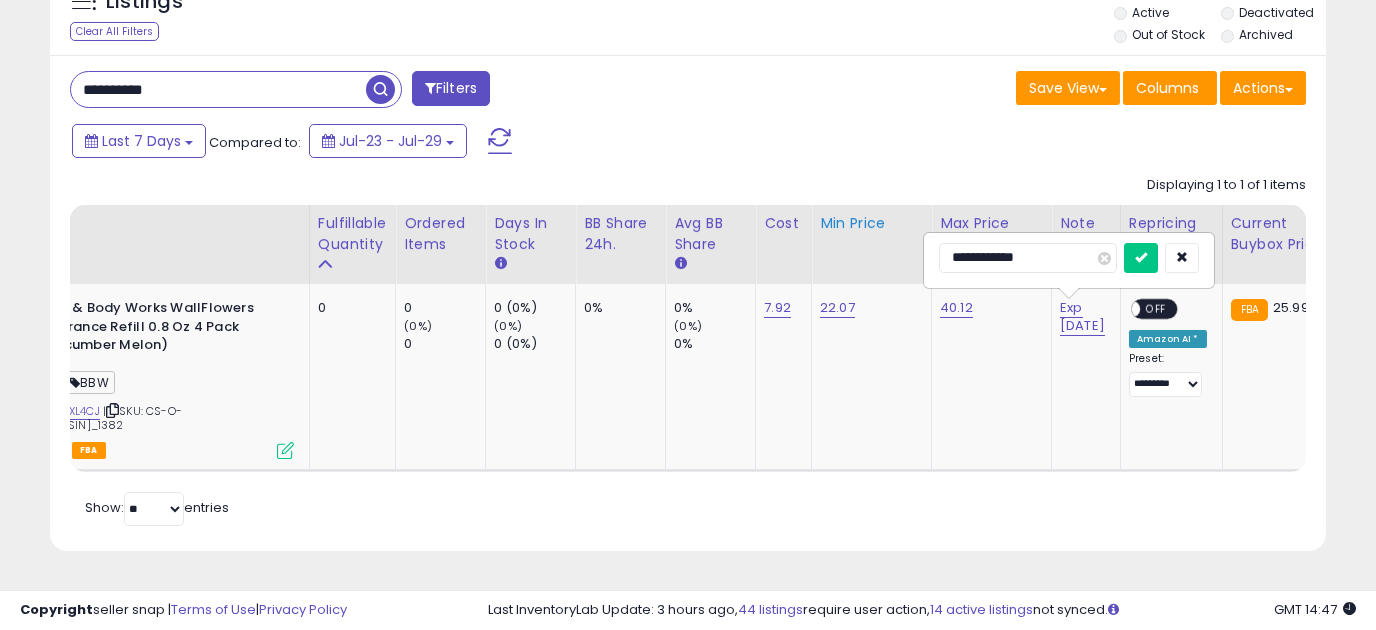 drag, startPoint x: 1057, startPoint y: 257, endPoint x: 862, endPoint y: 245, distance: 195.36888 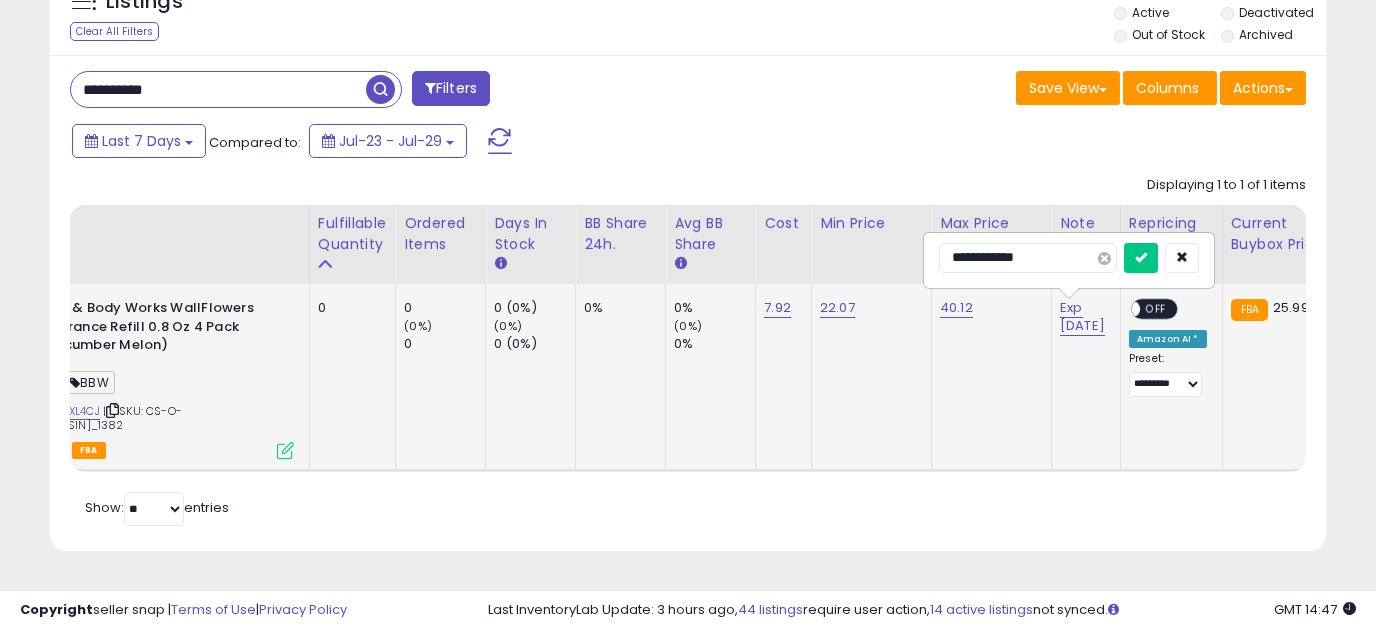 click at bounding box center (1104, 258) 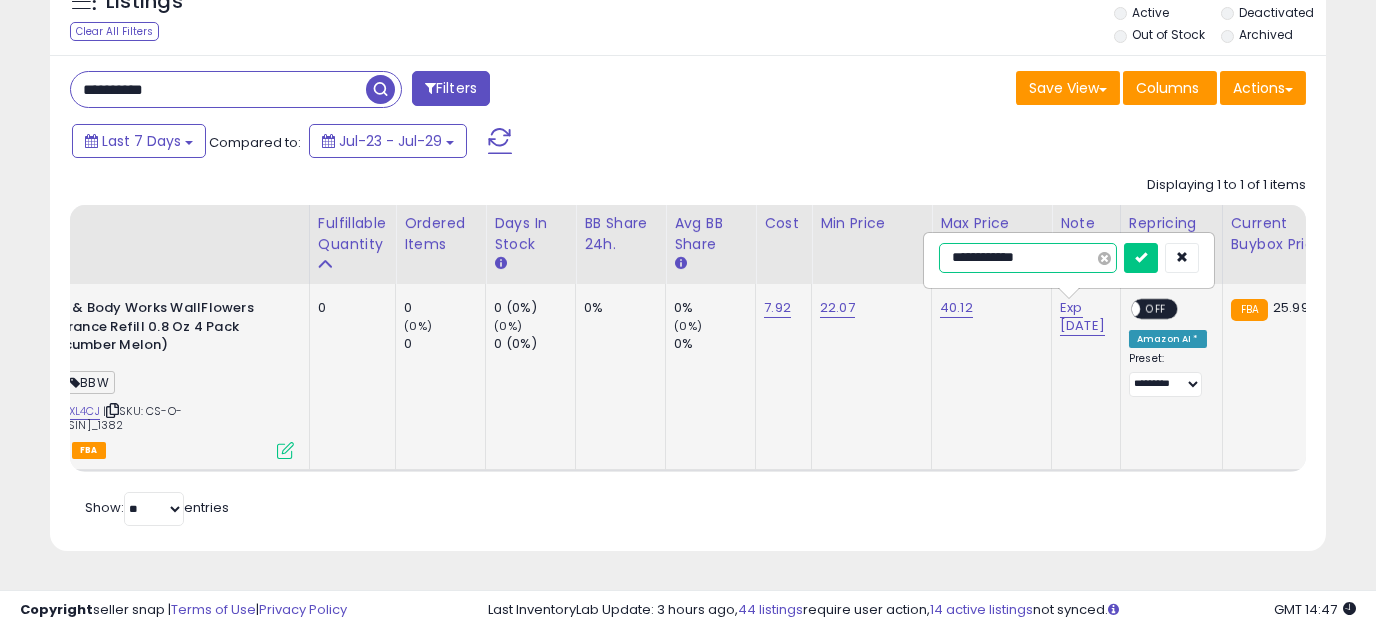 type 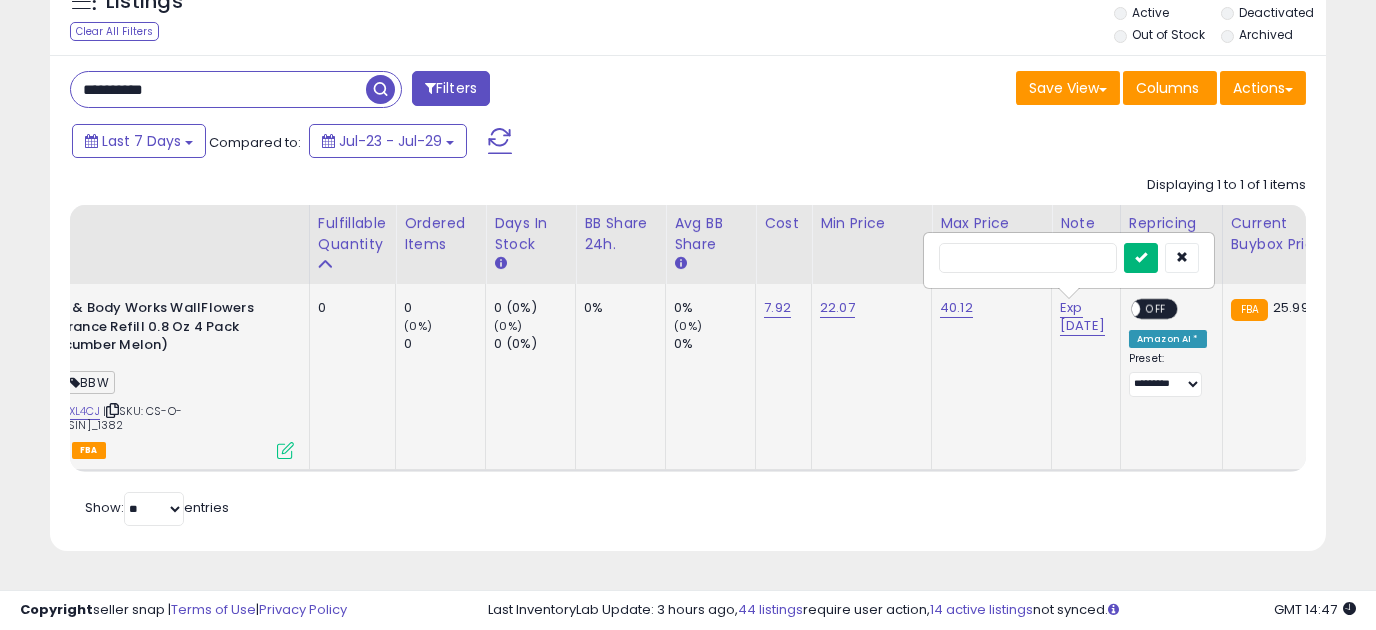click at bounding box center (1141, 257) 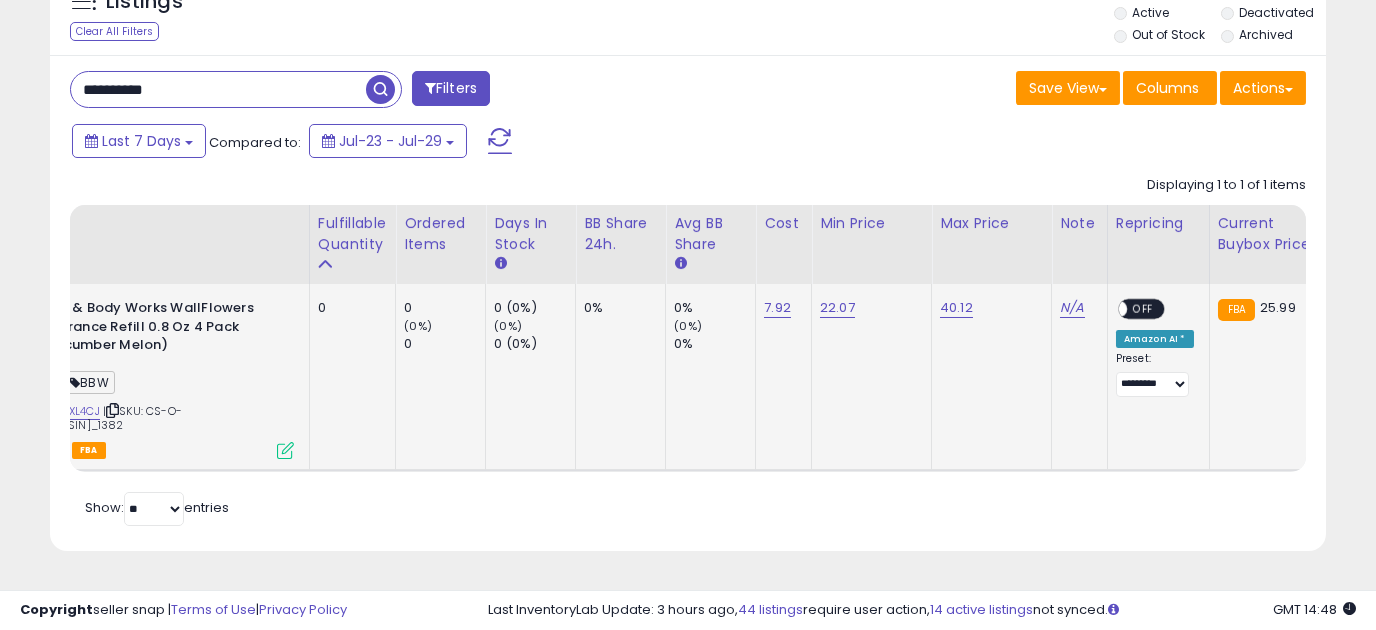 scroll, scrollTop: 0, scrollLeft: 319, axis: horizontal 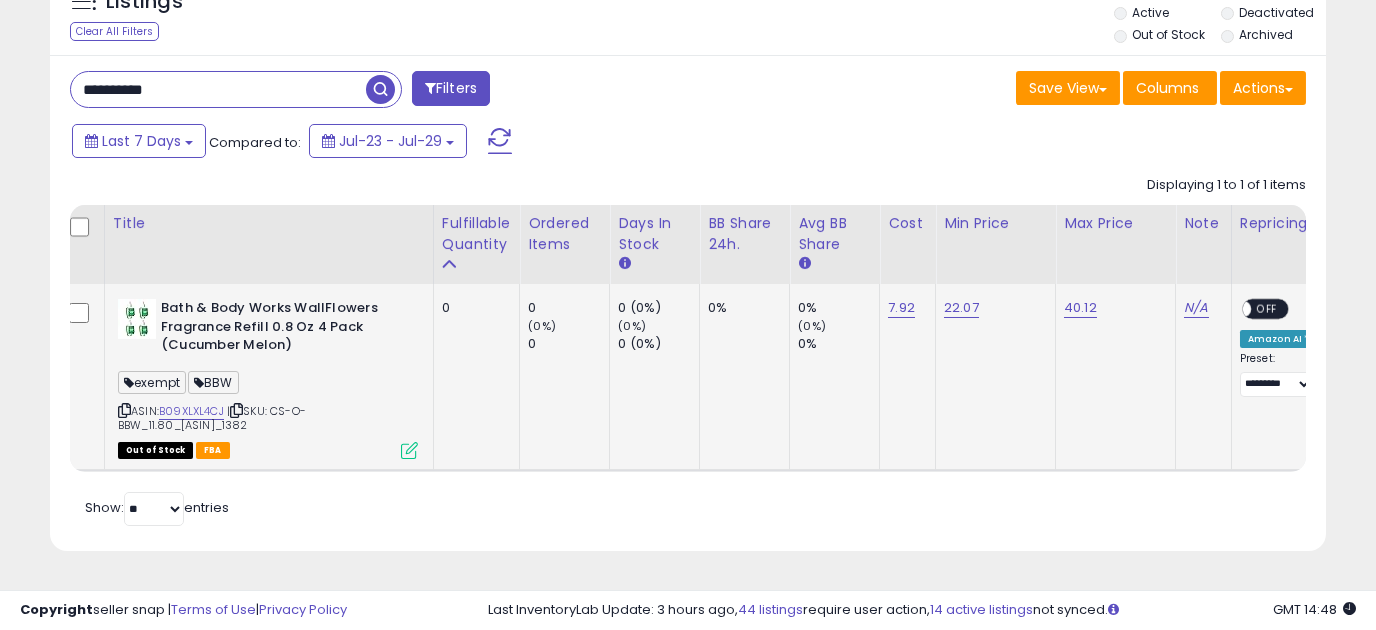 drag, startPoint x: 172, startPoint y: 99, endPoint x: 1, endPoint y: 99, distance: 171 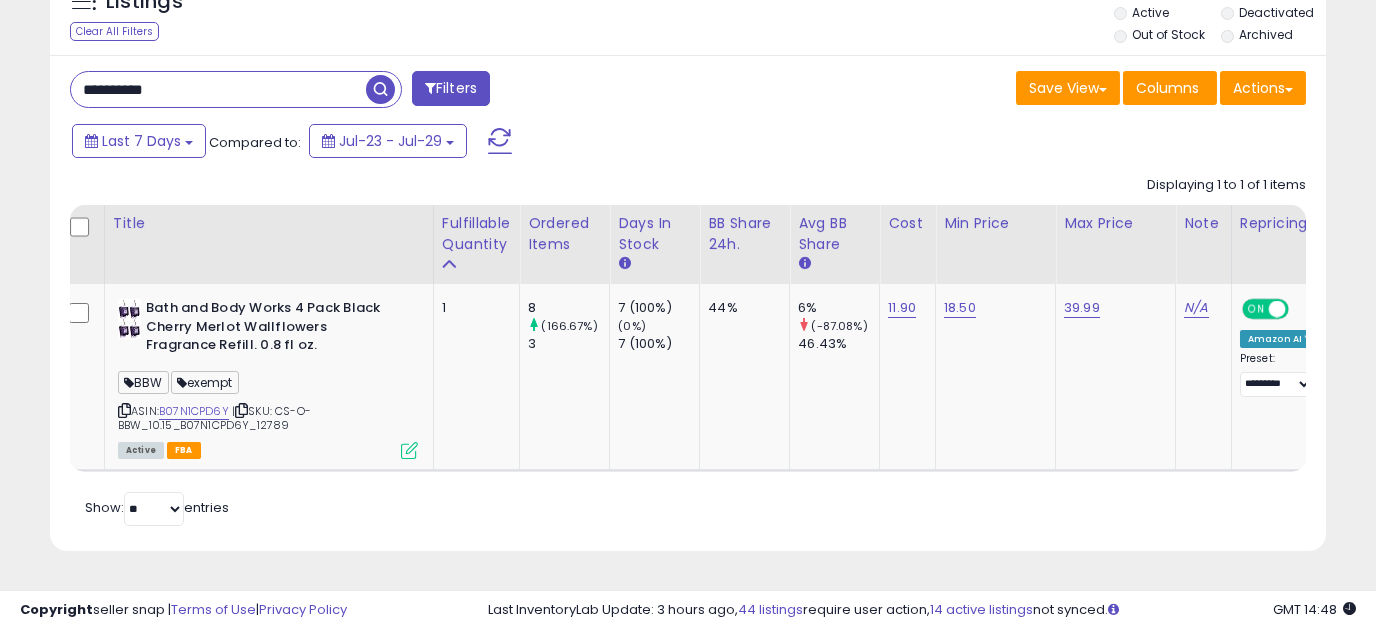 drag, startPoint x: 245, startPoint y: 96, endPoint x: -32, endPoint y: 106, distance: 277.18045 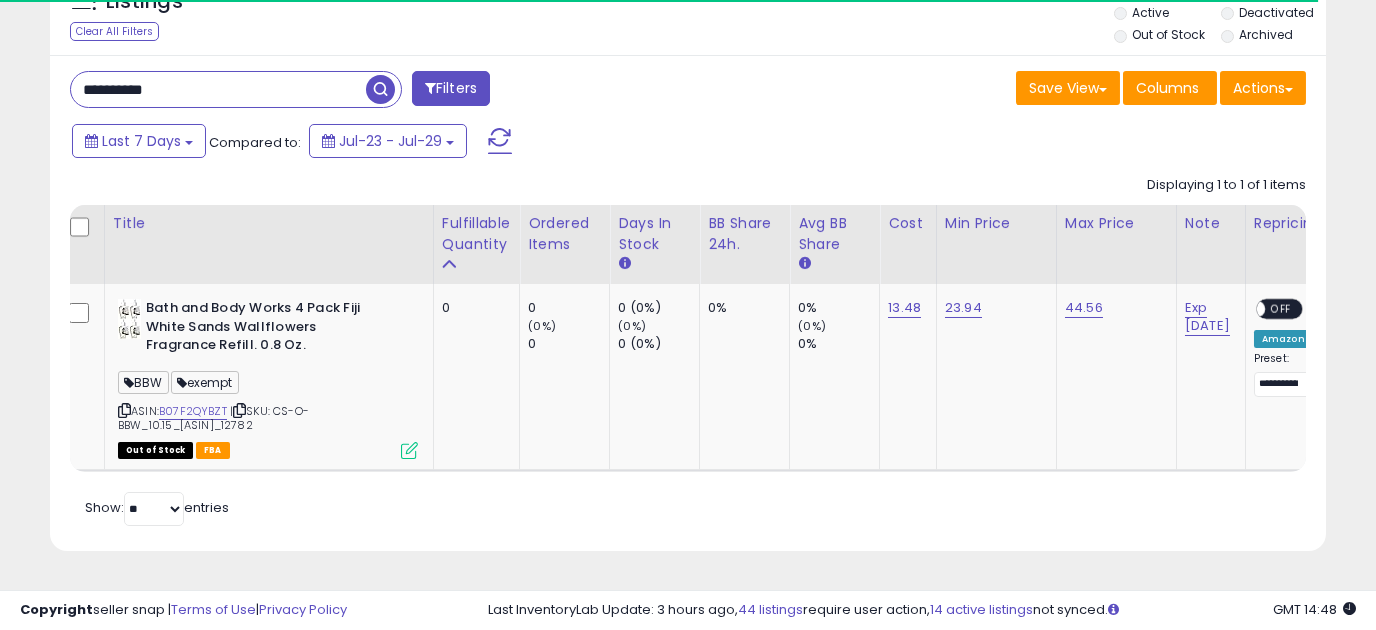 scroll, scrollTop: 0, scrollLeft: 82, axis: horizontal 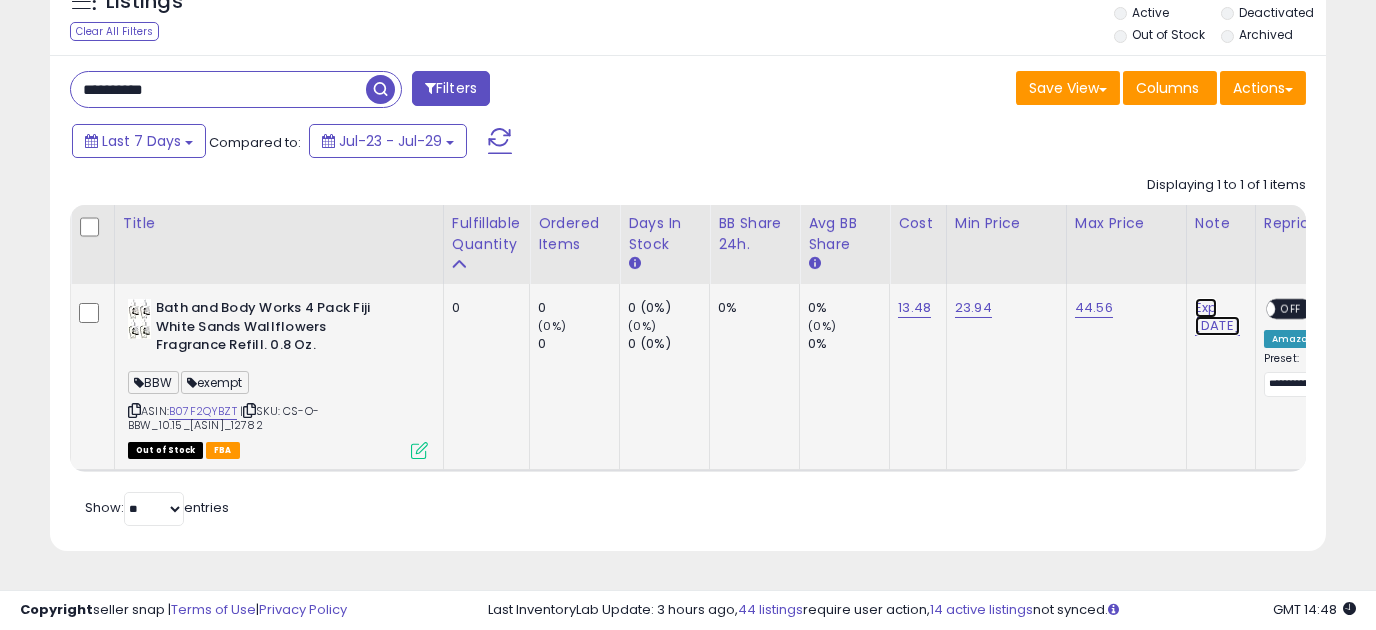 click on "Exp [DATE]" at bounding box center [1217, 317] 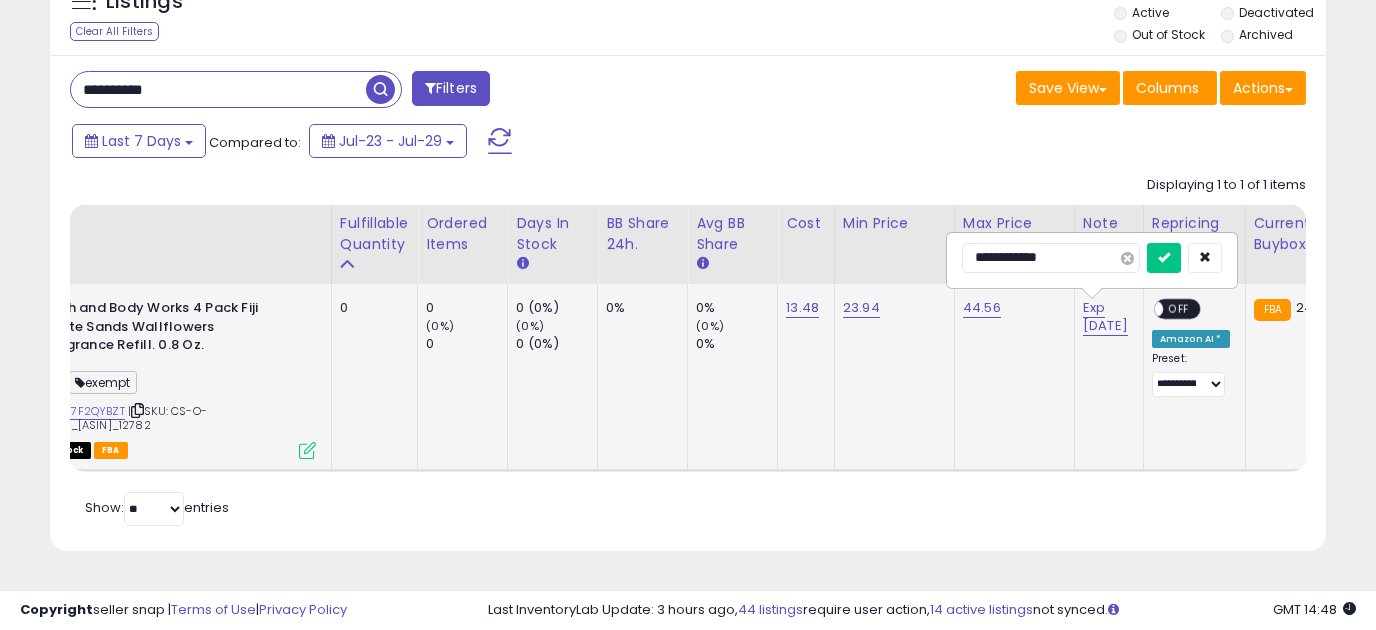click at bounding box center (1127, 258) 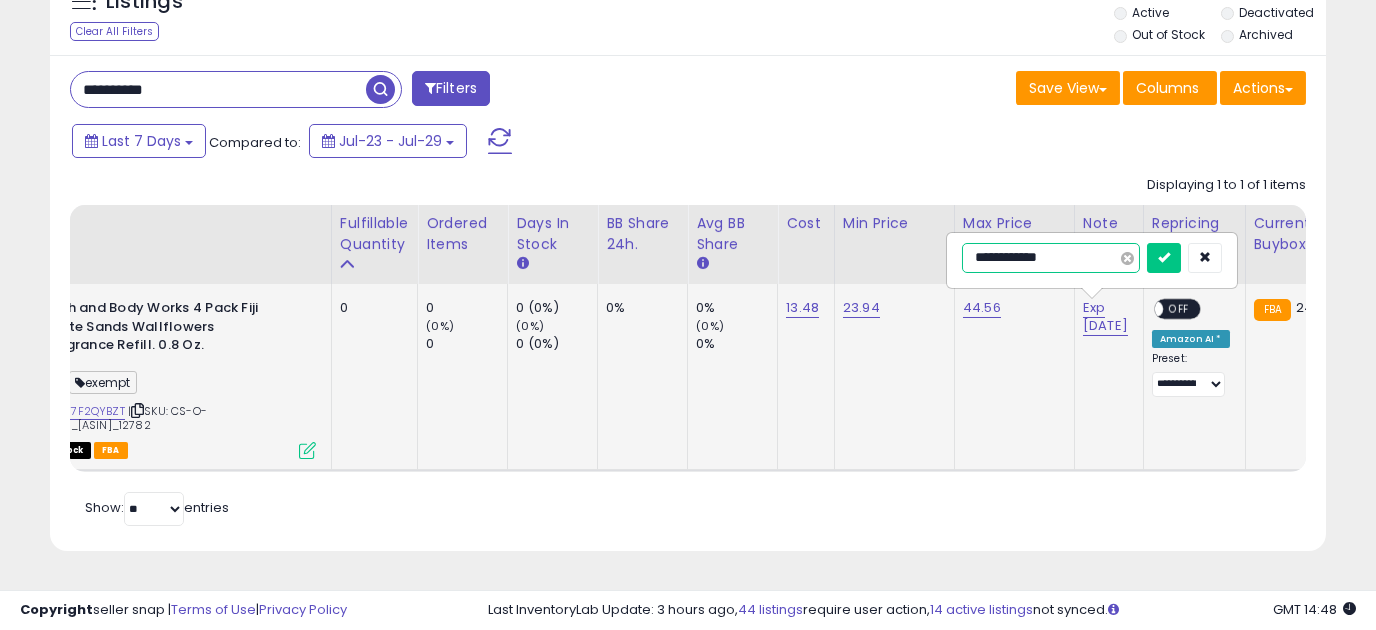 type 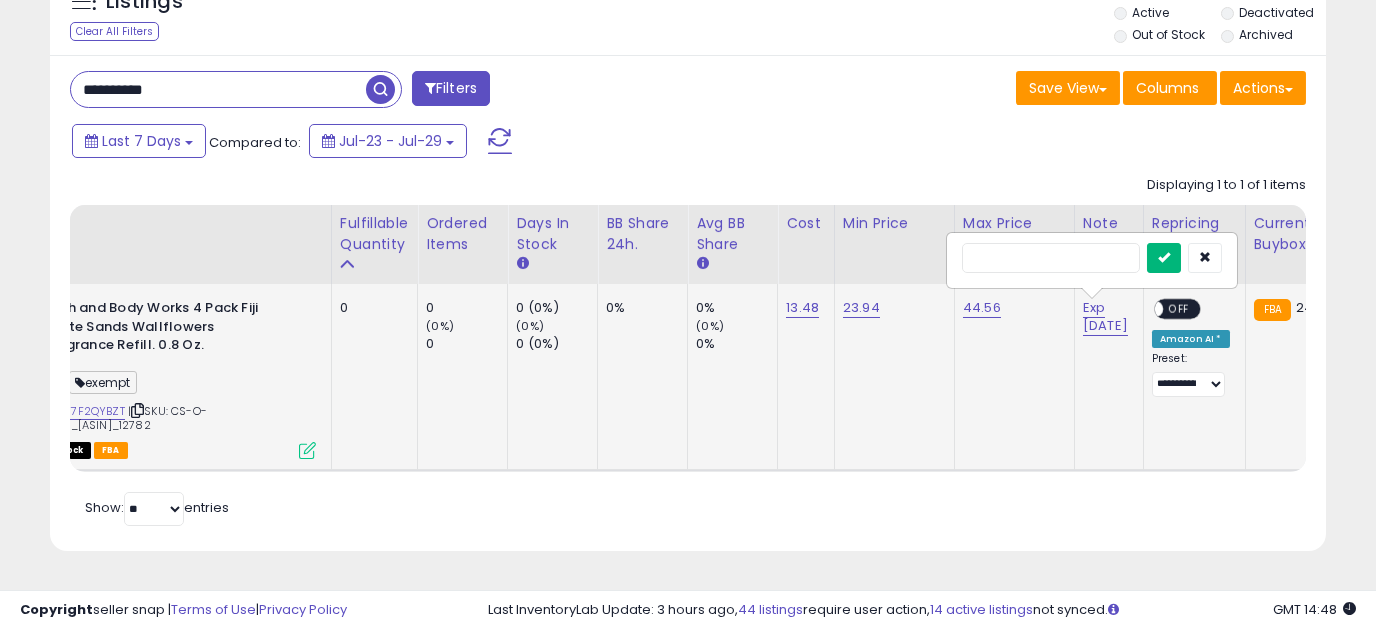 click at bounding box center (1164, 257) 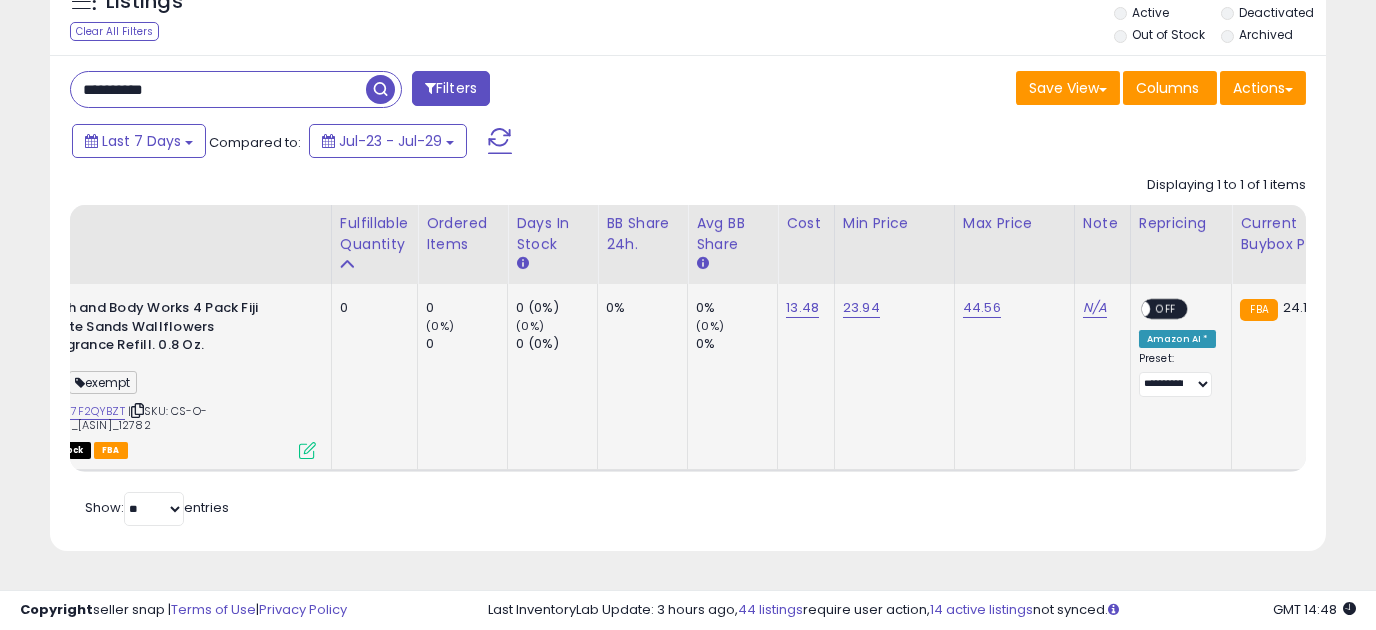 drag, startPoint x: 217, startPoint y: 81, endPoint x: -75, endPoint y: 81, distance: 292 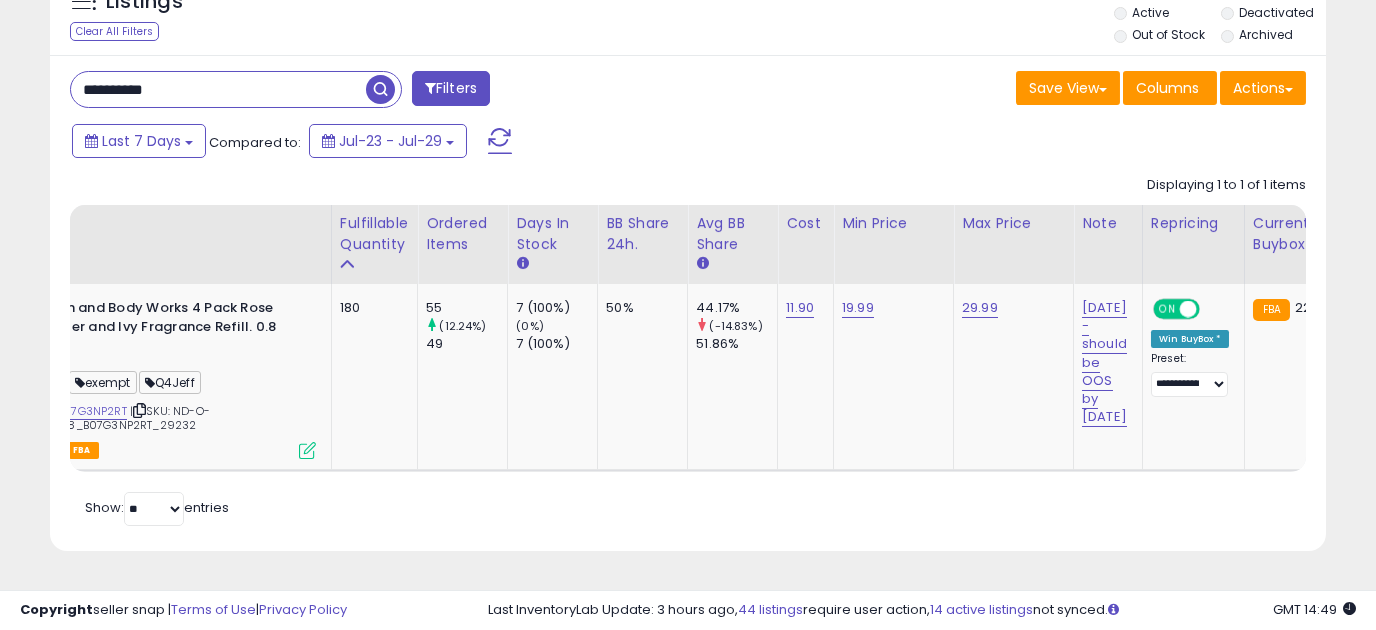 scroll, scrollTop: 0, scrollLeft: 49, axis: horizontal 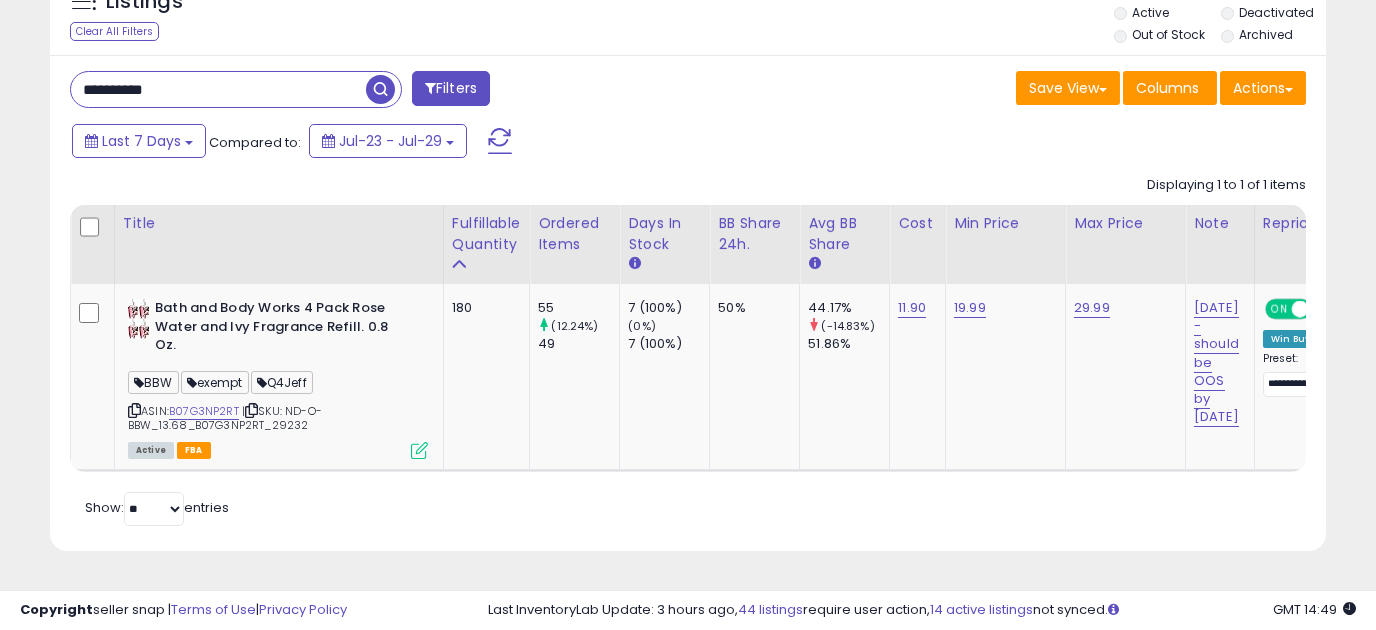 drag, startPoint x: 195, startPoint y: 90, endPoint x: -37, endPoint y: 72, distance: 232.69724 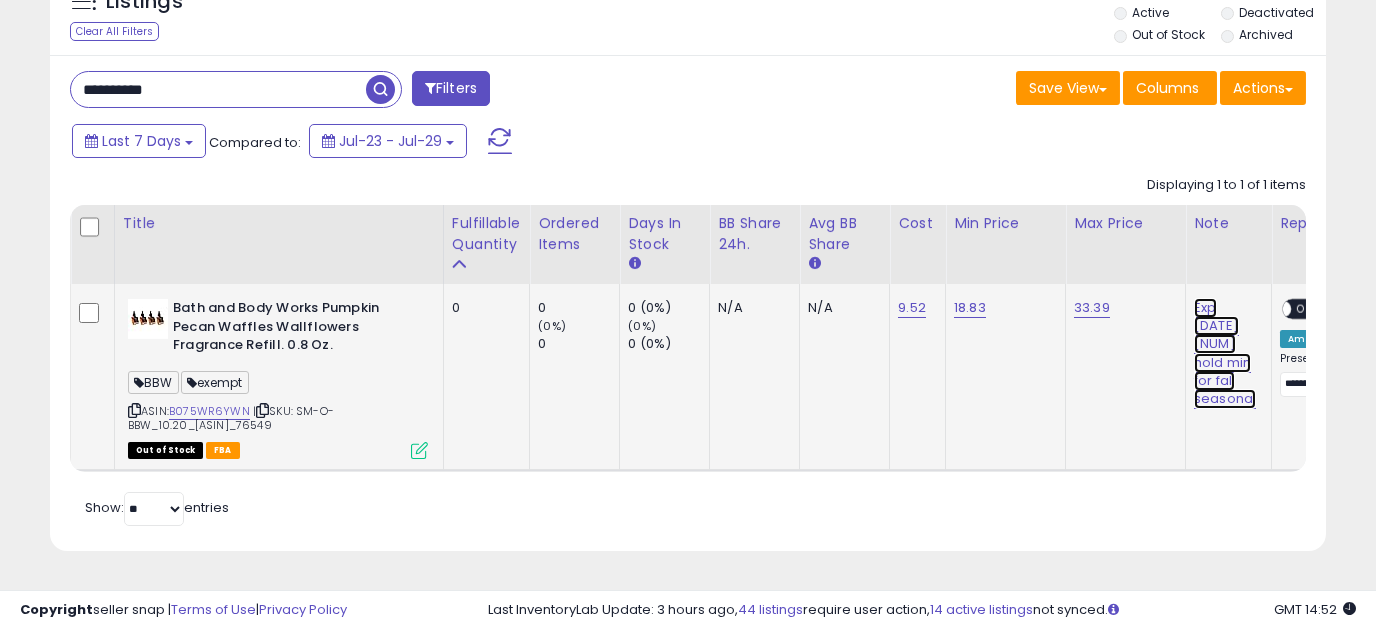 click on "Exp [DATE] [NUM] hold min for fall seasonal" at bounding box center (1225, 353) 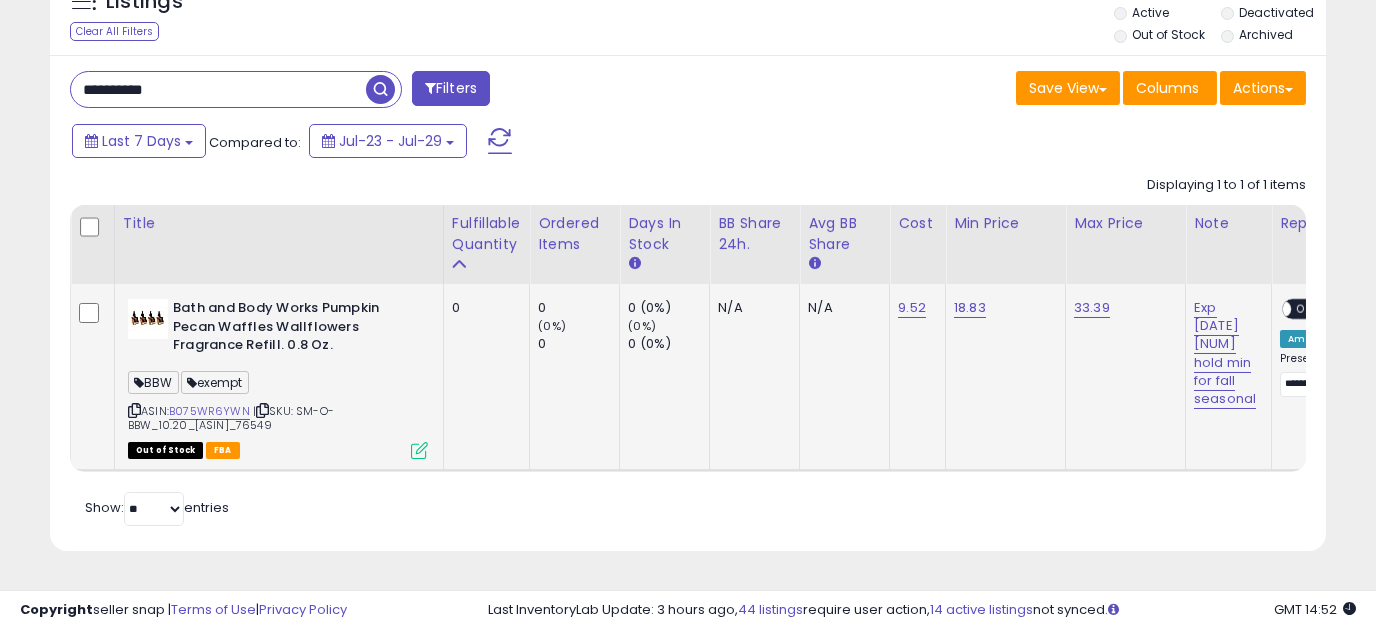 scroll, scrollTop: 0, scrollLeft: 115, axis: horizontal 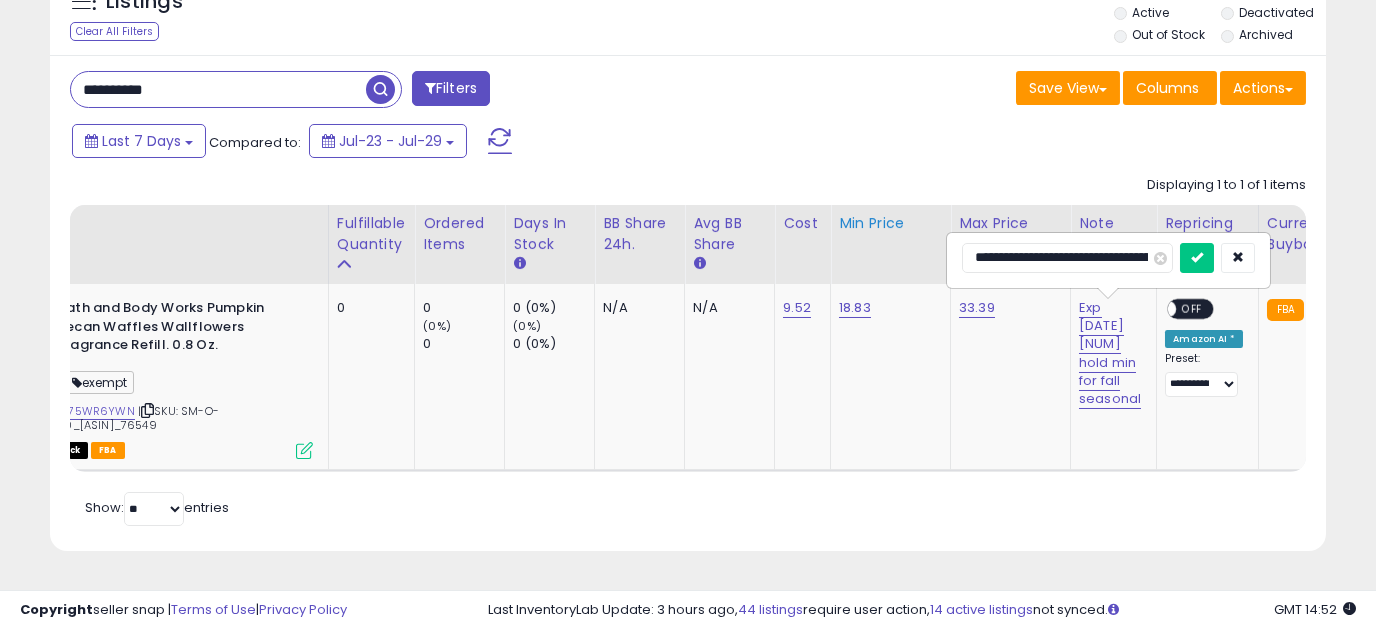 drag, startPoint x: 1050, startPoint y: 256, endPoint x: 862, endPoint y: 250, distance: 188.09572 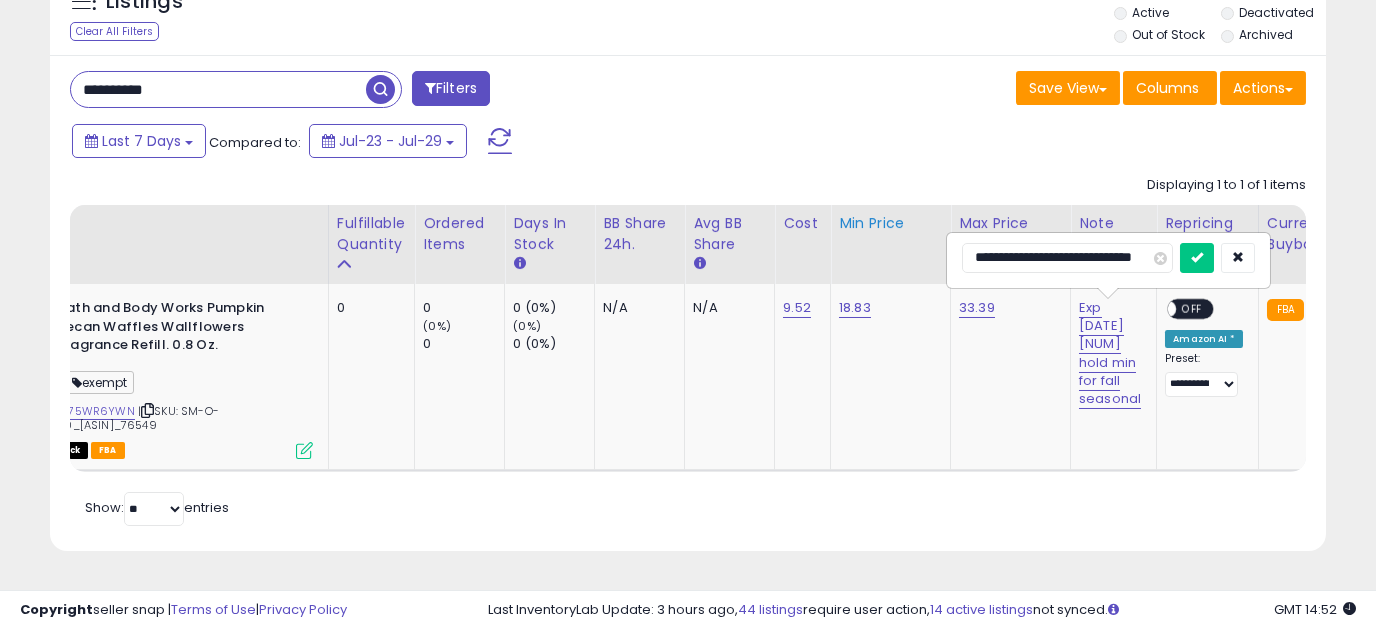 type on "**********" 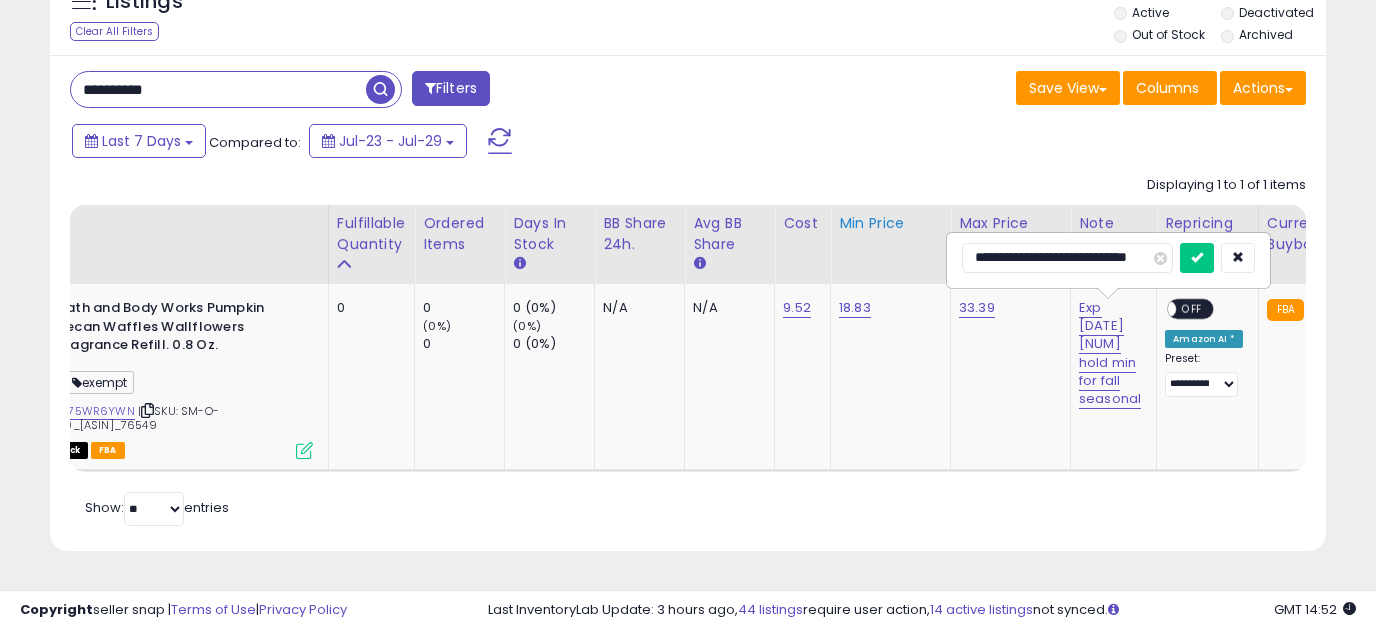 click at bounding box center [1197, 258] 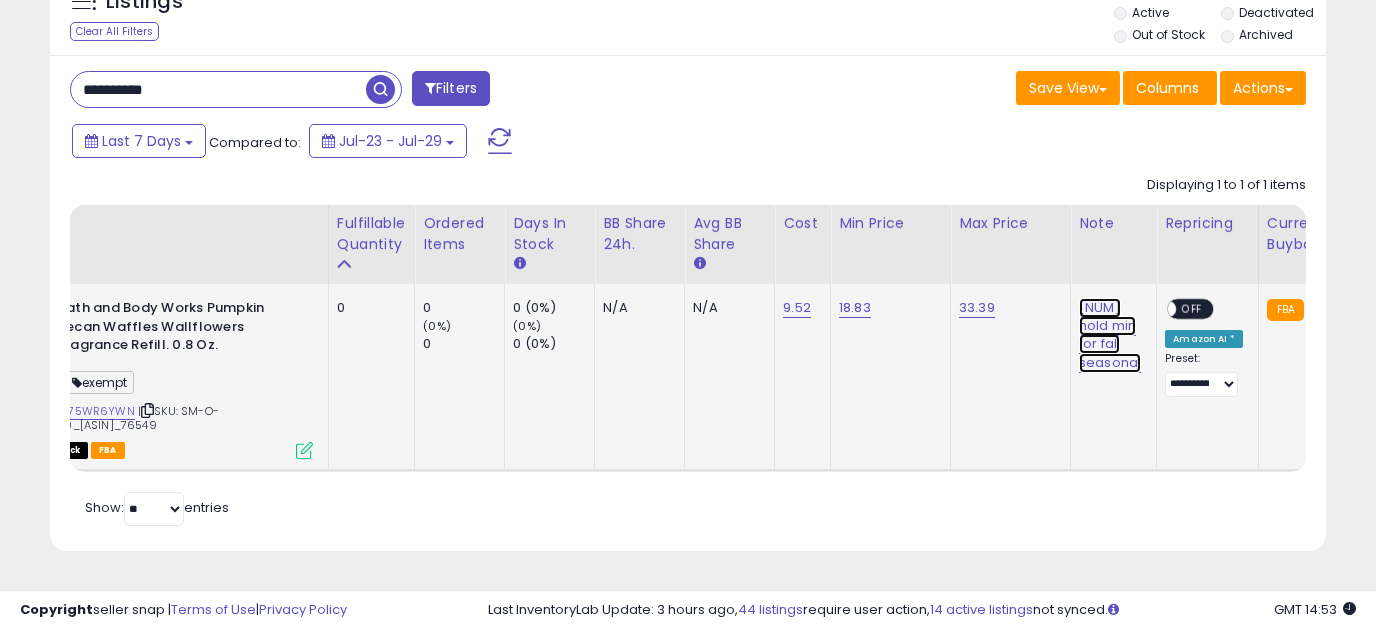 click on "[NUM] hold min for fall seasonal" at bounding box center (1110, 335) 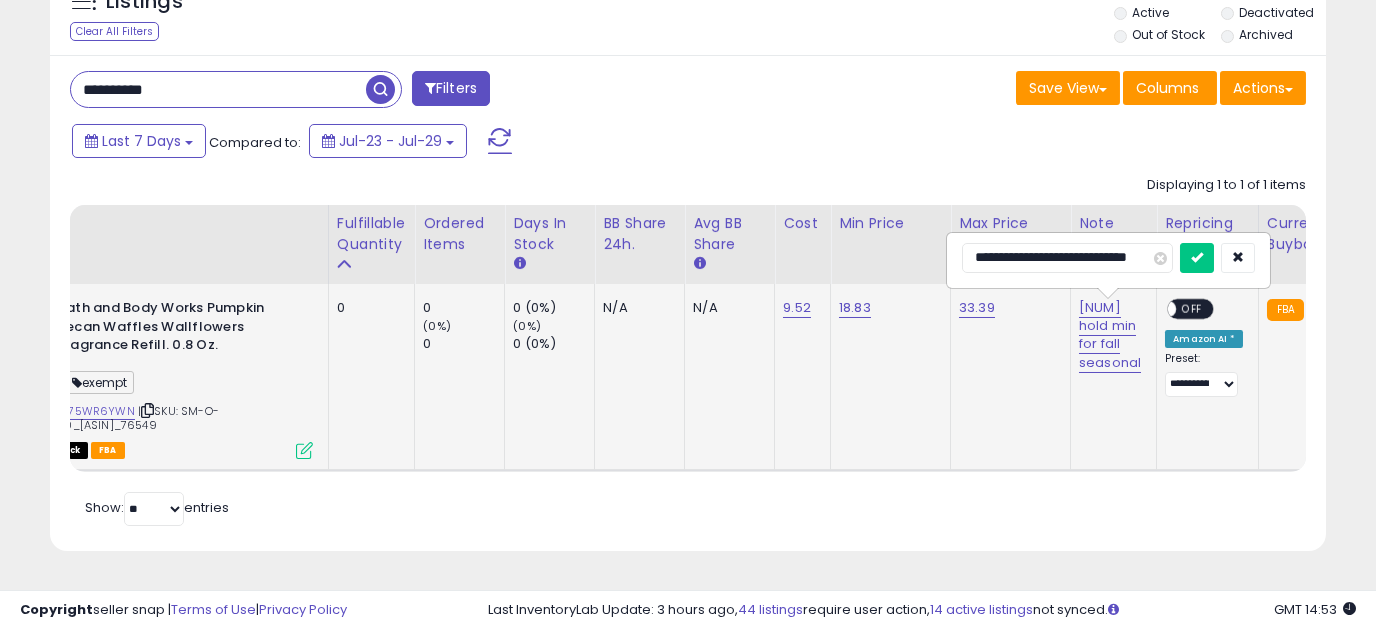scroll, scrollTop: 0, scrollLeft: 0, axis: both 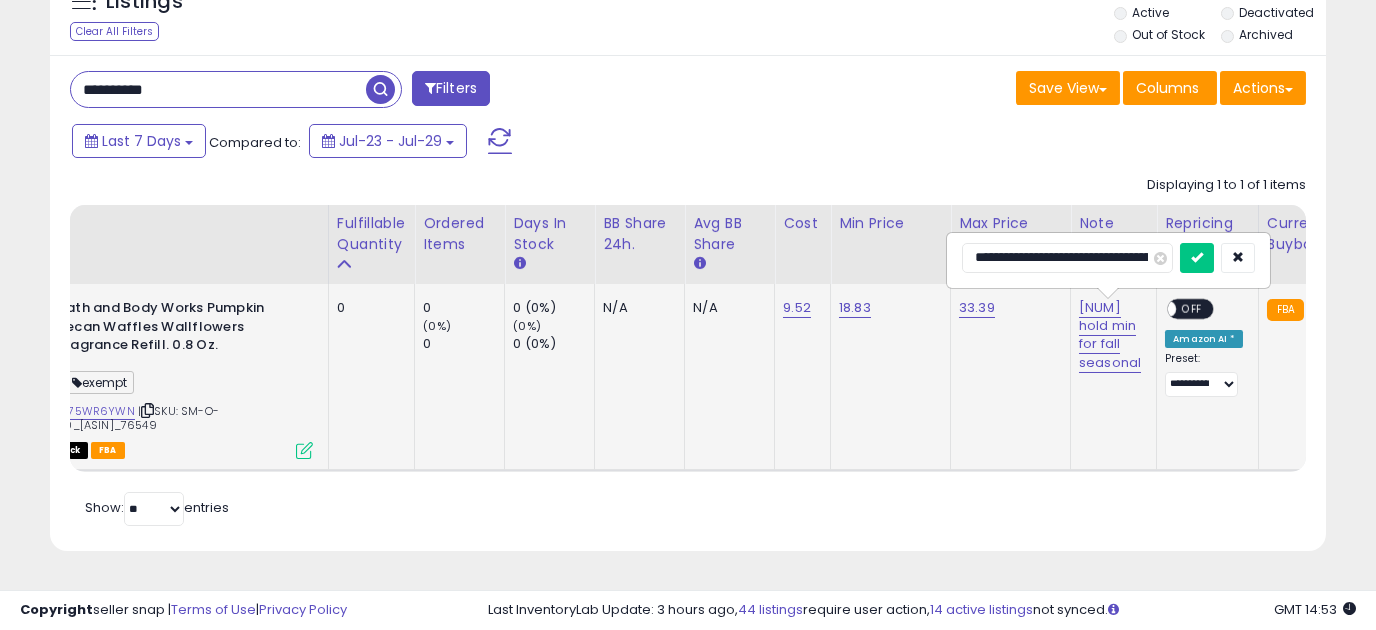type on "**********" 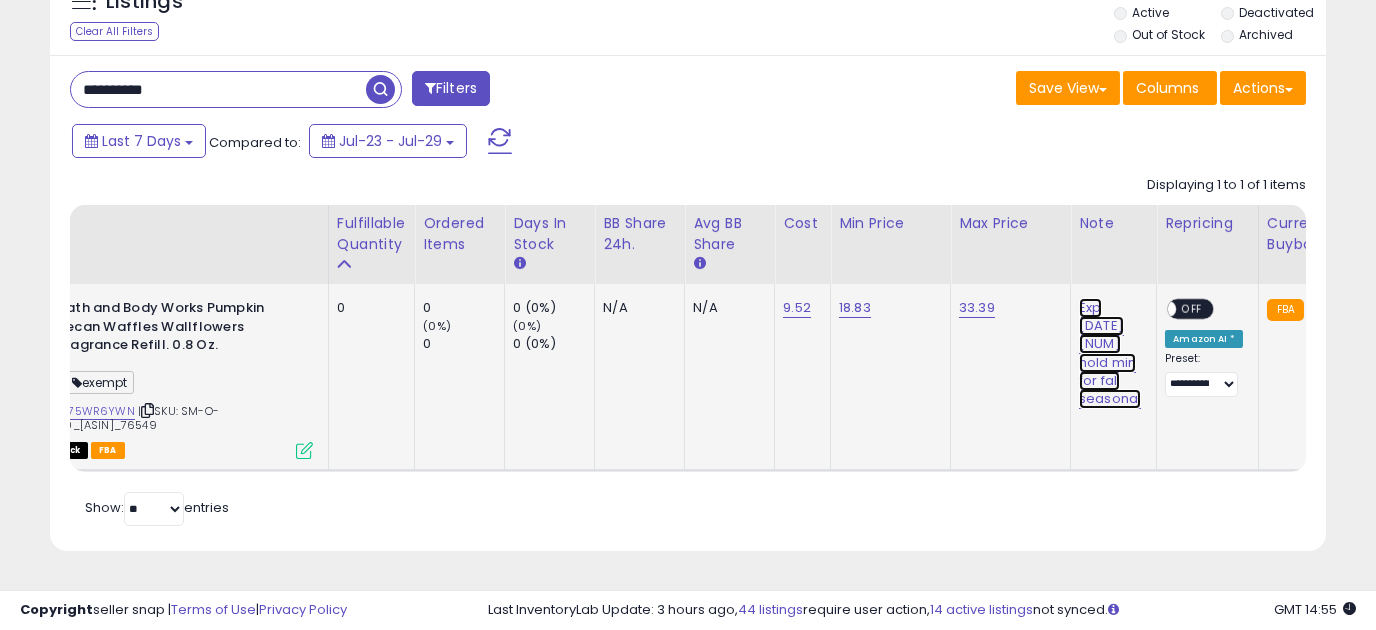 click on "Exp [DATE] [NUM] hold min for fall seasonal" at bounding box center (1110, 353) 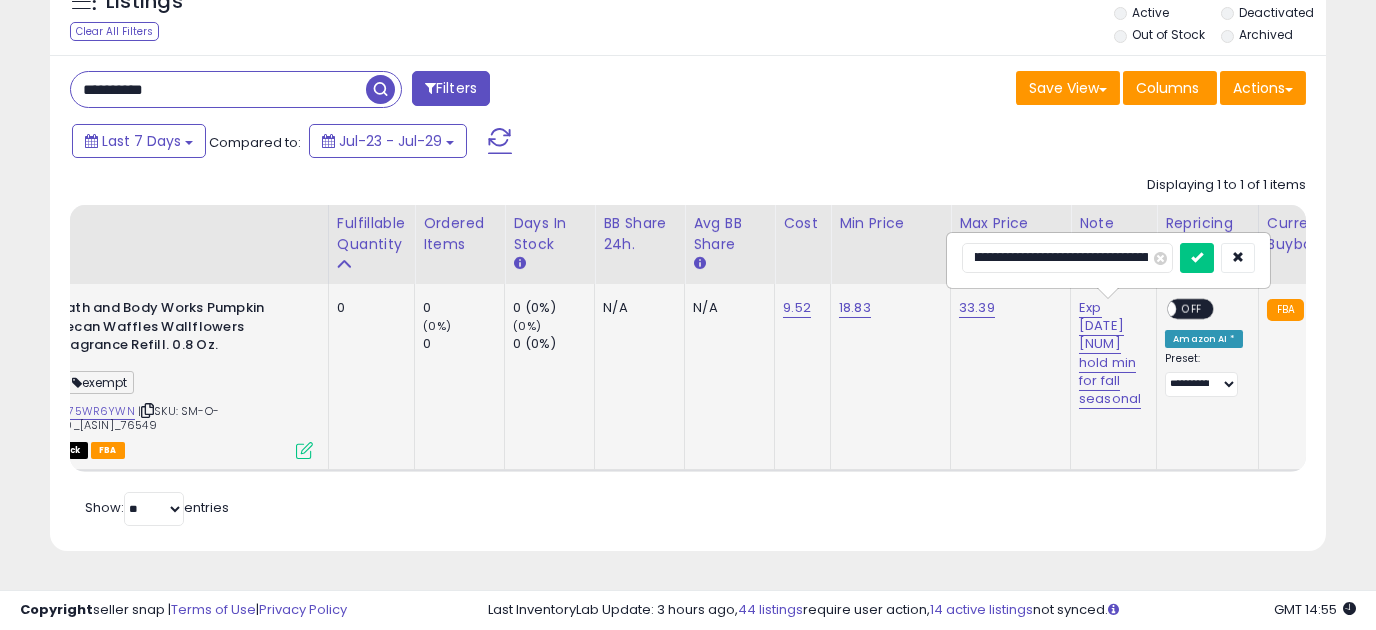 scroll, scrollTop: 0, scrollLeft: 0, axis: both 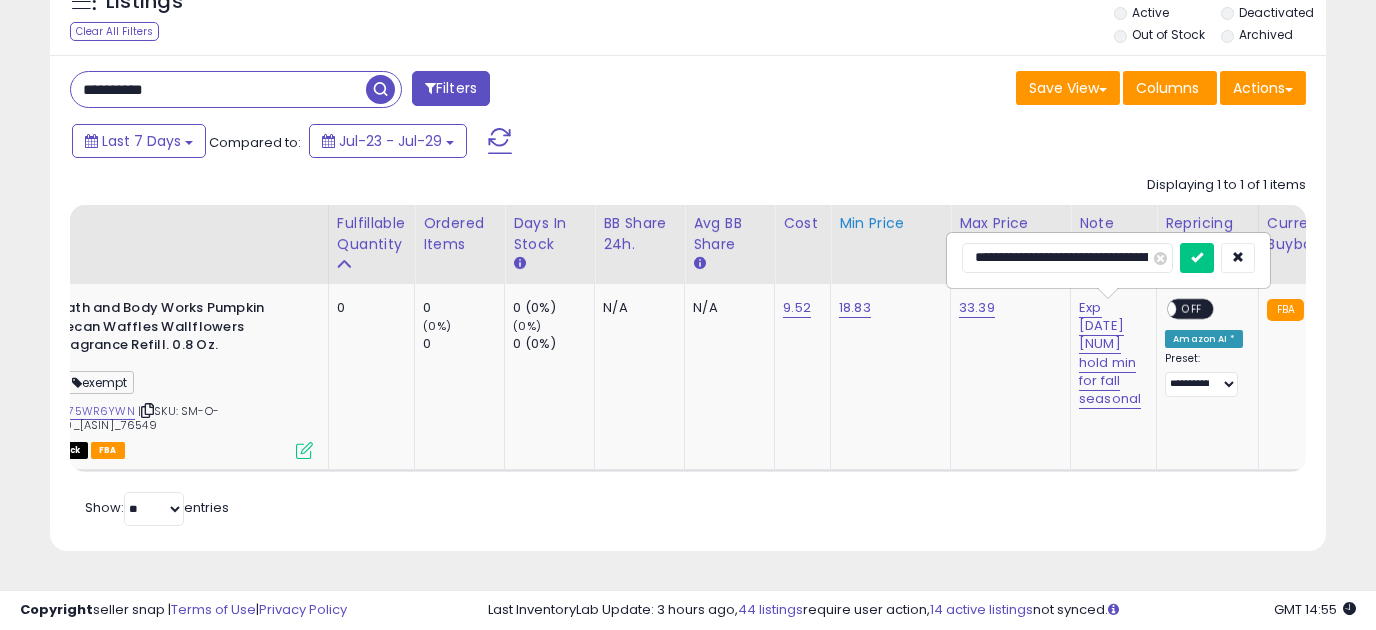 drag, startPoint x: 1048, startPoint y: 262, endPoint x: 848, endPoint y: 271, distance: 200.2024 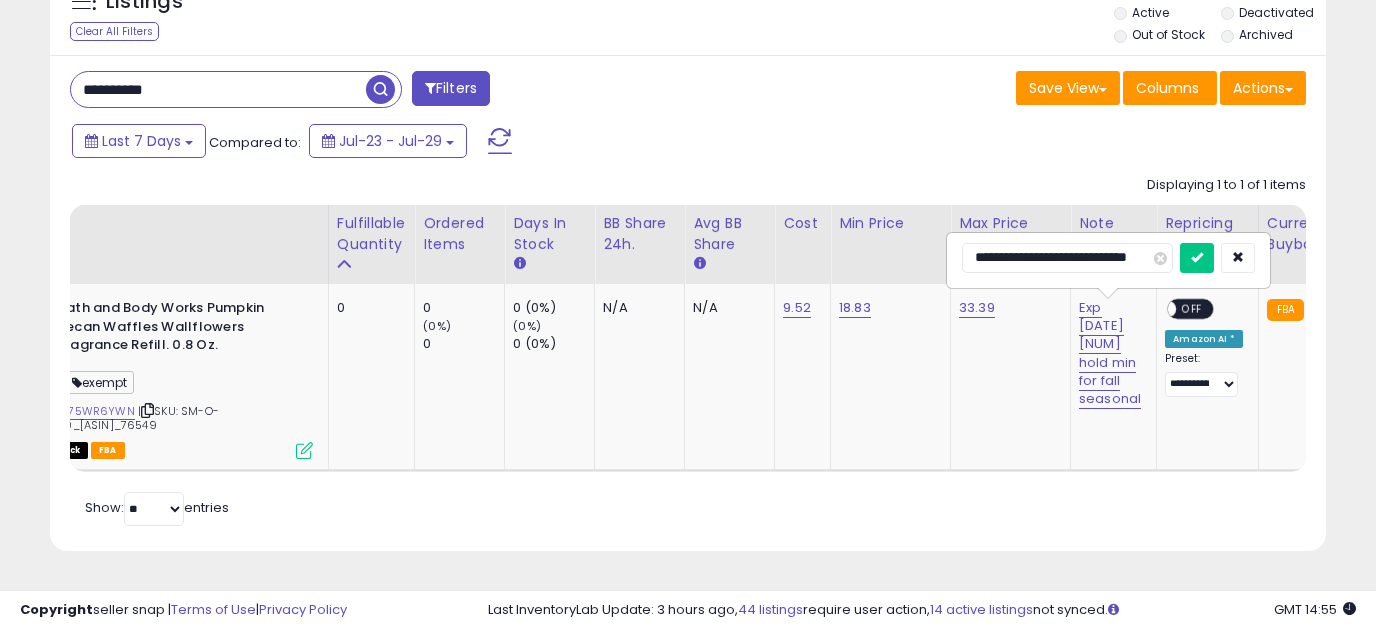 click at bounding box center (1197, 258) 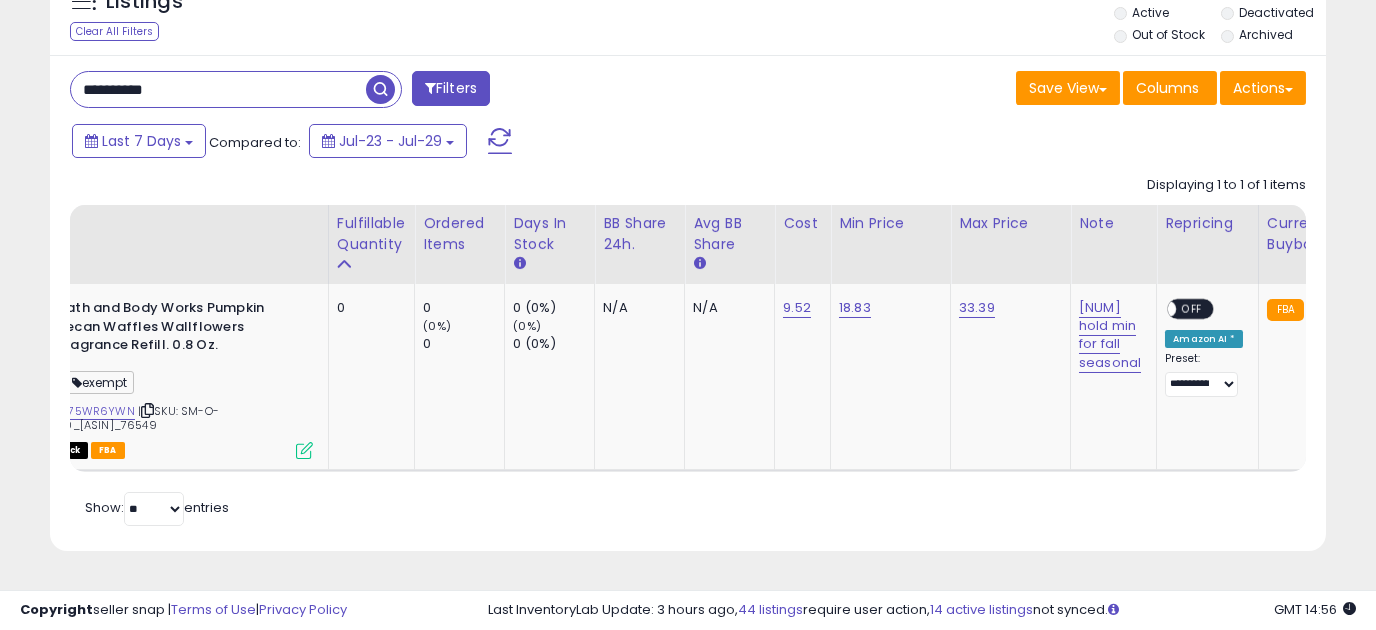 drag, startPoint x: 215, startPoint y: 97, endPoint x: -21, endPoint y: 87, distance: 236.21178 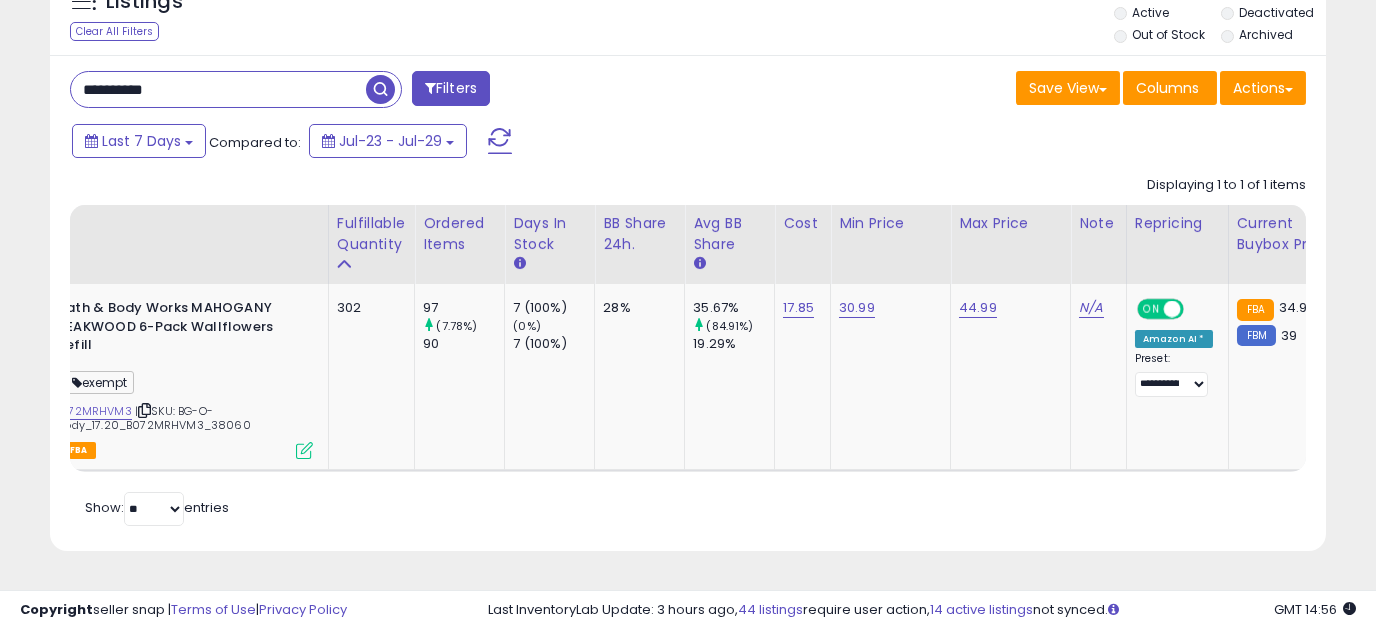 drag, startPoint x: 222, startPoint y: 85, endPoint x: 23, endPoint y: 85, distance: 199 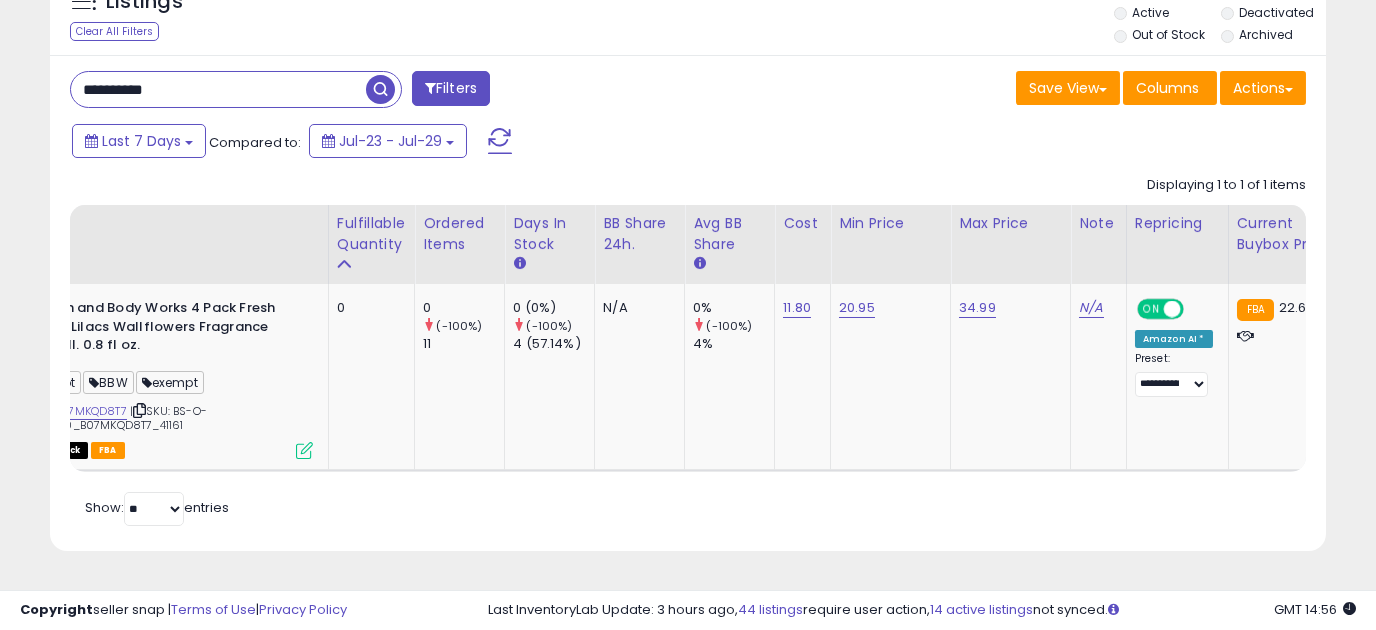 drag, startPoint x: 211, startPoint y: 96, endPoint x: 17, endPoint y: 100, distance: 194.04123 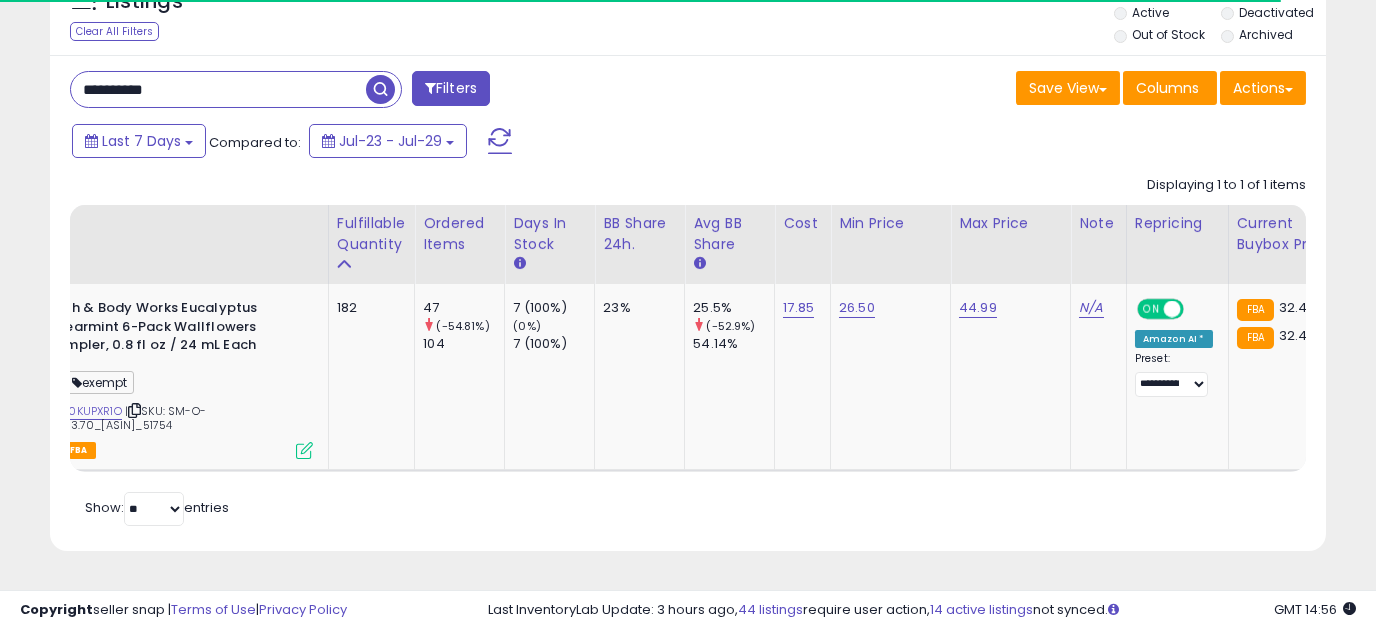 drag, startPoint x: 179, startPoint y: 88, endPoint x: 33, endPoint y: 93, distance: 146.08559 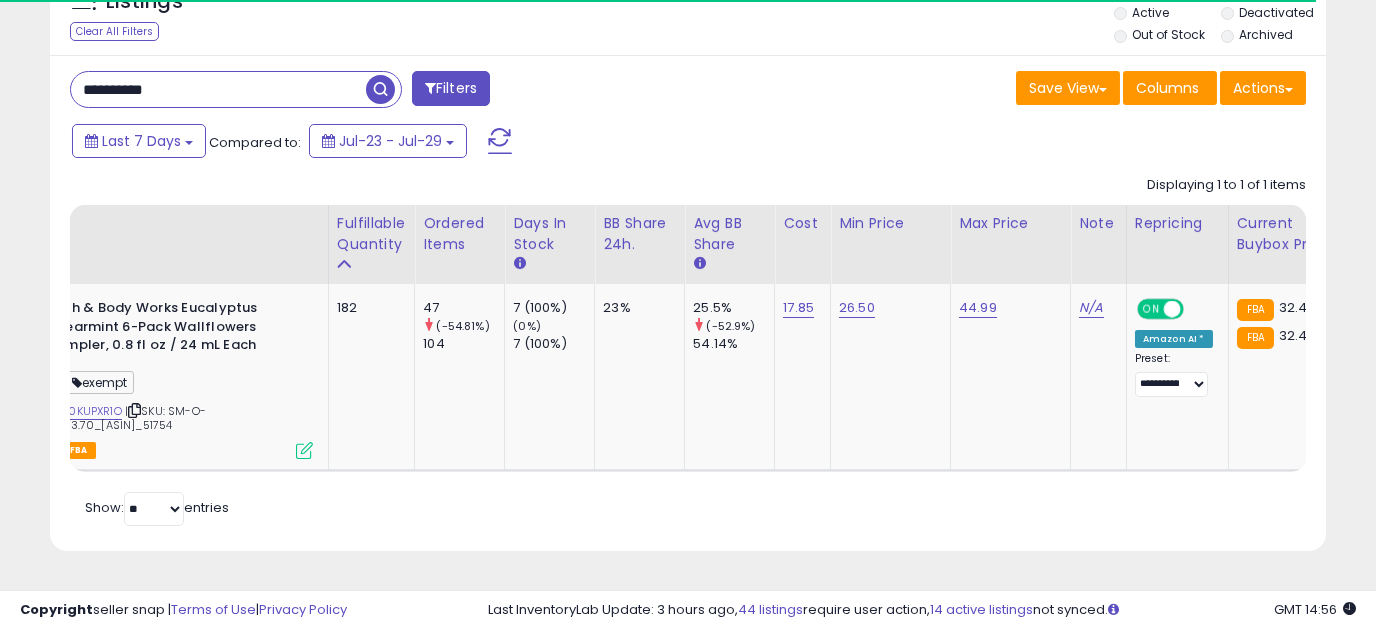 paste 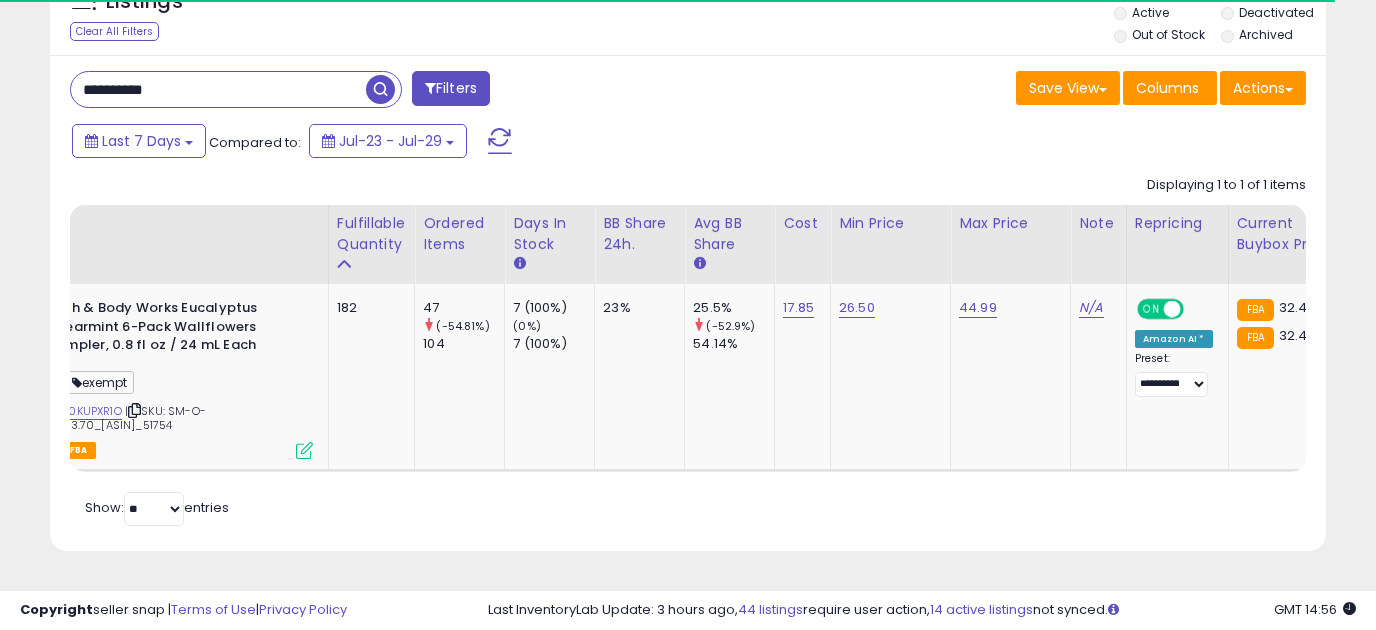 click at bounding box center [380, 89] 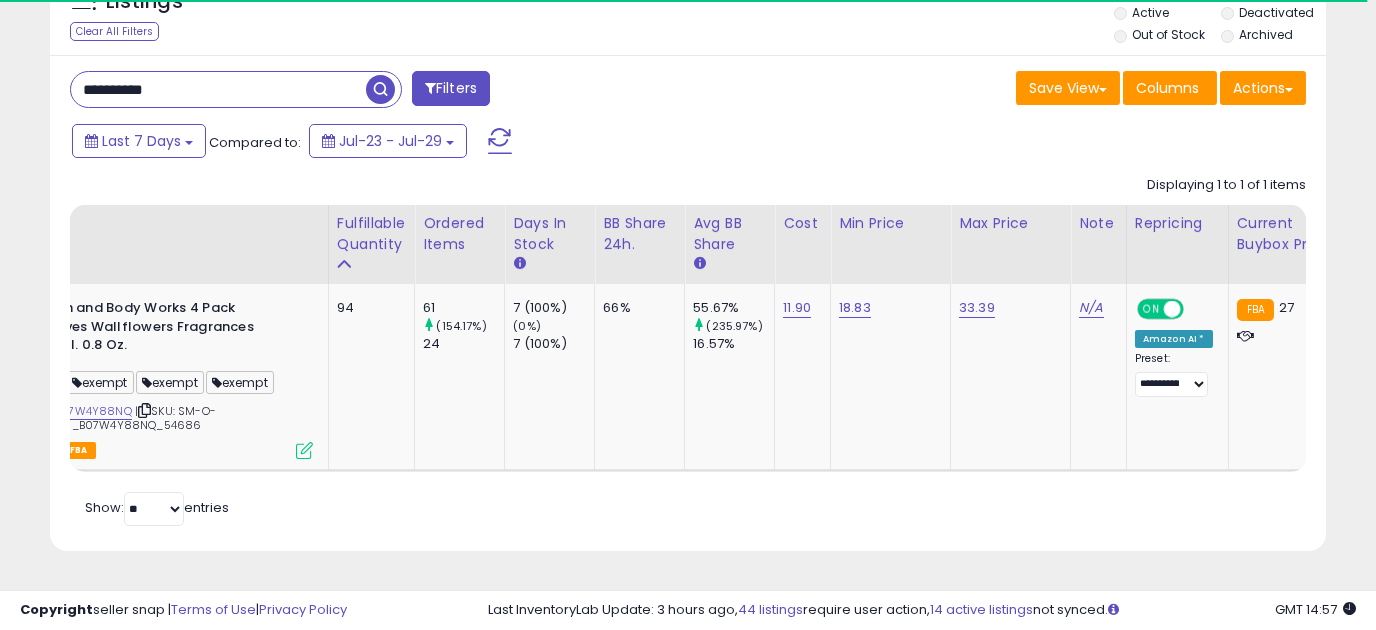 drag, startPoint x: 227, startPoint y: 96, endPoint x: -19, endPoint y: 92, distance: 246.03252 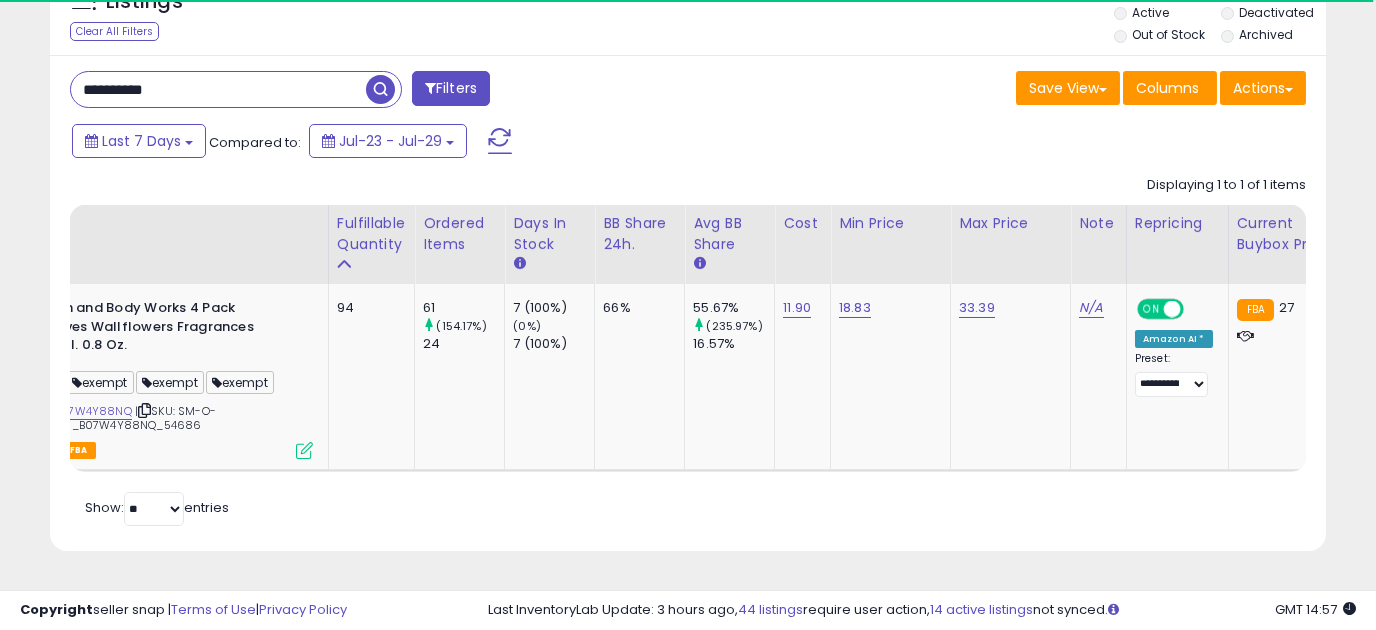 paste 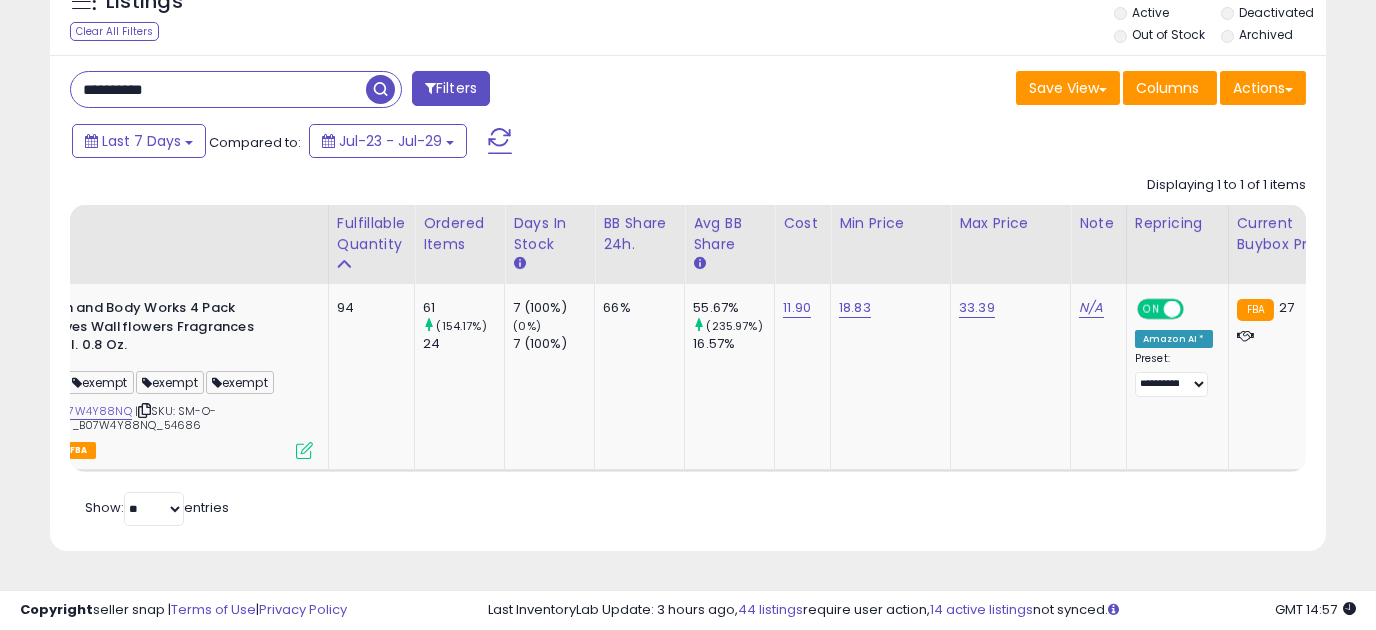 click at bounding box center [380, 89] 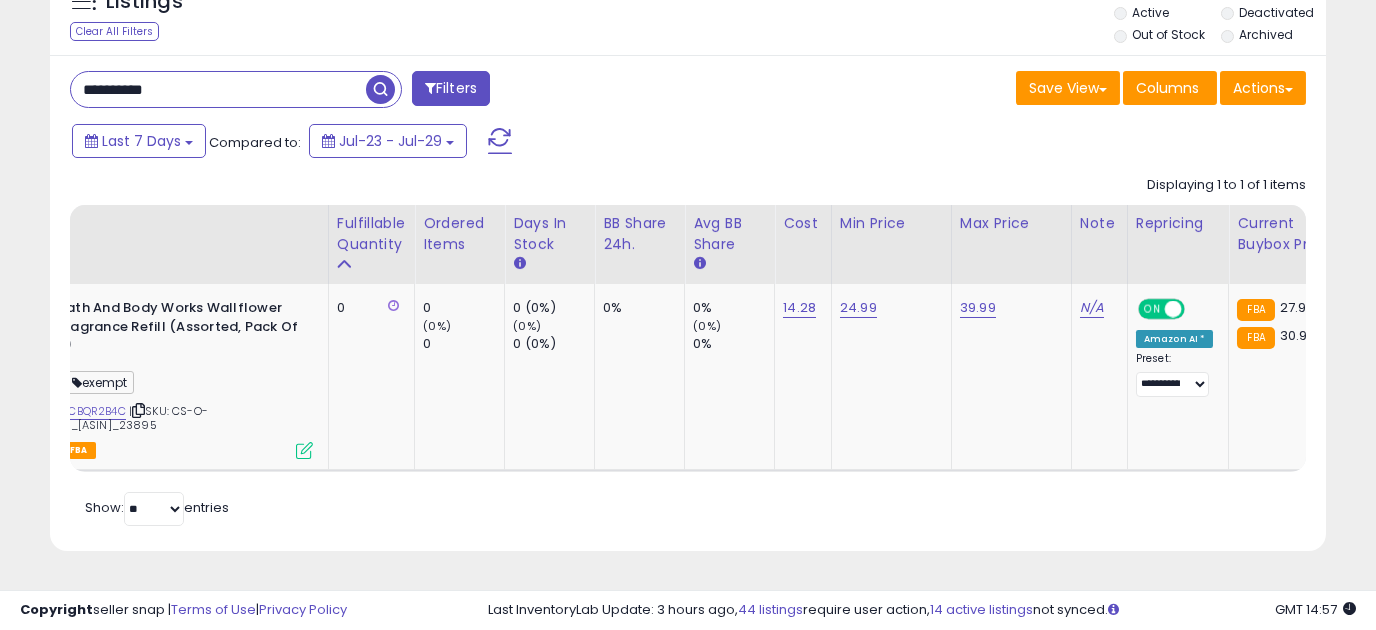 drag, startPoint x: 195, startPoint y: 94, endPoint x: -22, endPoint y: 97, distance: 217.02074 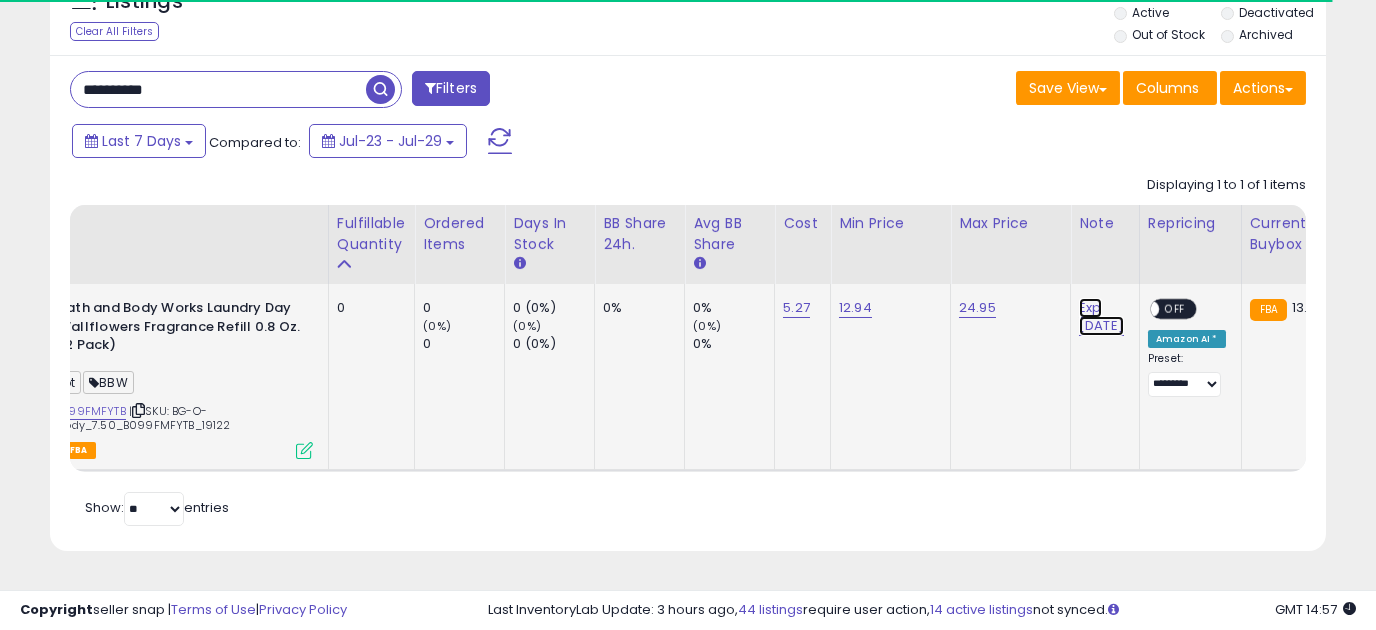 click on "Exp [DATE]" at bounding box center (1101, 317) 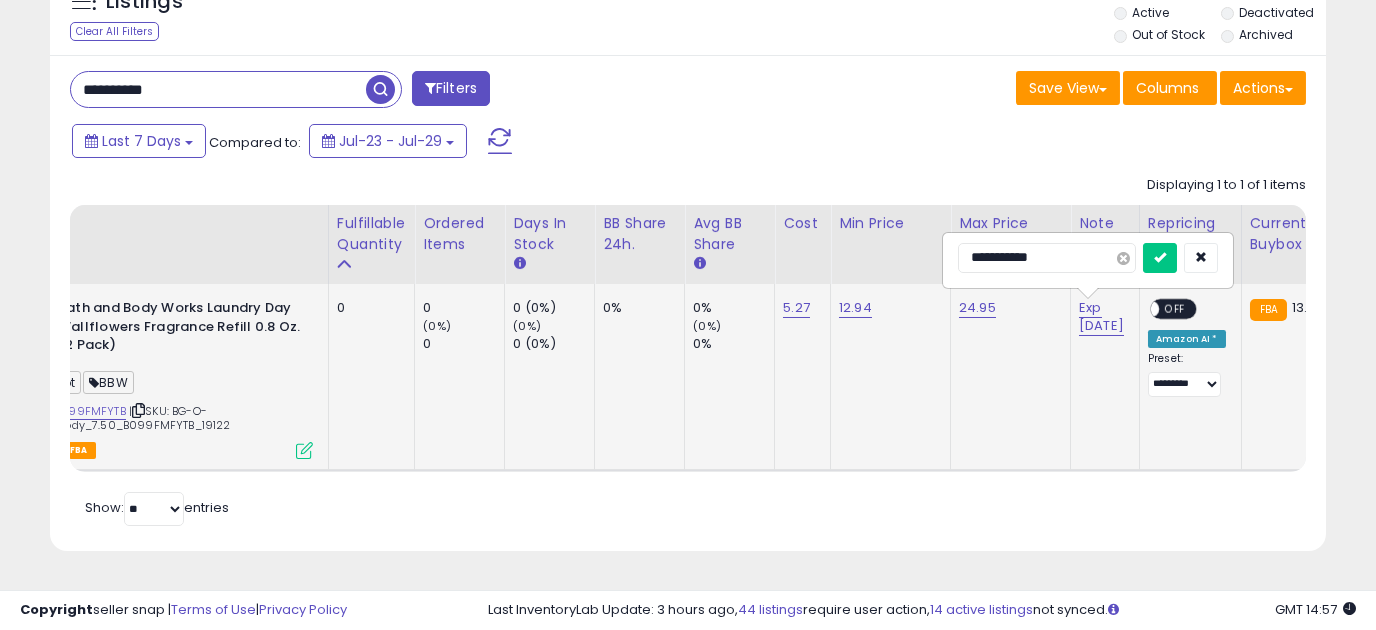 click at bounding box center [1123, 258] 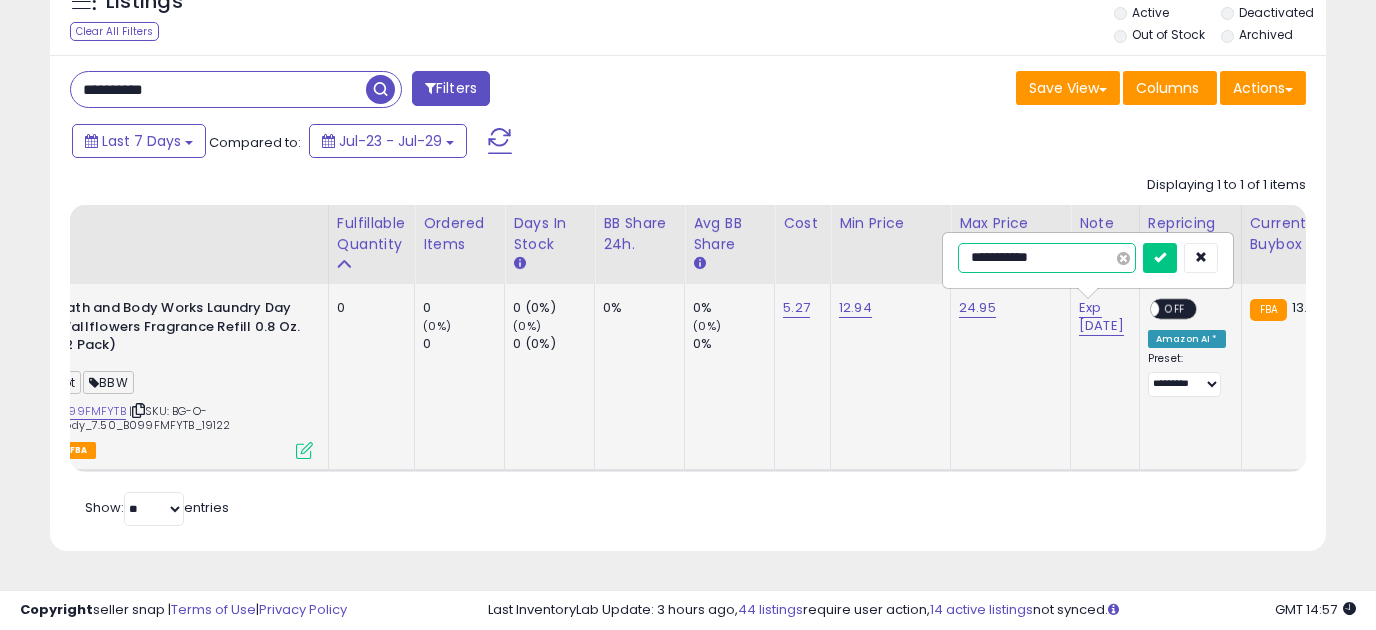 type 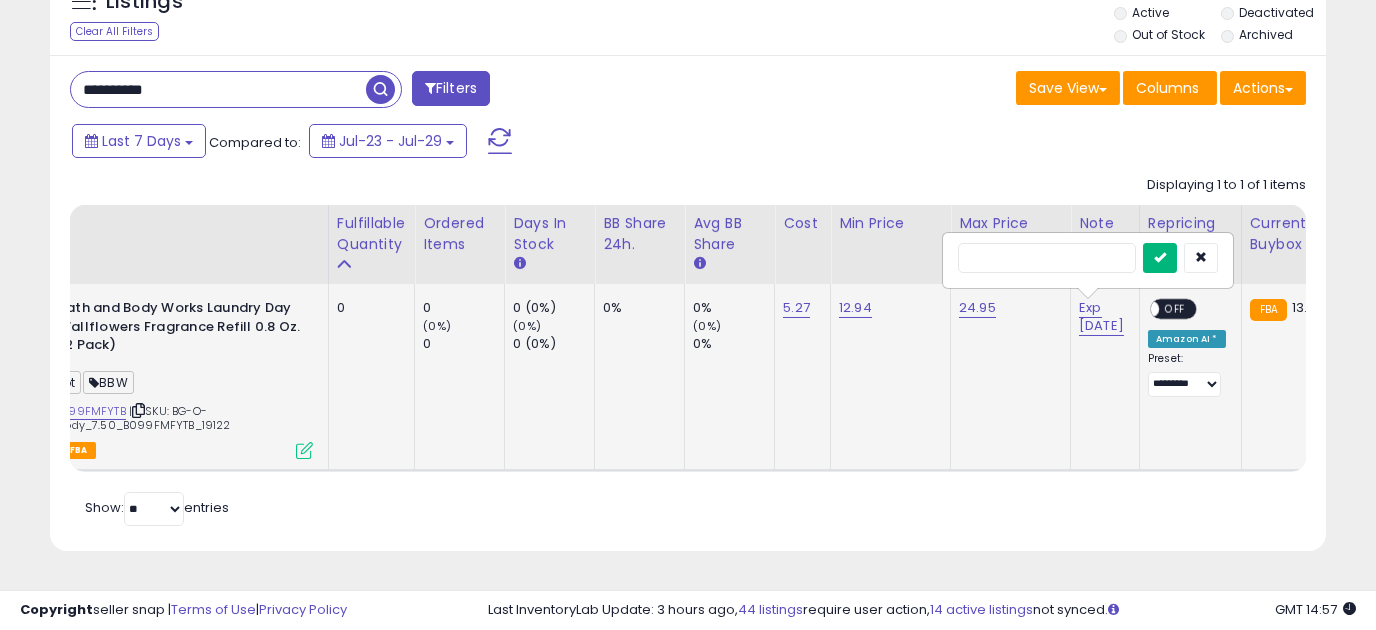 click at bounding box center [1160, 257] 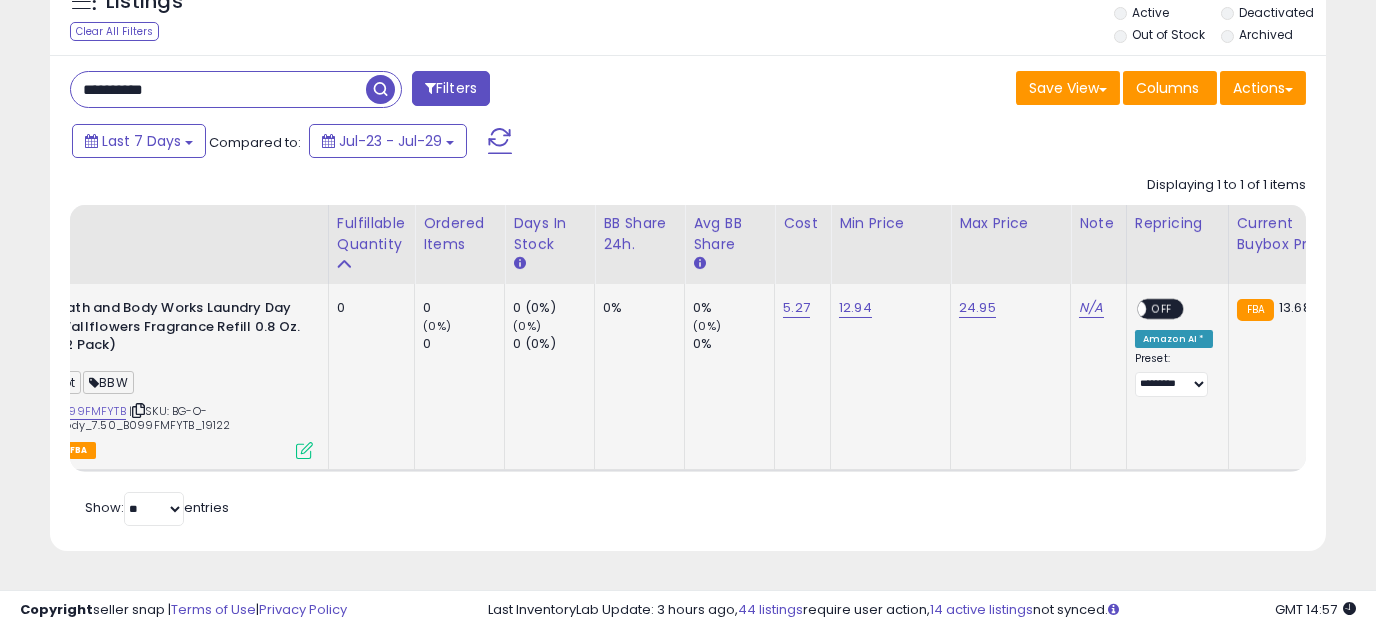 drag, startPoint x: 231, startPoint y: 87, endPoint x: -37, endPoint y: 55, distance: 269.9037 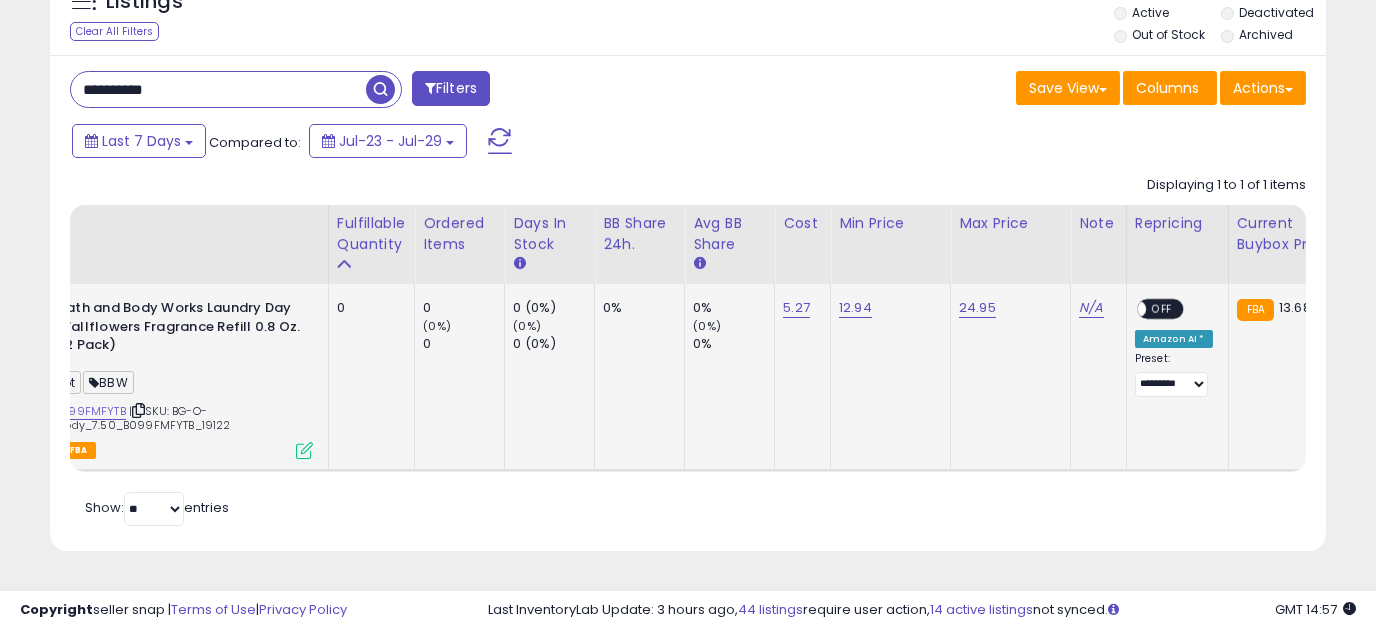 paste 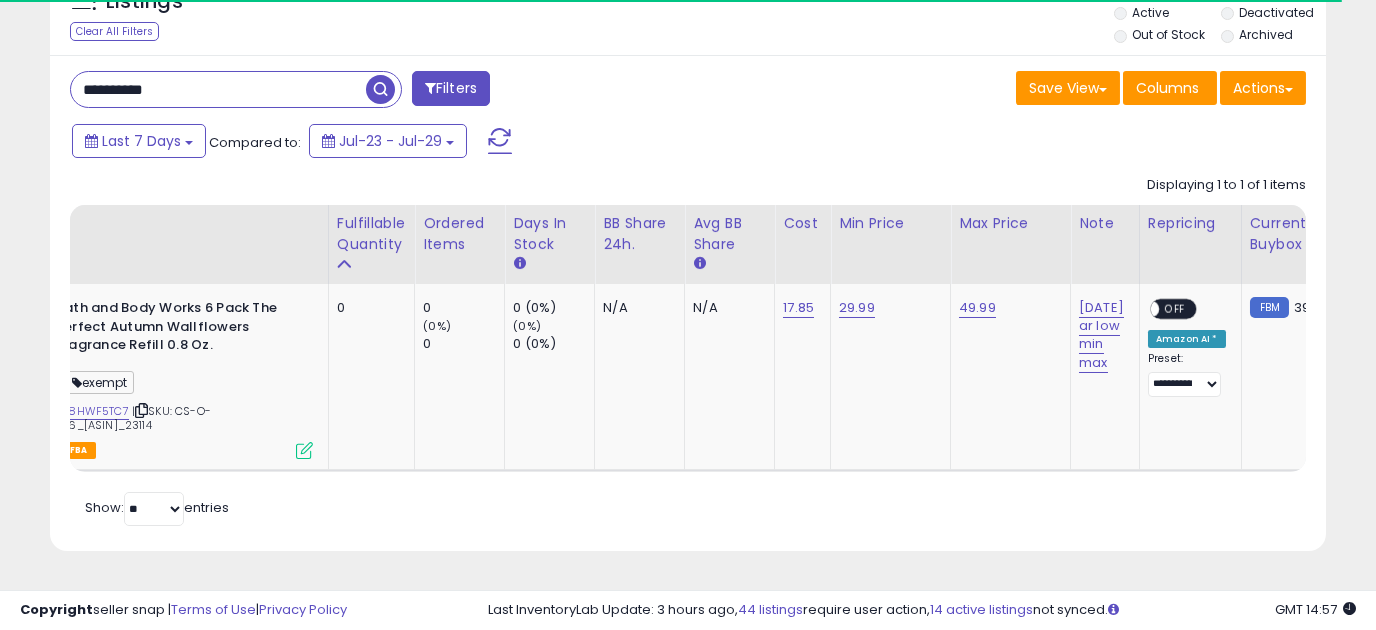 drag, startPoint x: 232, startPoint y: 95, endPoint x: -60, endPoint y: 58, distance: 294.33484 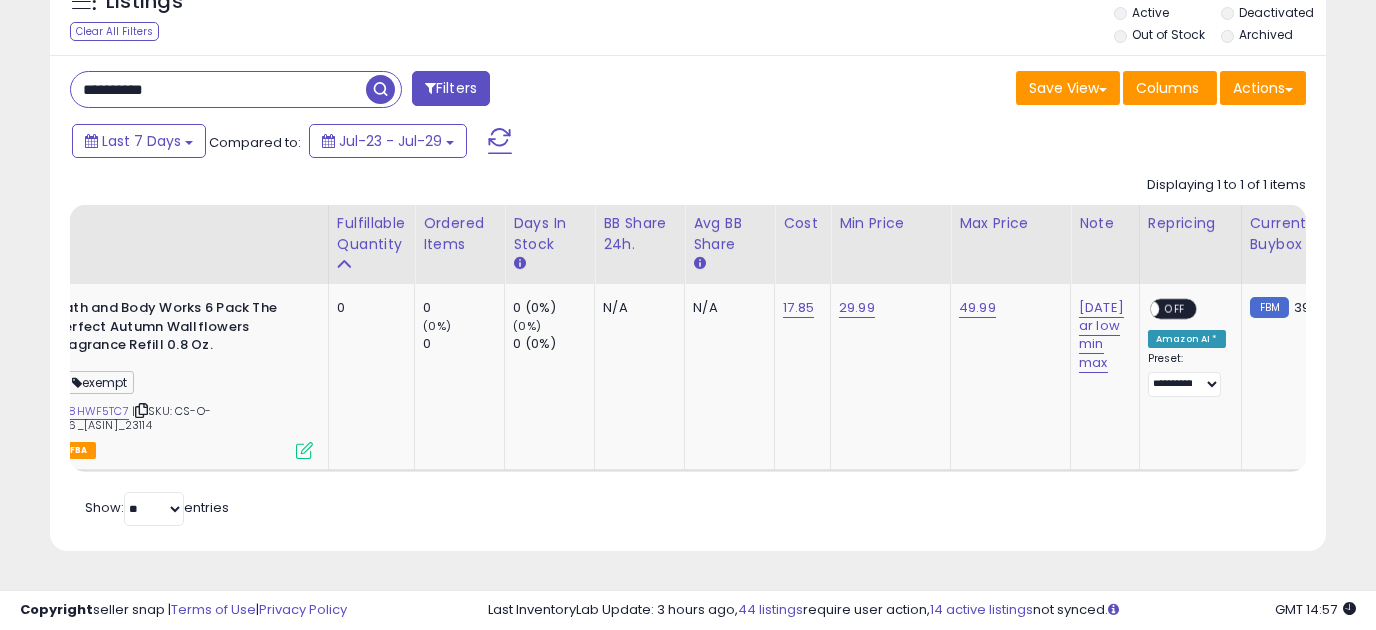 paste 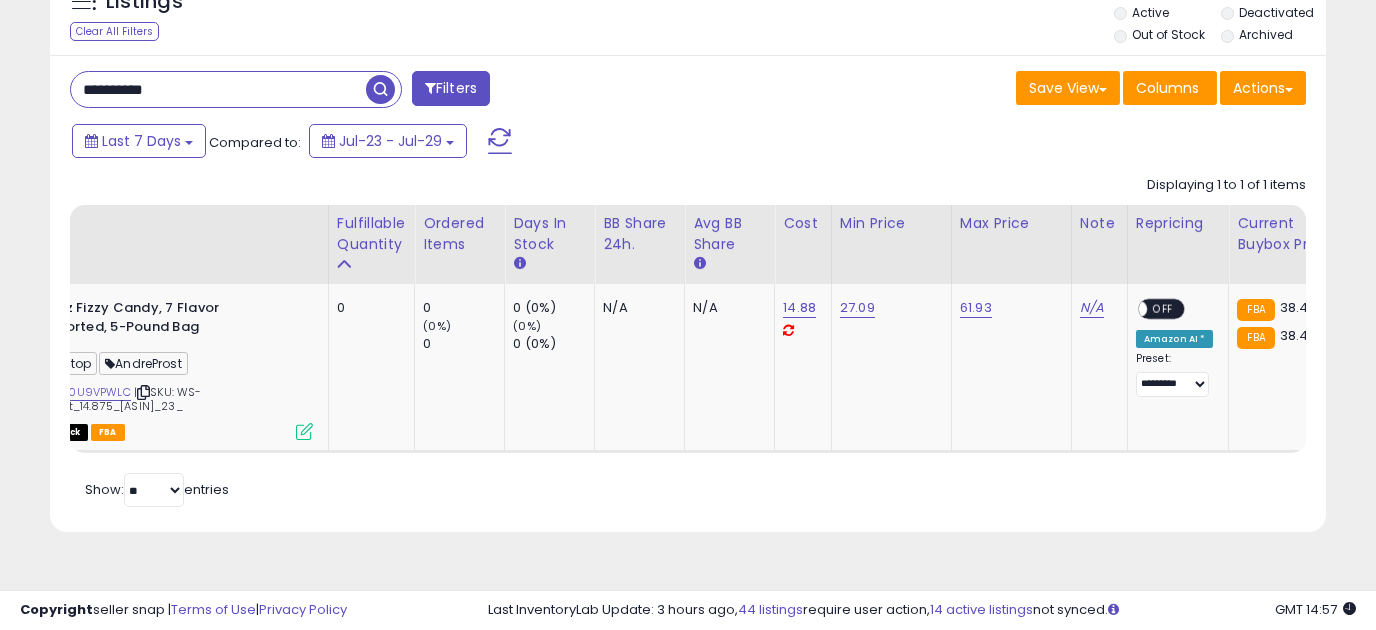 drag, startPoint x: 246, startPoint y: 82, endPoint x: -25, endPoint y: 57, distance: 272.1507 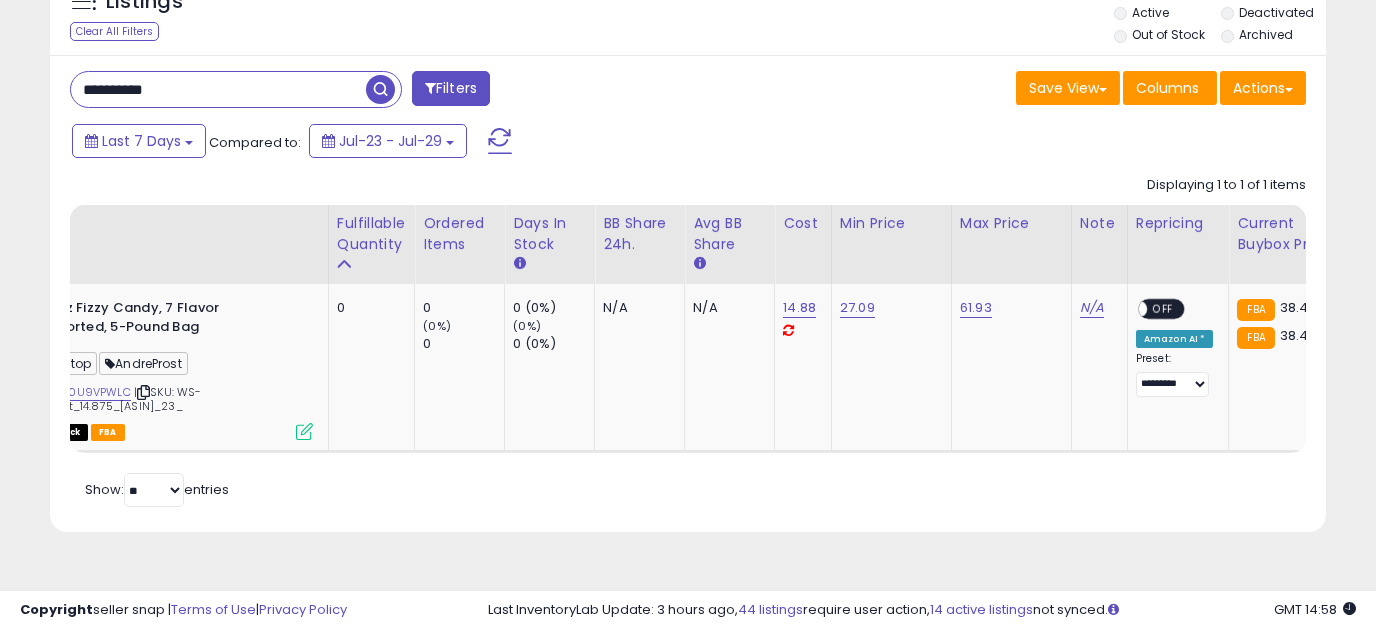 paste 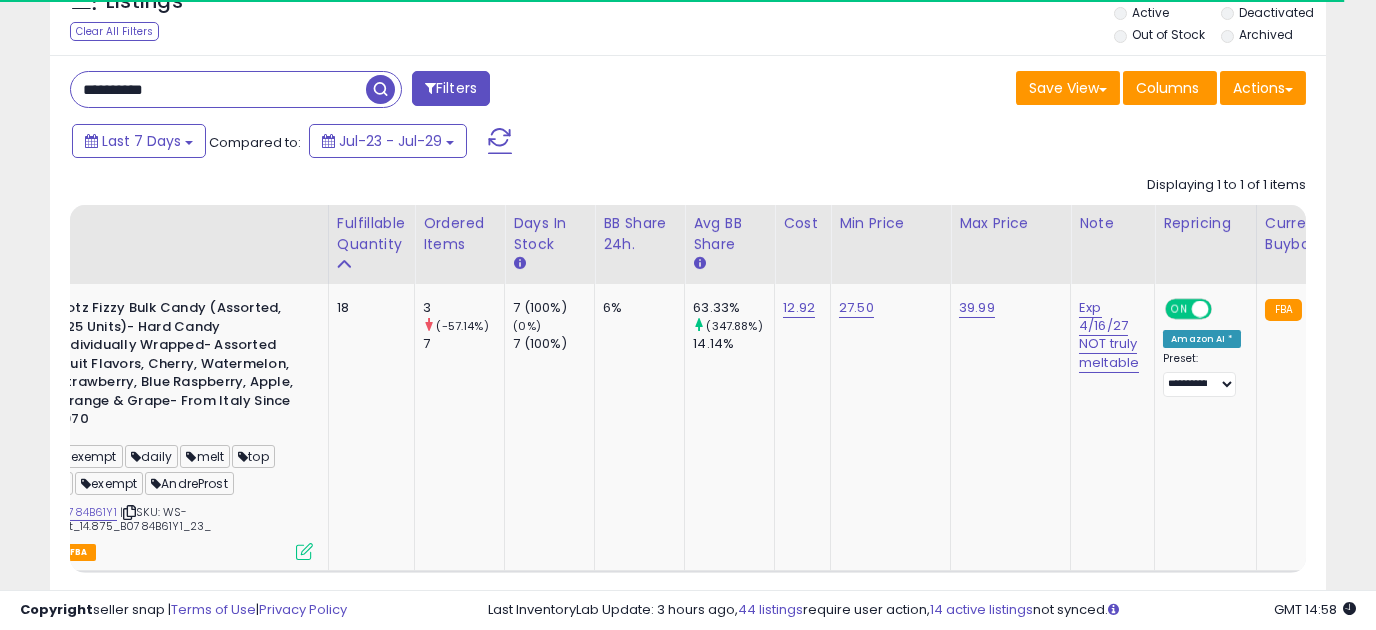 scroll, scrollTop: 0, scrollLeft: 37, axis: horizontal 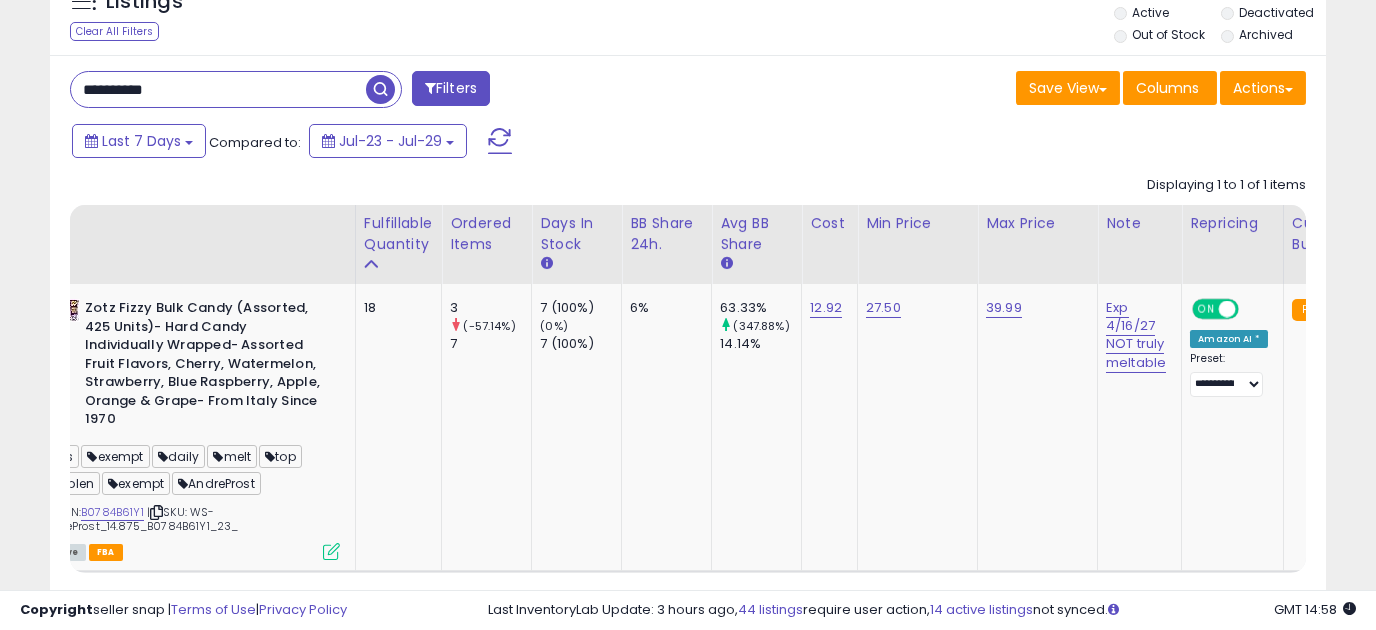 drag, startPoint x: 207, startPoint y: 86, endPoint x: -20, endPoint y: 59, distance: 228.60008 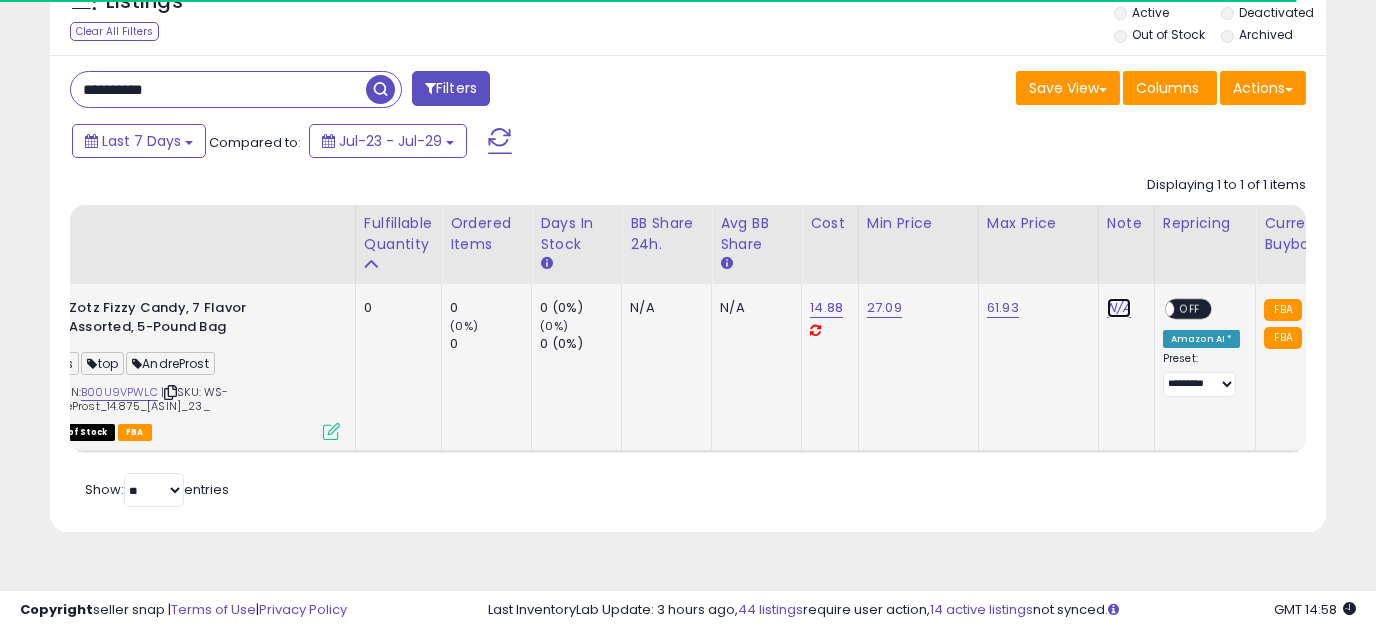 click on "N/A" at bounding box center (1119, 308) 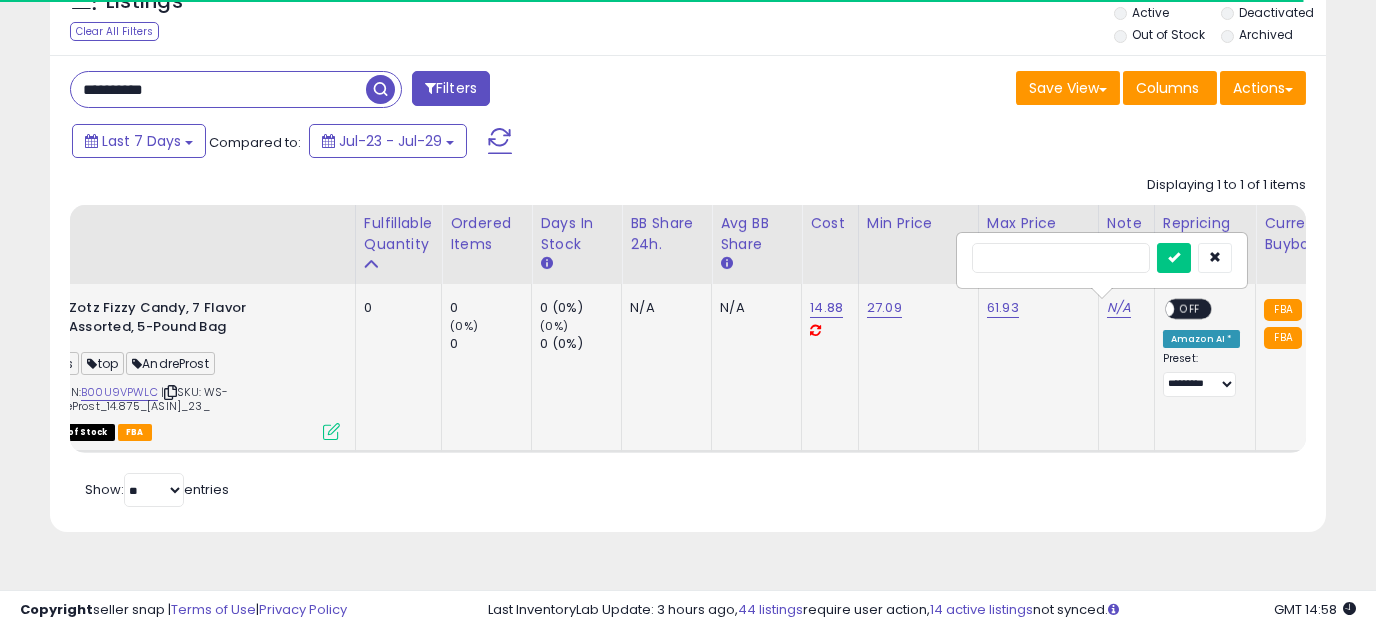 scroll, scrollTop: 0, scrollLeft: 99, axis: horizontal 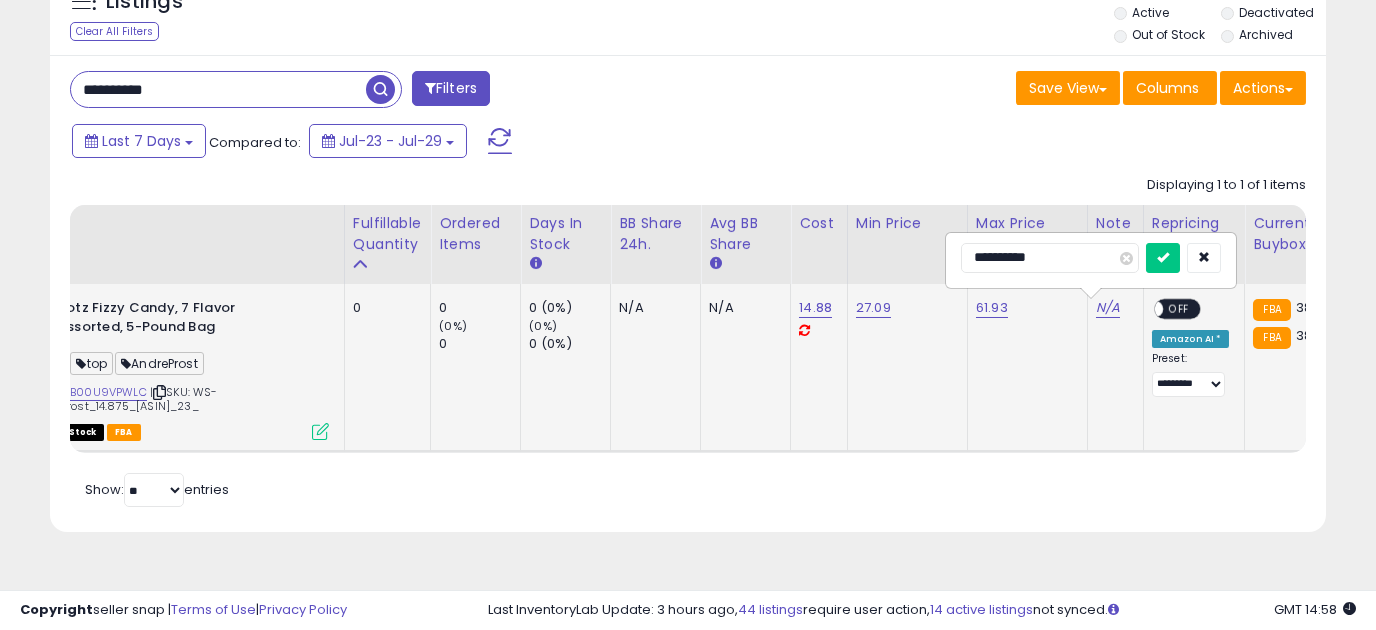 type on "**********" 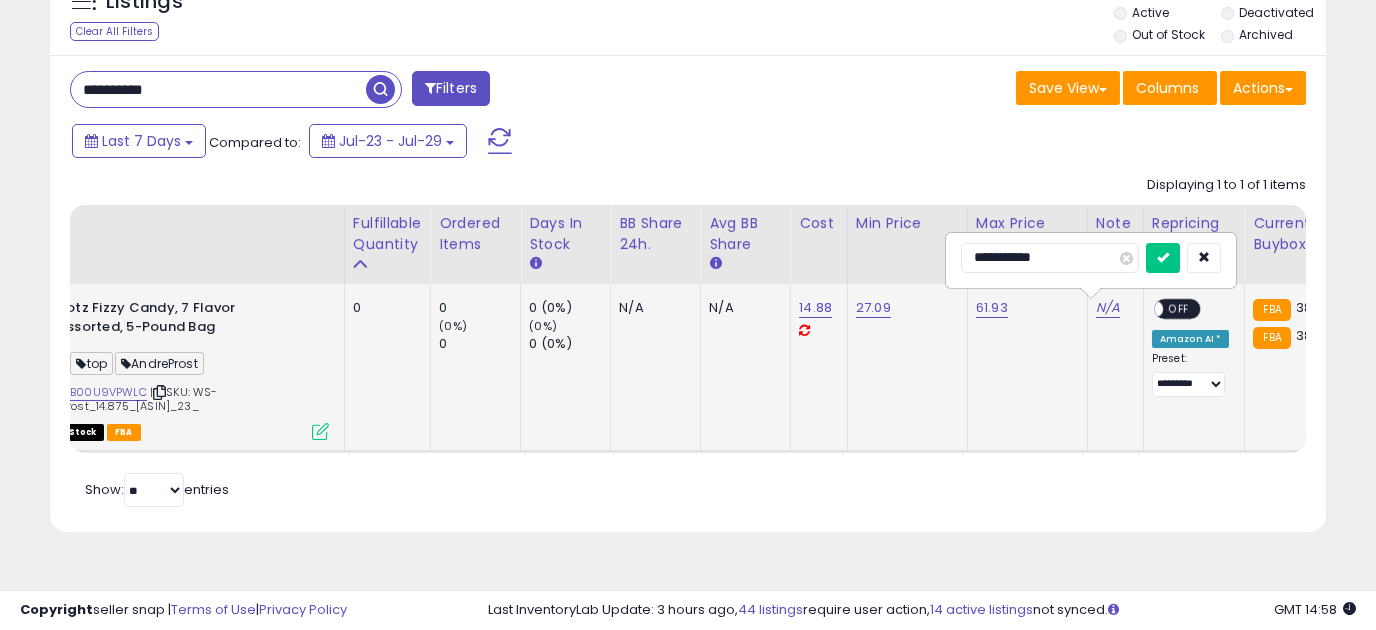 click at bounding box center (1163, 258) 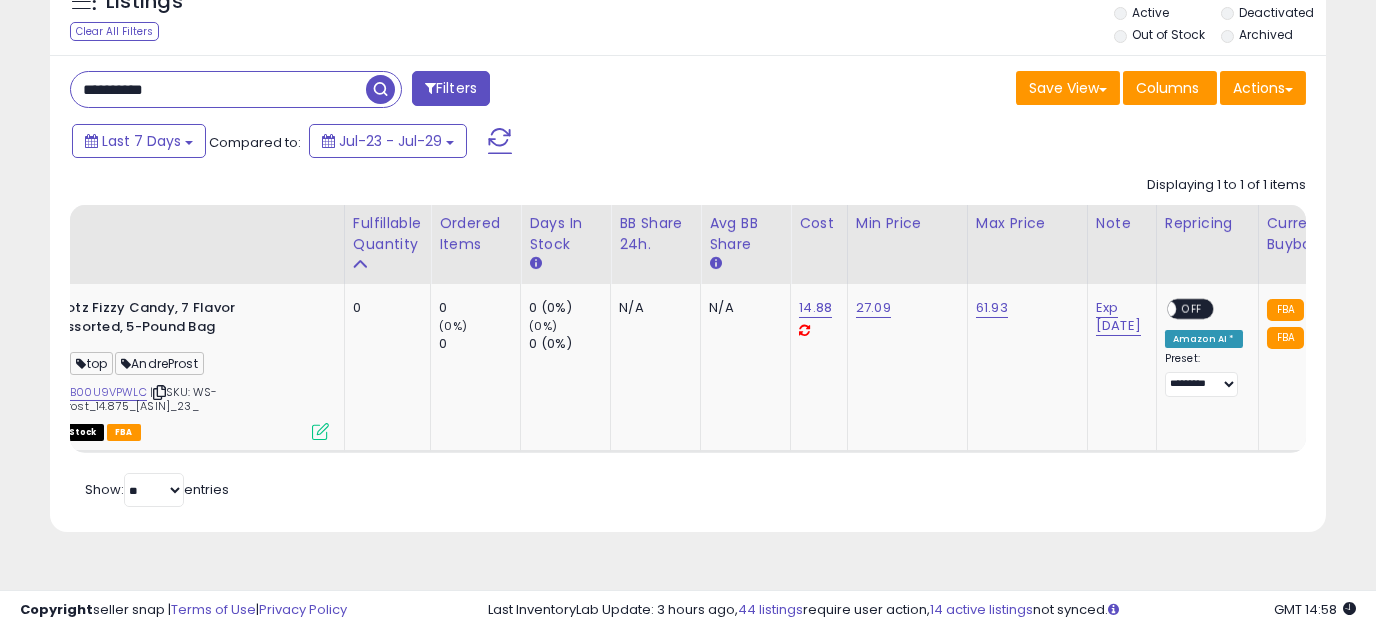 drag, startPoint x: 188, startPoint y: 90, endPoint x: 14, endPoint y: 88, distance: 174.01149 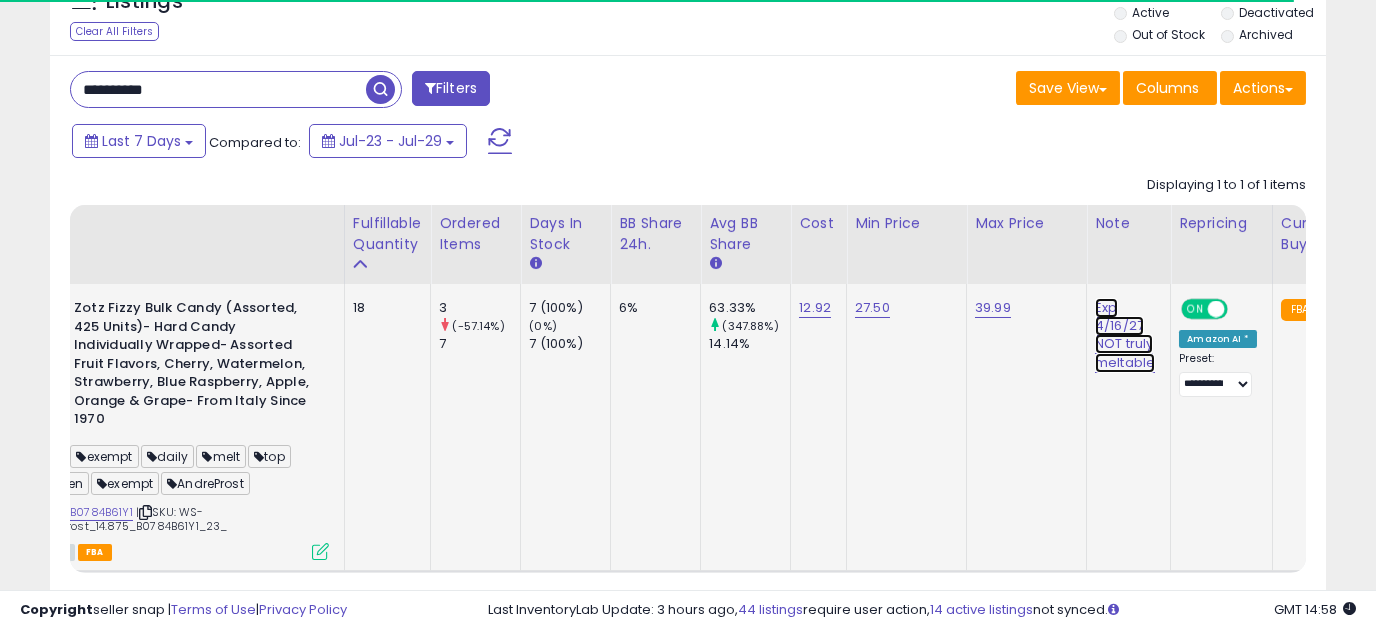 click on "Exp 4/16/27 NOT truly meltable" at bounding box center [1125, 335] 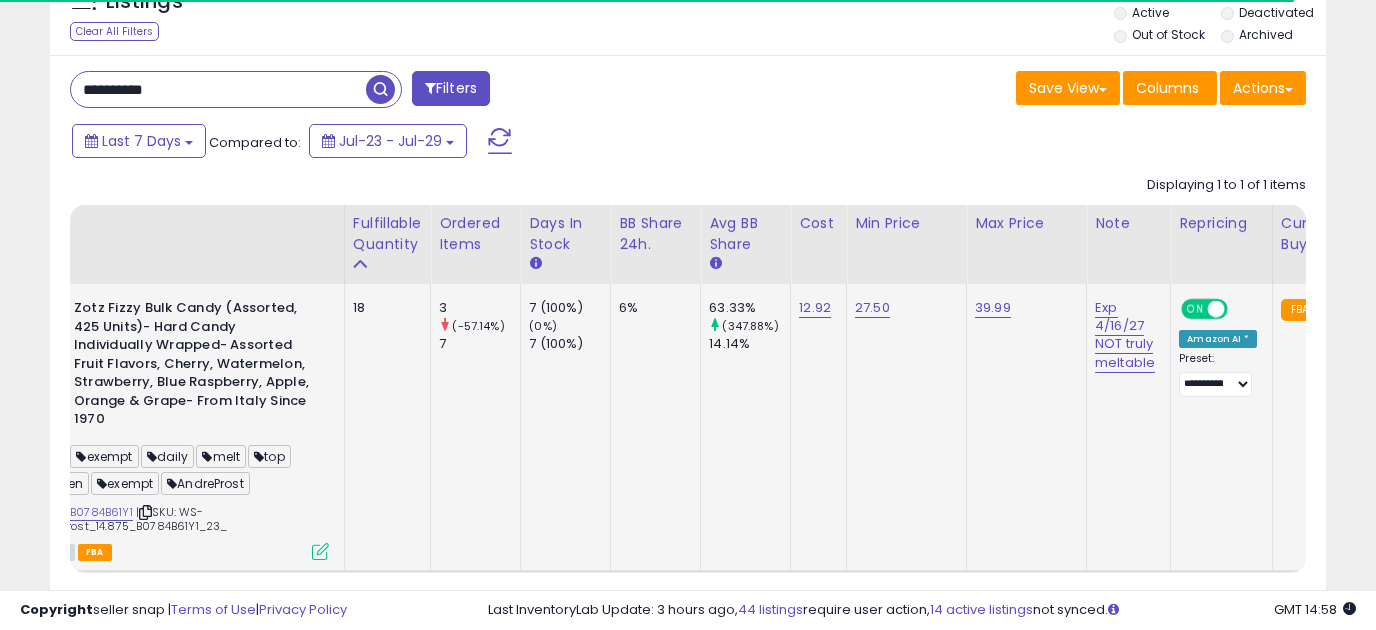 scroll, scrollTop: 0, scrollLeft: 115, axis: horizontal 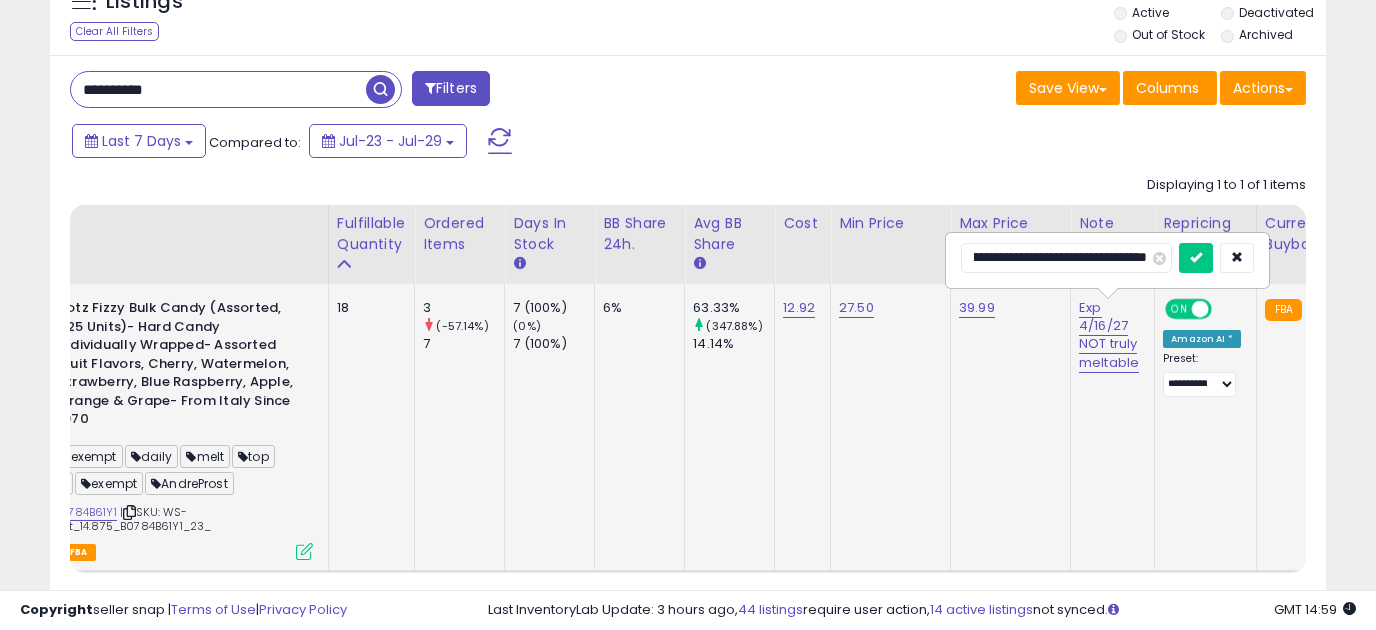 type on "**********" 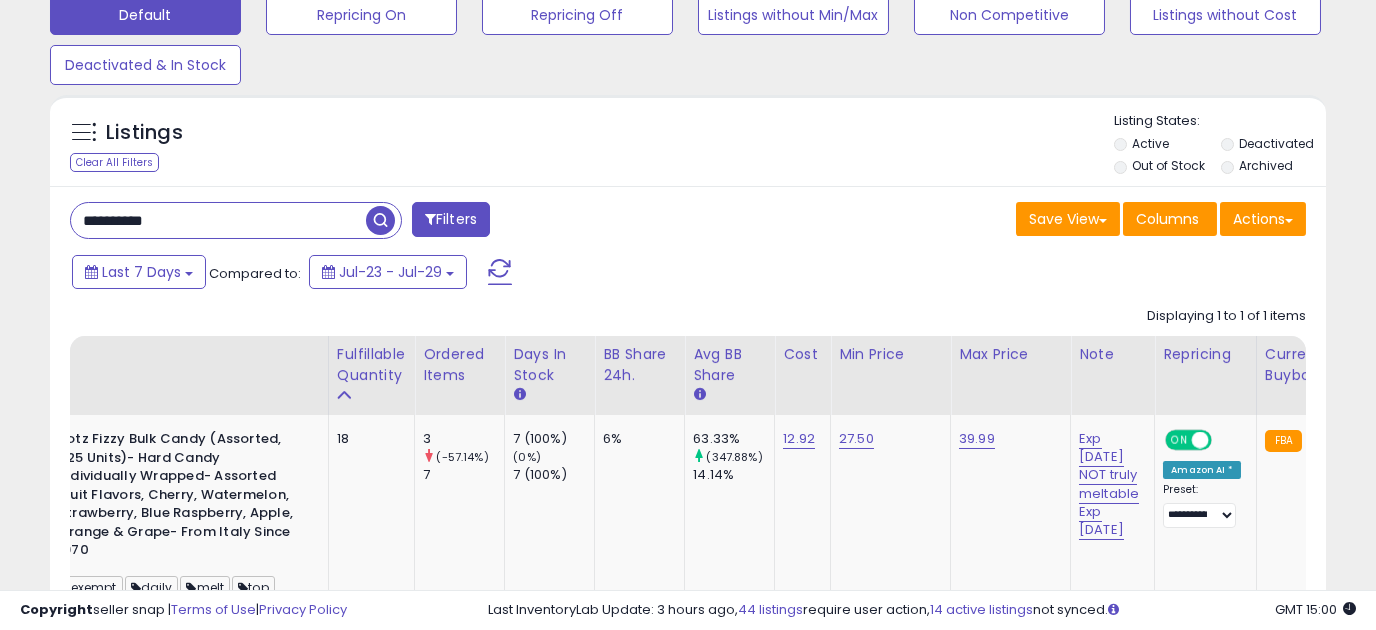scroll, scrollTop: 114, scrollLeft: 0, axis: vertical 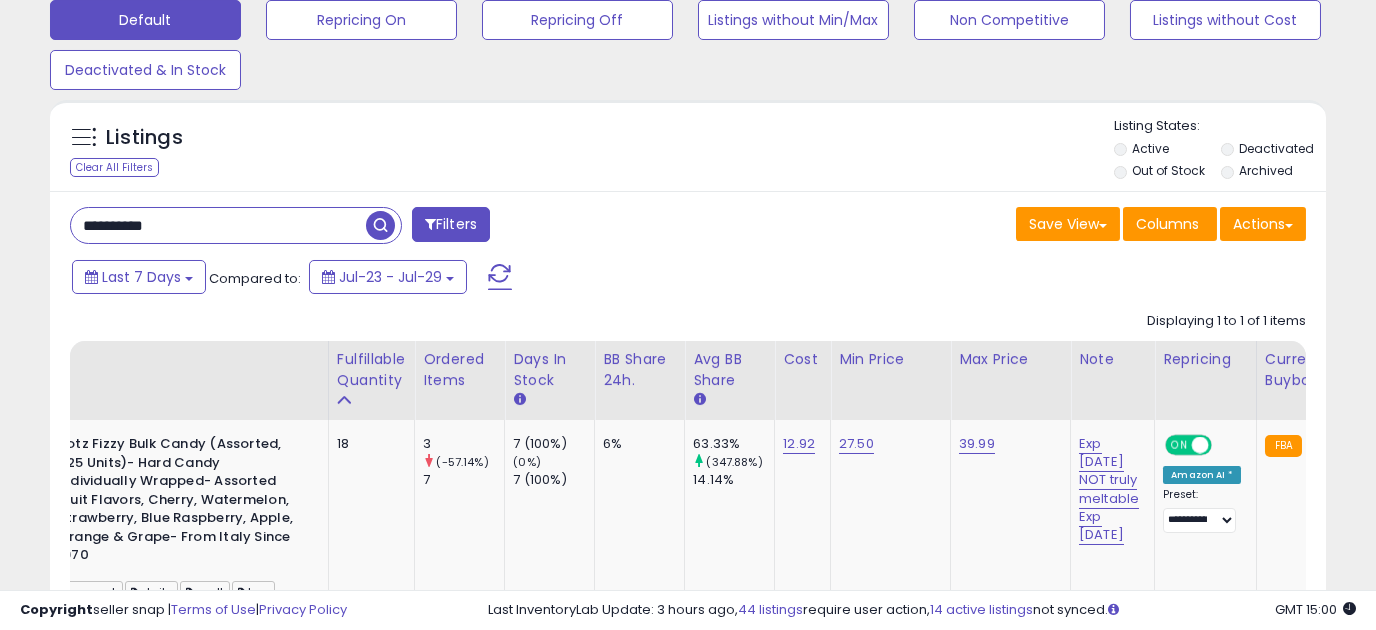 drag, startPoint x: 209, startPoint y: 218, endPoint x: -55, endPoint y: 218, distance: 264 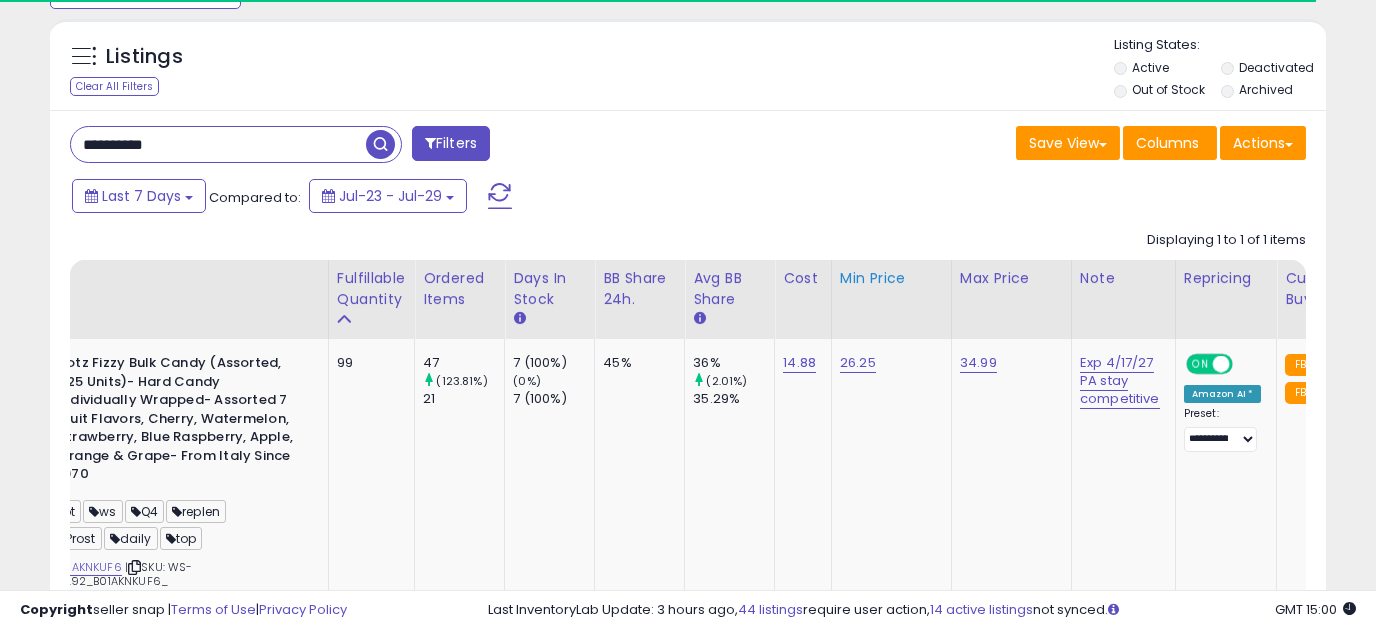 scroll, scrollTop: 239, scrollLeft: 0, axis: vertical 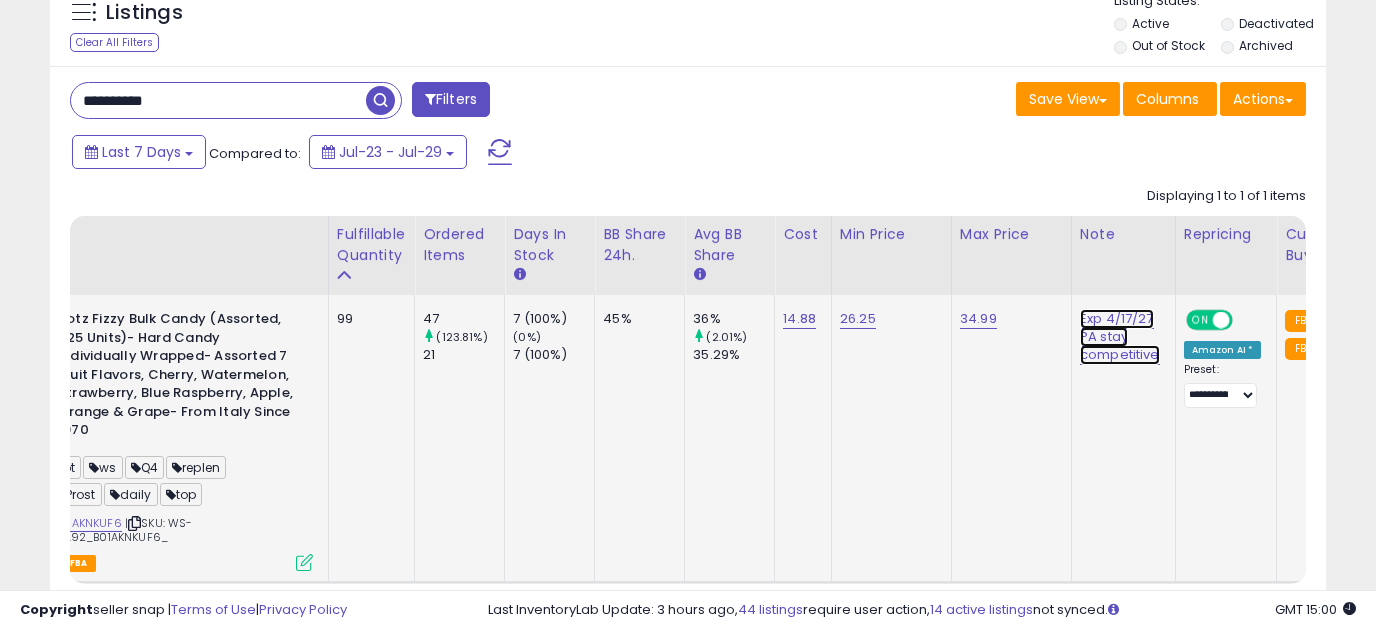 click on "Exp 4/17/27 PA stay competitive" at bounding box center (1120, 337) 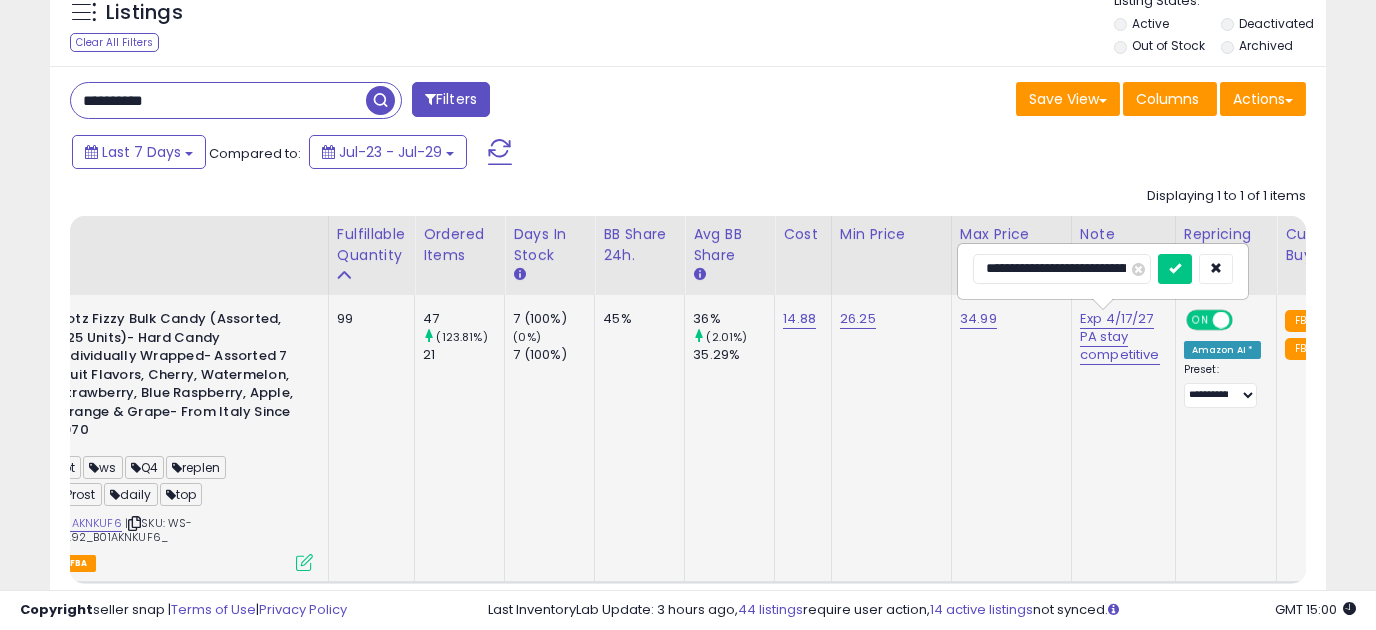 scroll, scrollTop: 0, scrollLeft: 127, axis: horizontal 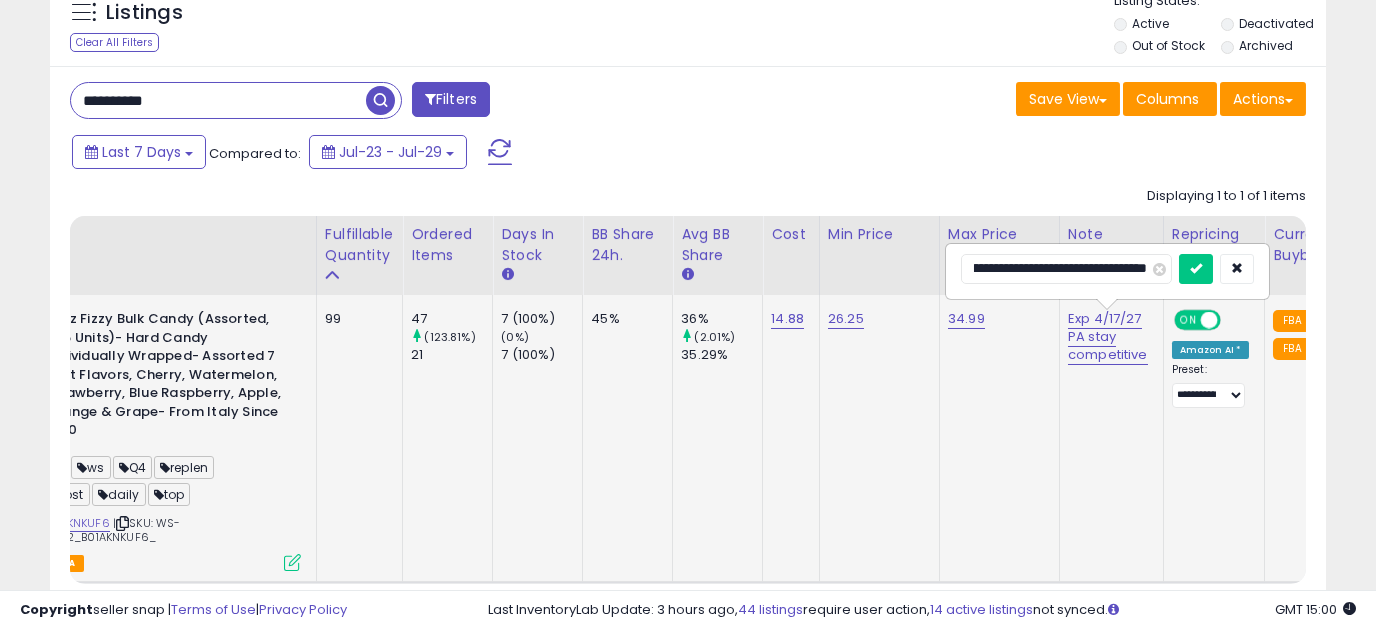 type on "**********" 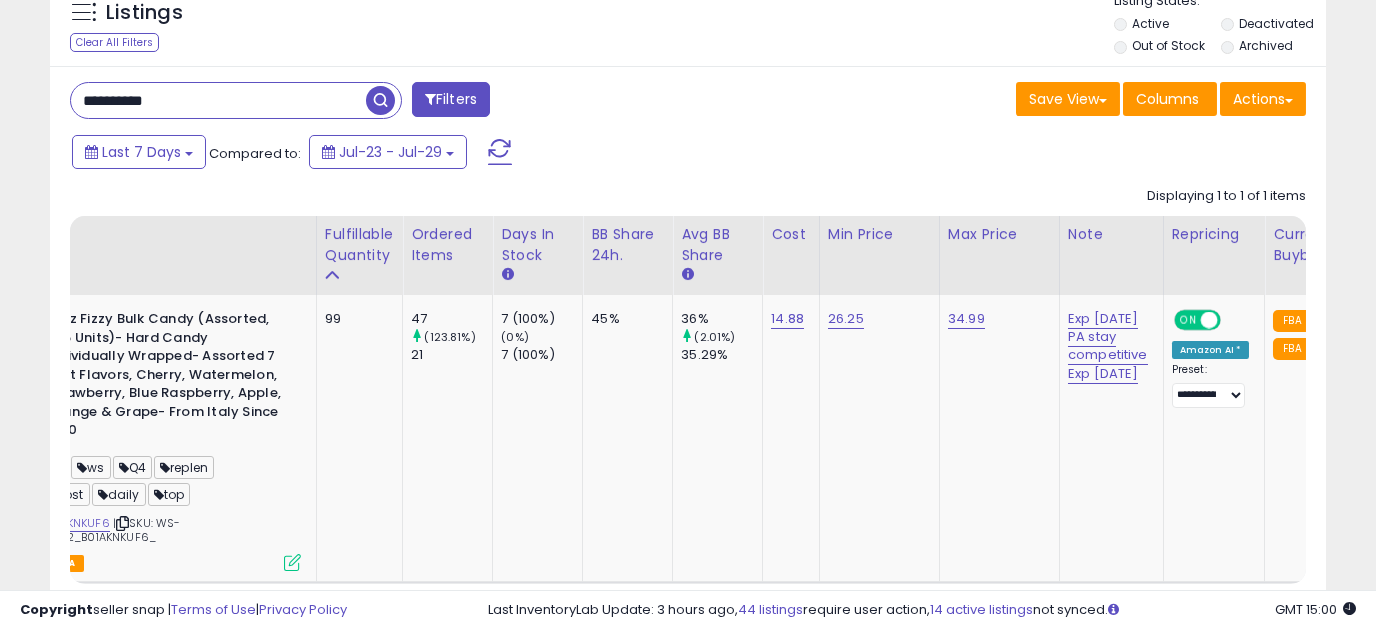 drag, startPoint x: 213, startPoint y: 105, endPoint x: -7, endPoint y: 115, distance: 220.22716 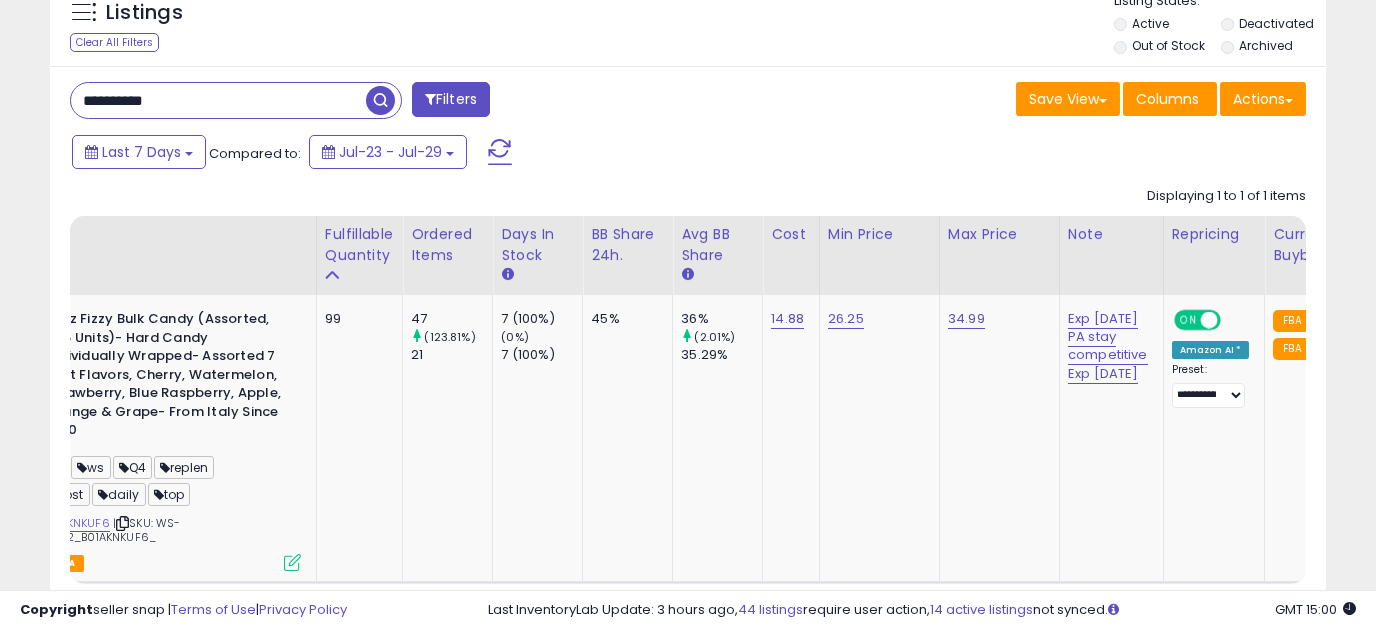 paste 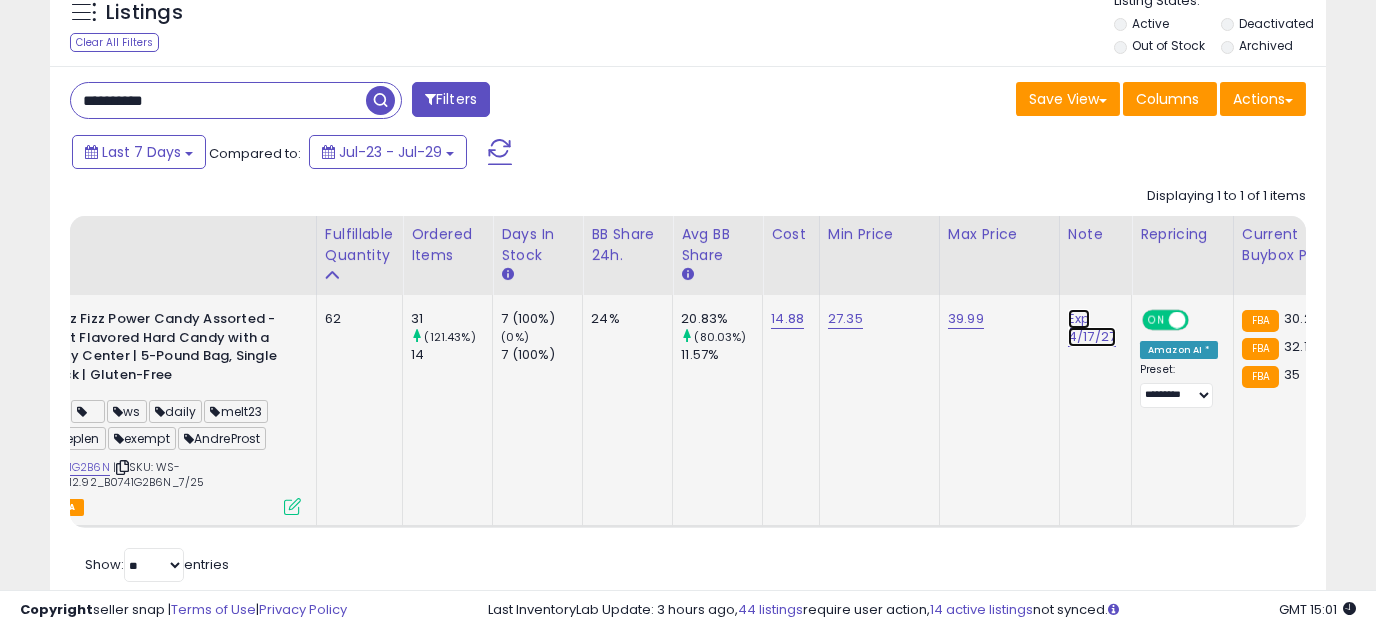 click on "Exp 4/17/27" at bounding box center [1092, 328] 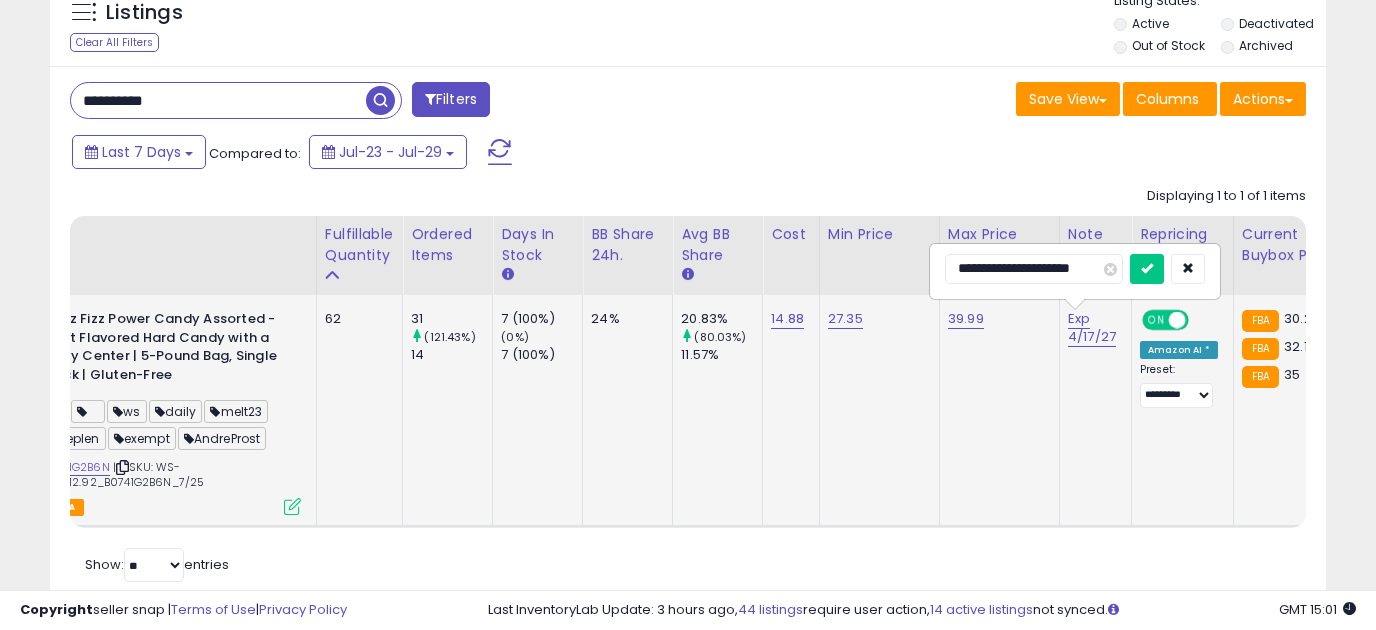 type on "**********" 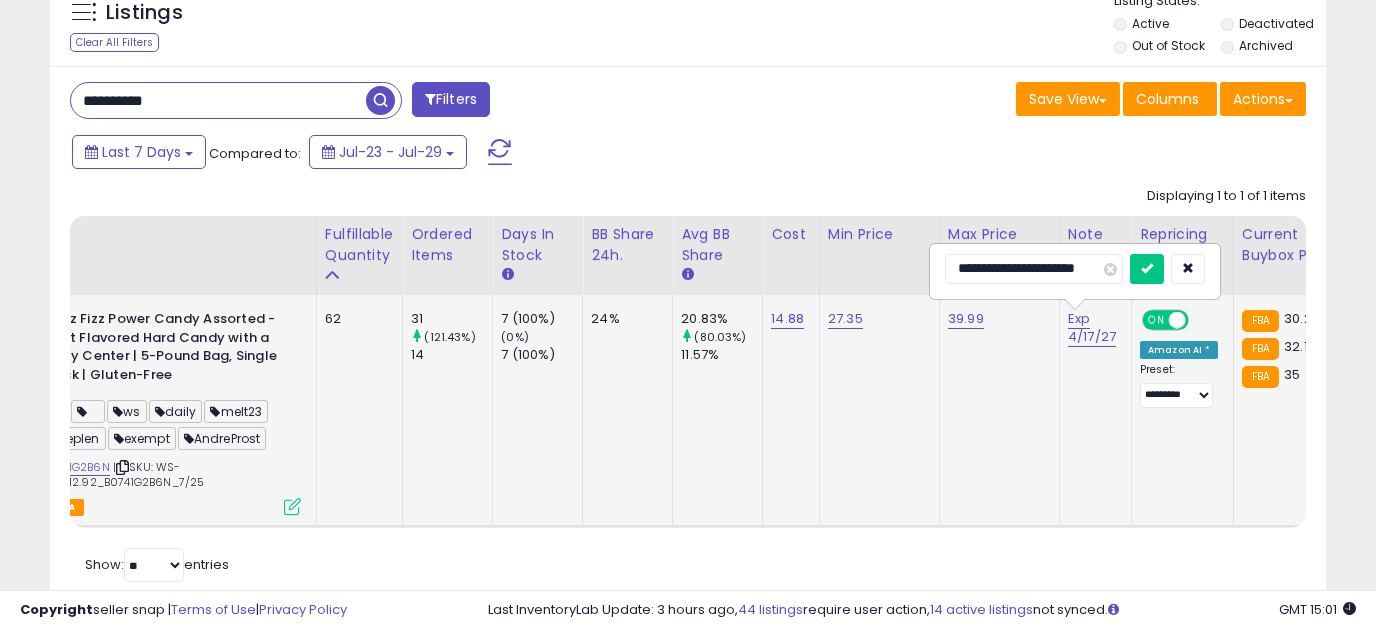 click at bounding box center (1147, 269) 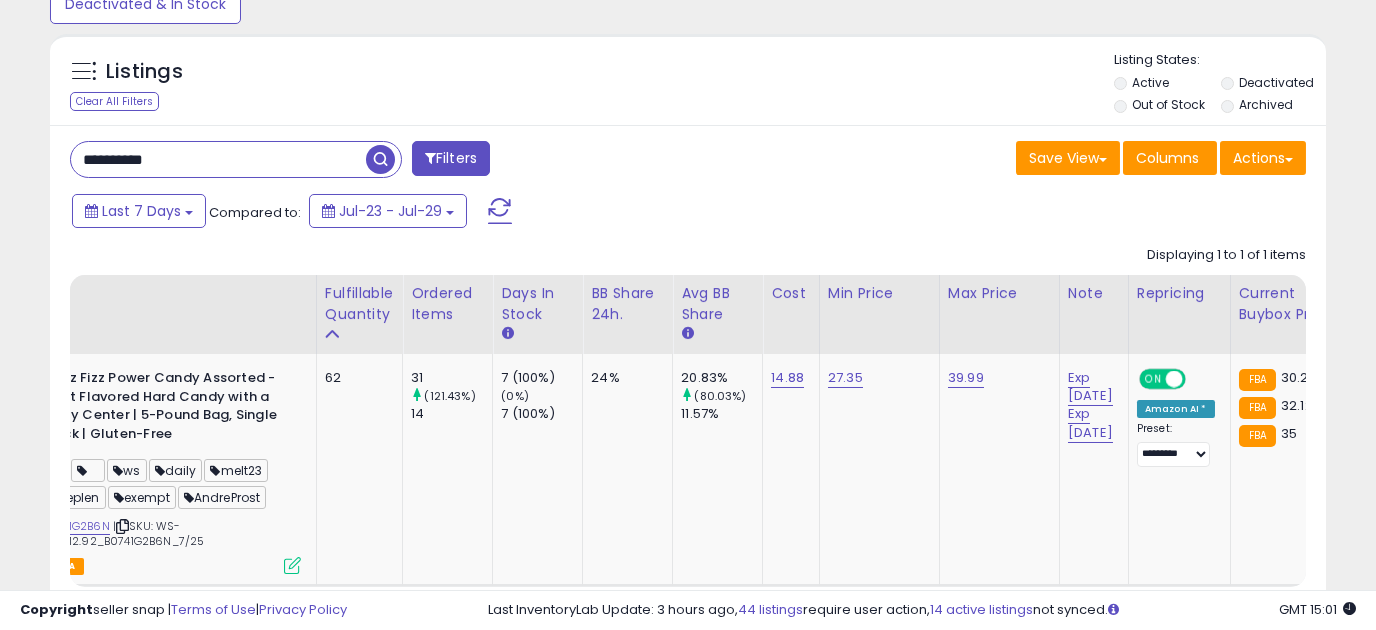 scroll, scrollTop: 0, scrollLeft: 0, axis: both 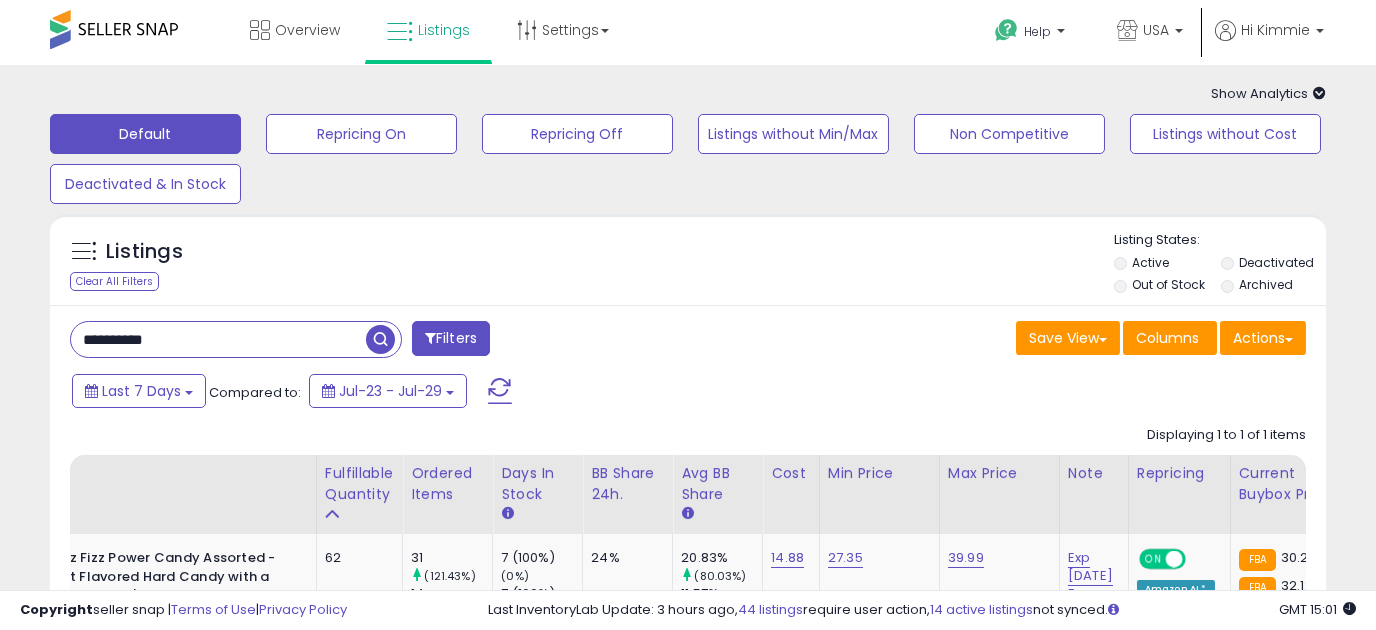 drag, startPoint x: 222, startPoint y: 354, endPoint x: 23, endPoint y: 342, distance: 199.36148 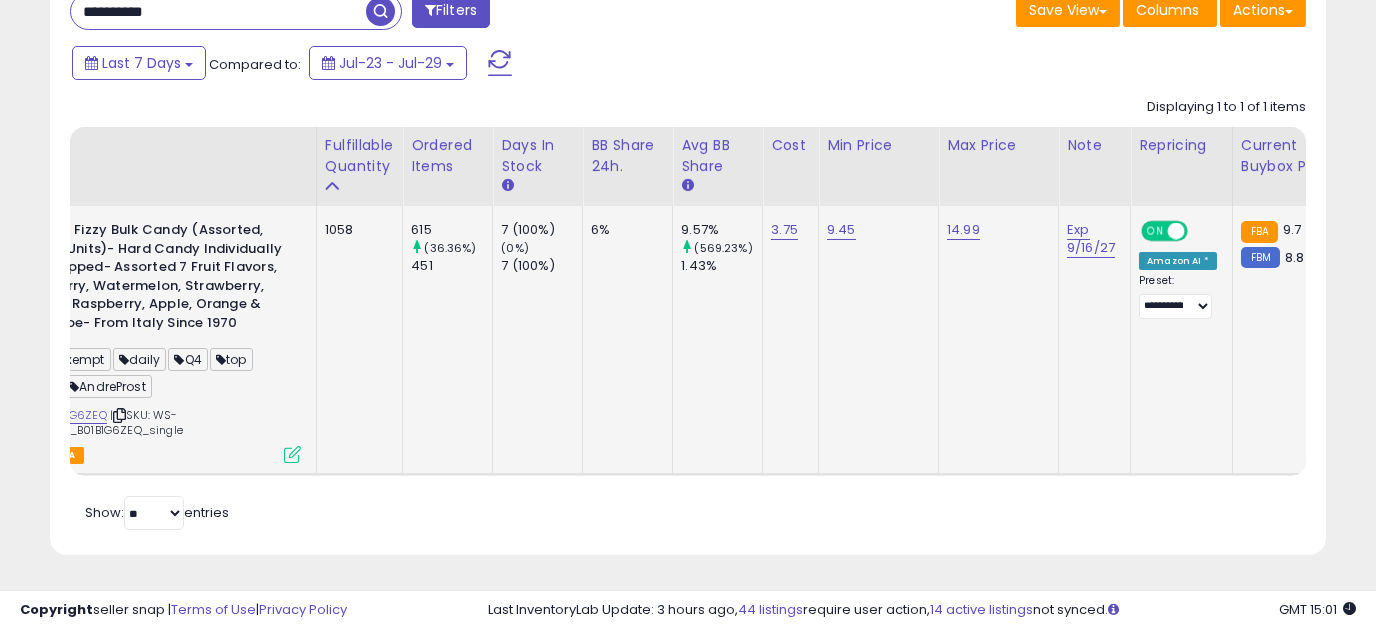 scroll, scrollTop: 96, scrollLeft: 0, axis: vertical 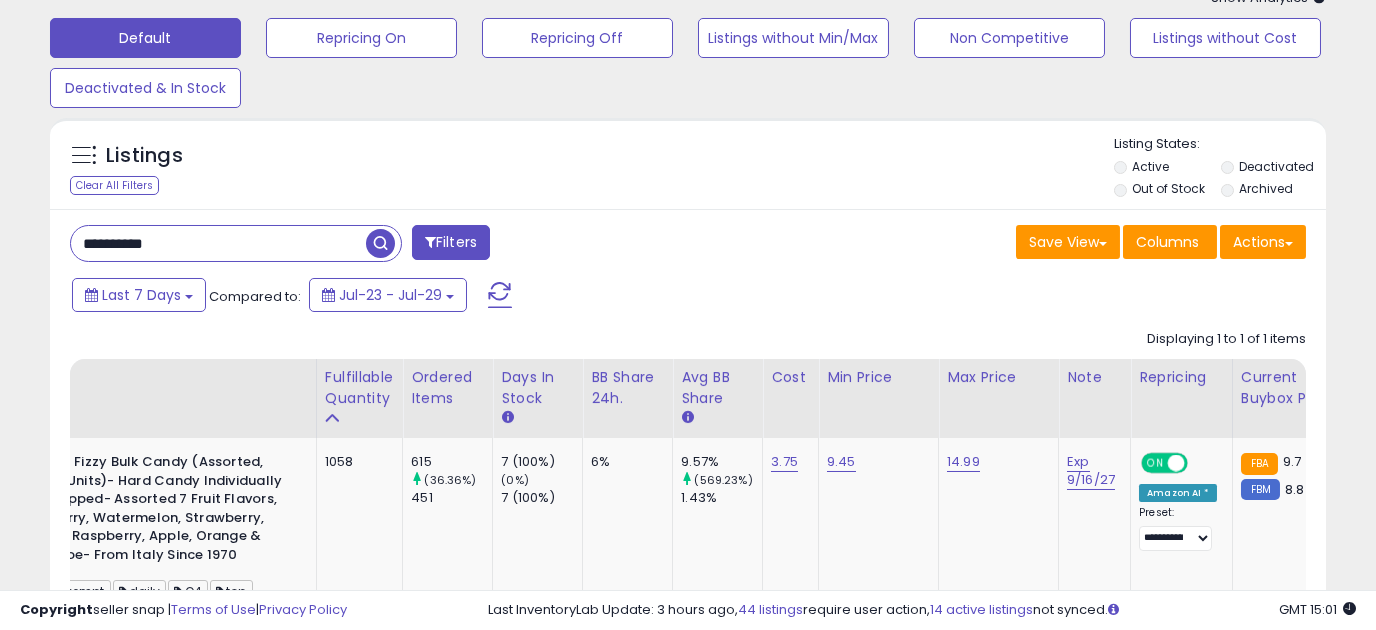 drag, startPoint x: 235, startPoint y: 237, endPoint x: -53, endPoint y: 266, distance: 289.4564 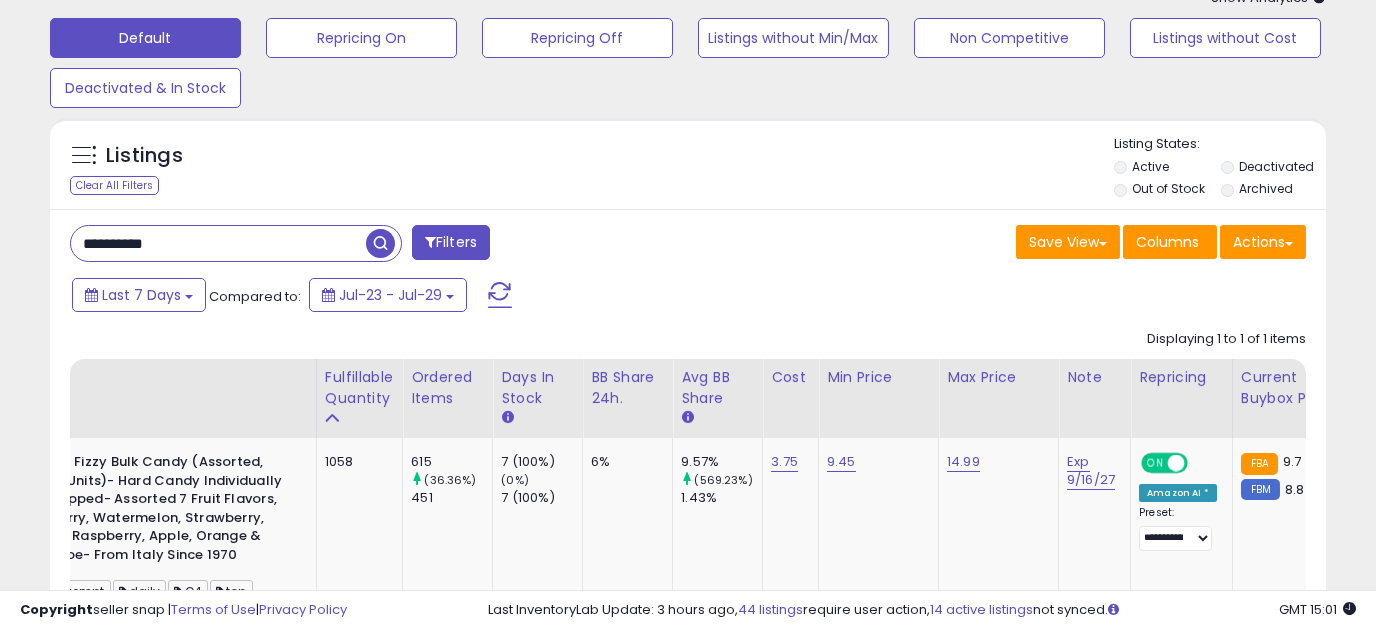 paste 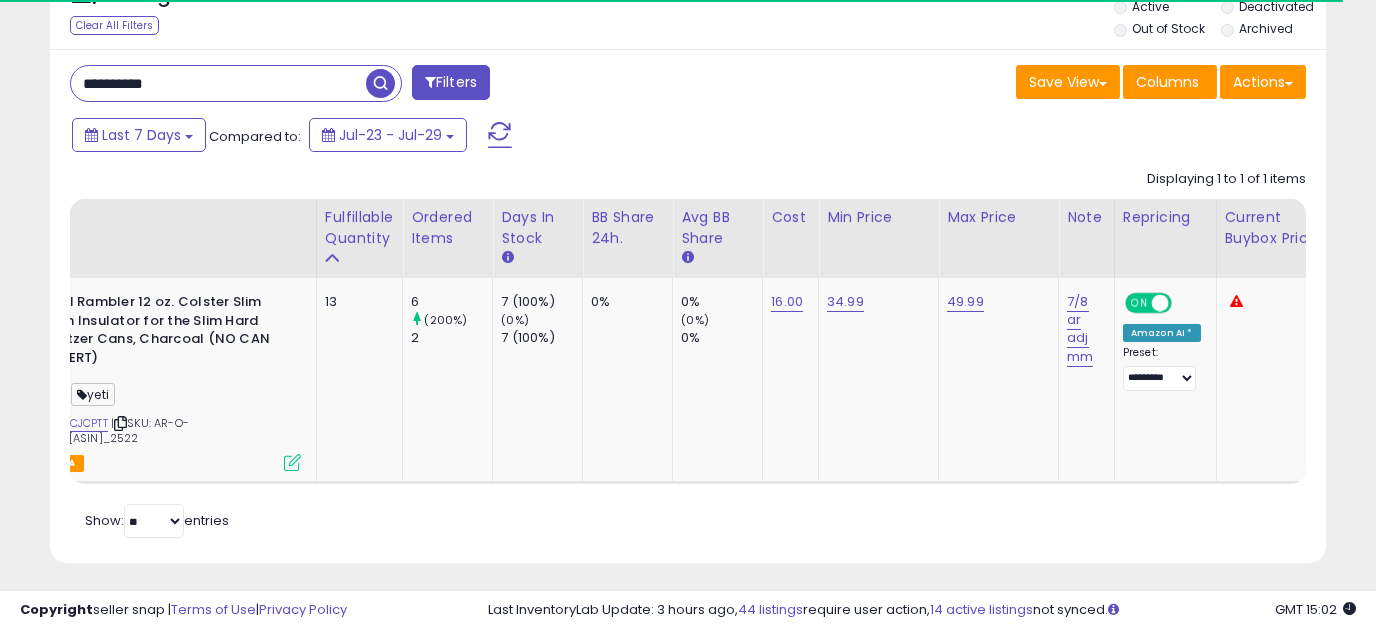 scroll, scrollTop: 265, scrollLeft: 0, axis: vertical 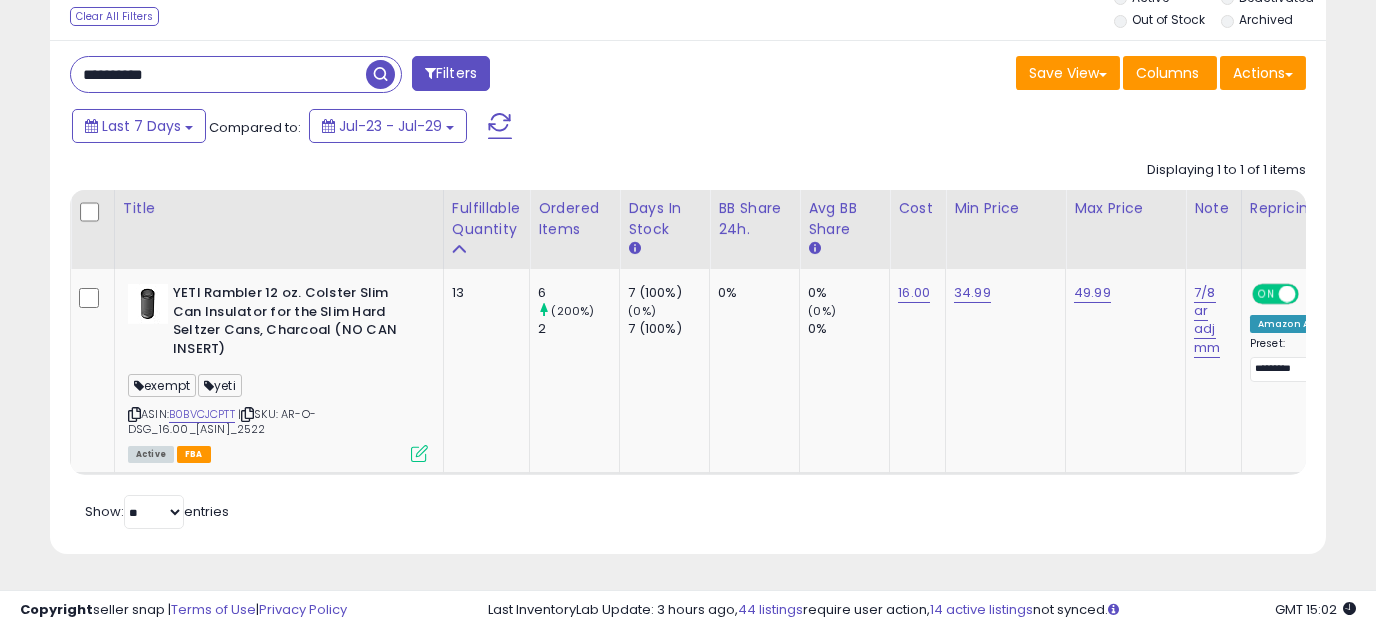 drag, startPoint x: 209, startPoint y: 75, endPoint x: -73, endPoint y: 56, distance: 282.63934 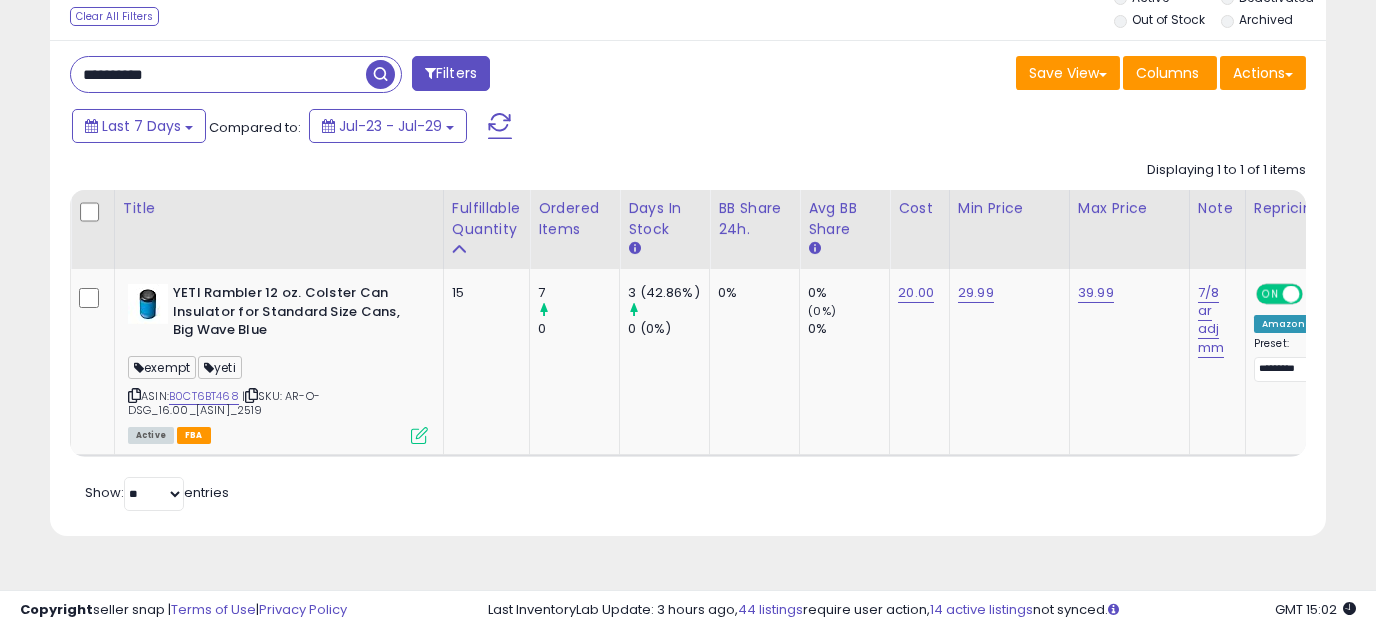 drag, startPoint x: 214, startPoint y: 72, endPoint x: -101, endPoint y: 83, distance: 315.19202 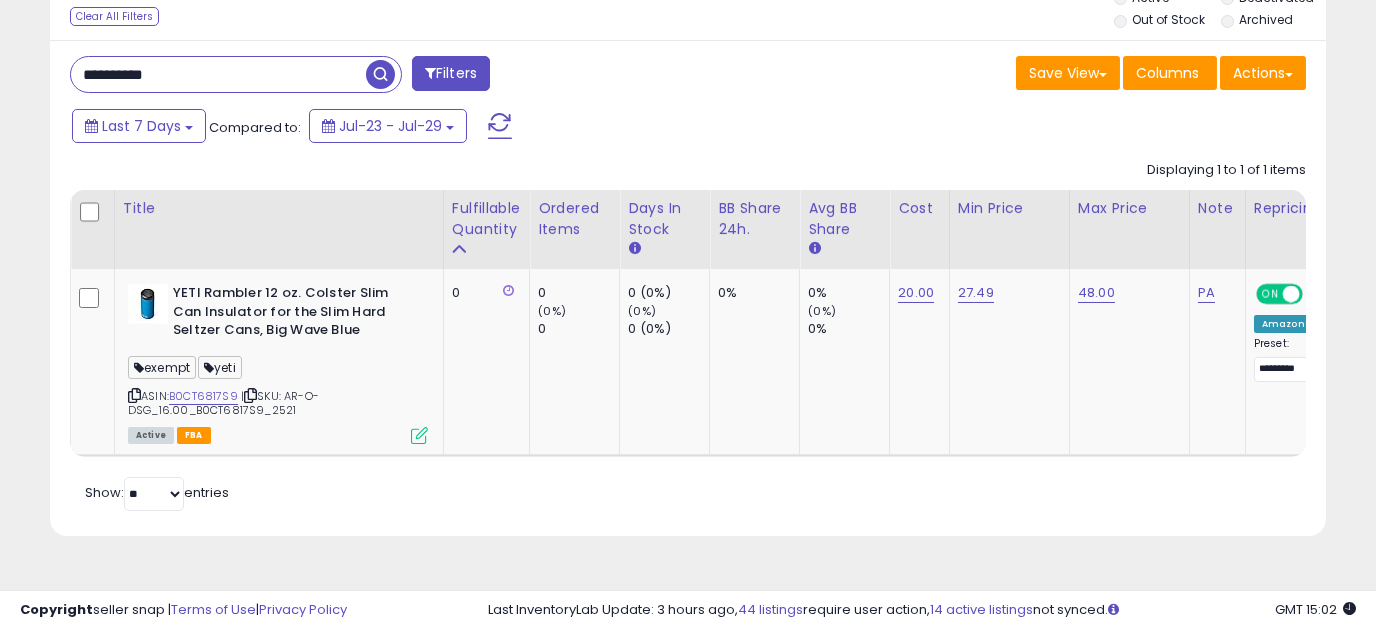 drag, startPoint x: 233, startPoint y: 64, endPoint x: 10, endPoint y: 68, distance: 223.03587 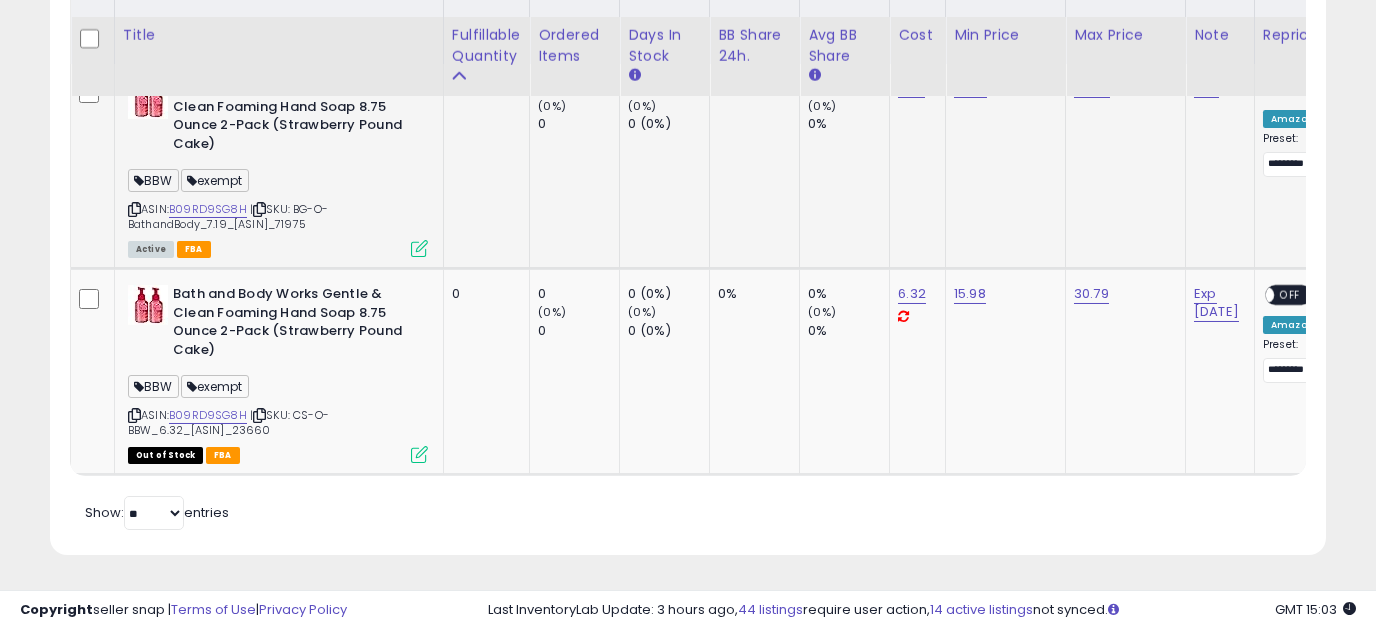 scroll, scrollTop: 487, scrollLeft: 0, axis: vertical 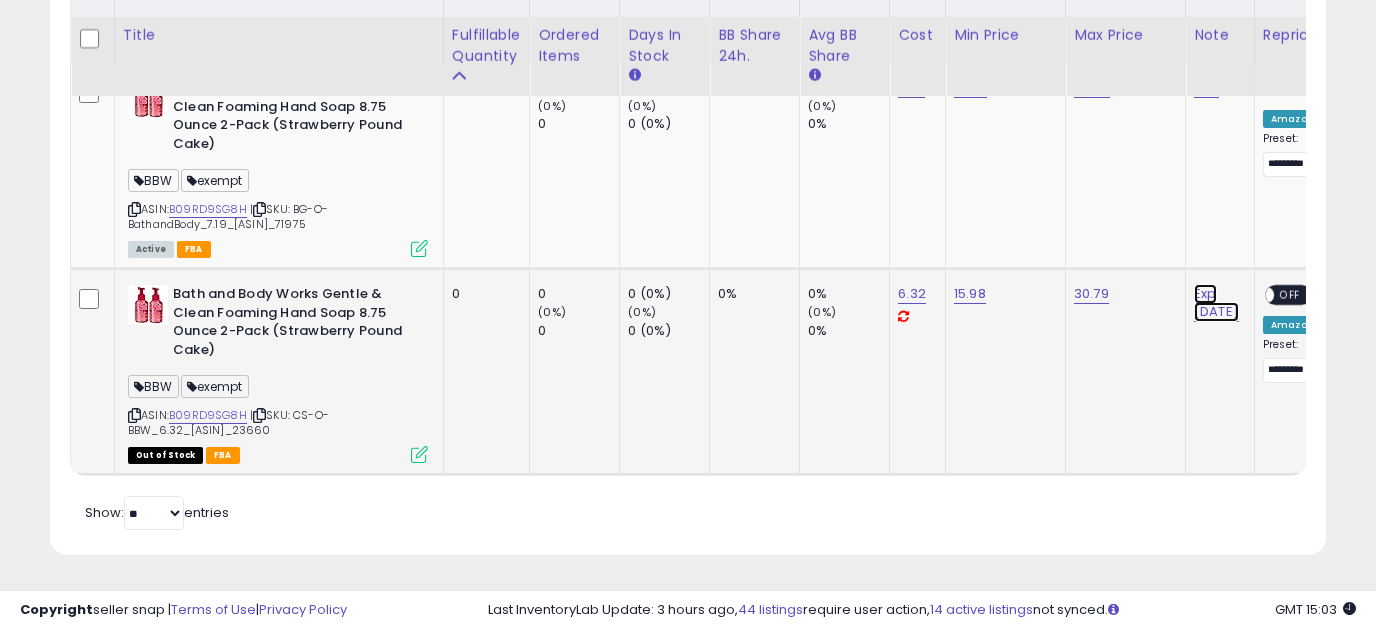 click on "Exp [DATE]" at bounding box center (1206, 88) 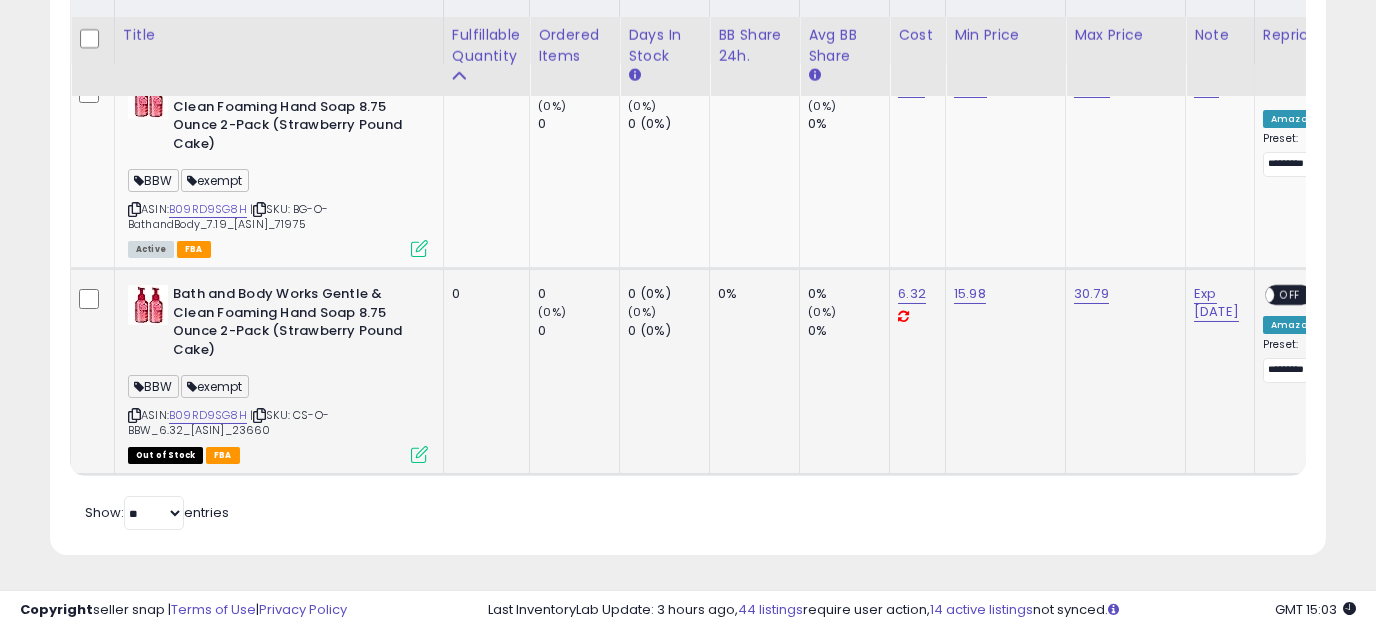 scroll, scrollTop: 0, scrollLeft: 109, axis: horizontal 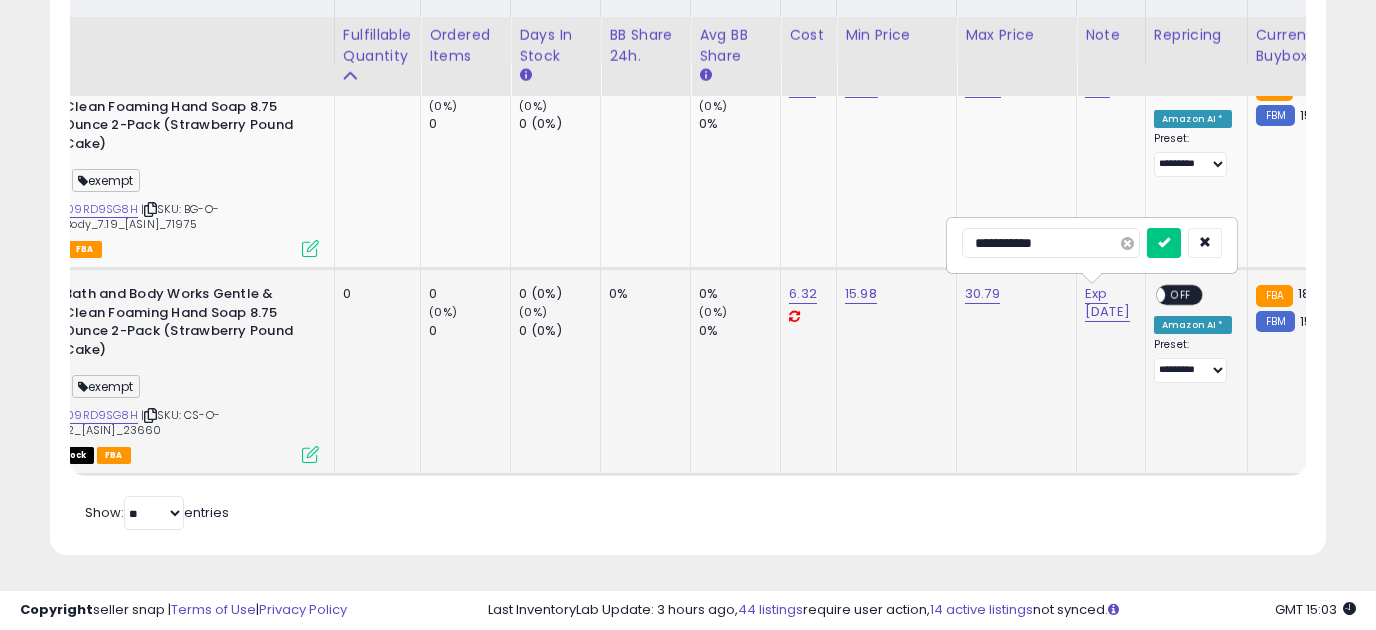 click at bounding box center [1127, 243] 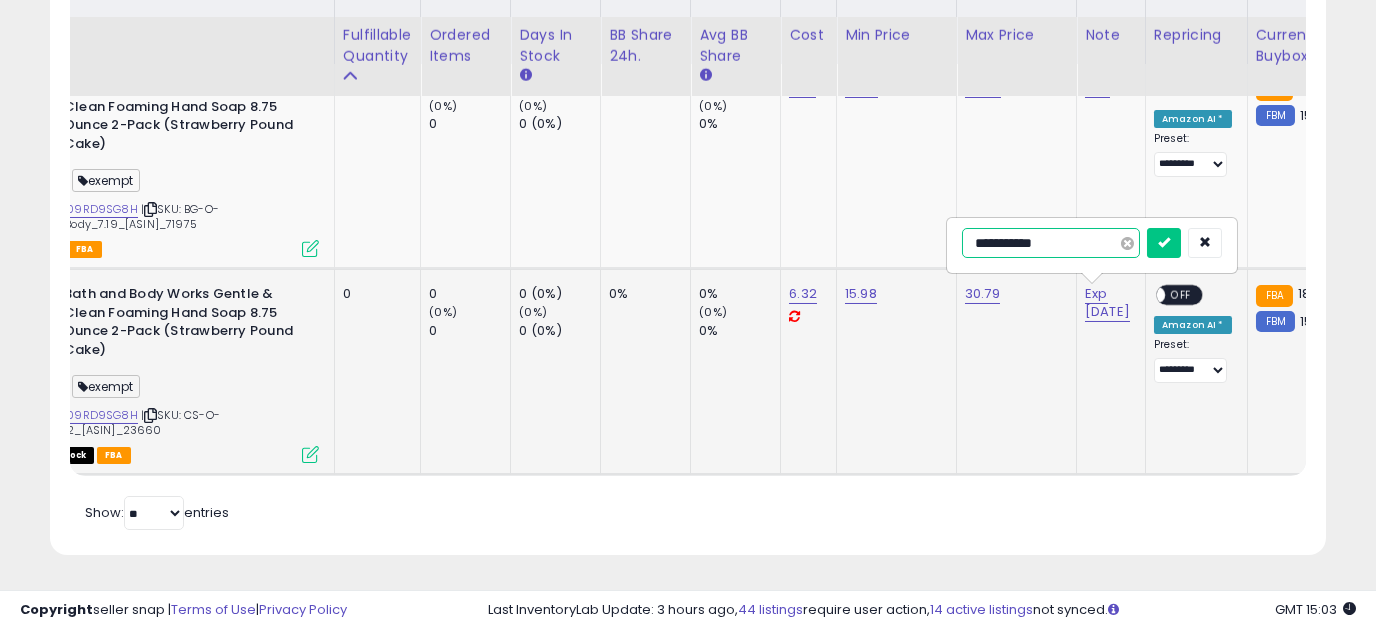 type 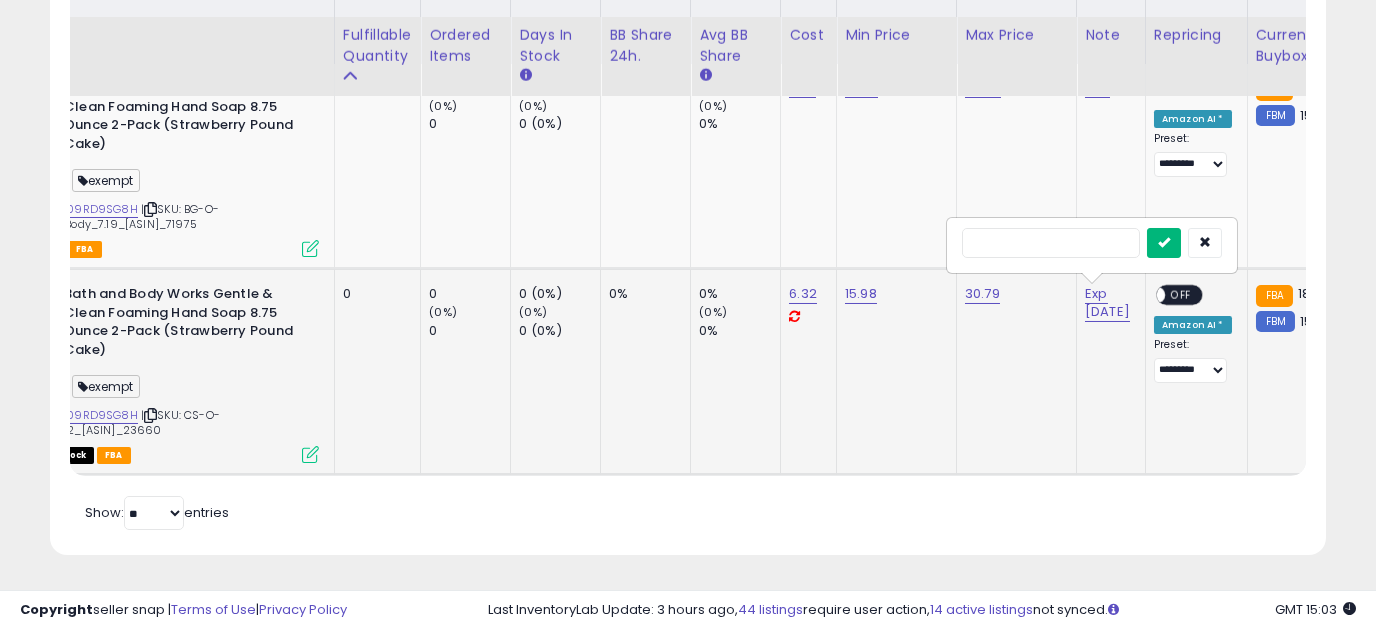 click at bounding box center [1164, 242] 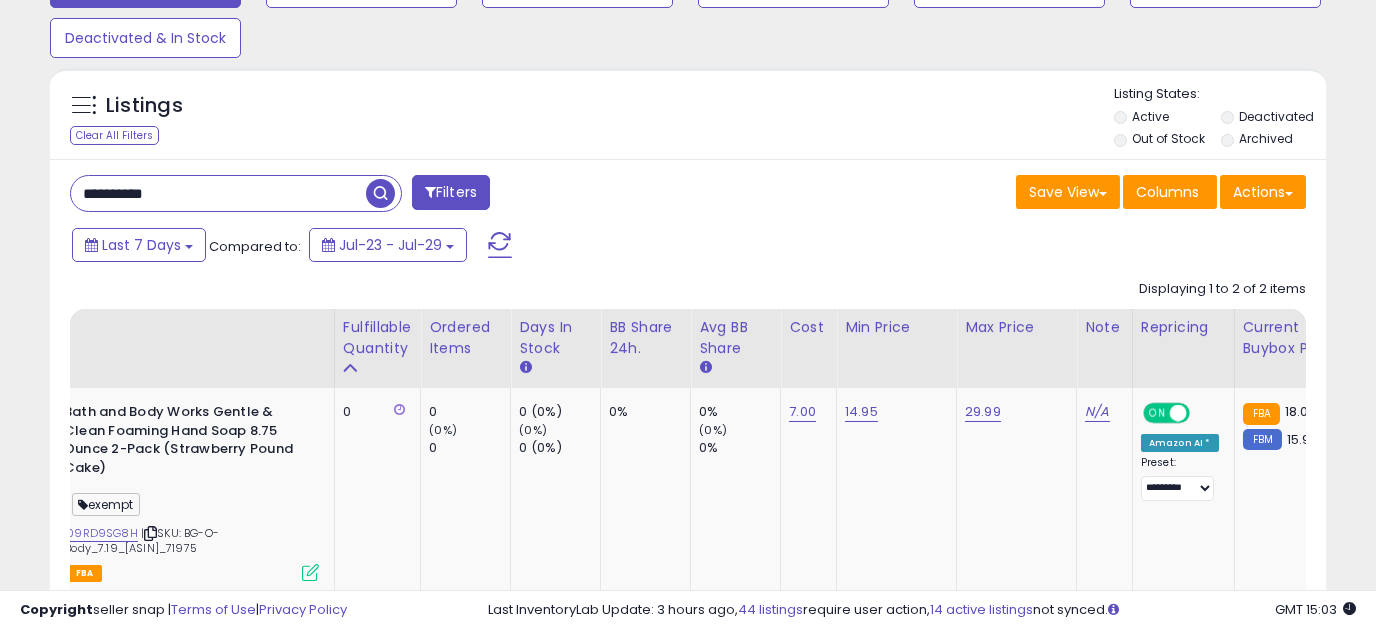scroll, scrollTop: 0, scrollLeft: 0, axis: both 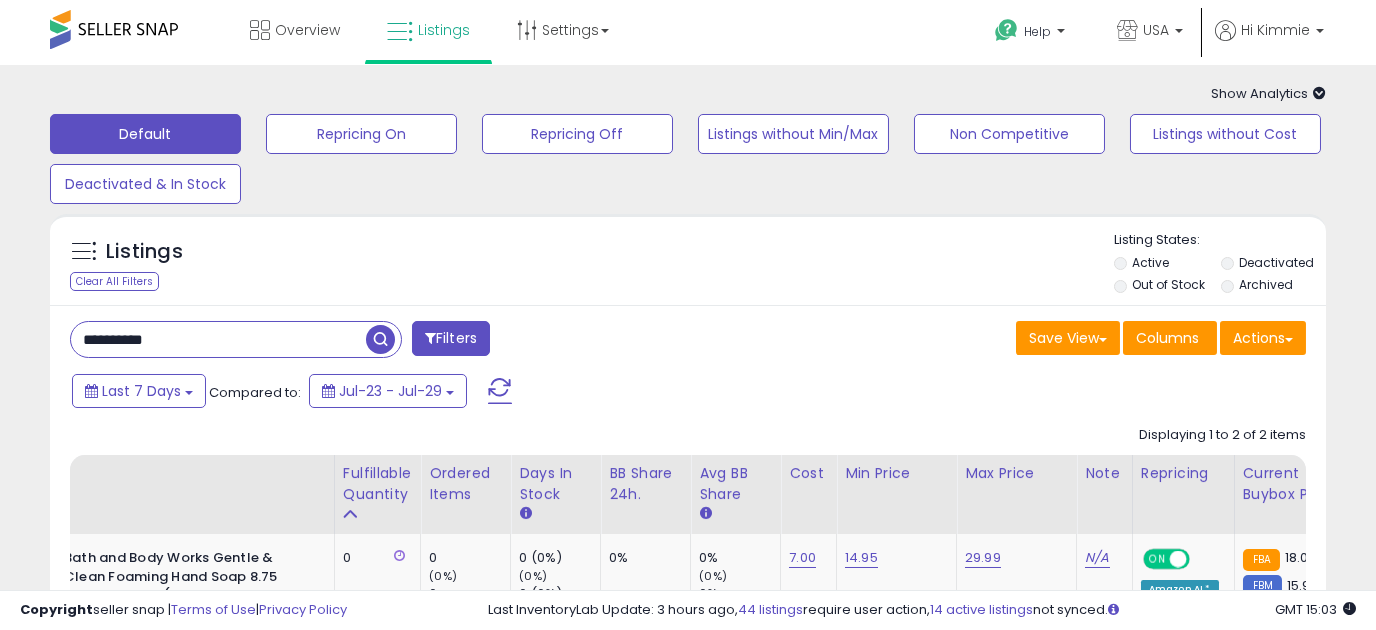 drag, startPoint x: 209, startPoint y: 338, endPoint x: -6, endPoint y: 336, distance: 215.00931 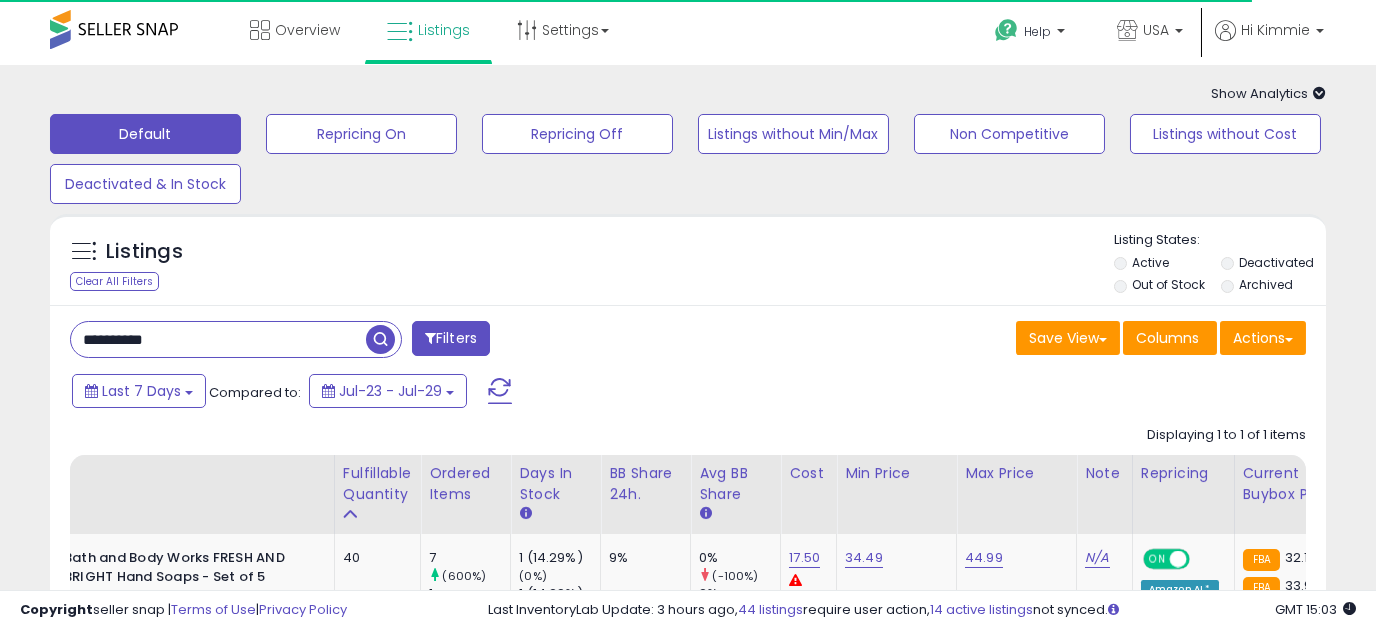 scroll, scrollTop: 250, scrollLeft: 0, axis: vertical 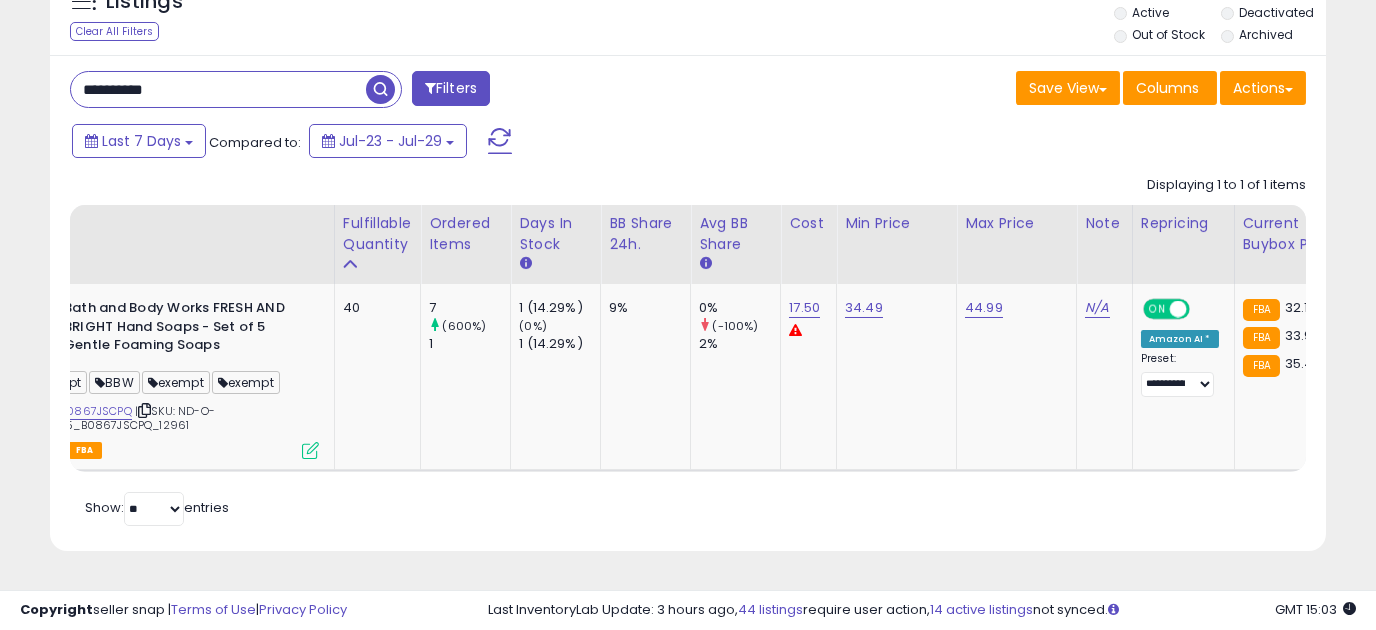 drag, startPoint x: 153, startPoint y: 96, endPoint x: -43, endPoint y: 93, distance: 196.02296 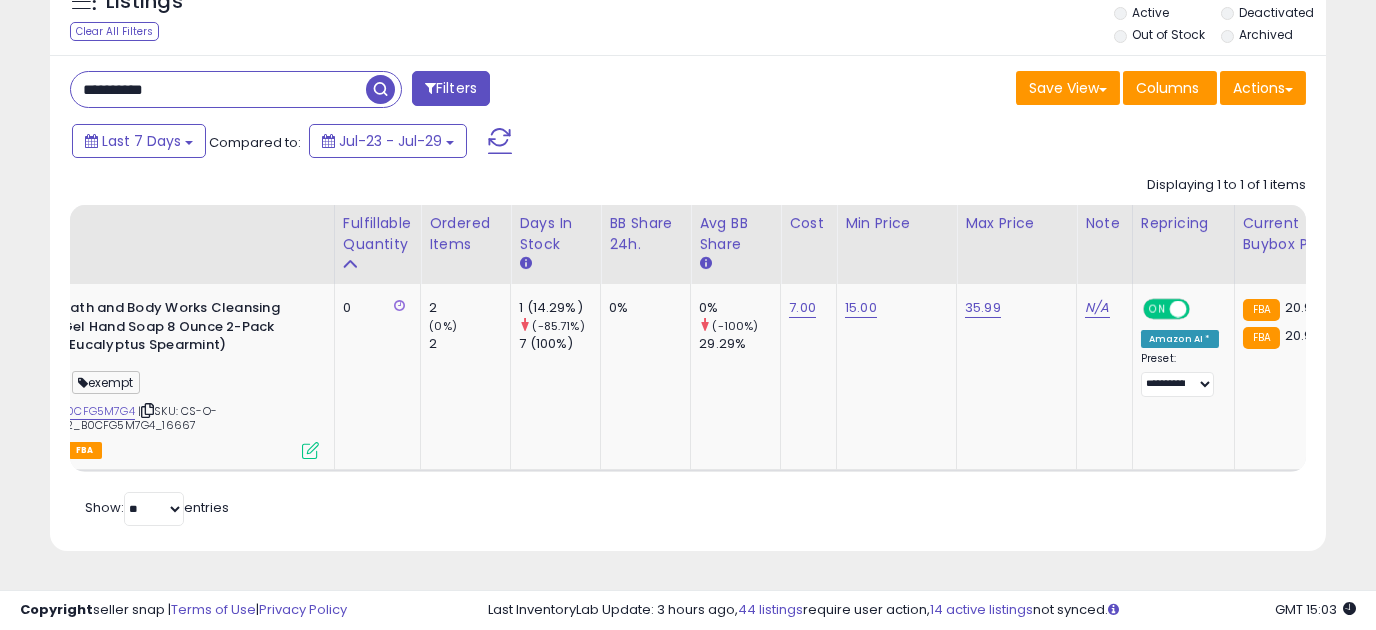 drag, startPoint x: 237, startPoint y: 93, endPoint x: -38, endPoint y: 85, distance: 275.11633 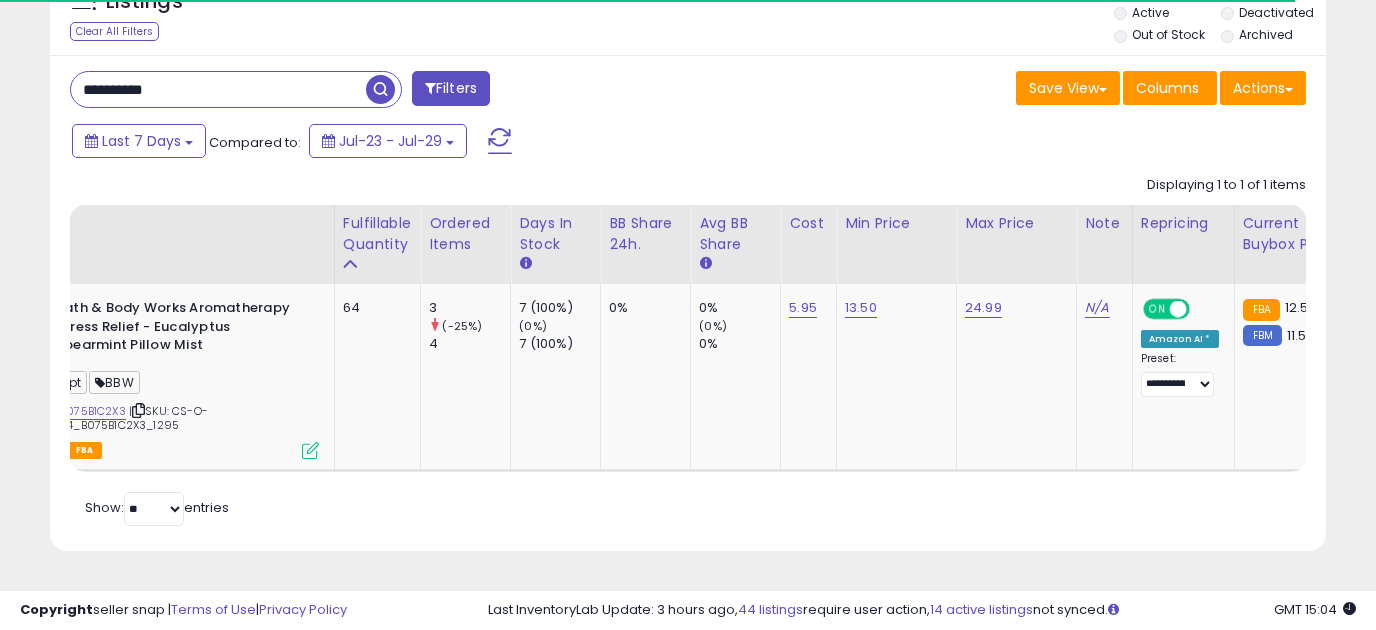drag, startPoint x: 199, startPoint y: 91, endPoint x: 21, endPoint y: 83, distance: 178.17969 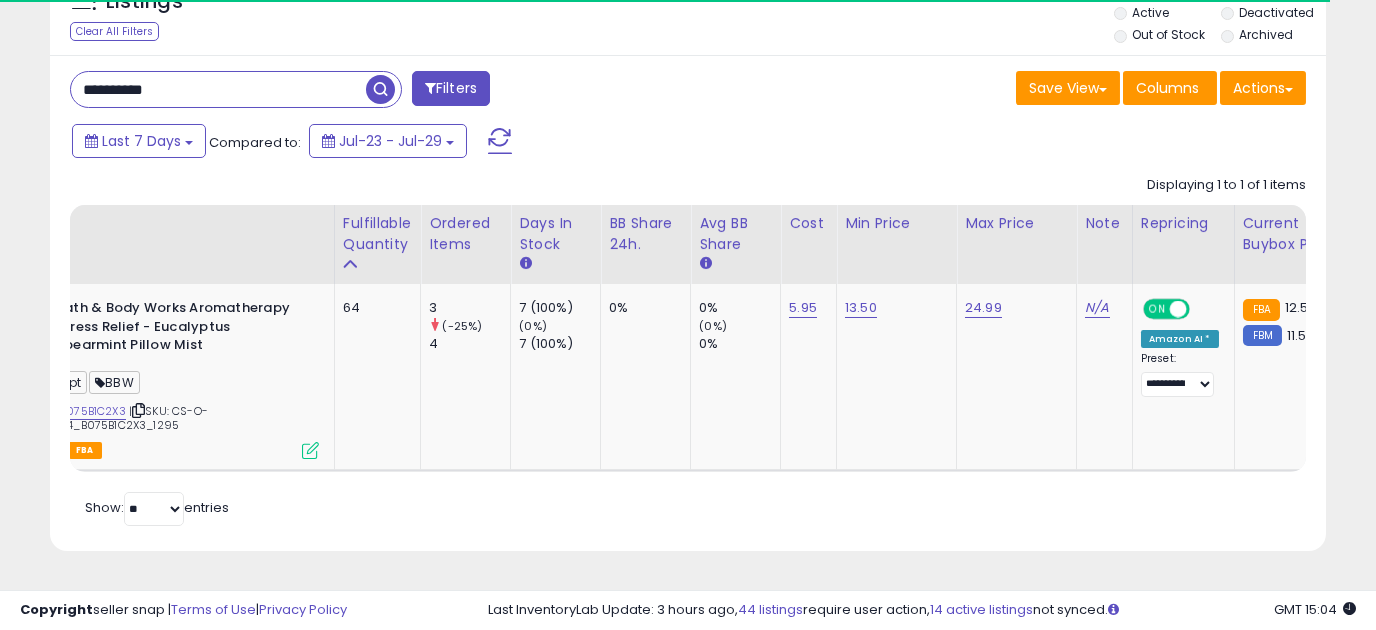 paste 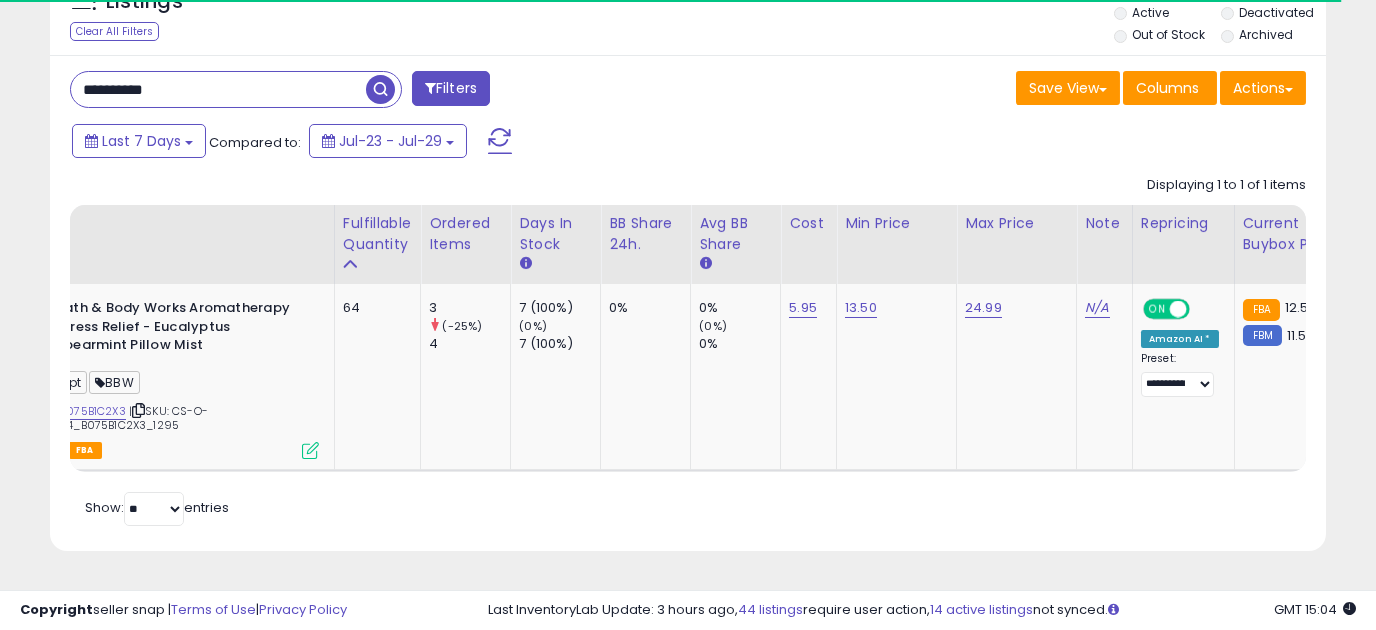 type on "**********" 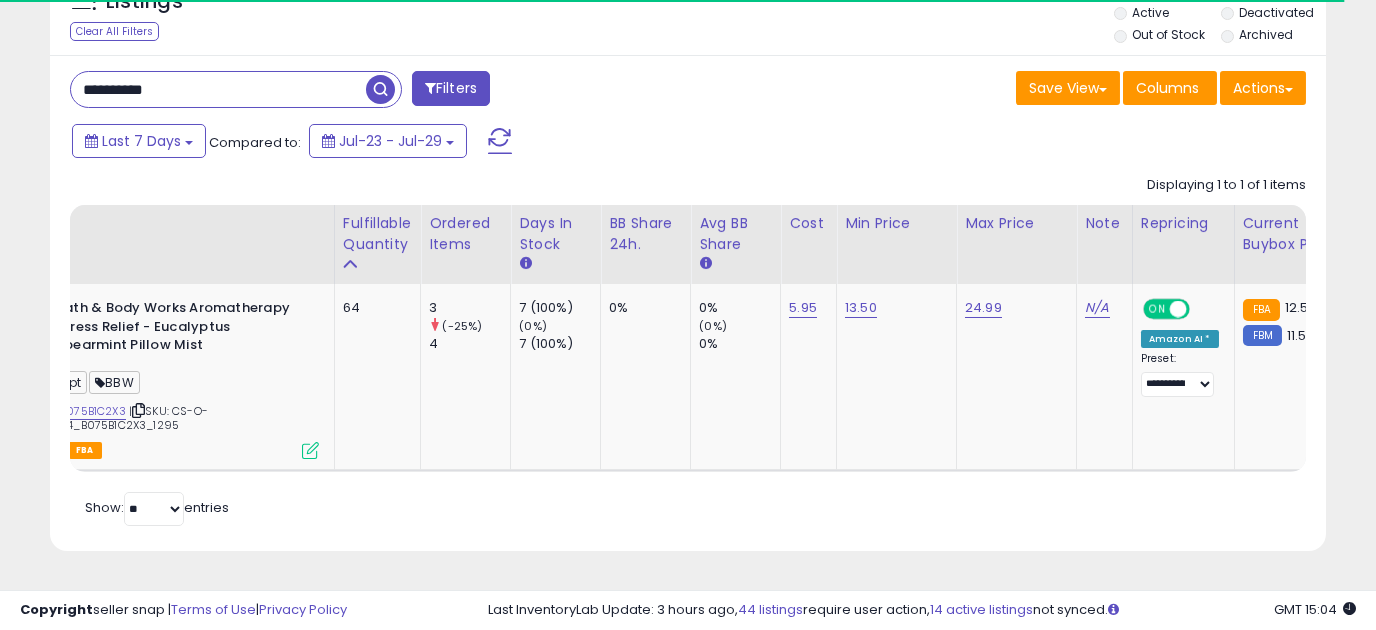 click at bounding box center [380, 89] 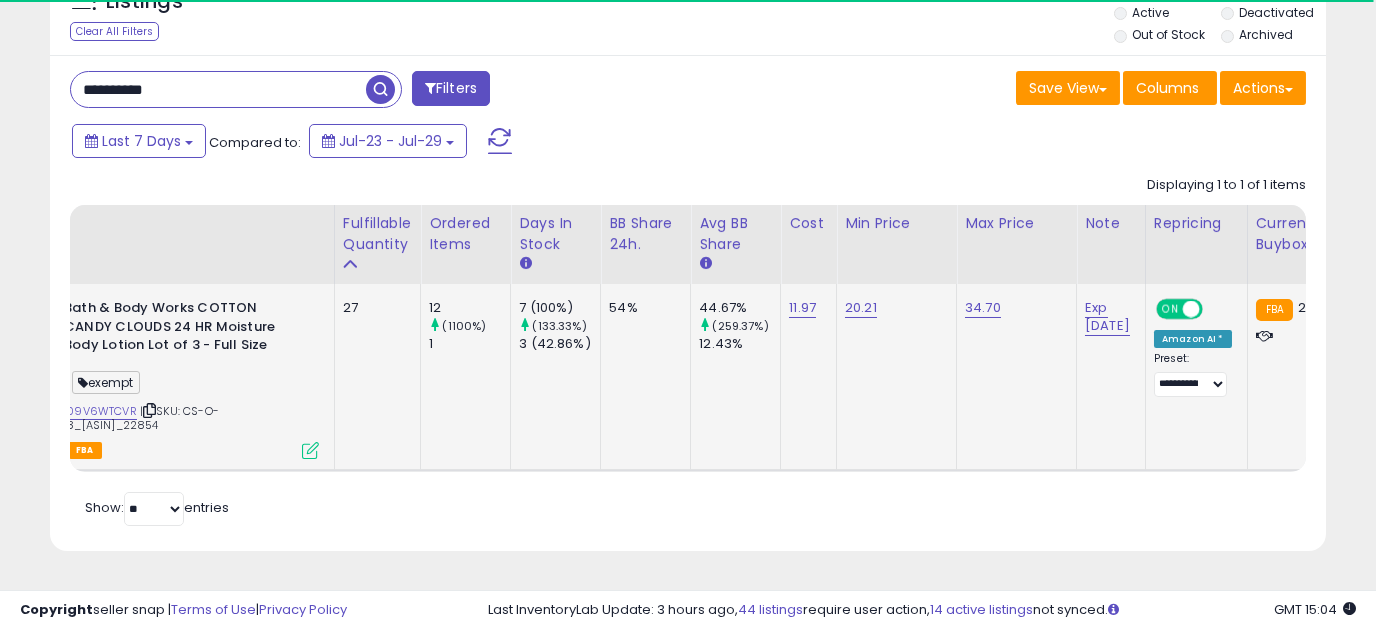 click on "Exp [DATE]" 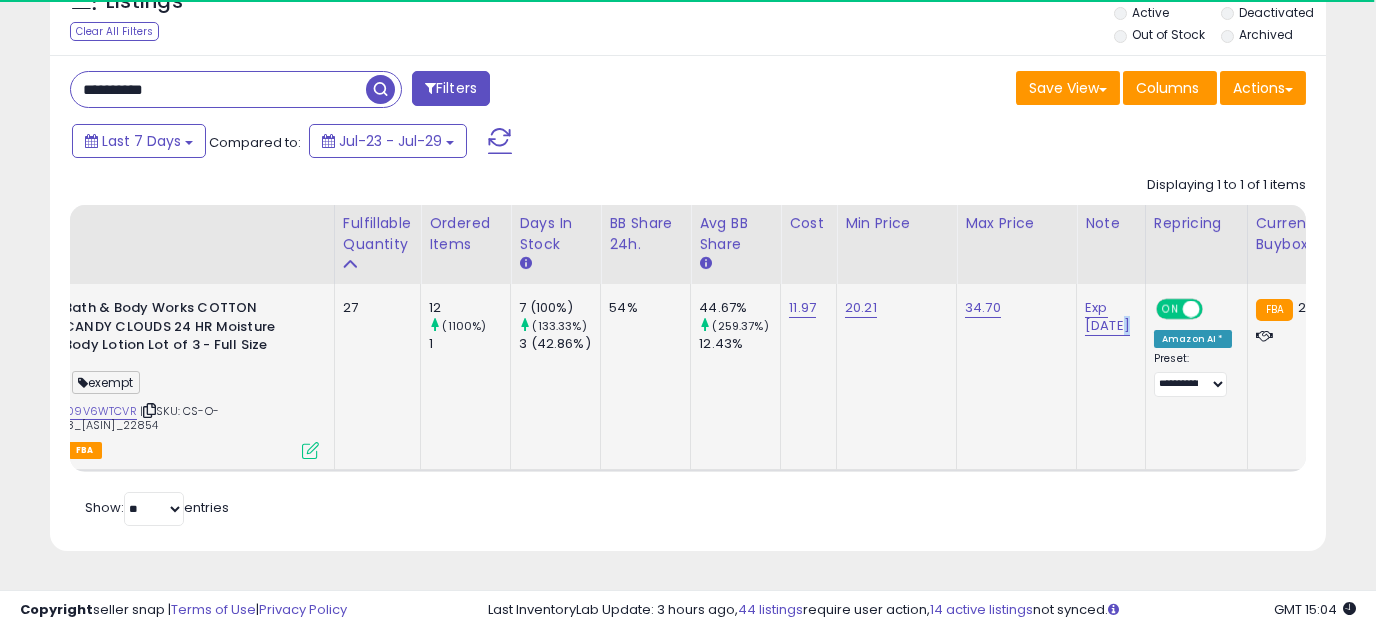 click on "Exp [DATE]" 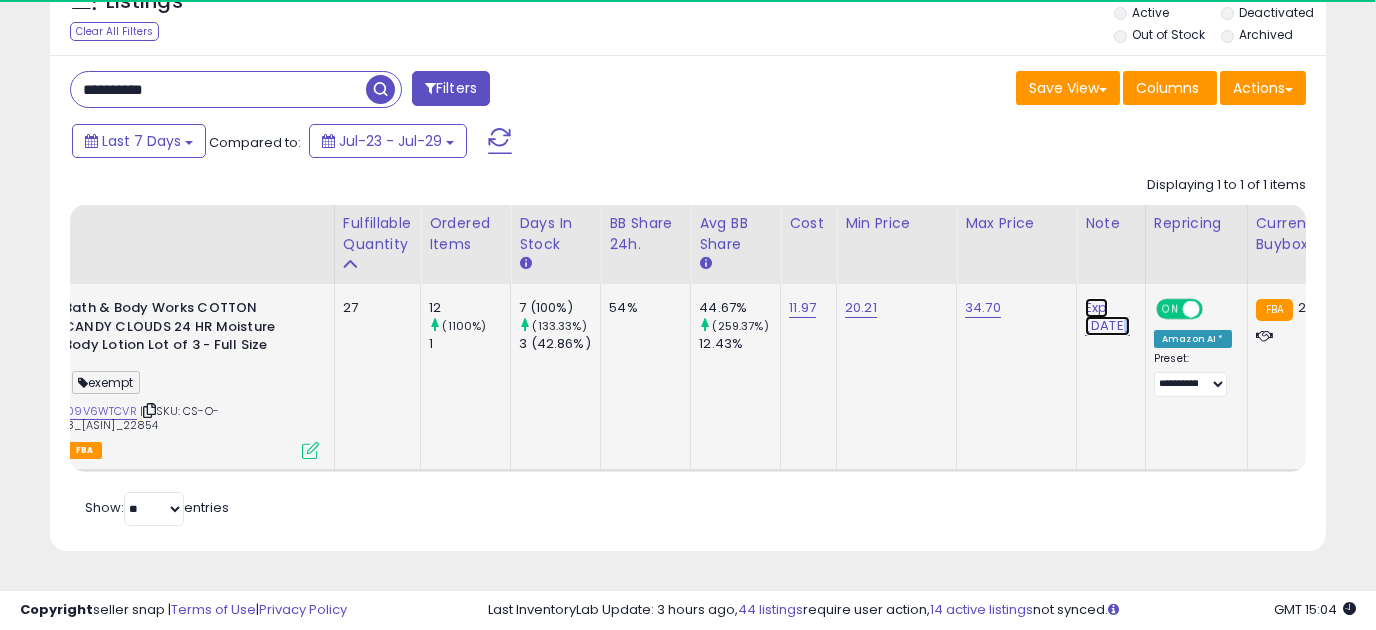 click on "Exp [DATE]" at bounding box center (1107, 317) 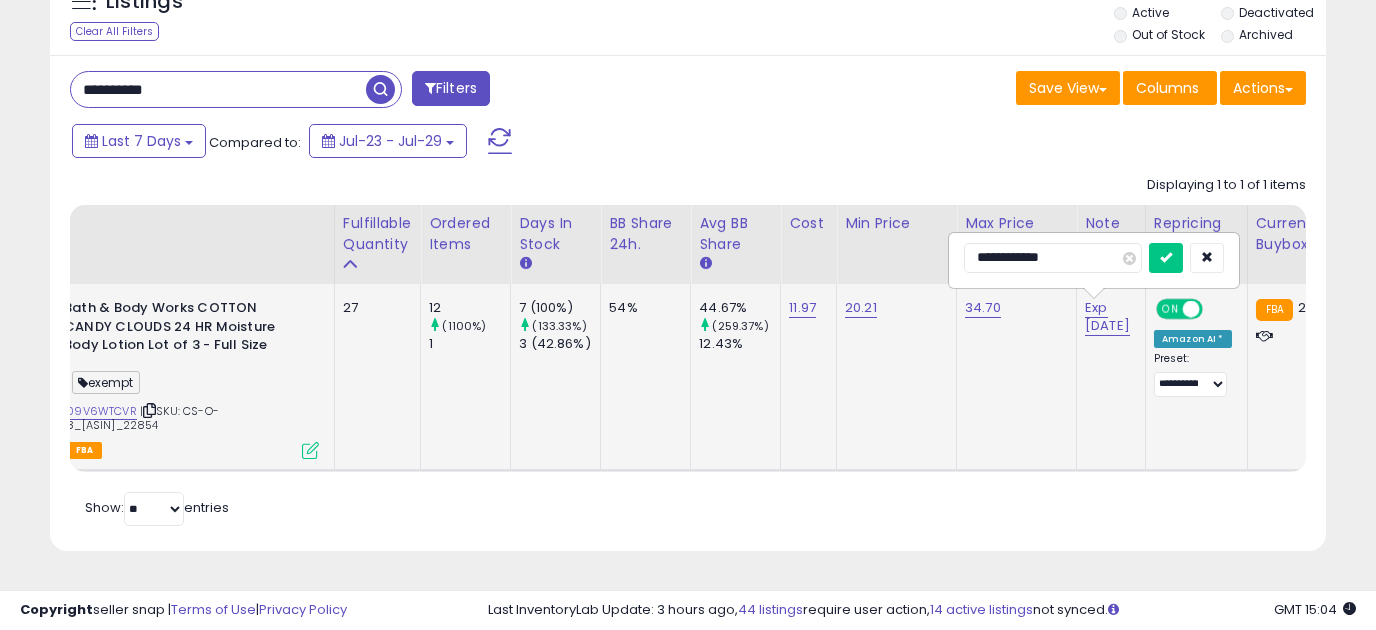 scroll, scrollTop: 0, scrollLeft: 111, axis: horizontal 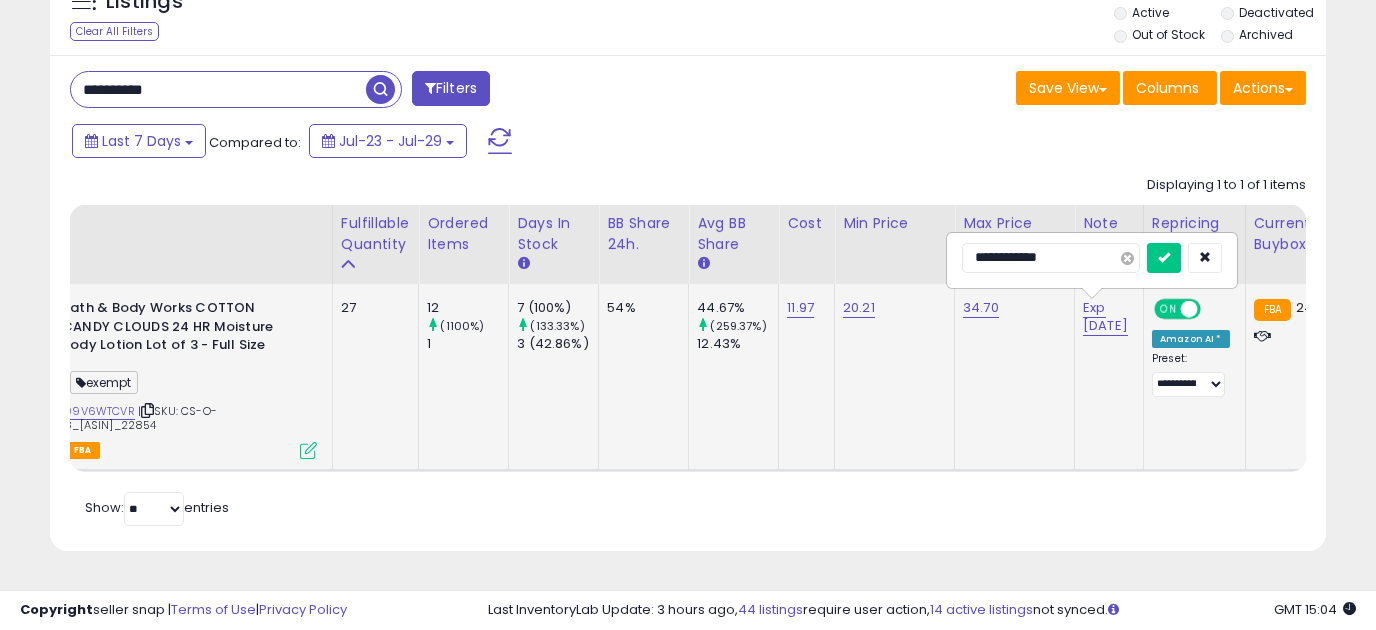 click at bounding box center [1127, 258] 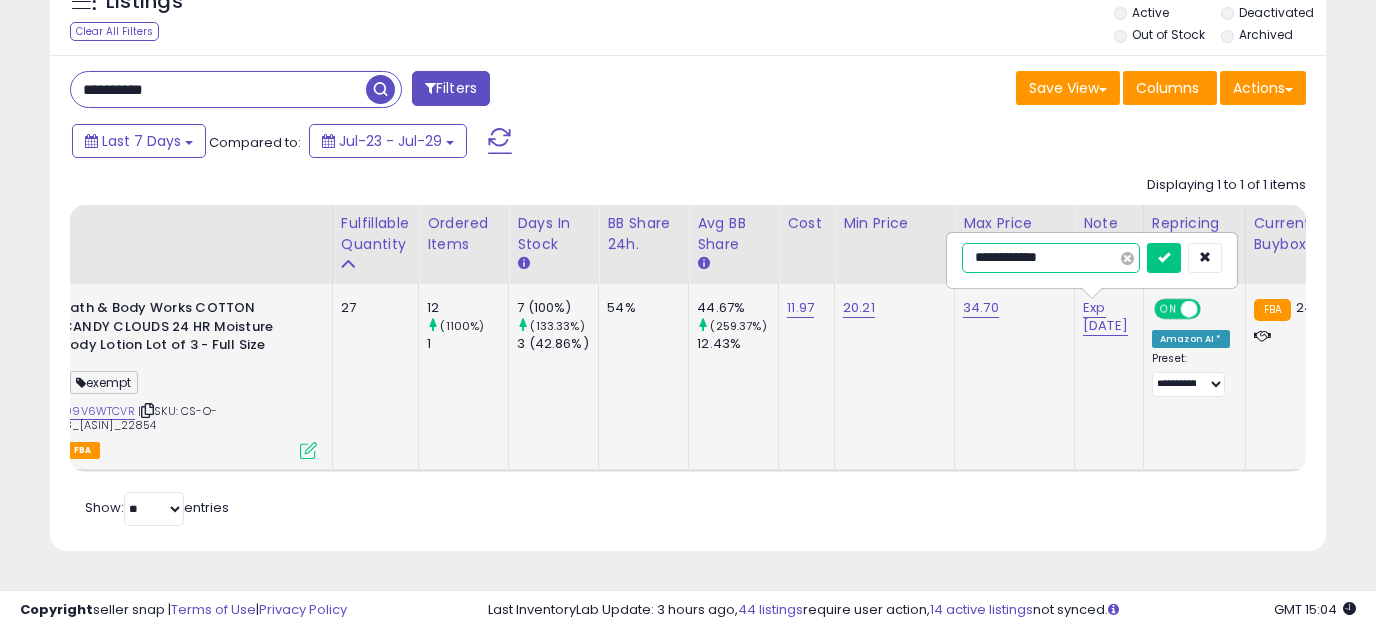 type 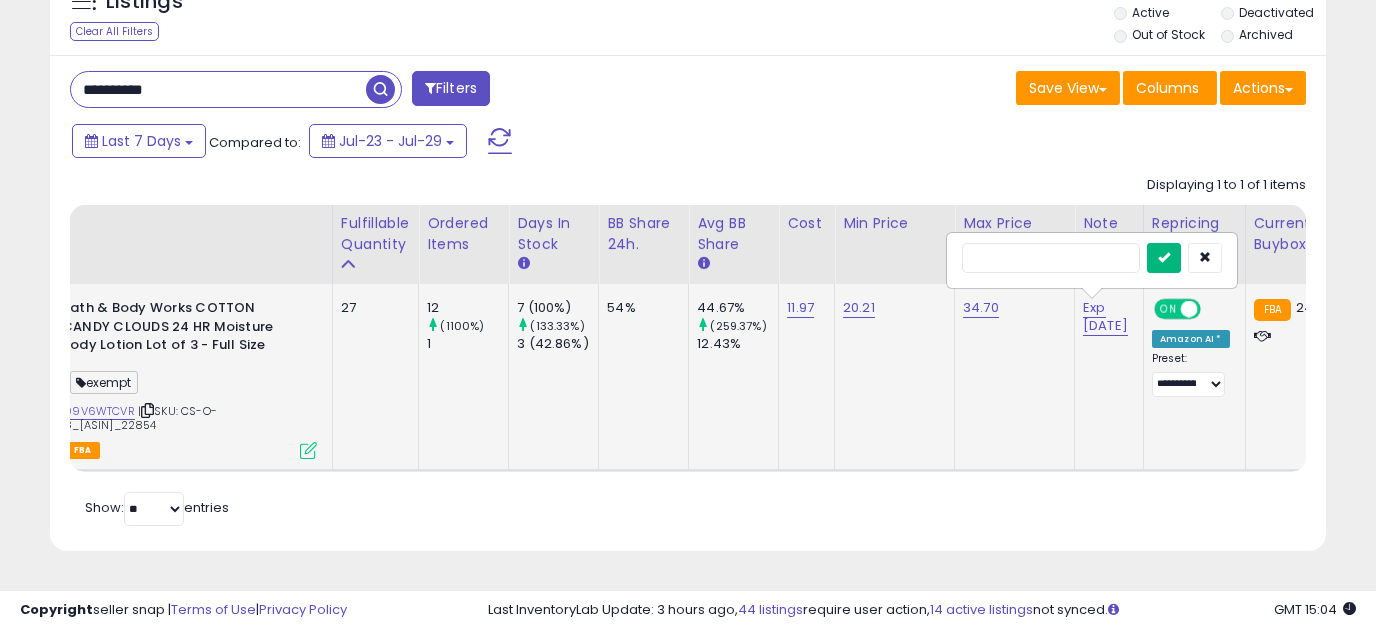 click at bounding box center [1164, 258] 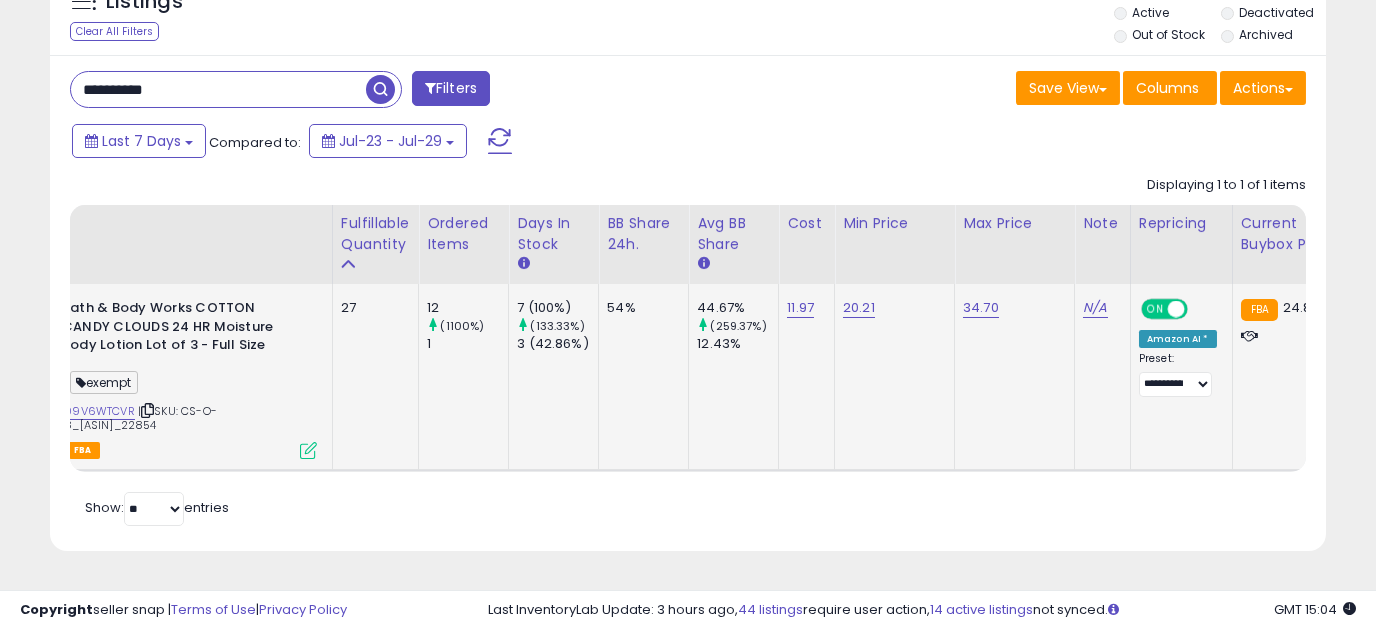 drag, startPoint x: 236, startPoint y: 88, endPoint x: 13, endPoint y: 84, distance: 223.03587 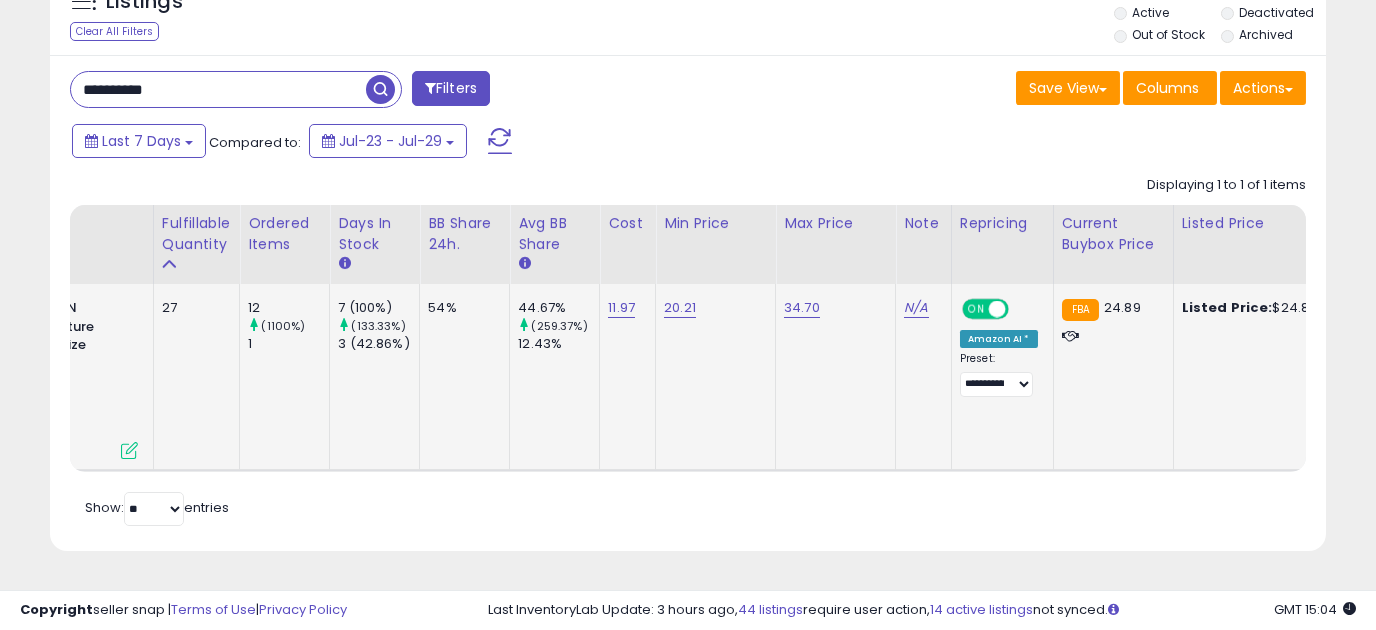 scroll, scrollTop: 0, scrollLeft: 399, axis: horizontal 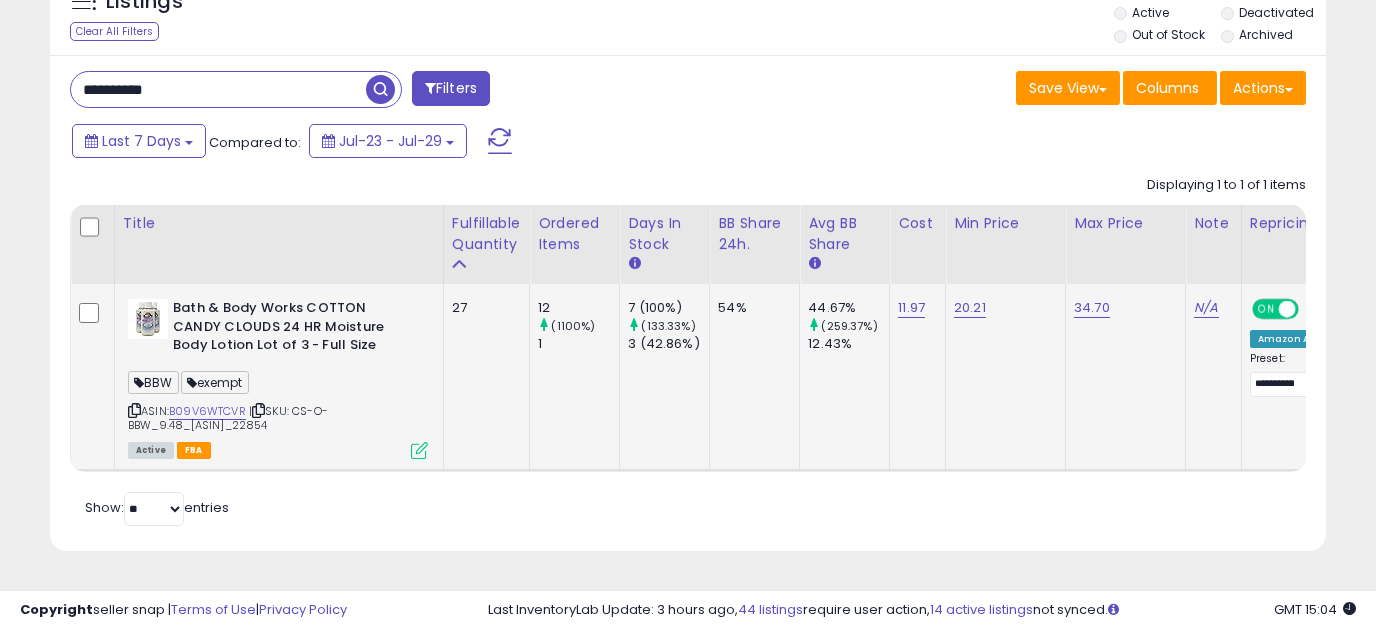 click at bounding box center (380, 89) 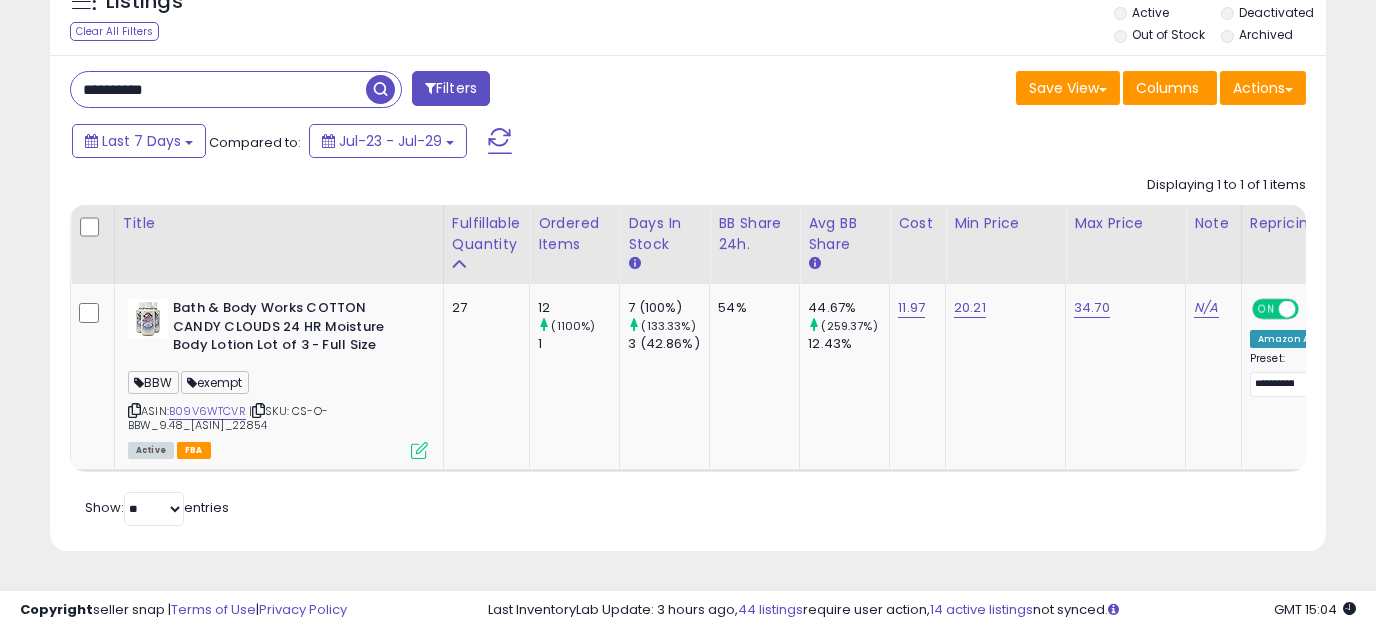 drag, startPoint x: 214, startPoint y: 87, endPoint x: -66, endPoint y: 96, distance: 280.1446 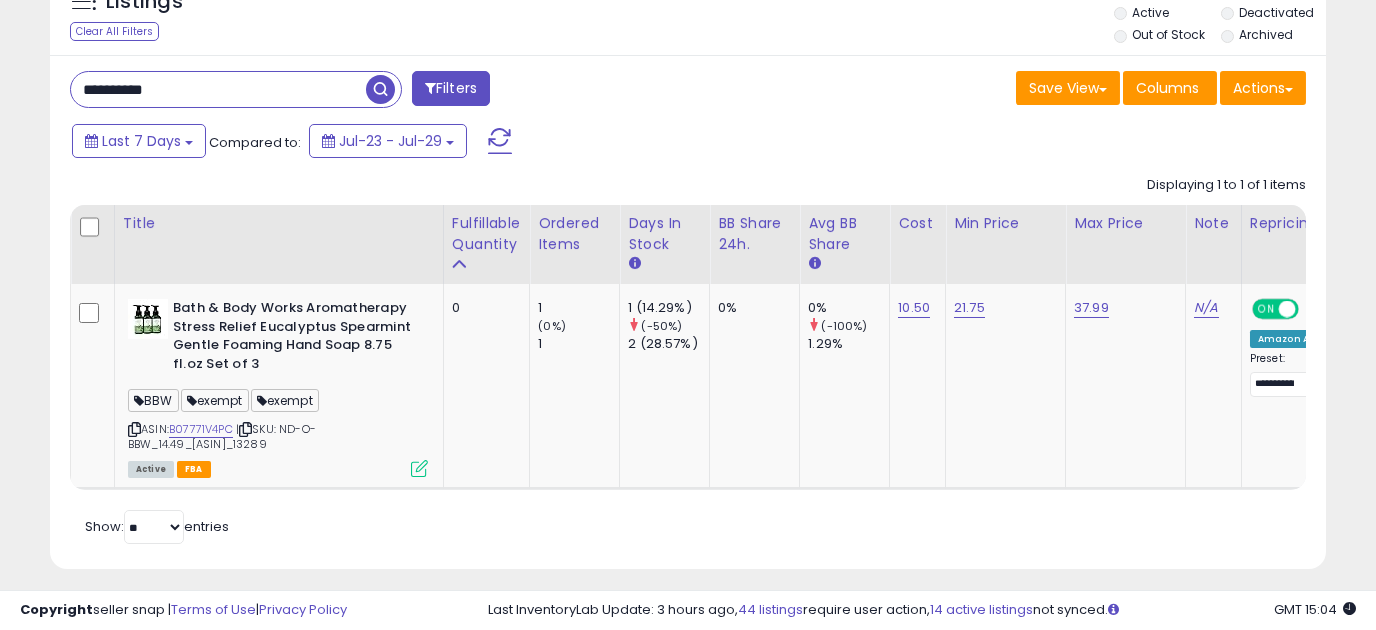 drag, startPoint x: 179, startPoint y: 91, endPoint x: 4, endPoint y: 96, distance: 175.07141 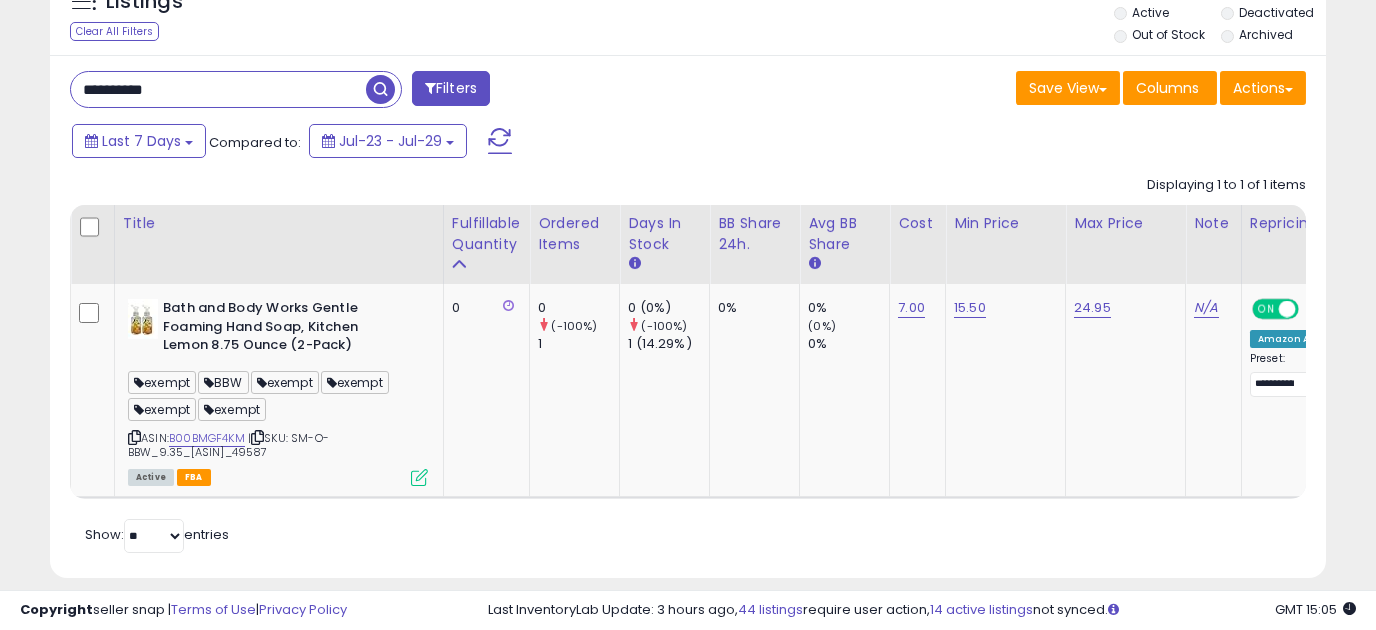 drag, startPoint x: 233, startPoint y: 85, endPoint x: -41, endPoint y: 92, distance: 274.08942 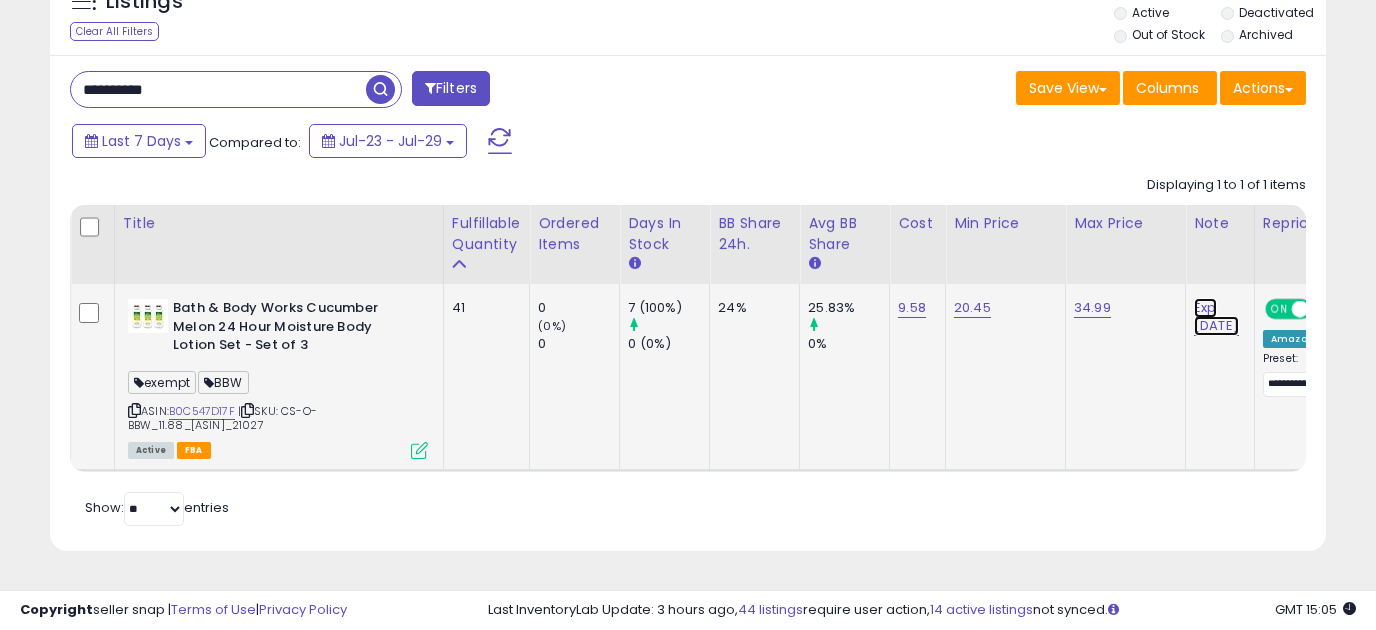 click on "Exp [DATE]" at bounding box center [1216, 317] 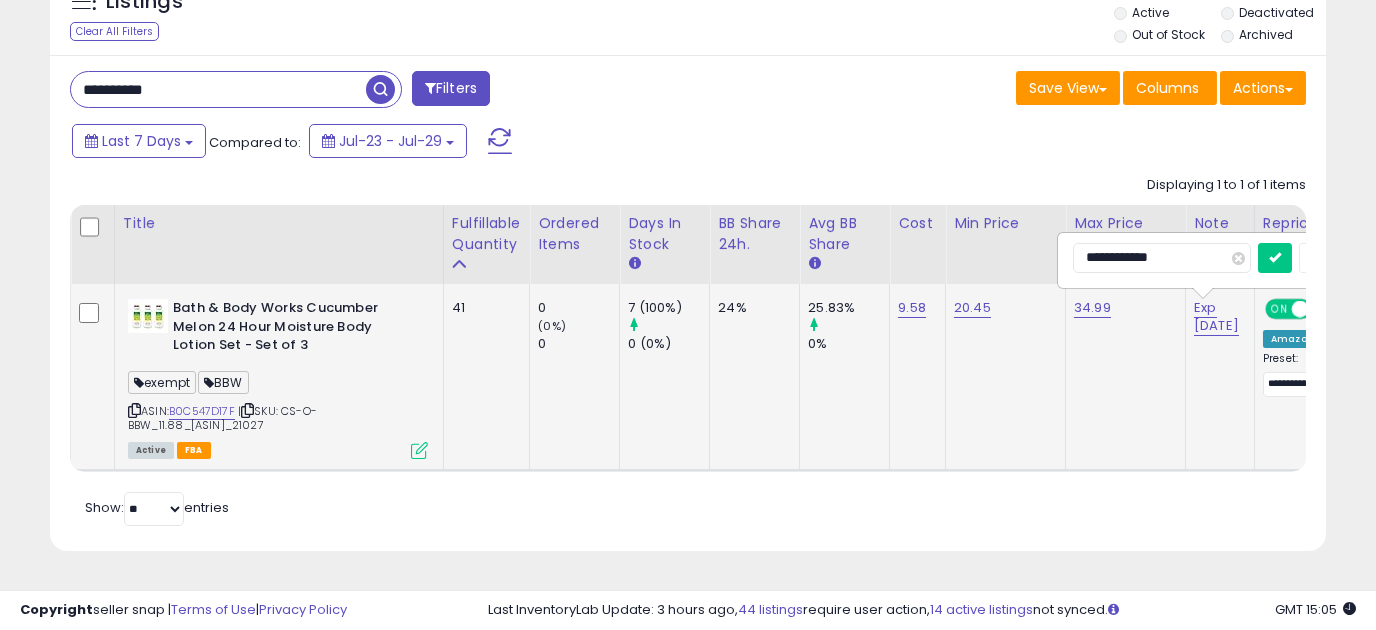 scroll, scrollTop: 0, scrollLeft: 111, axis: horizontal 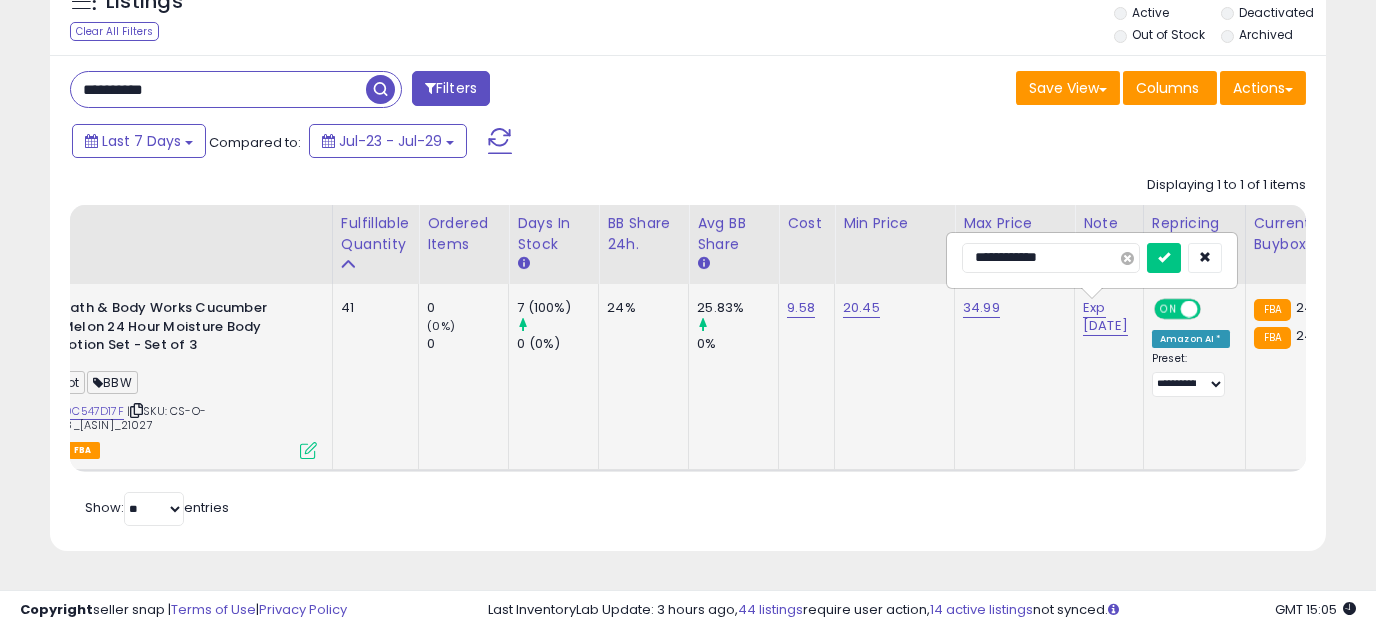 click at bounding box center [1127, 258] 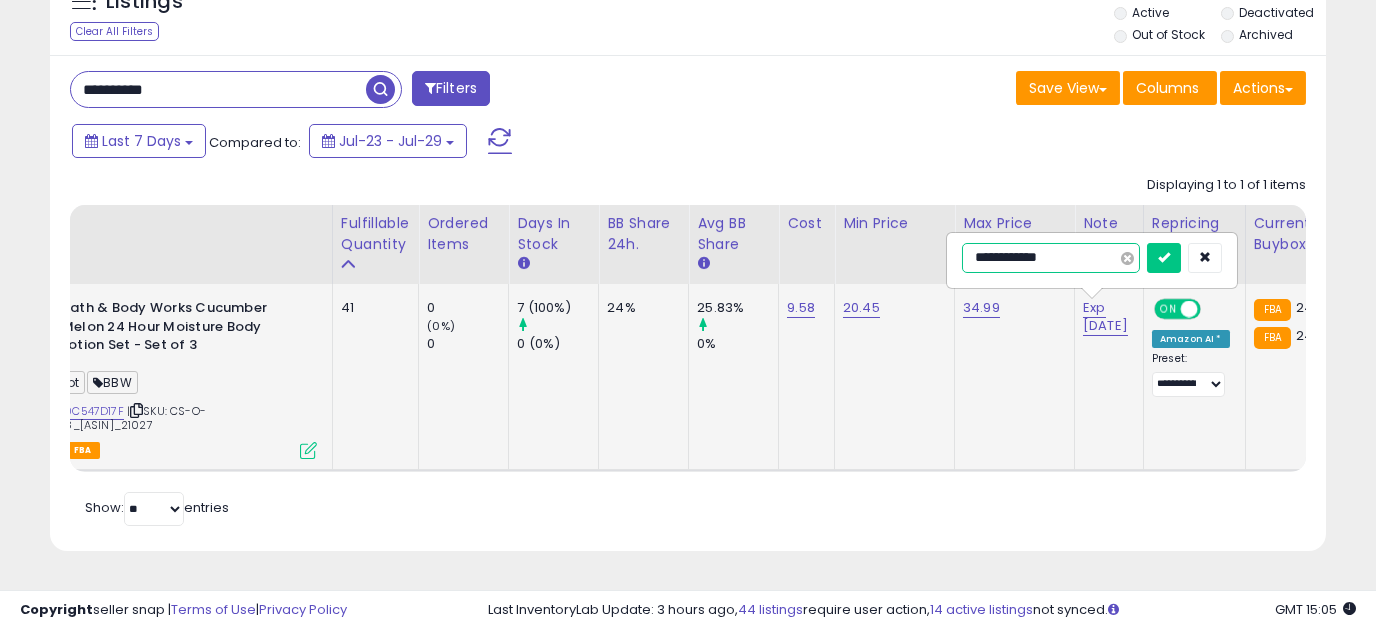 type 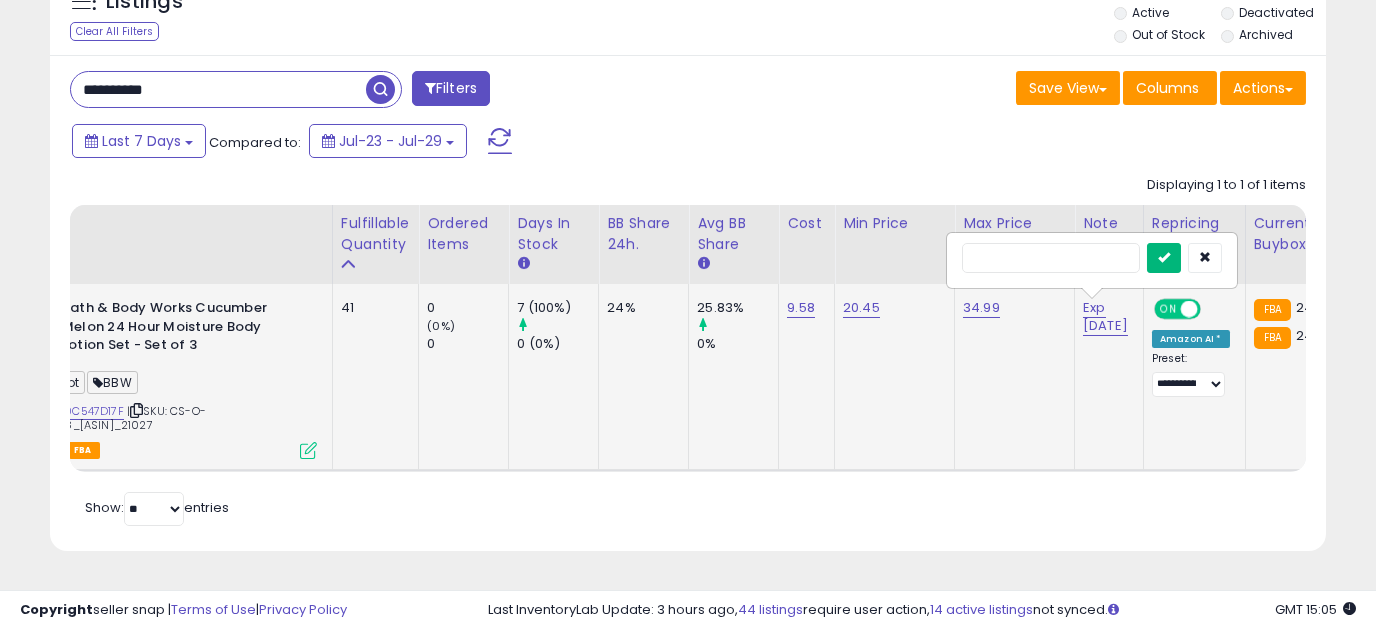 click at bounding box center [1164, 257] 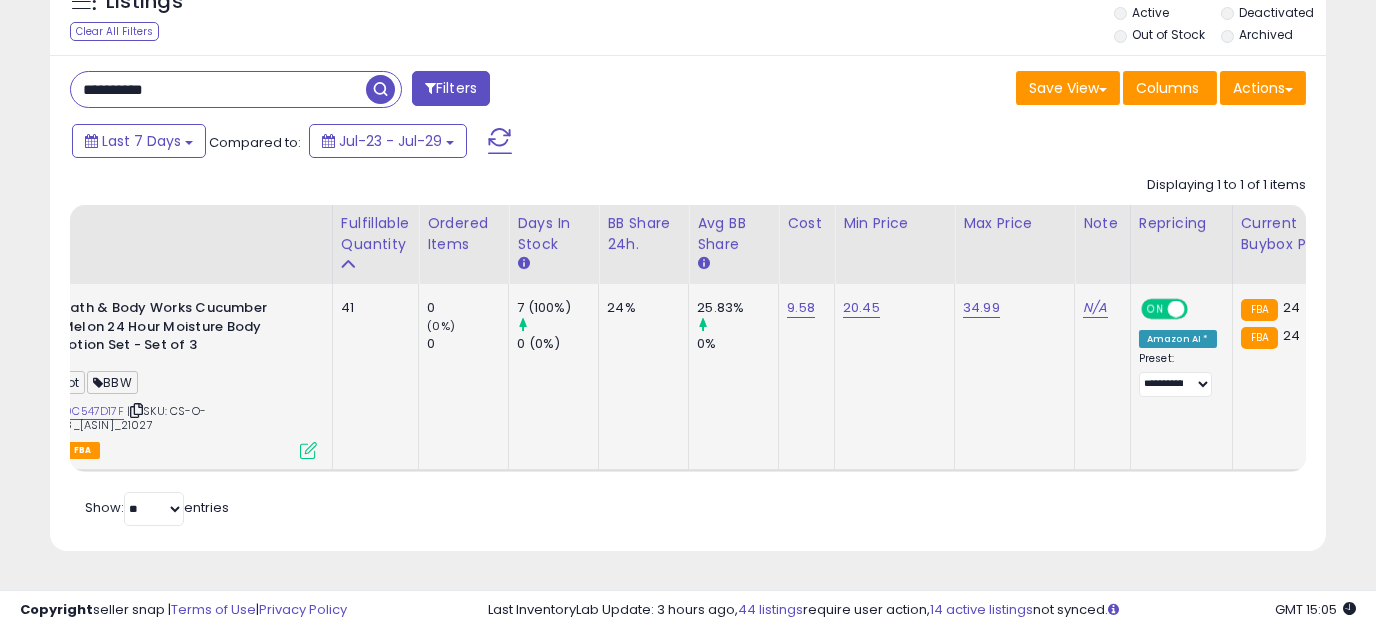 drag, startPoint x: 199, startPoint y: 90, endPoint x: 42, endPoint y: 93, distance: 157.02866 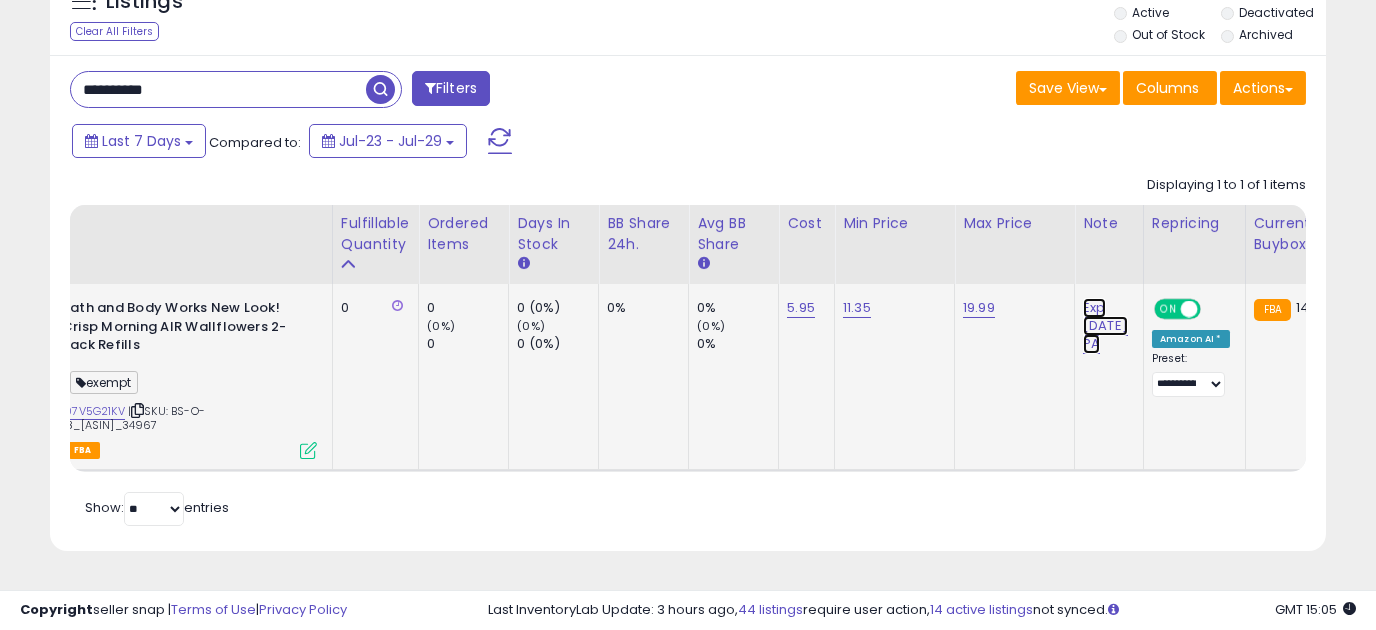 click on "Exp [DATE] PA" at bounding box center [1105, 326] 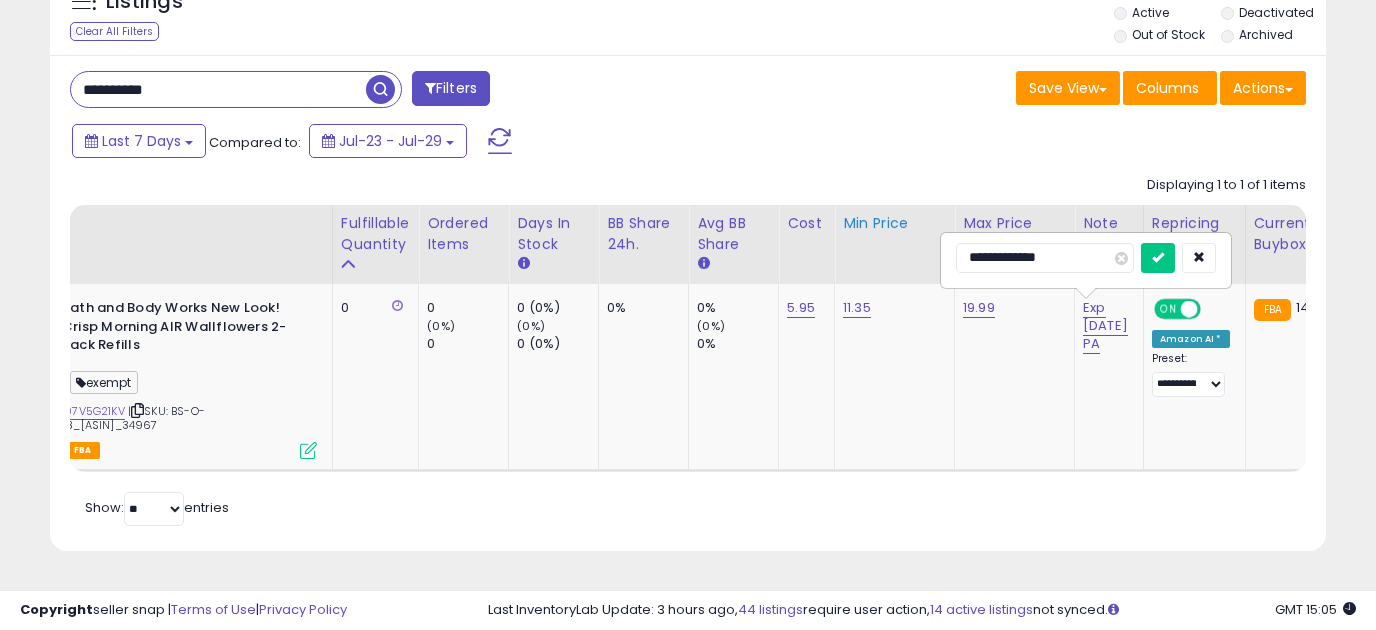 drag, startPoint x: 1043, startPoint y: 258, endPoint x: 905, endPoint y: 259, distance: 138.00362 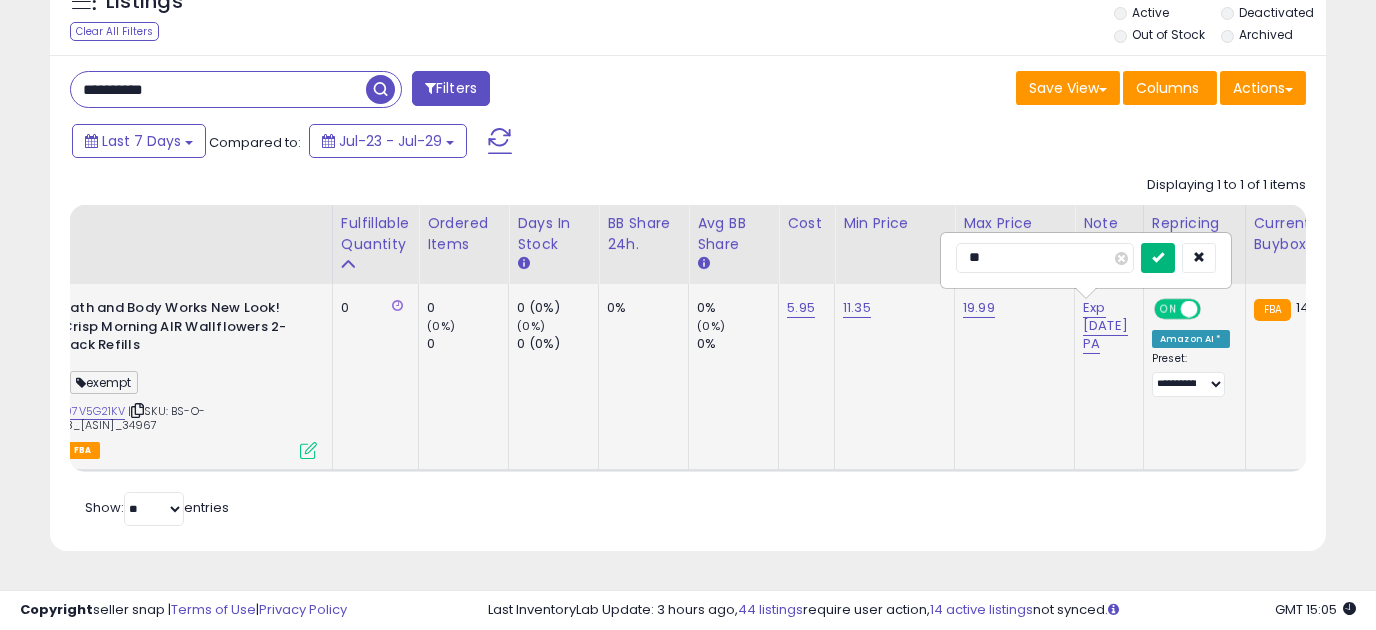 type on "**" 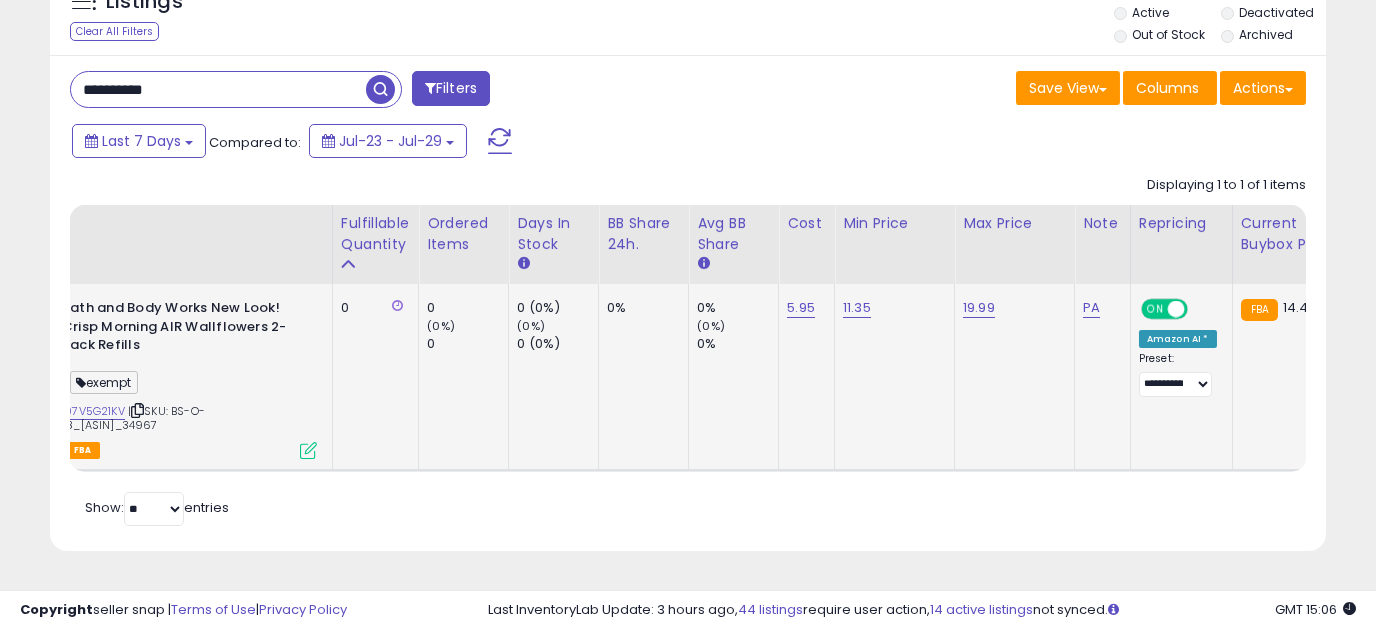drag, startPoint x: 211, startPoint y: 91, endPoint x: -52, endPoint y: 85, distance: 263.06842 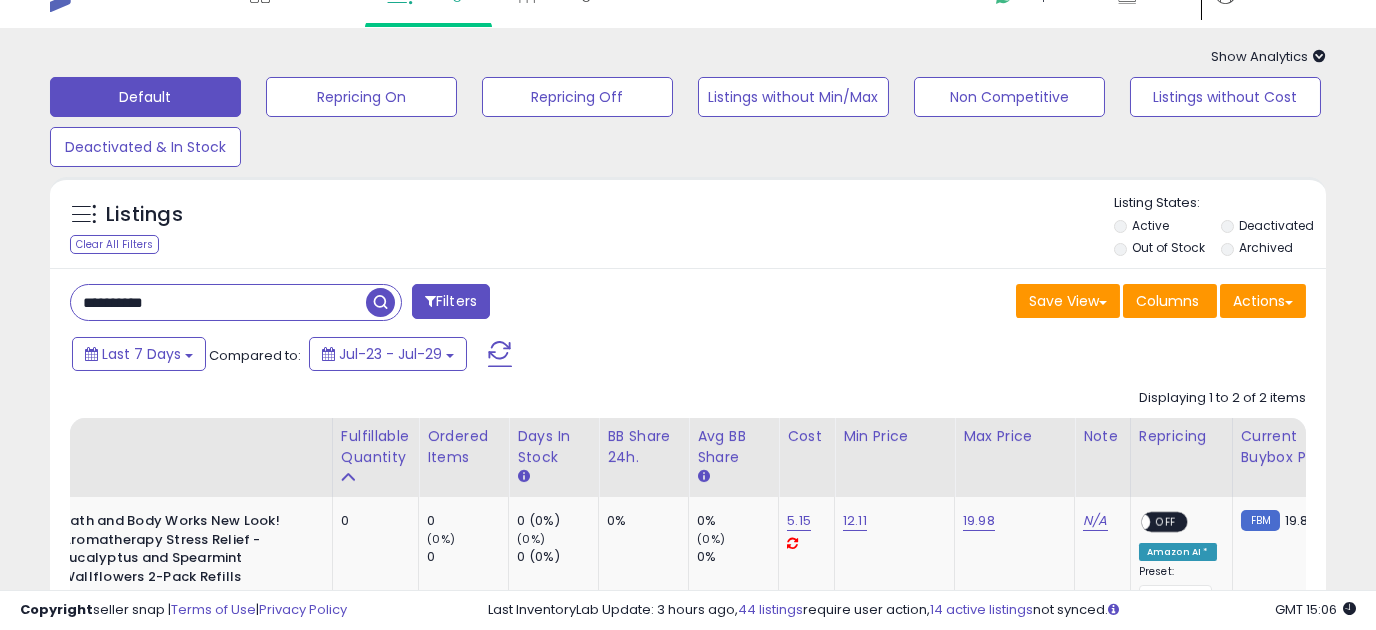 scroll, scrollTop: 0, scrollLeft: 0, axis: both 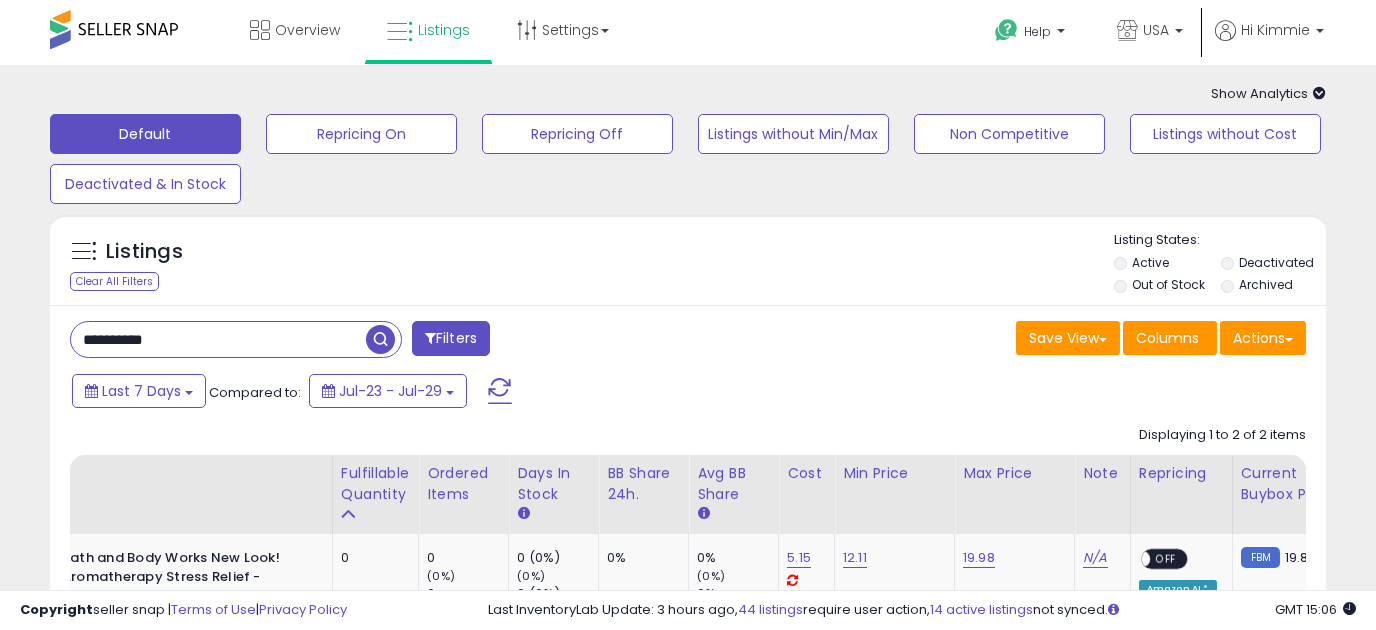 drag, startPoint x: 222, startPoint y: 334, endPoint x: -145, endPoint y: 346, distance: 367.19614 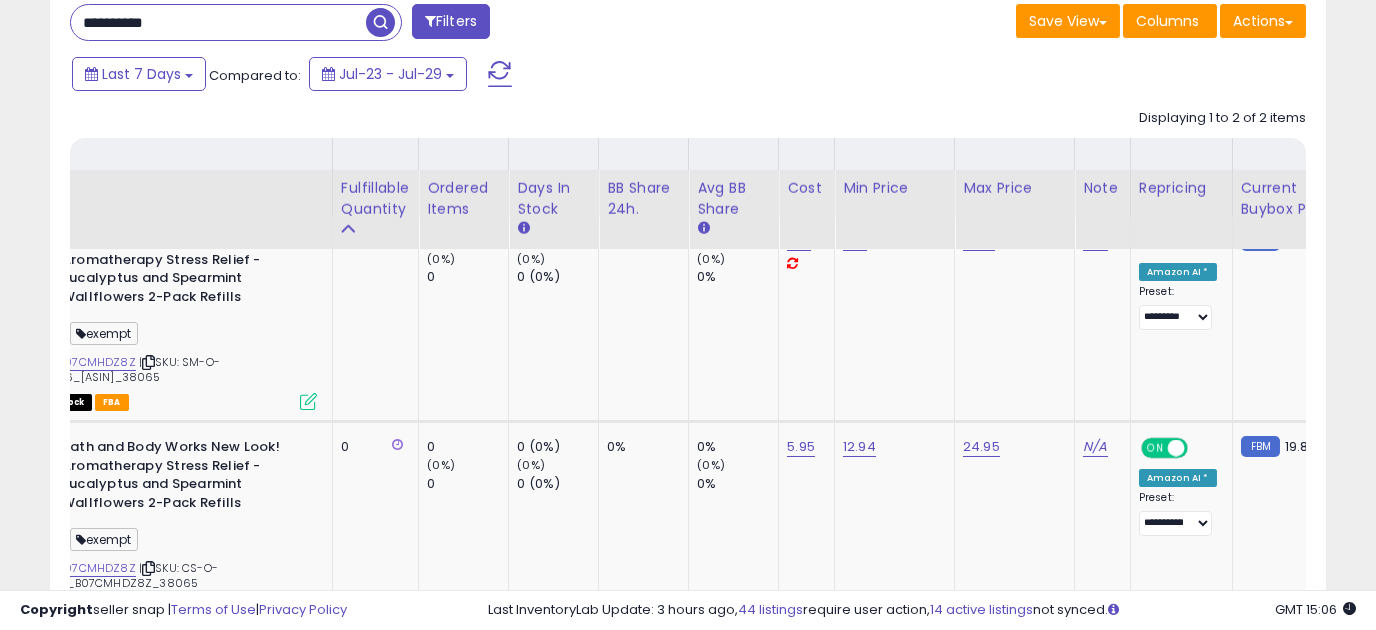 scroll, scrollTop: 0, scrollLeft: 0, axis: both 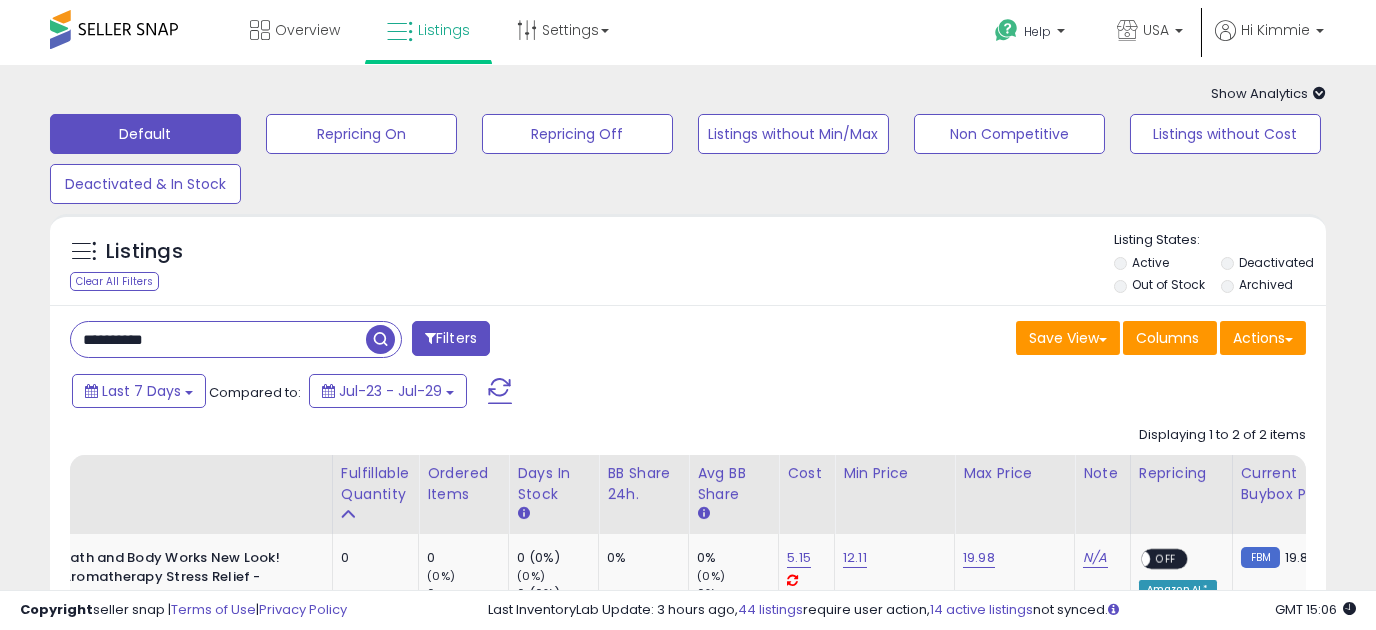 paste 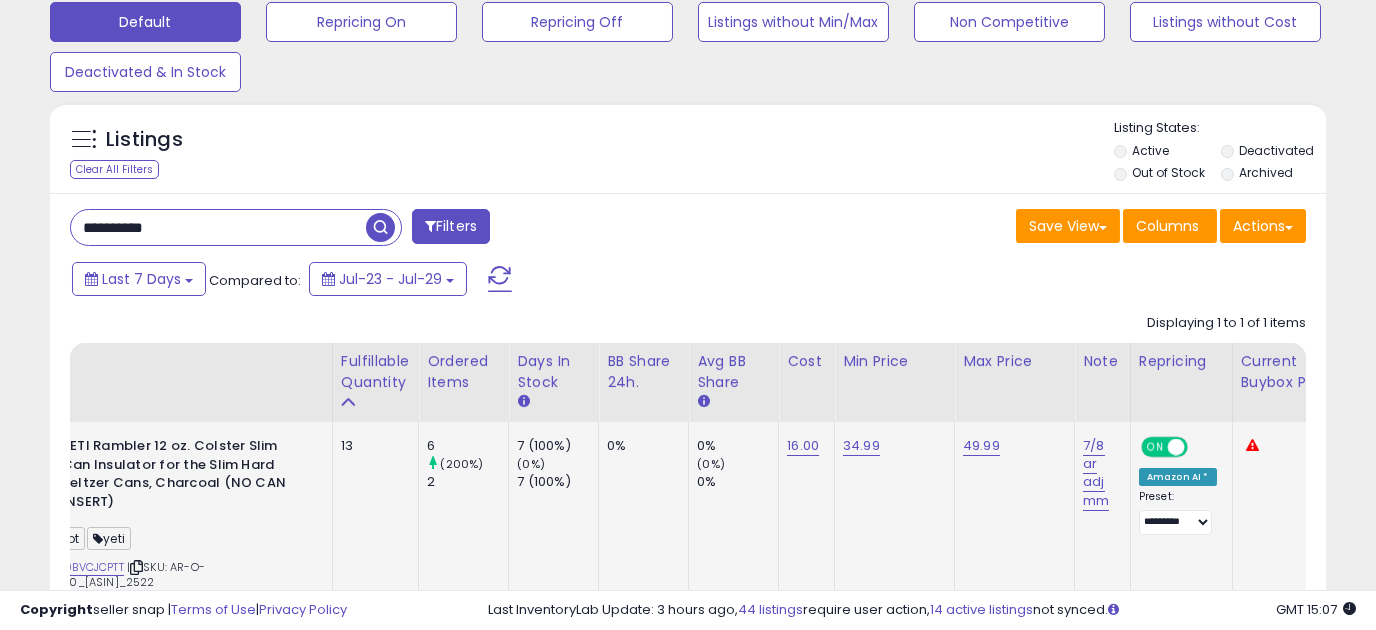 scroll, scrollTop: 250, scrollLeft: 0, axis: vertical 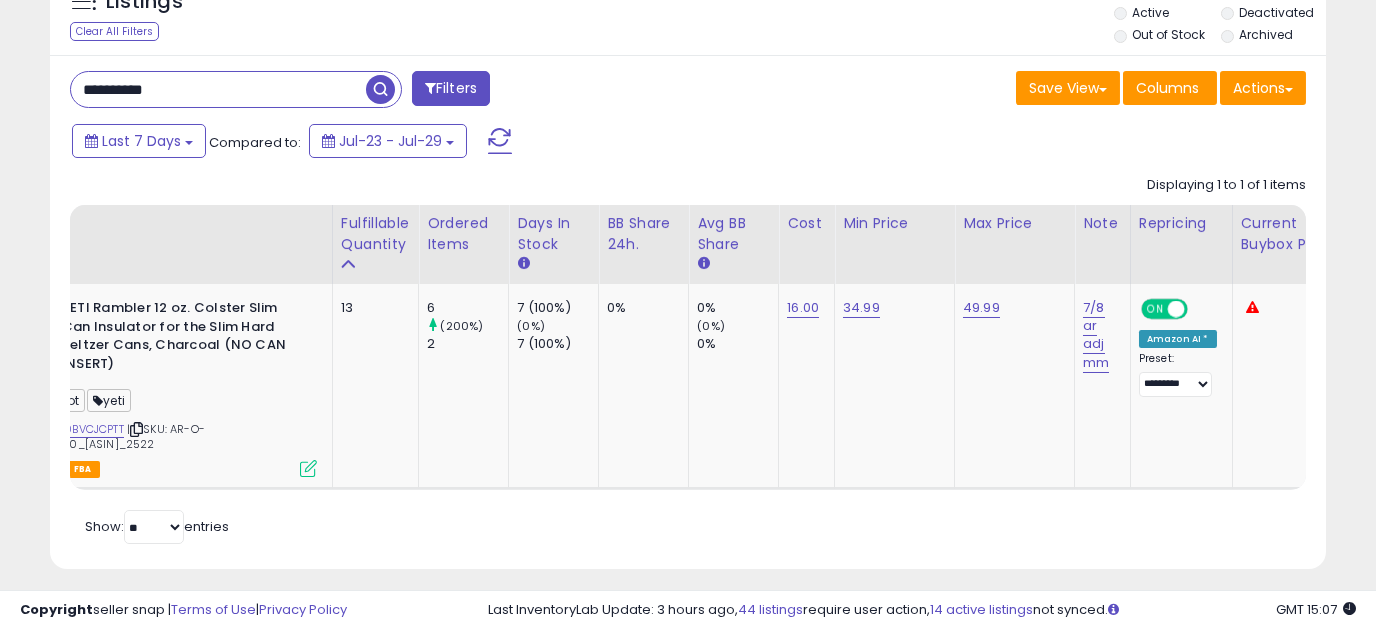 drag, startPoint x: 222, startPoint y: 95, endPoint x: -14, endPoint y: 96, distance: 236.00212 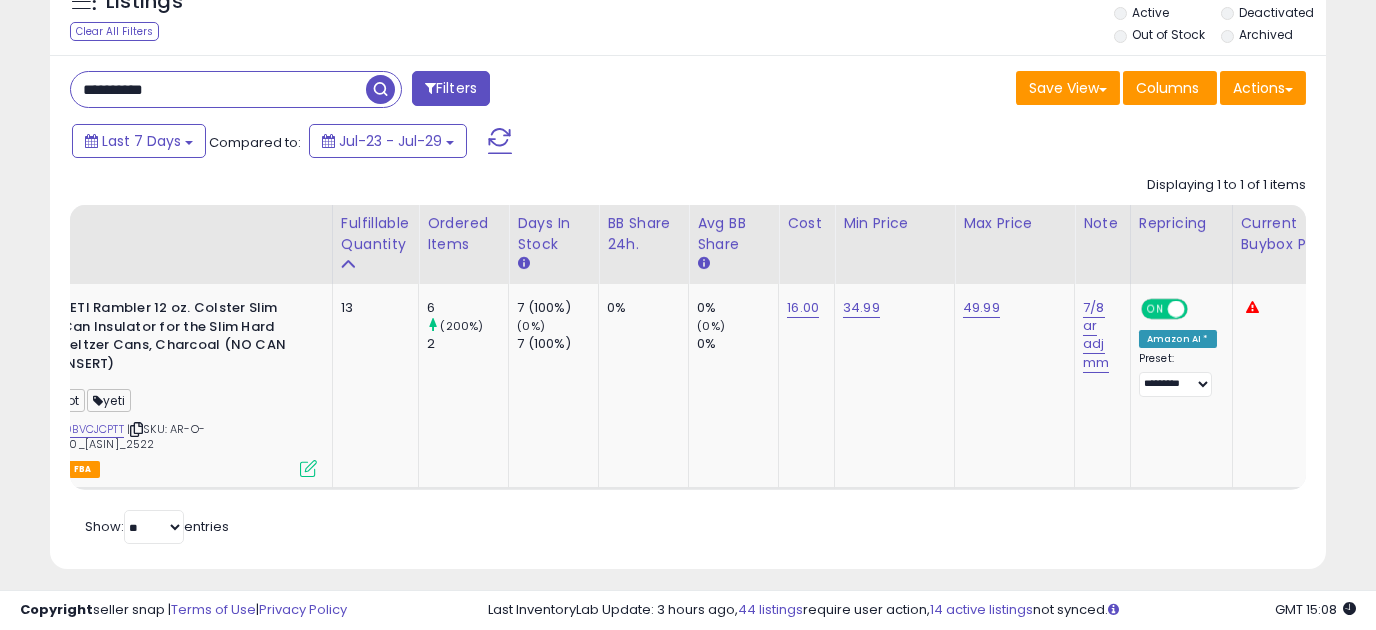 click at bounding box center [380, 89] 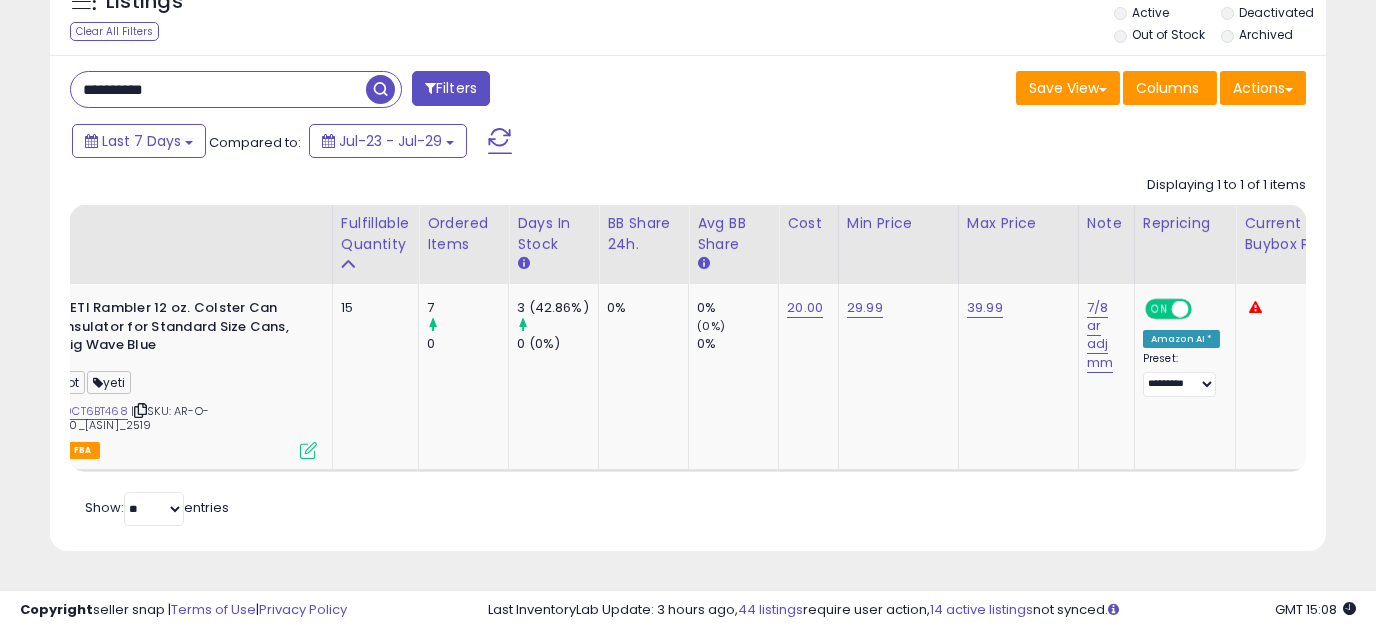 drag, startPoint x: 237, startPoint y: 78, endPoint x: 26, endPoint y: 77, distance: 211.00237 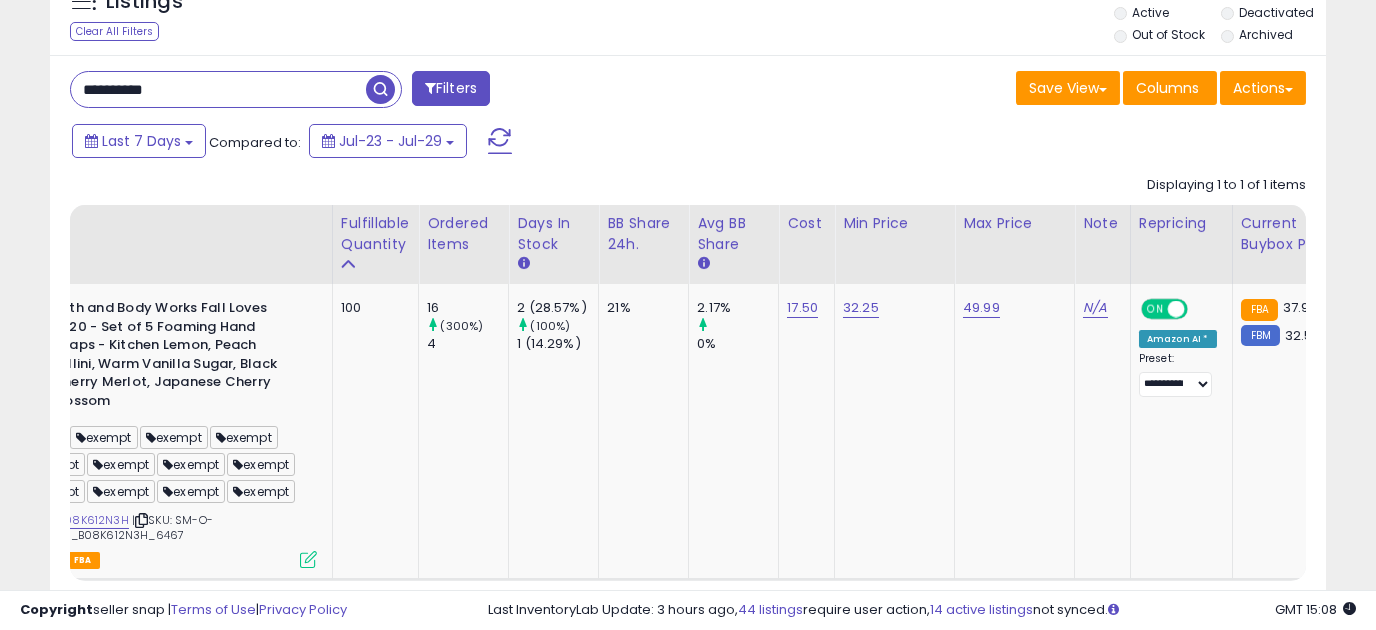 drag, startPoint x: 258, startPoint y: 94, endPoint x: -32, endPoint y: 94, distance: 290 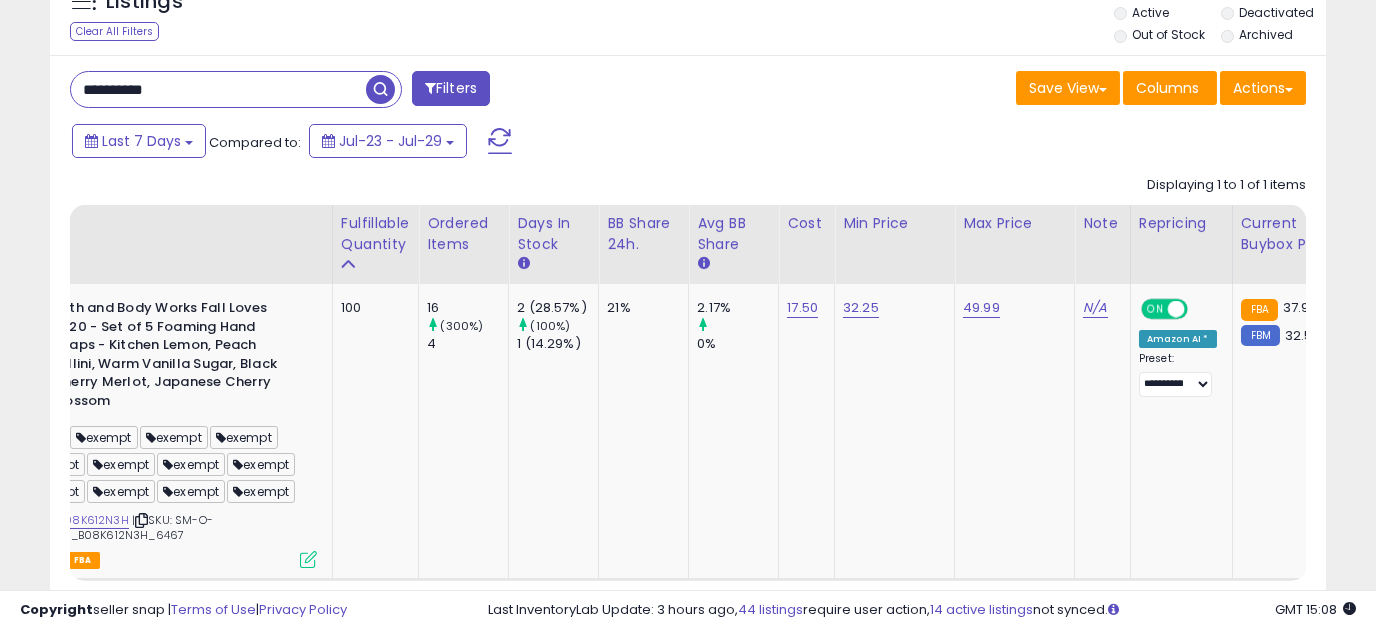 paste 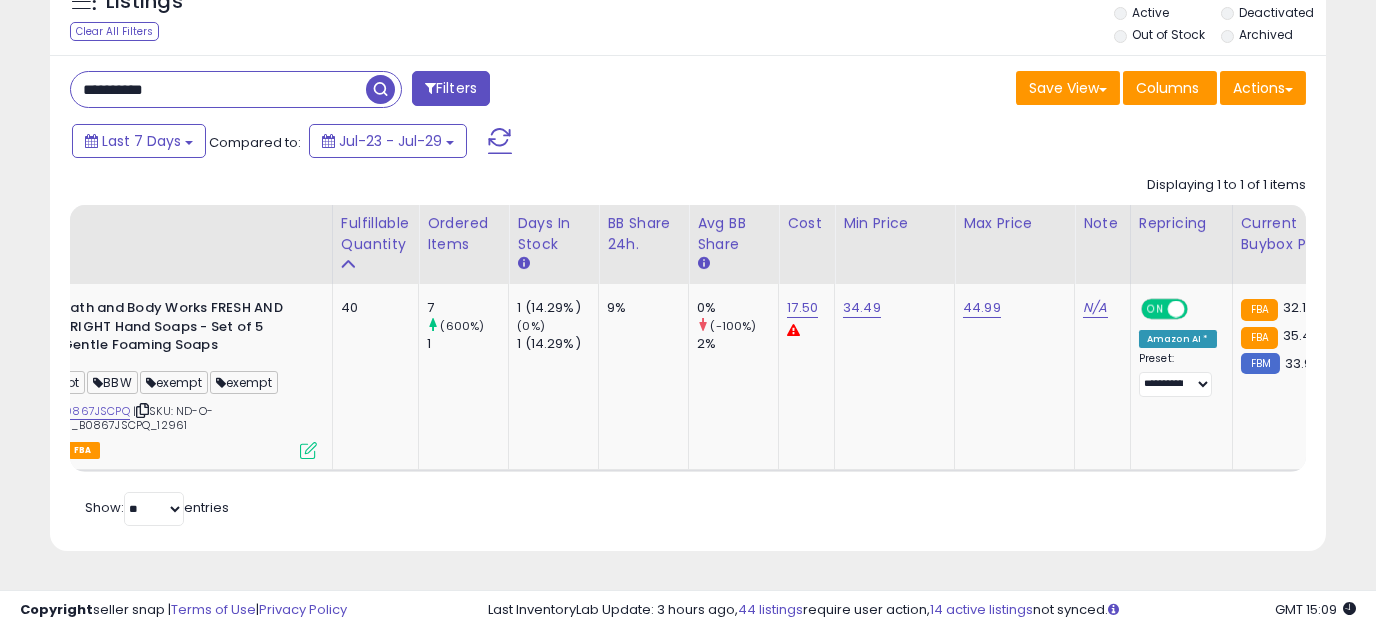 drag, startPoint x: 199, startPoint y: 97, endPoint x: 21, endPoint y: 95, distance: 178.01123 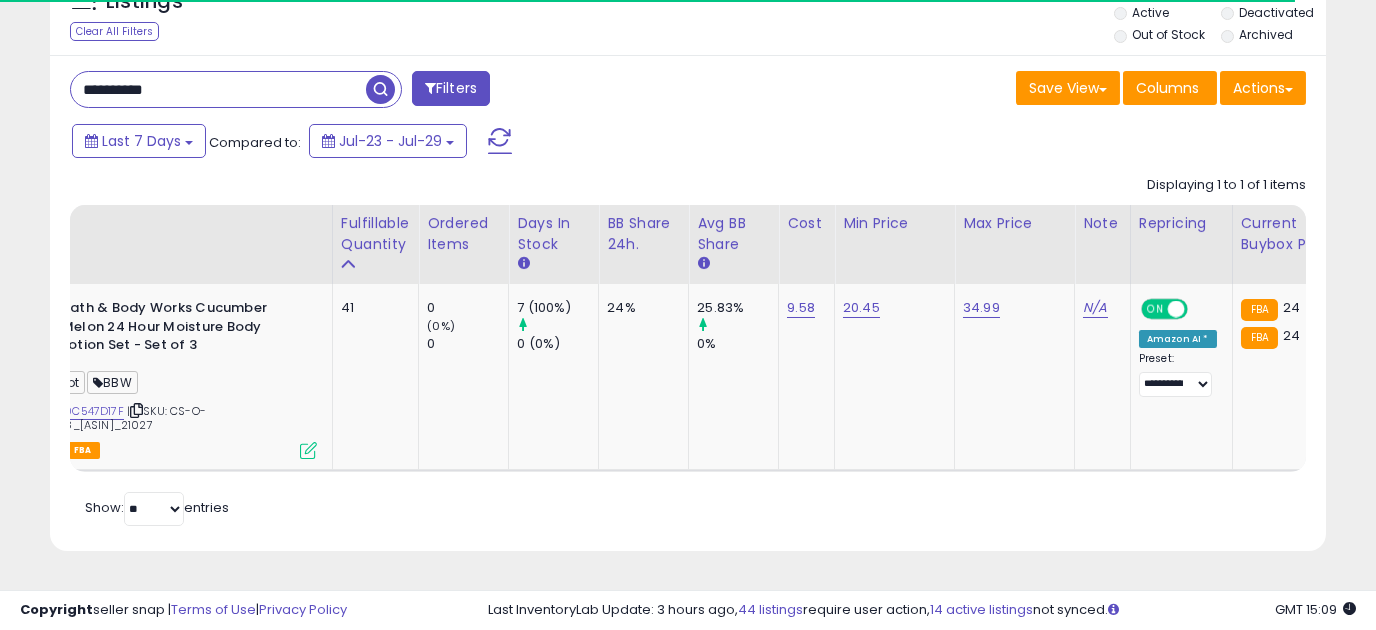 drag, startPoint x: 209, startPoint y: 94, endPoint x: 3, endPoint y: 92, distance: 206.0097 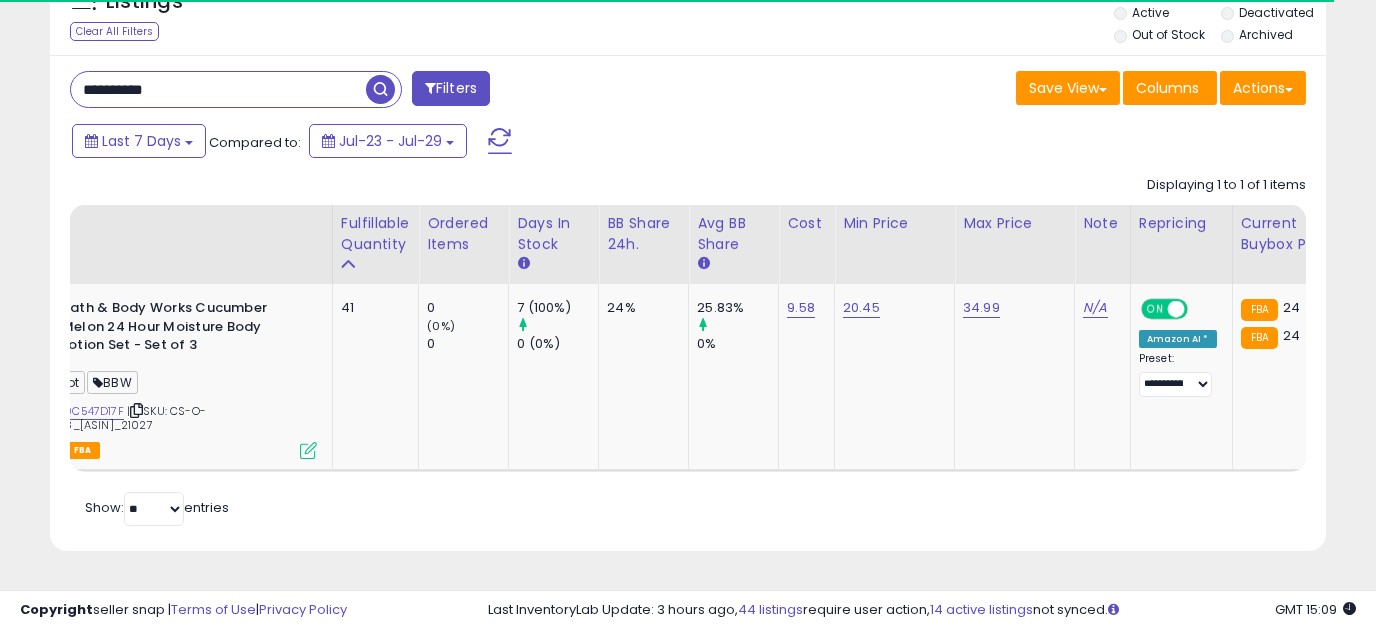 paste 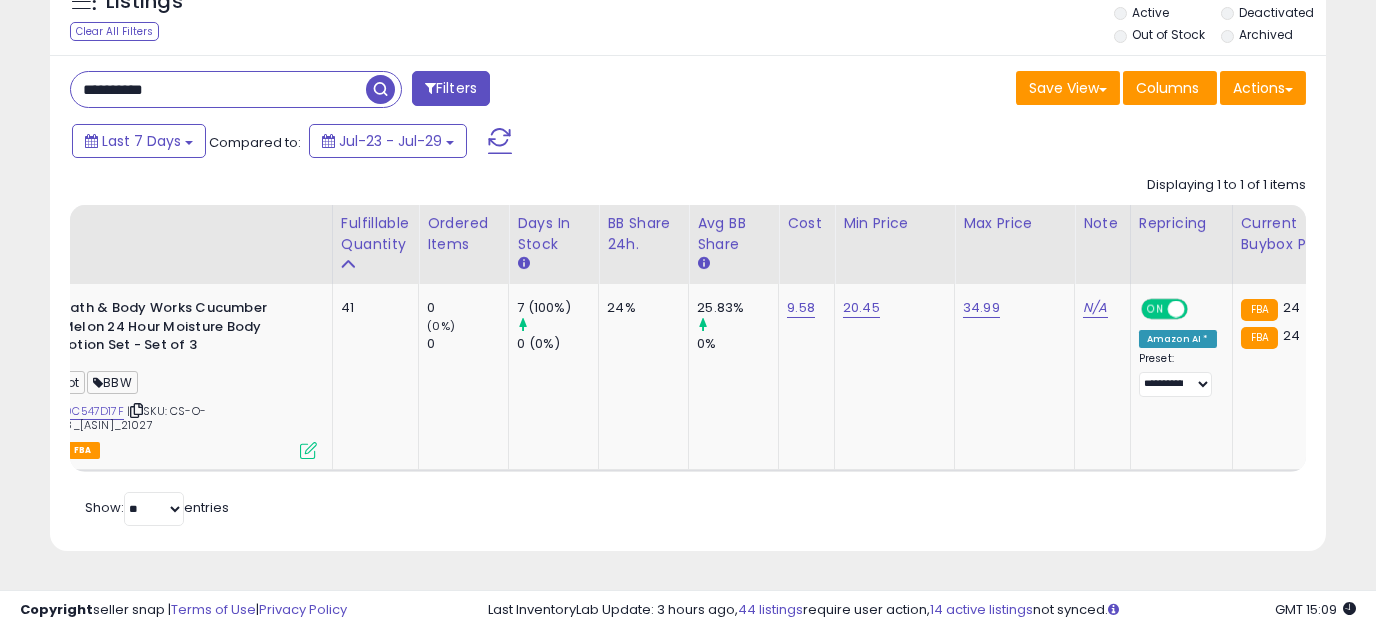 click at bounding box center [380, 89] 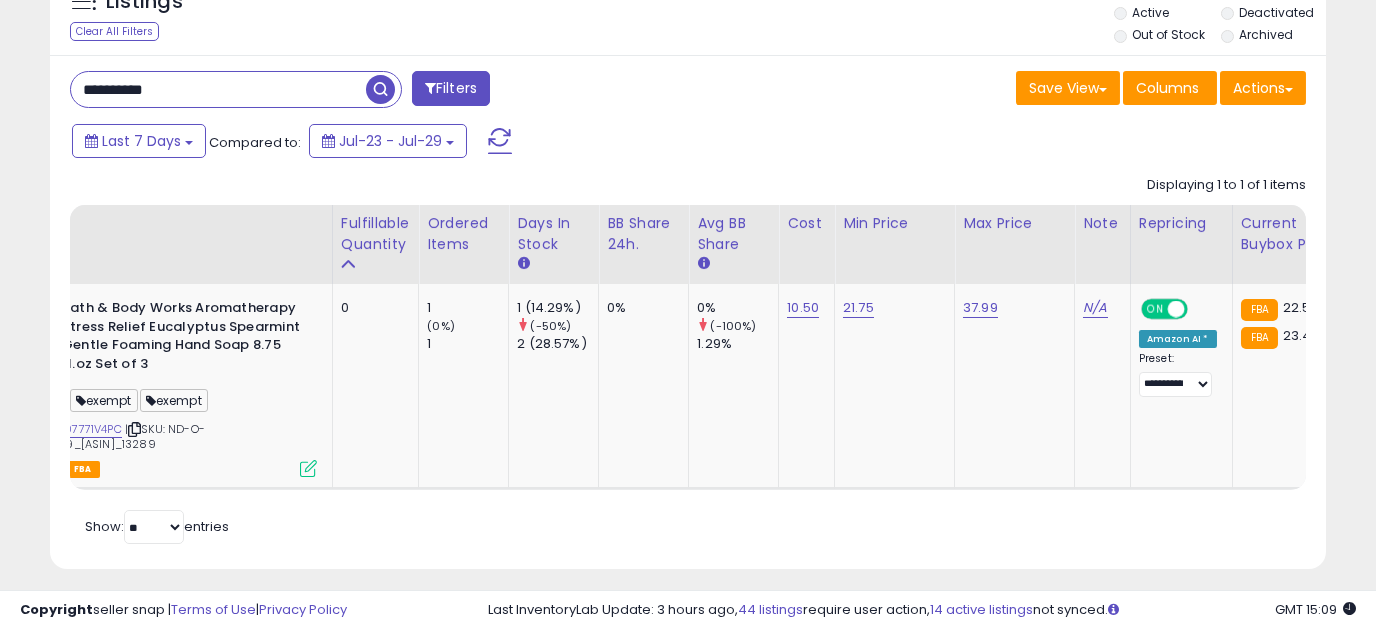 drag, startPoint x: 241, startPoint y: 92, endPoint x: 33, endPoint y: 88, distance: 208.03845 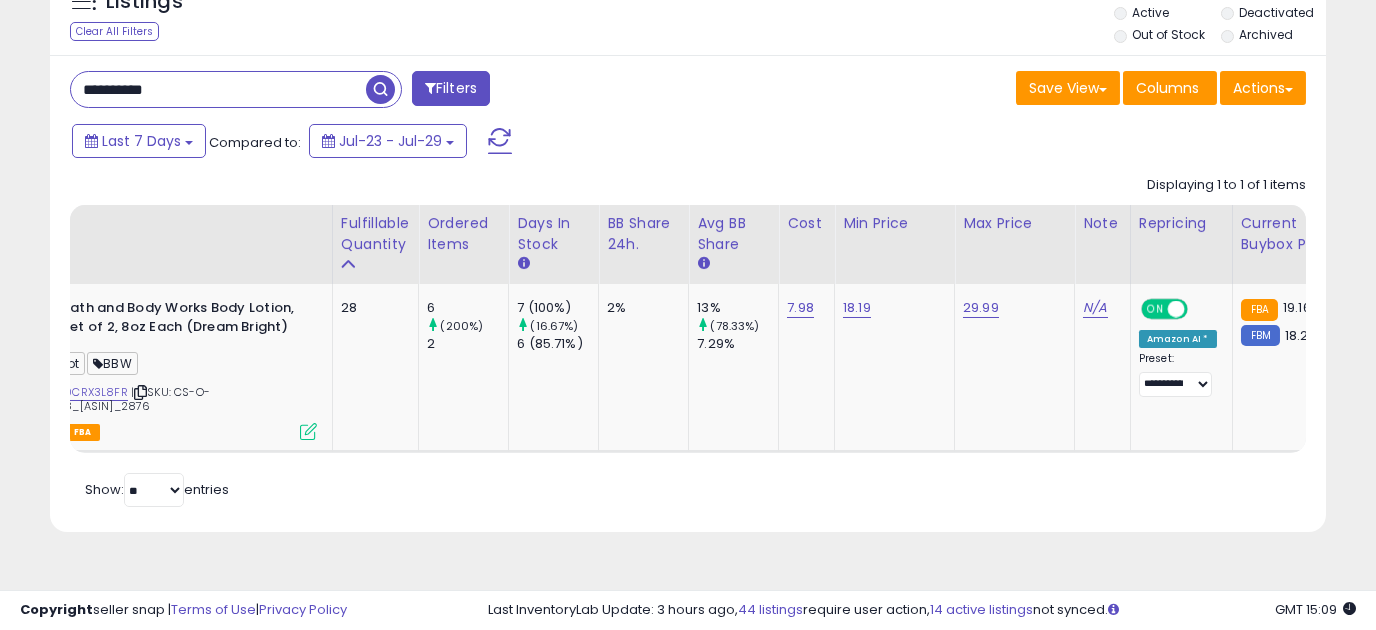 drag, startPoint x: 226, startPoint y: 74, endPoint x: 10, endPoint y: 88, distance: 216.45323 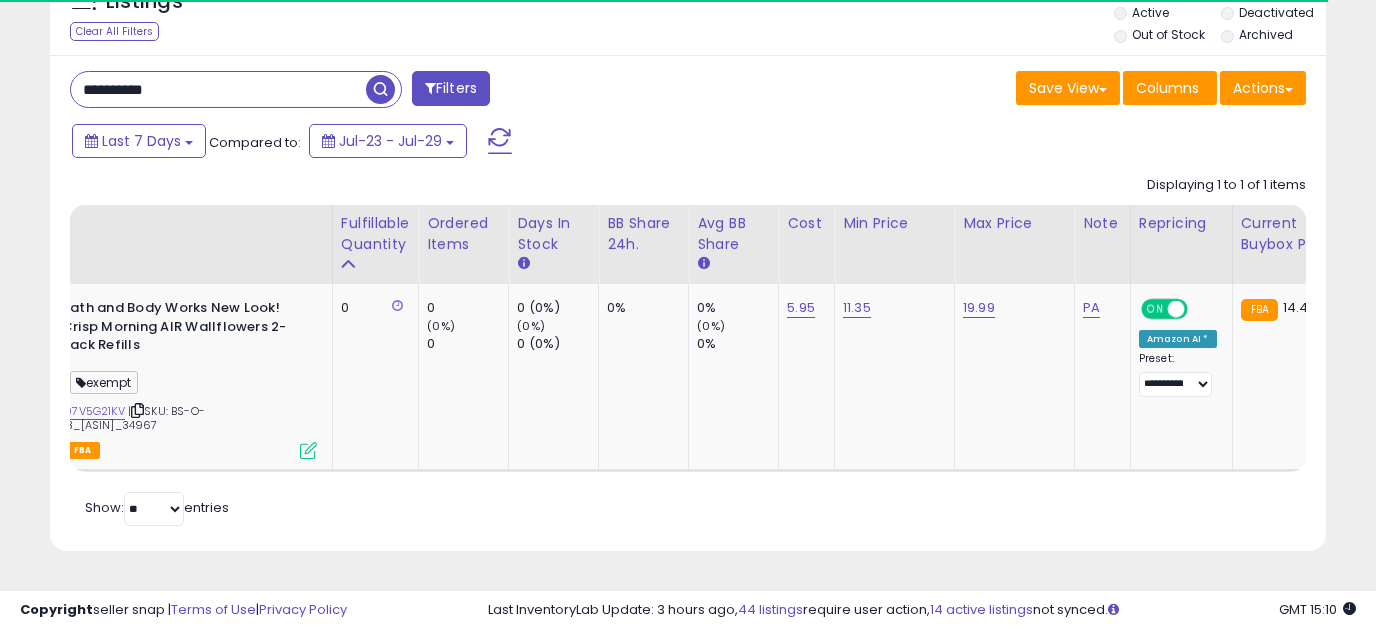 drag, startPoint x: 206, startPoint y: 83, endPoint x: -30, endPoint y: 85, distance: 236.00847 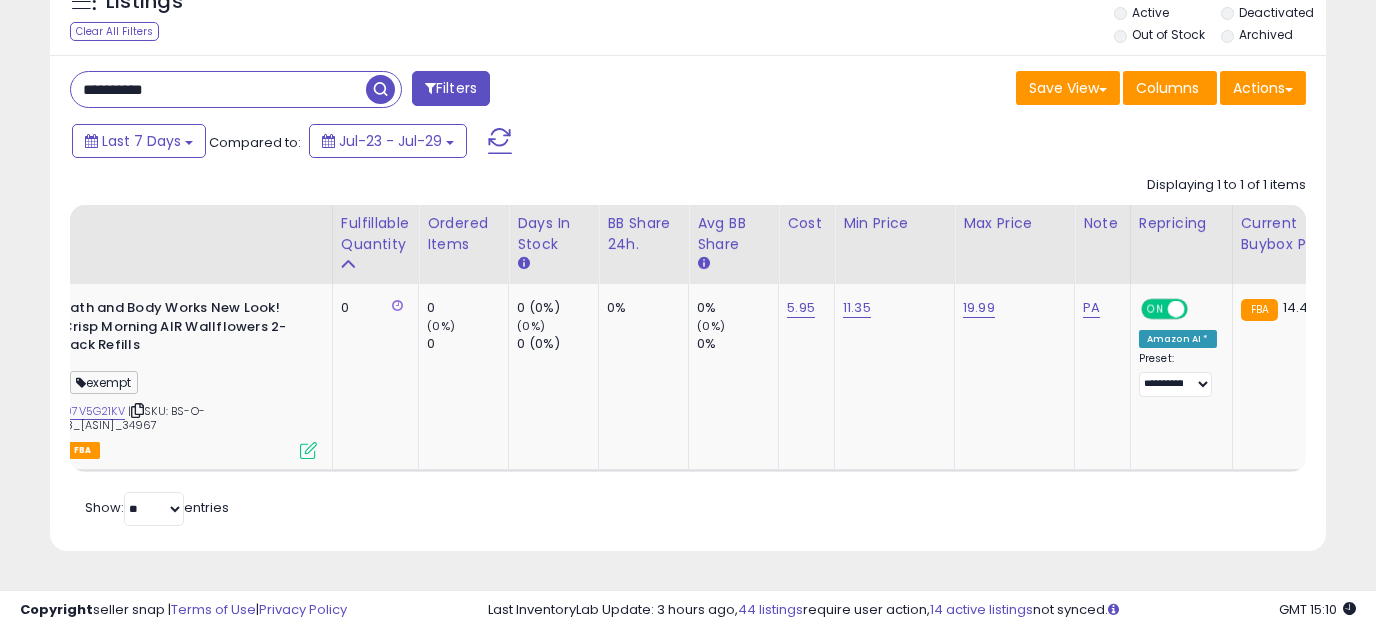 paste 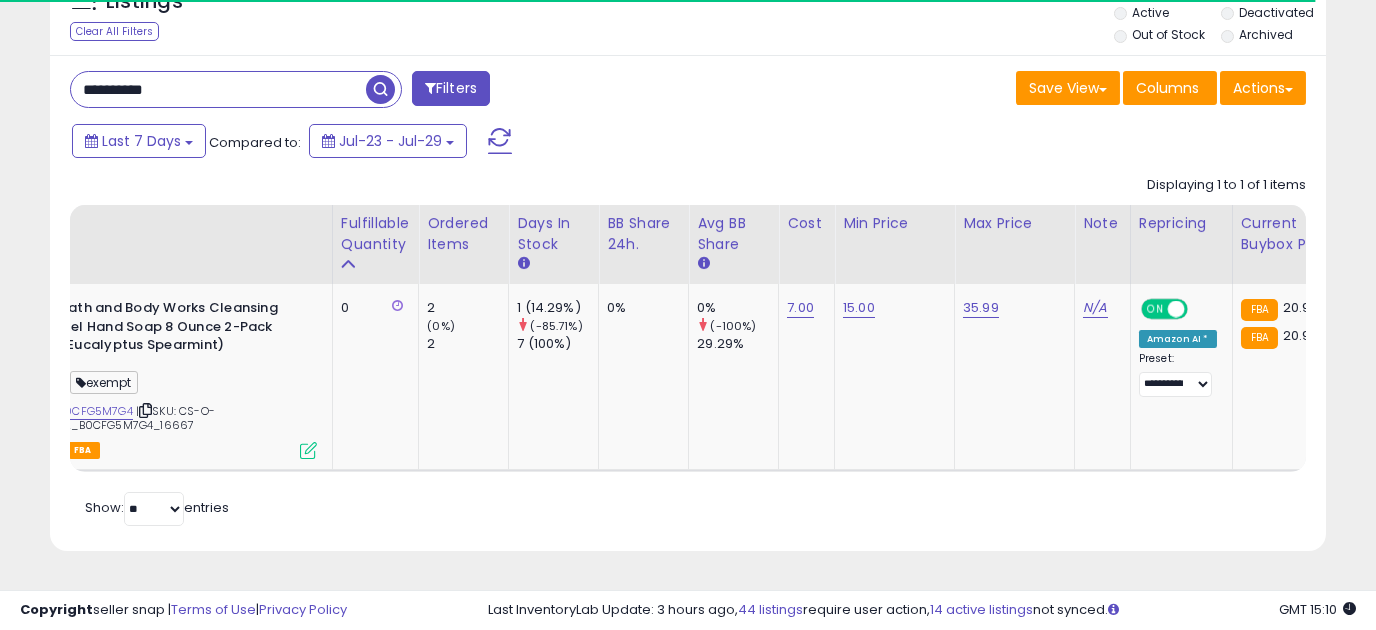 drag, startPoint x: 203, startPoint y: 85, endPoint x: -82, endPoint y: 92, distance: 285.08594 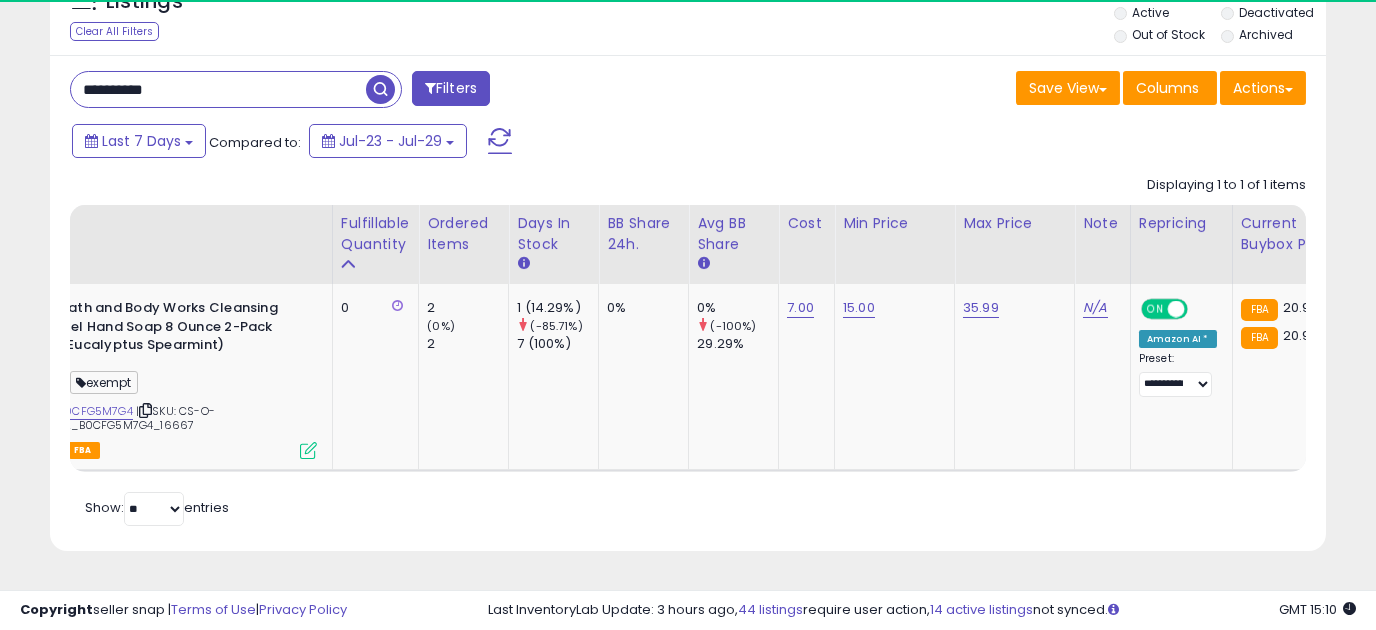 paste 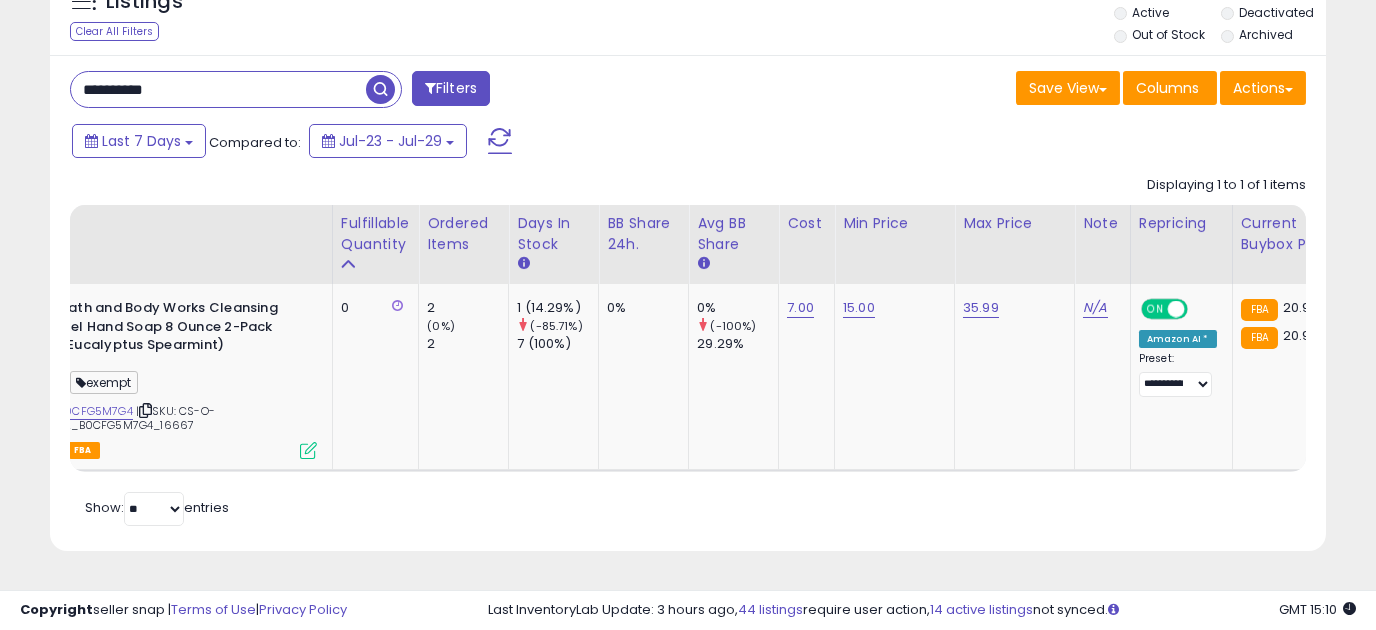 click at bounding box center (380, 89) 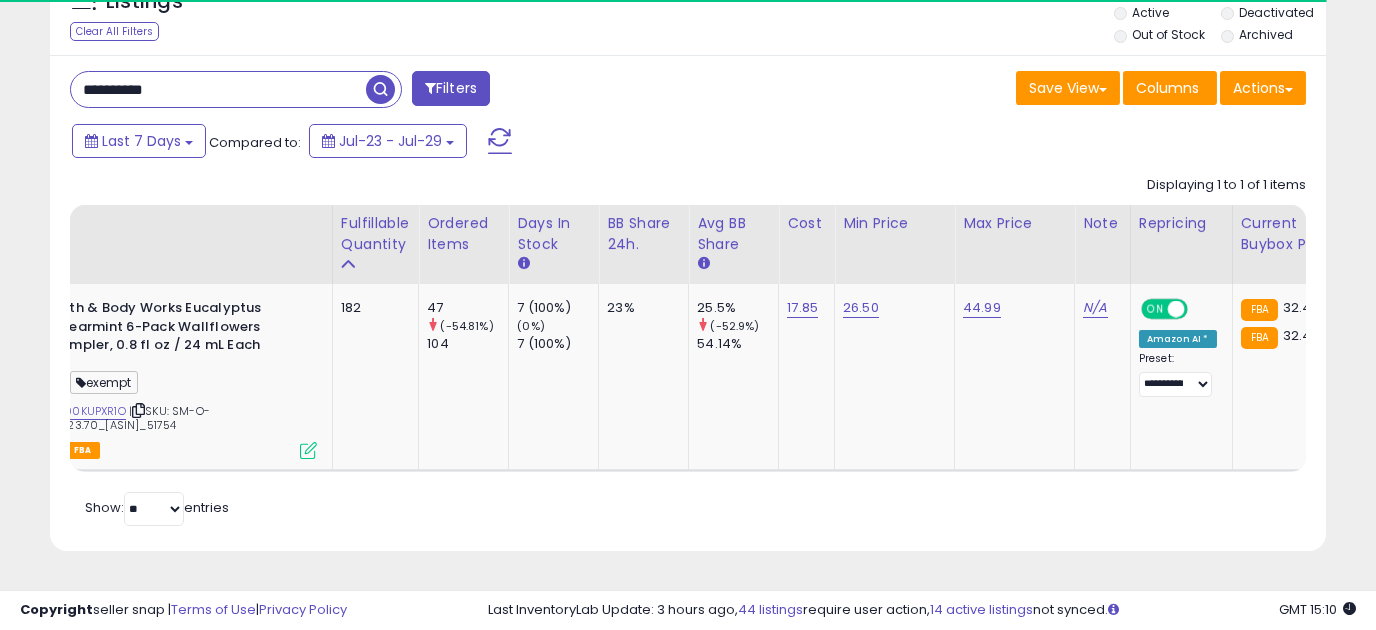 drag, startPoint x: 155, startPoint y: 113, endPoint x: 47, endPoint y: 113, distance: 108 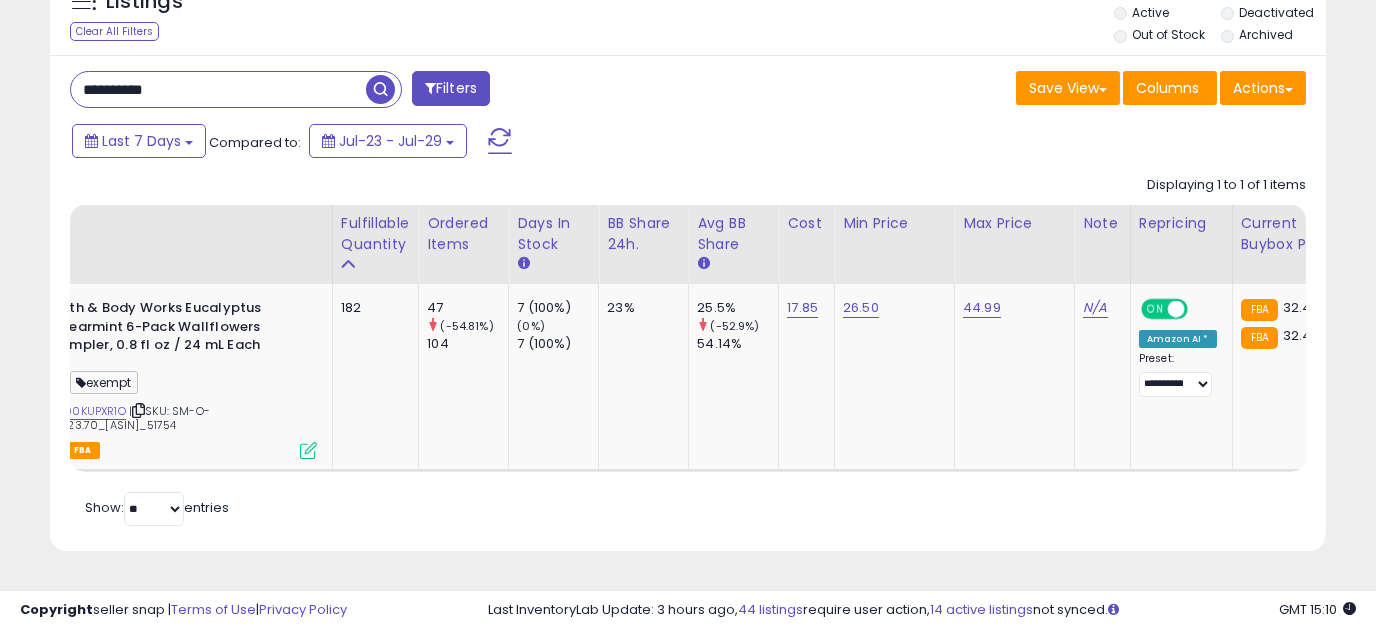 paste 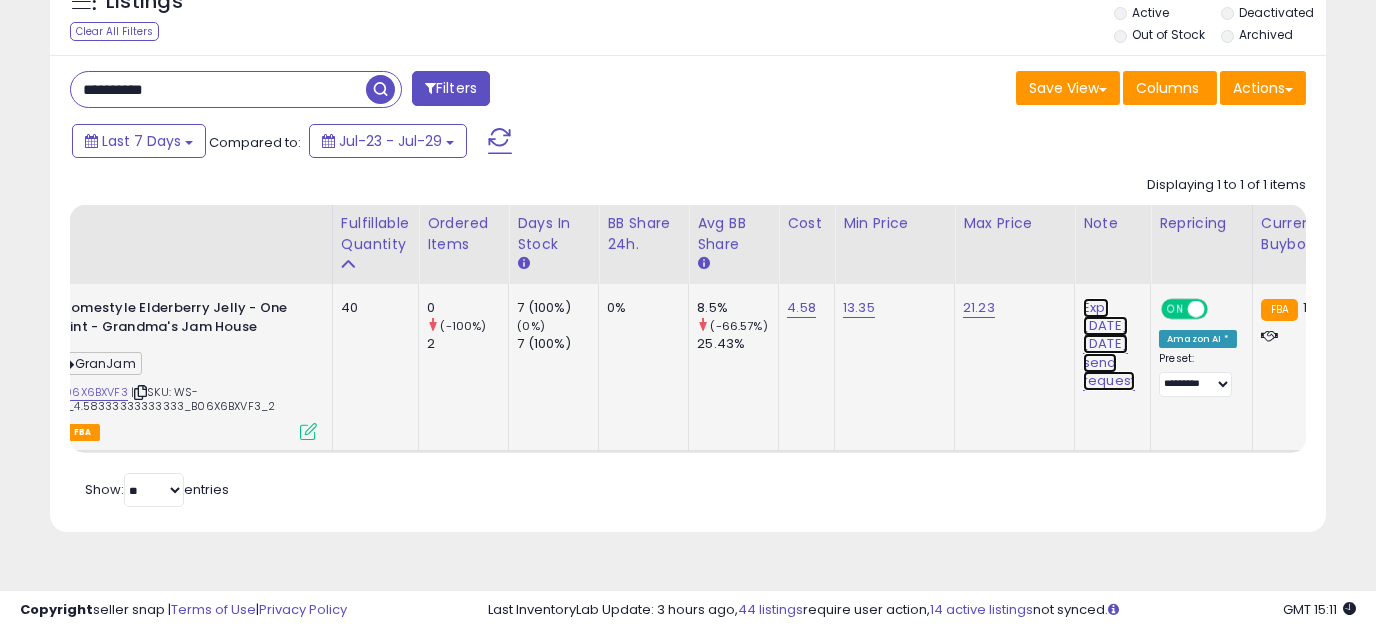 click on "Exp: [DATE] [DATE] send request" at bounding box center [1109, 344] 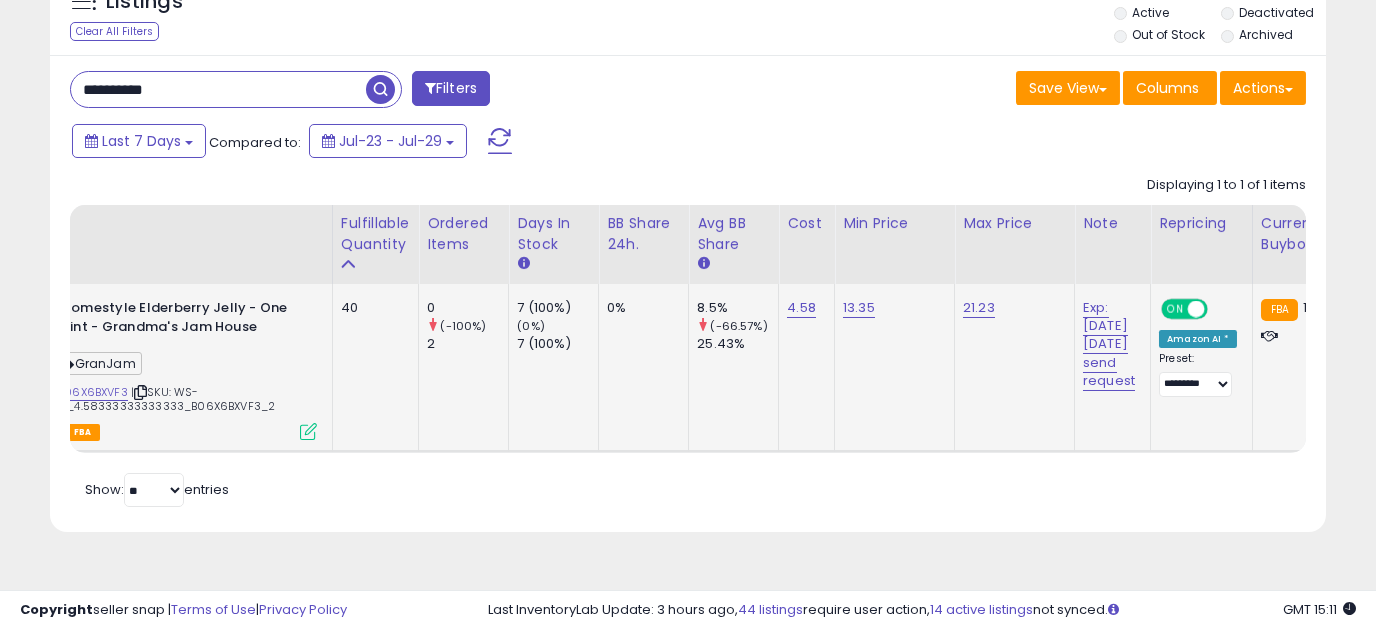 scroll, scrollTop: 0, scrollLeft: 113, axis: horizontal 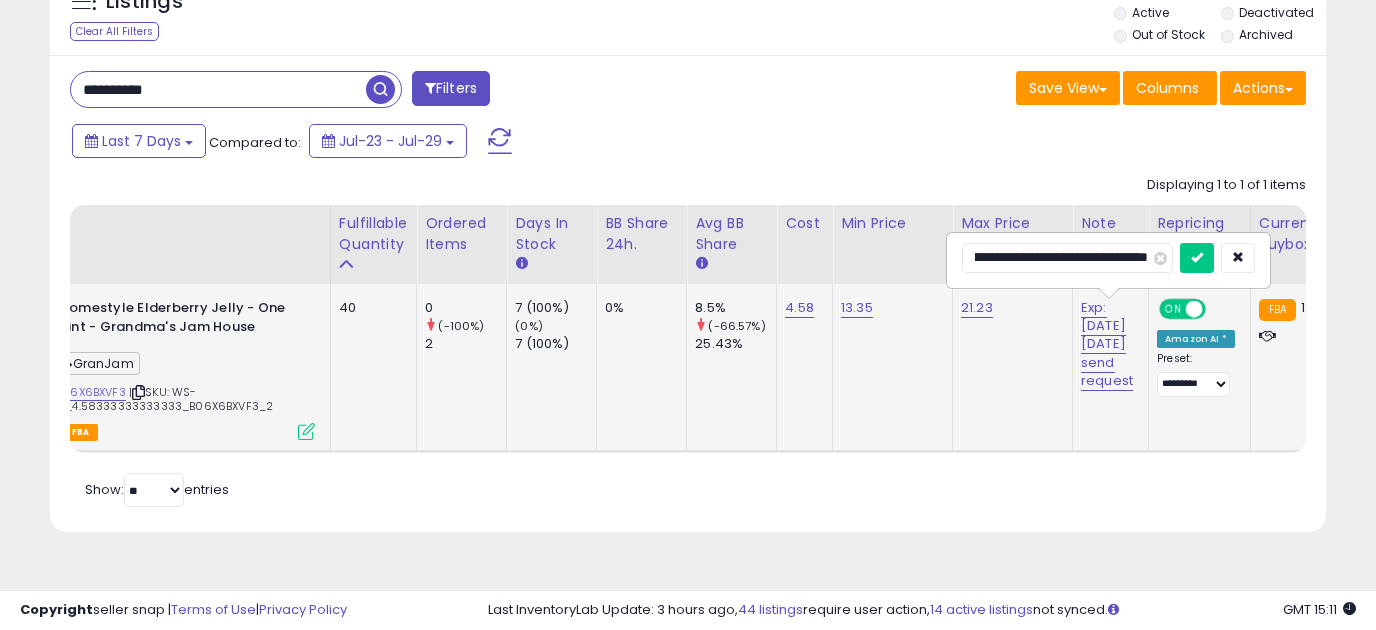 type on "**********" 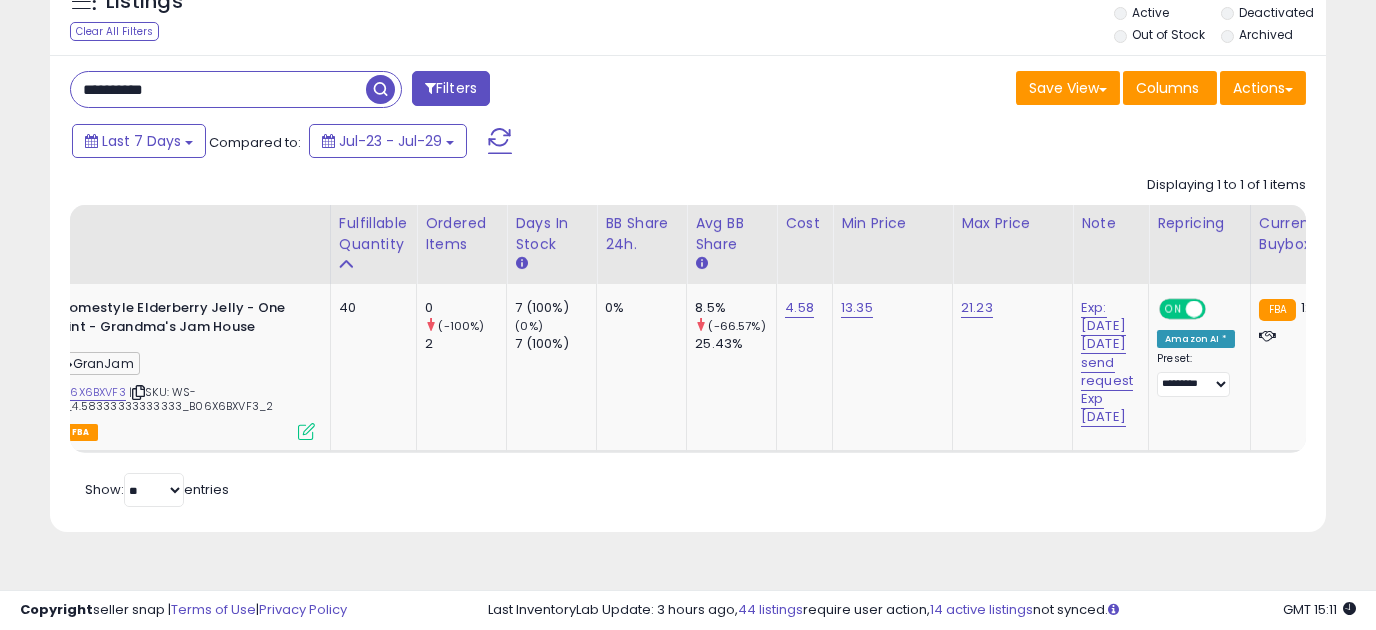 drag, startPoint x: 228, startPoint y: 74, endPoint x: 216, endPoint y: 90, distance: 20 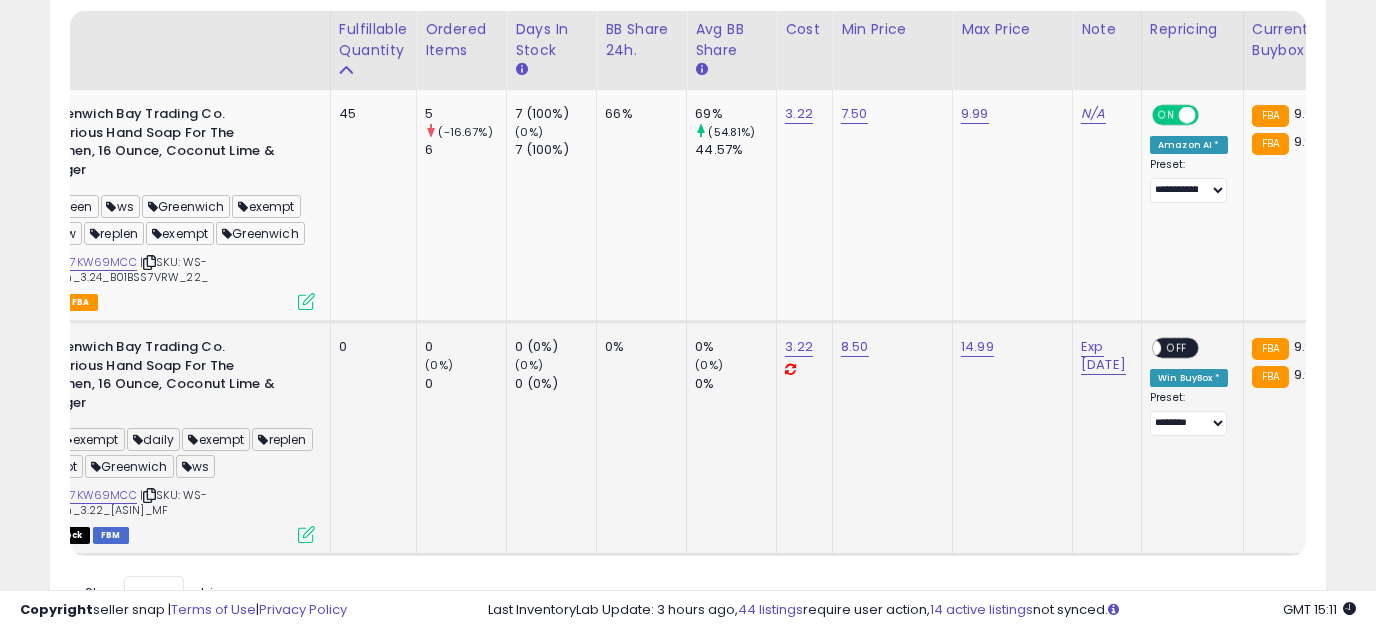 scroll, scrollTop: 443, scrollLeft: 0, axis: vertical 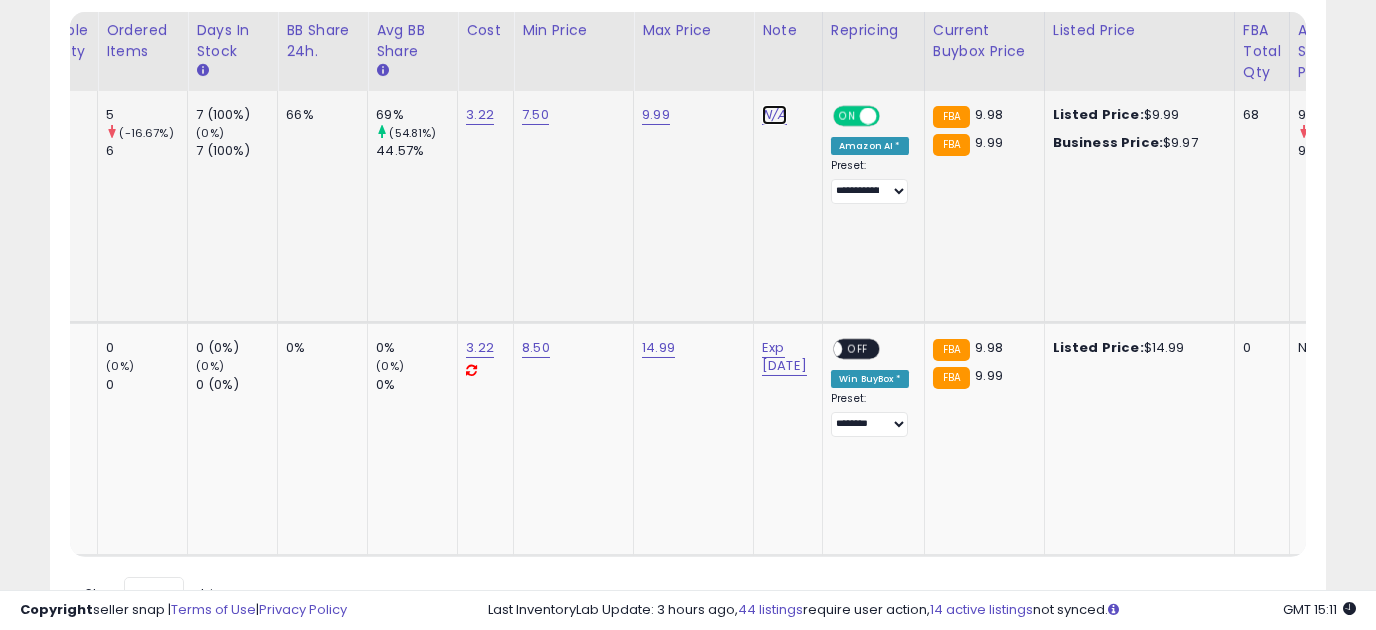 click on "N/A" at bounding box center [774, 115] 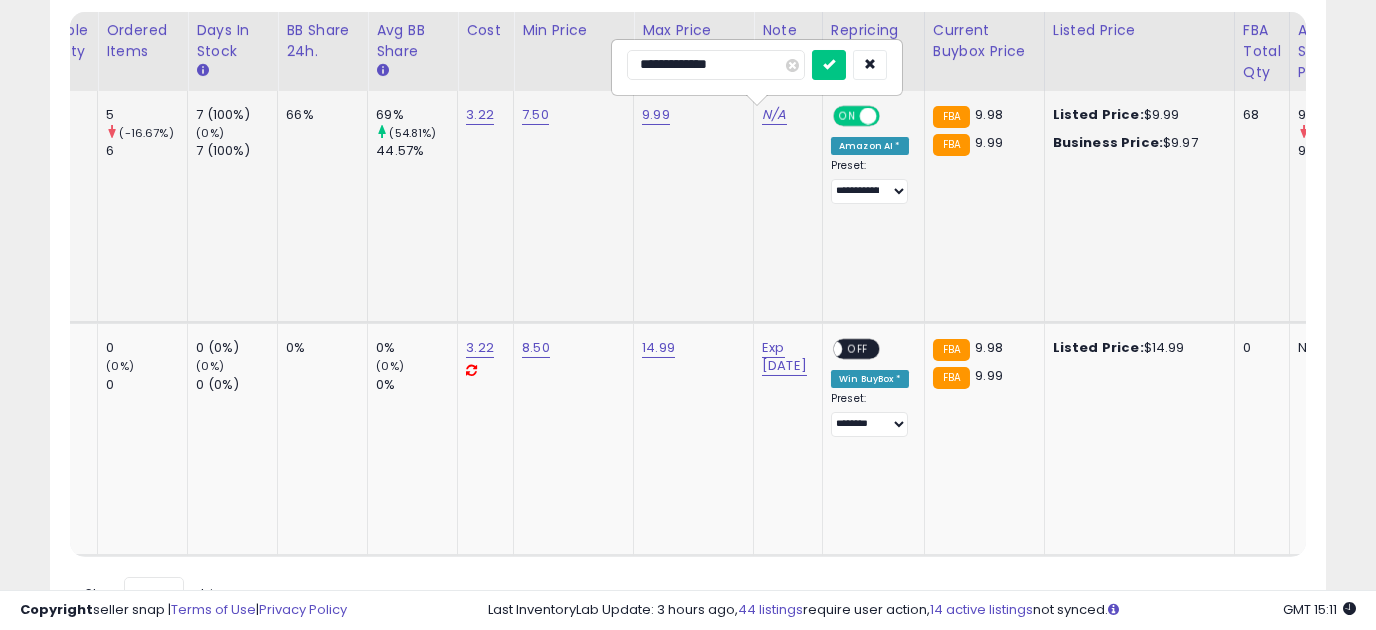 type on "**********" 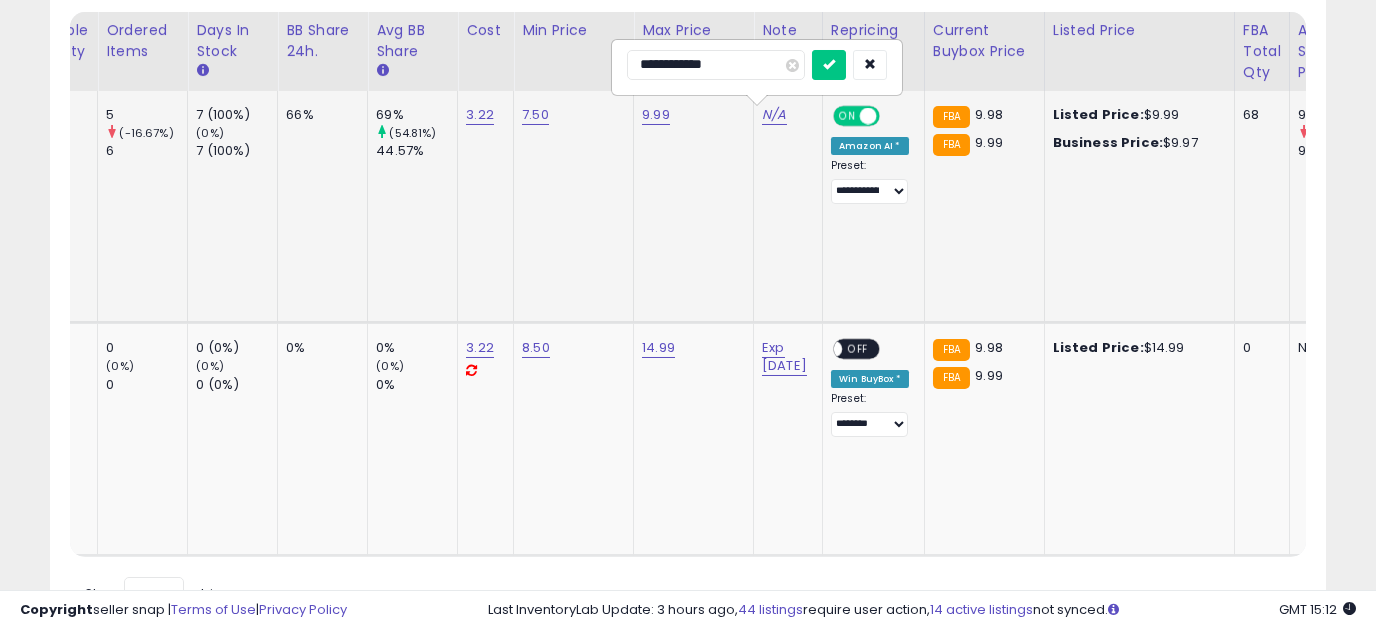 click at bounding box center (829, 65) 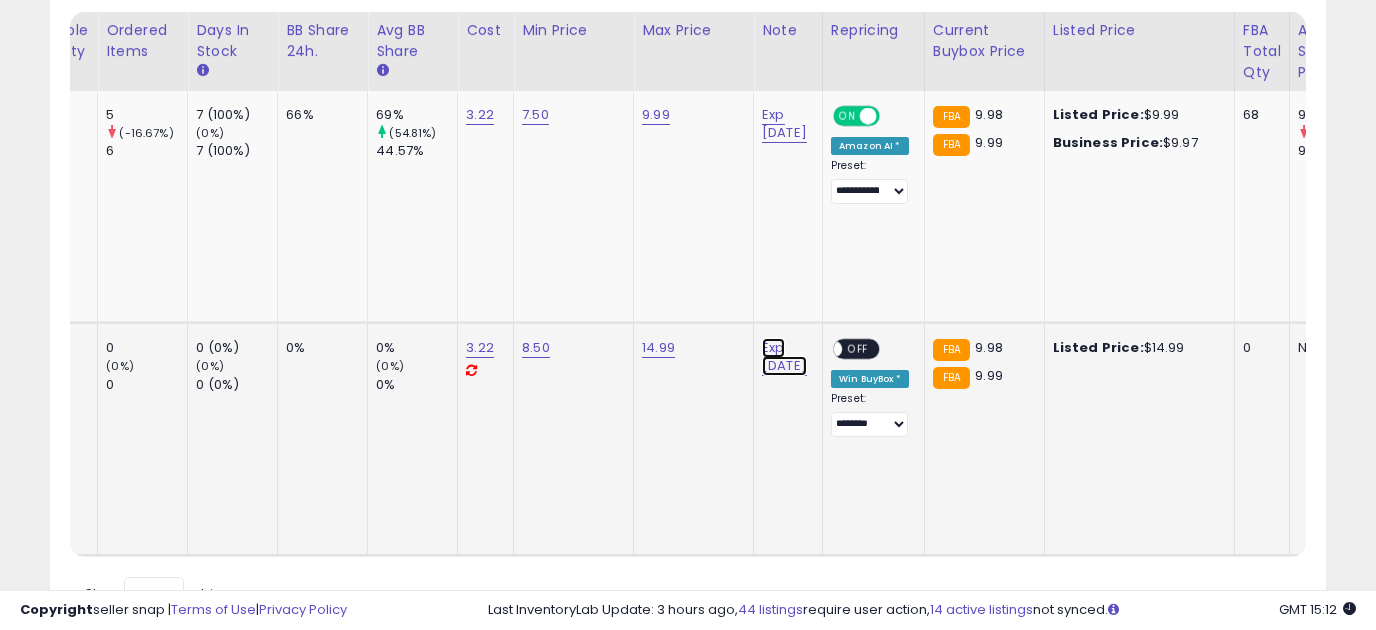click on "Exp [DATE]" at bounding box center [784, 124] 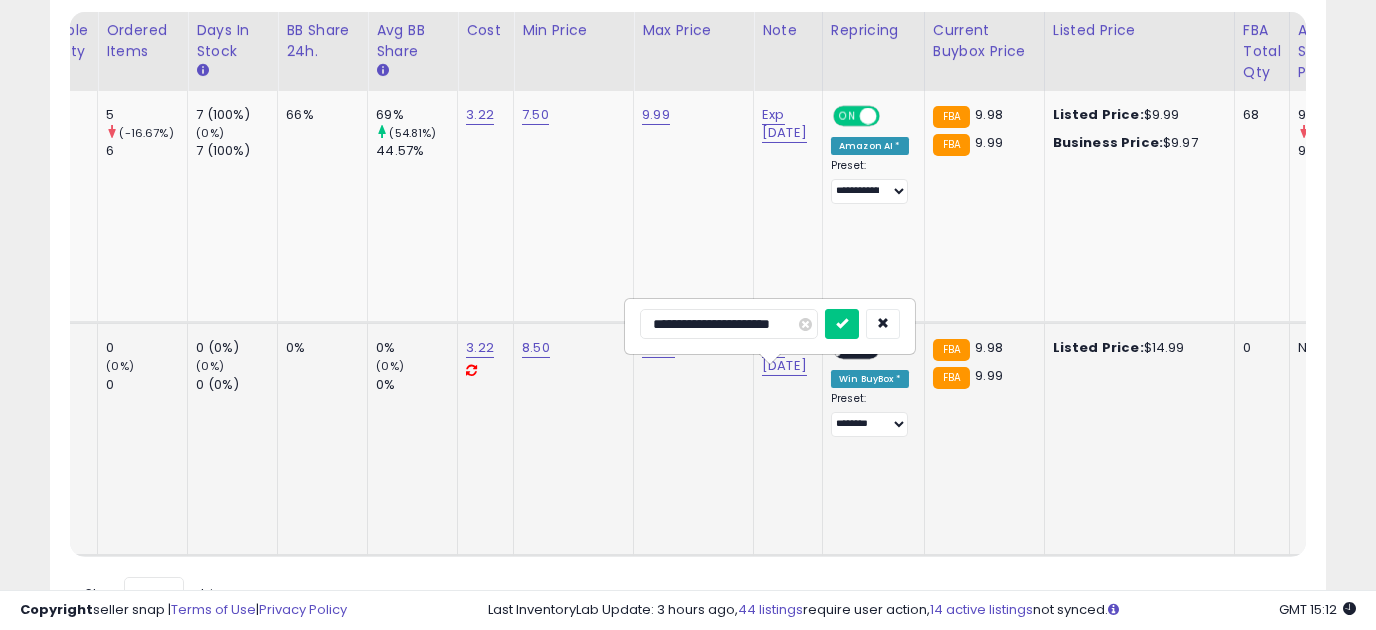 type on "**********" 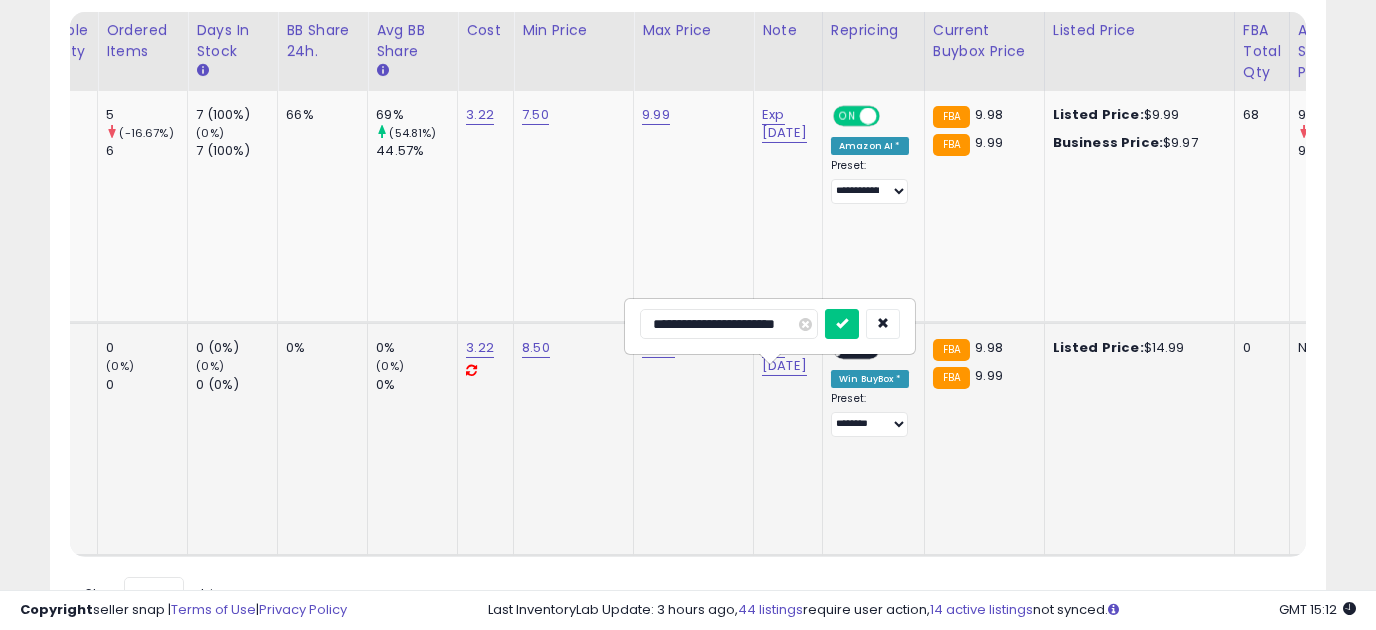 click at bounding box center (842, 324) 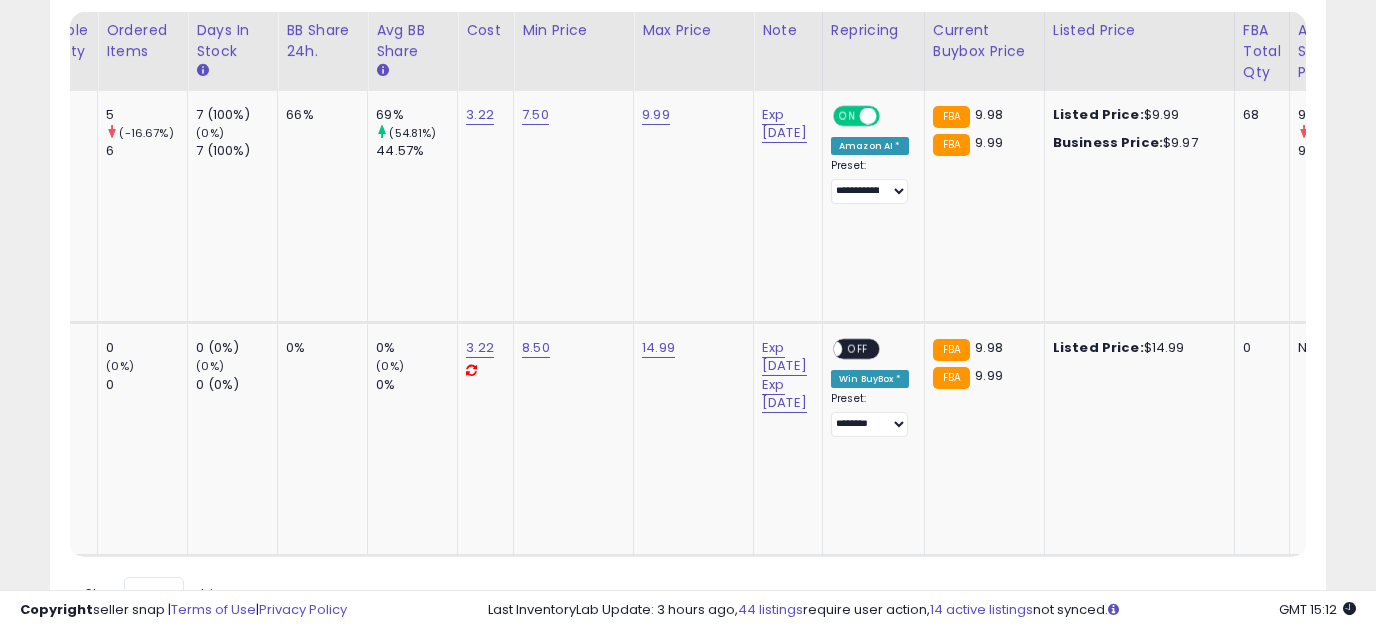 scroll, scrollTop: 0, scrollLeft: 82, axis: horizontal 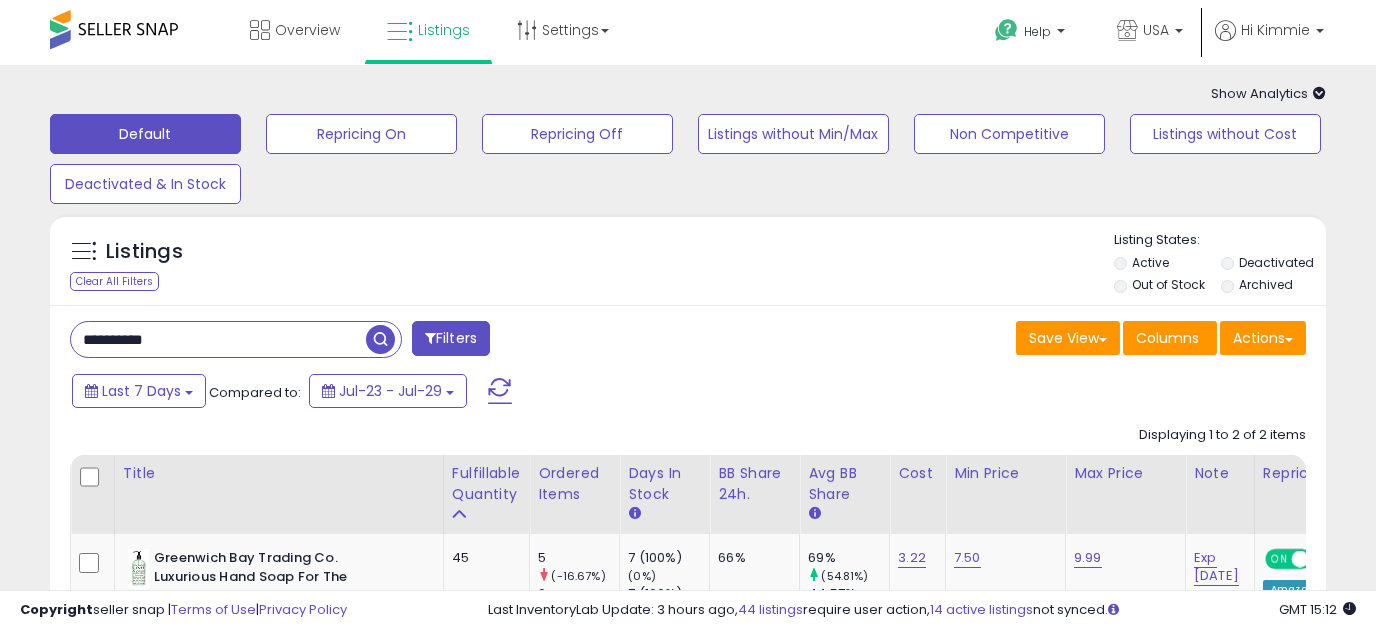 drag, startPoint x: 201, startPoint y: 337, endPoint x: -24, endPoint y: 338, distance: 225.00223 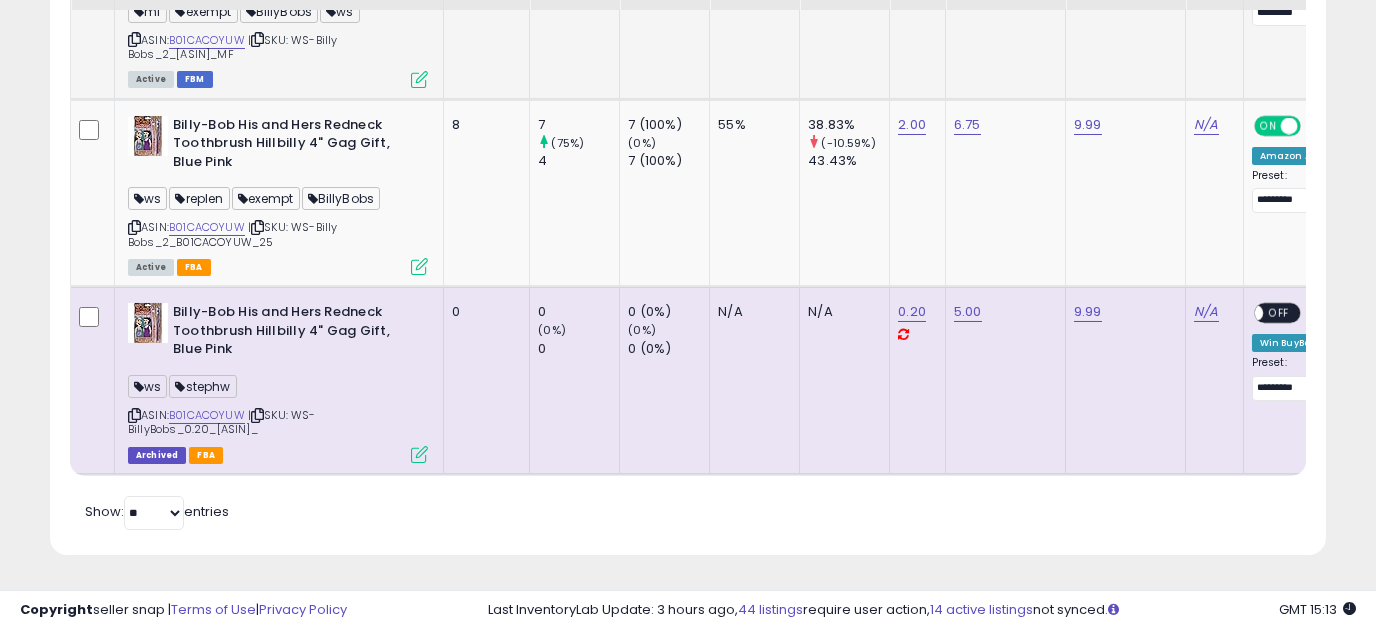 scroll, scrollTop: 375, scrollLeft: 0, axis: vertical 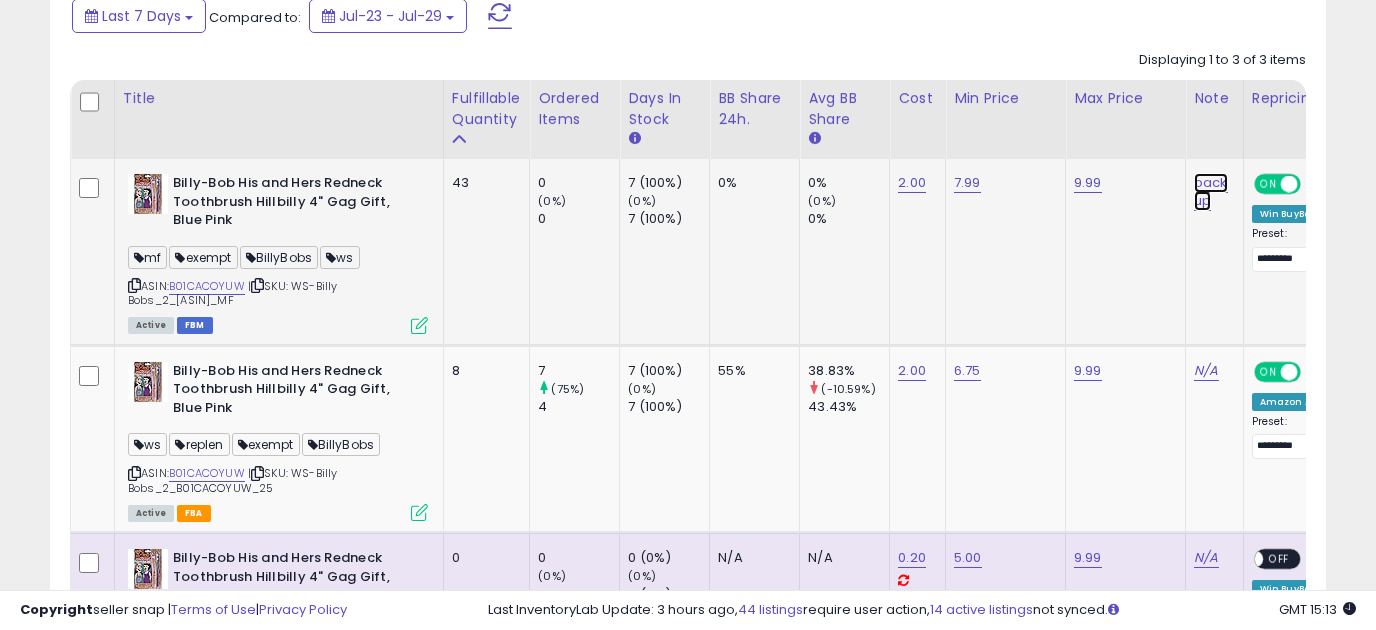 click on "back up" at bounding box center (1211, 192) 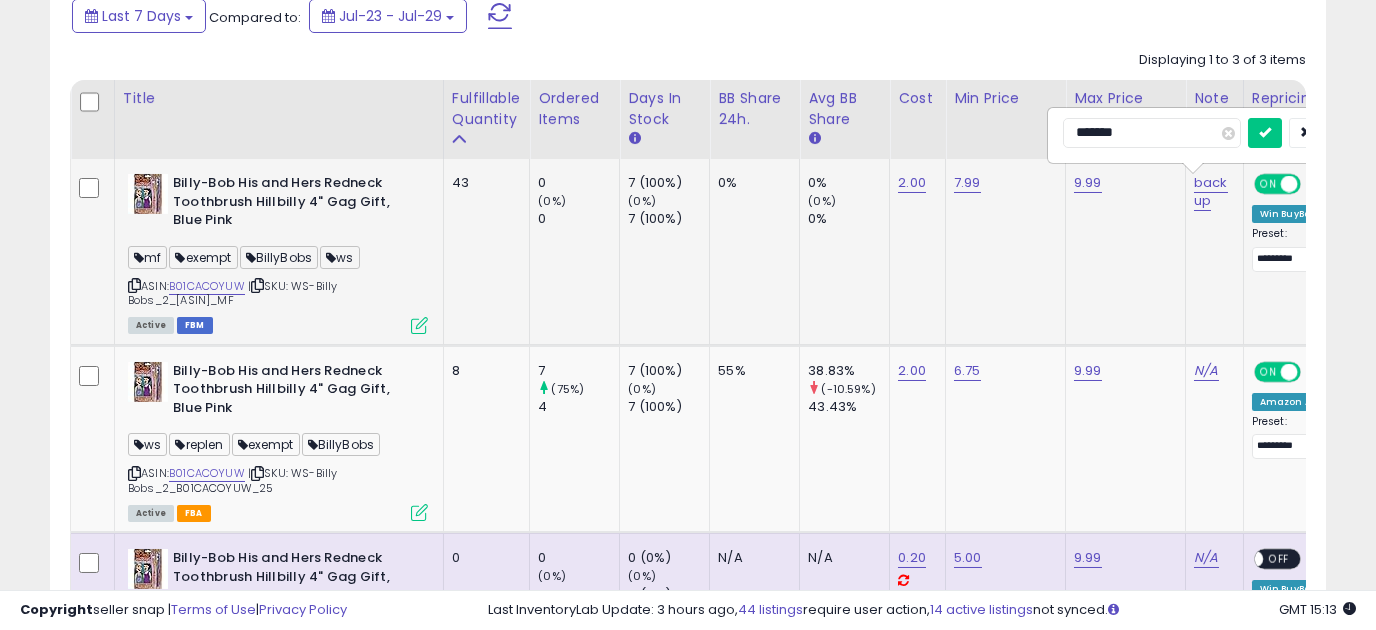 scroll, scrollTop: 0, scrollLeft: 102, axis: horizontal 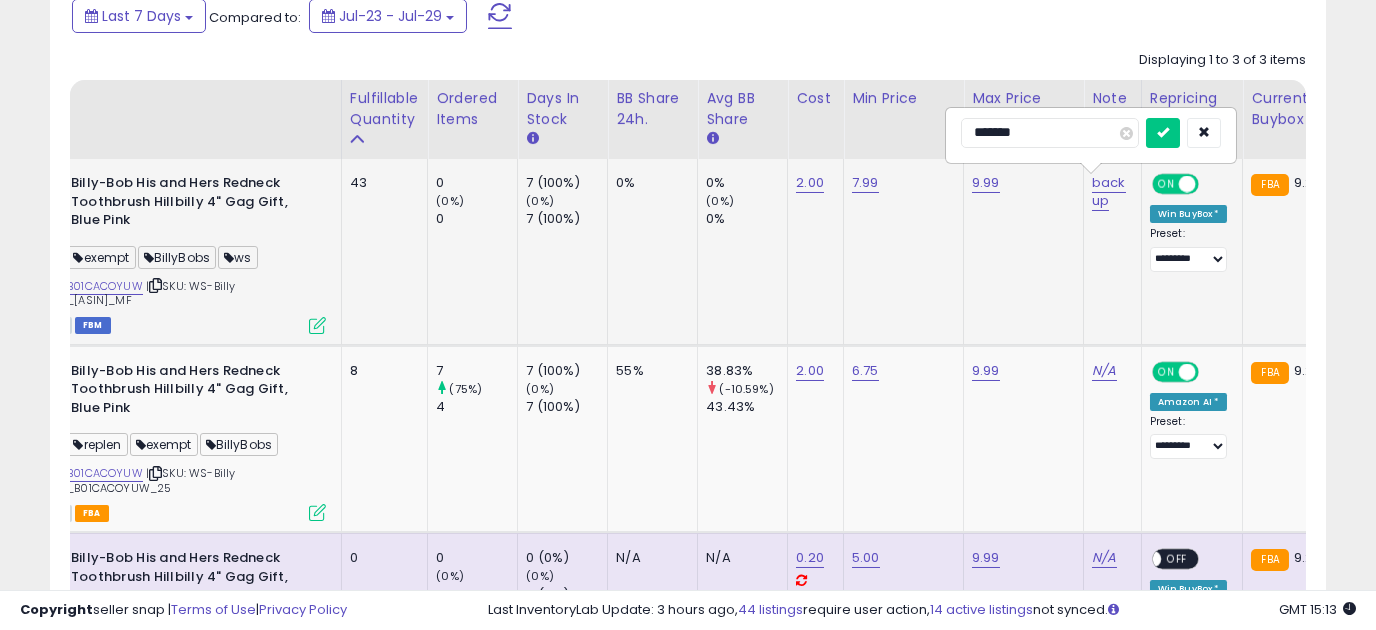 click on "*******" at bounding box center (1050, 133) 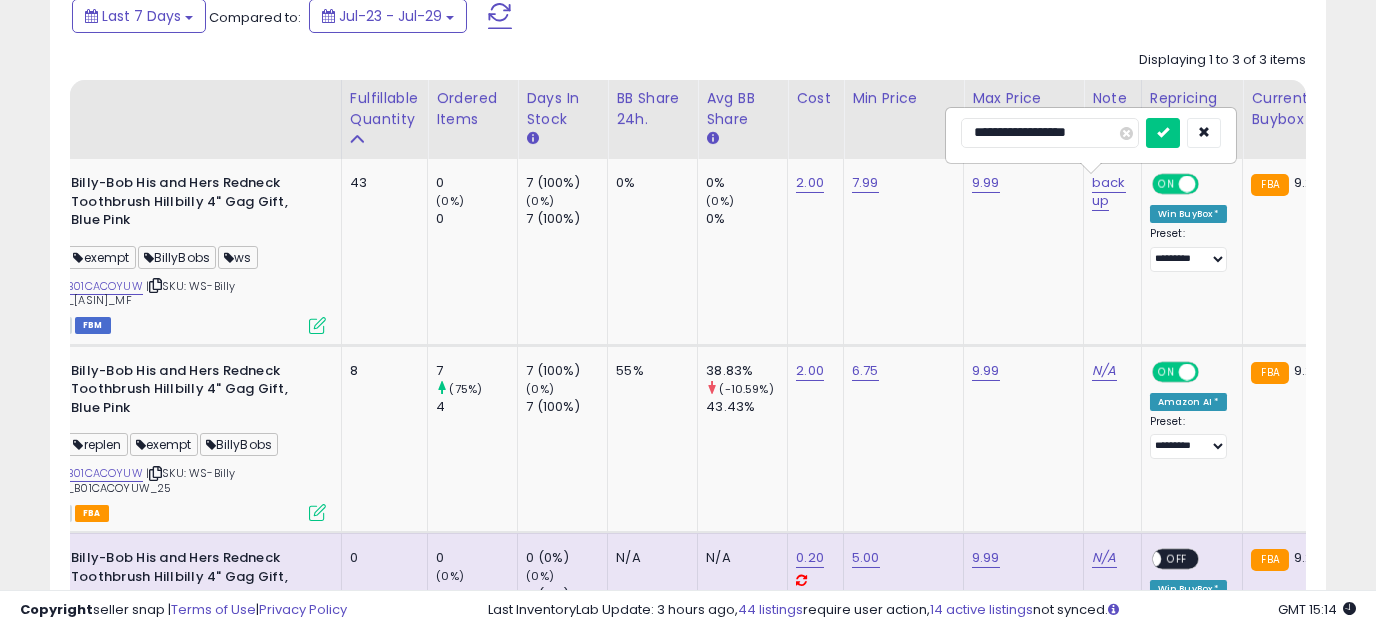 type on "**********" 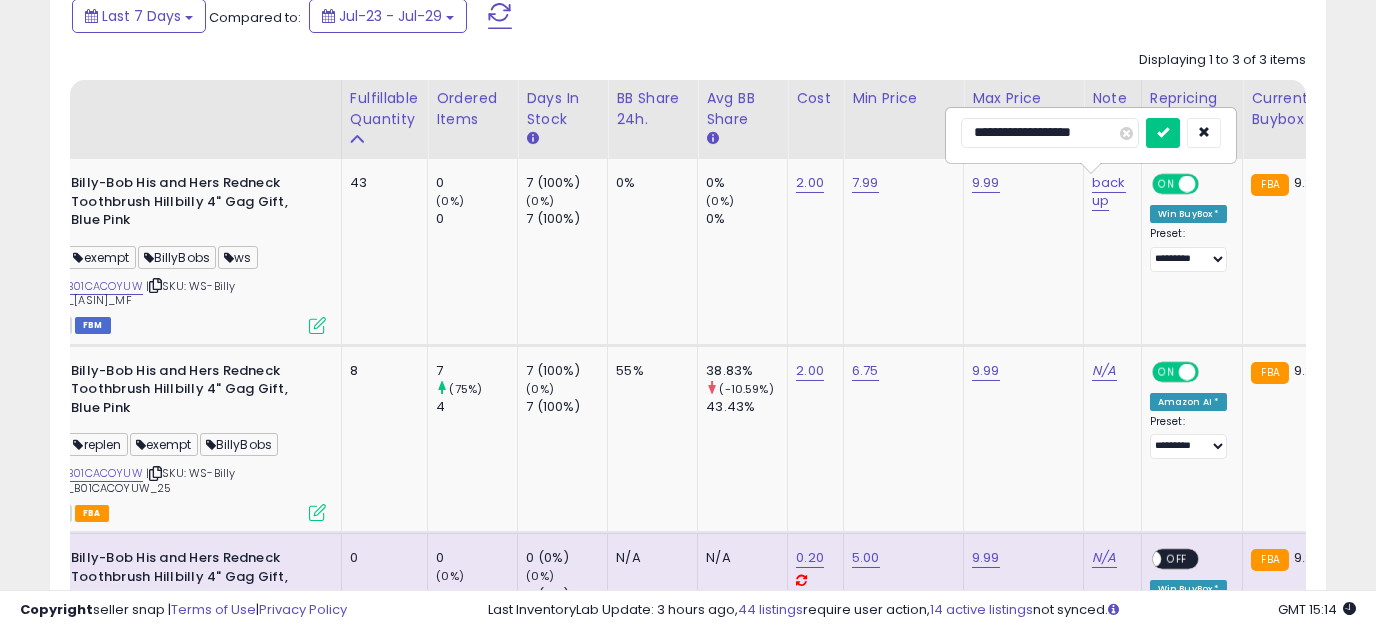 click at bounding box center (1163, 133) 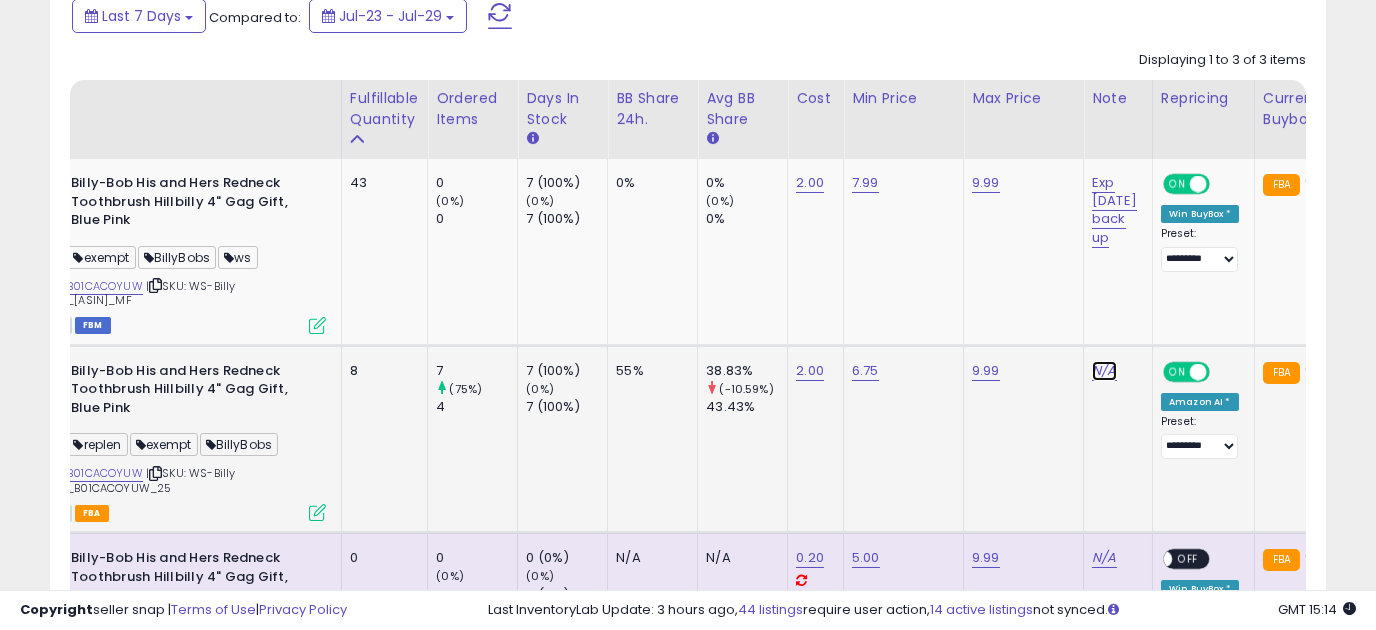 click on "N/A" at bounding box center [1104, 371] 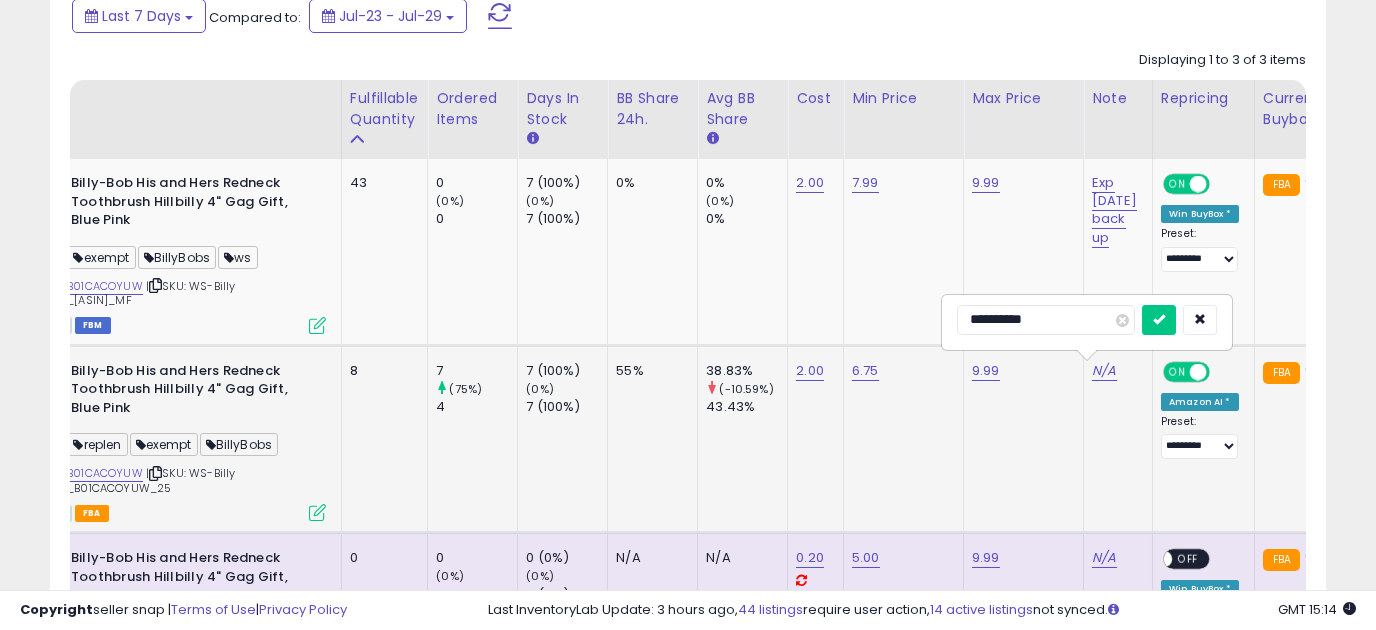 type on "**********" 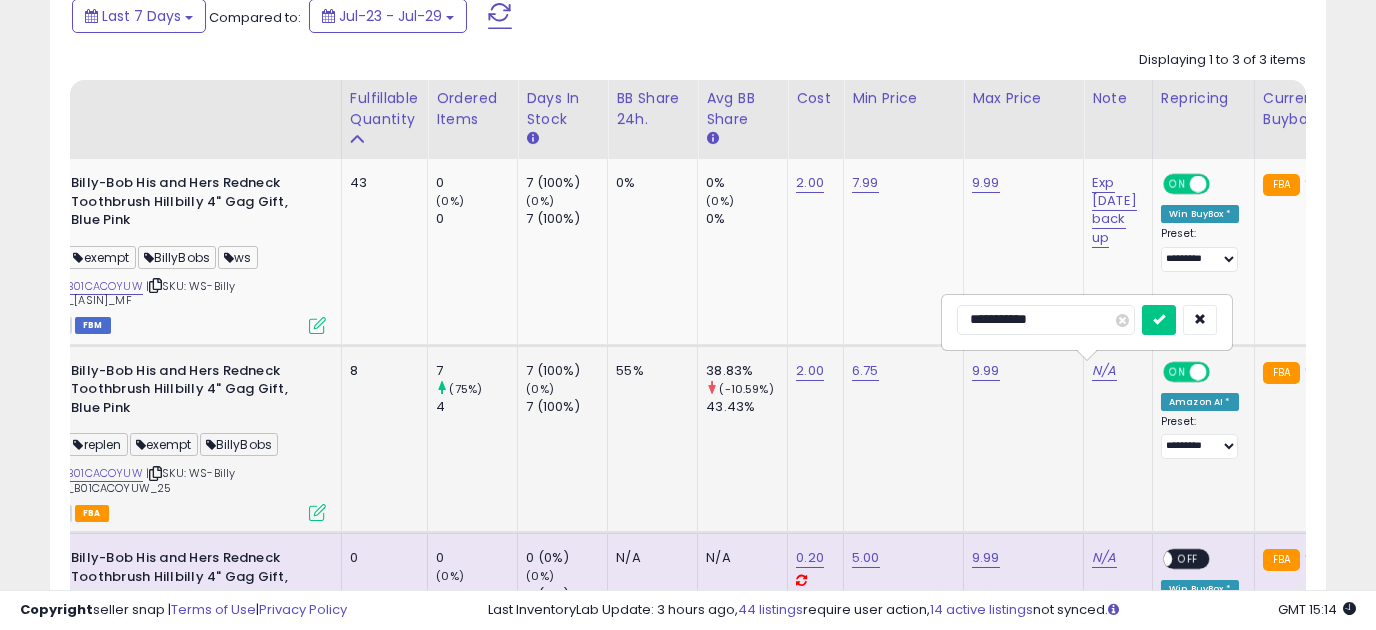 click at bounding box center (1159, 320) 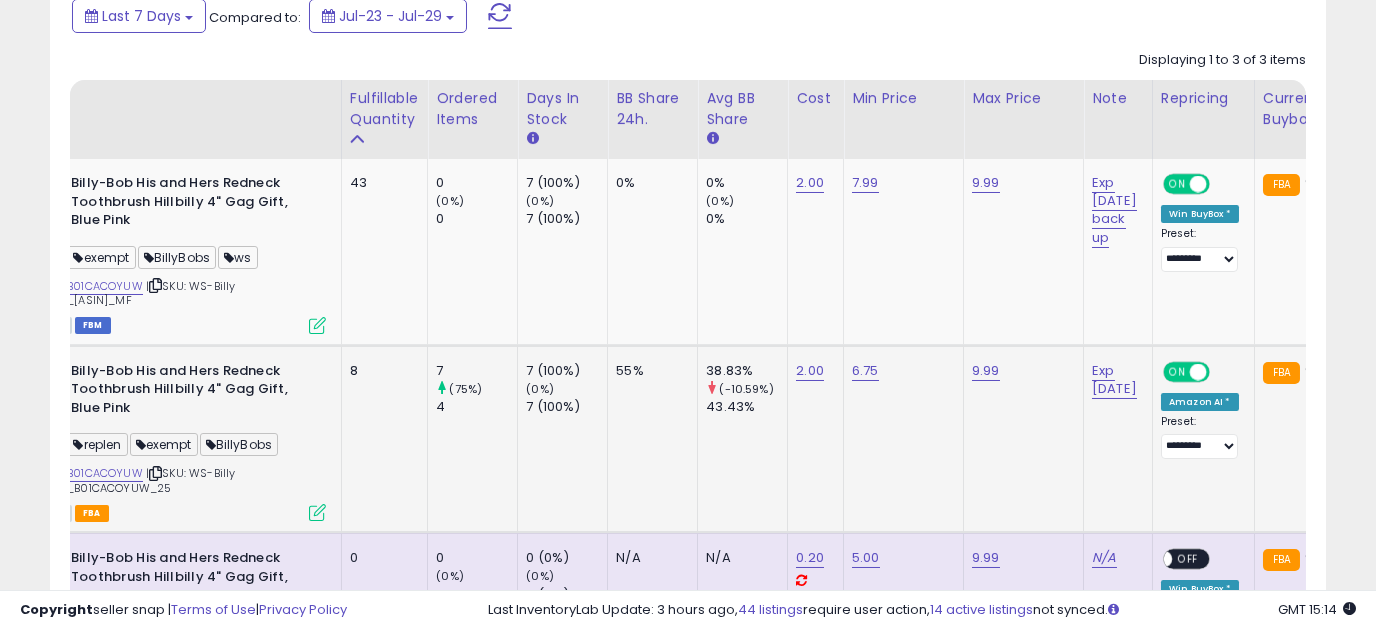 scroll, scrollTop: 500, scrollLeft: 0, axis: vertical 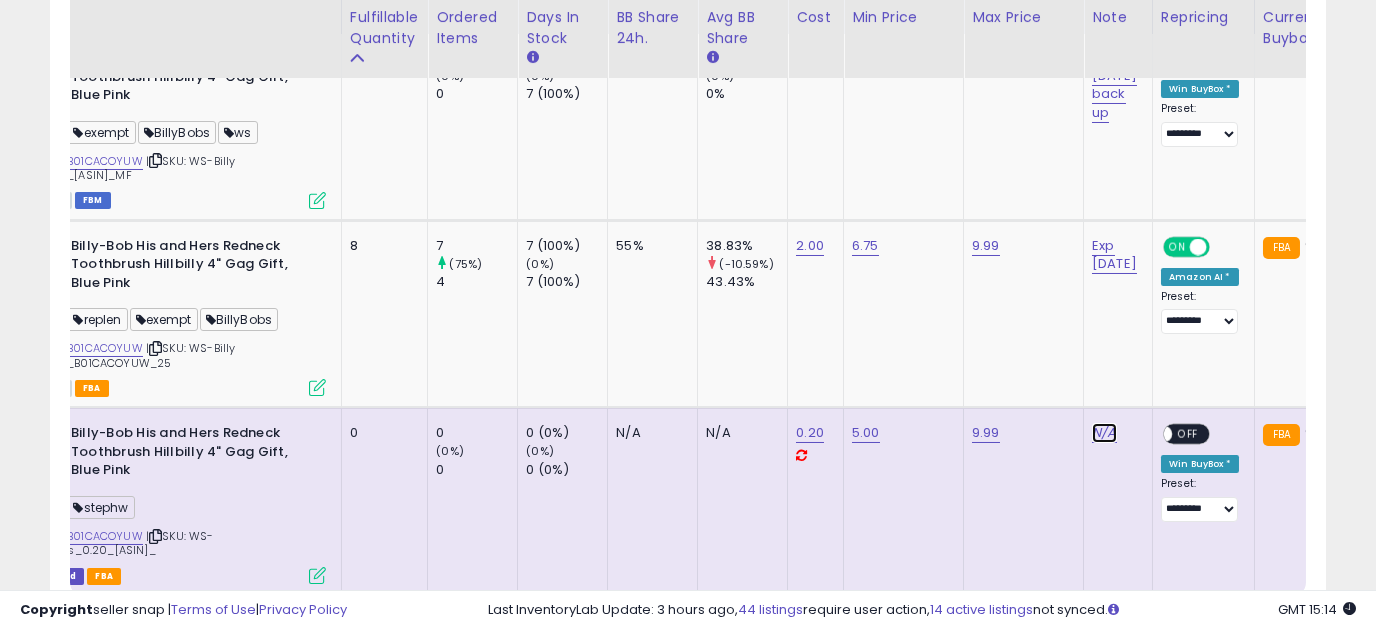 click on "N/A" at bounding box center (1104, 433) 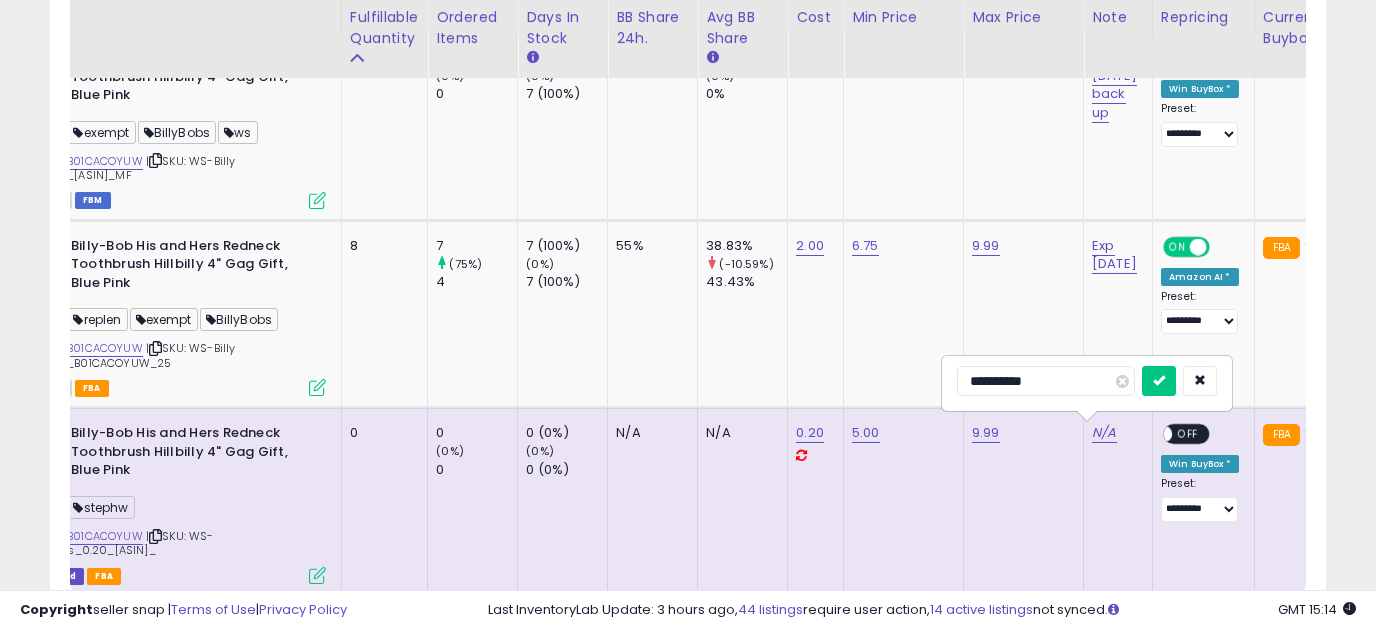 type on "**********" 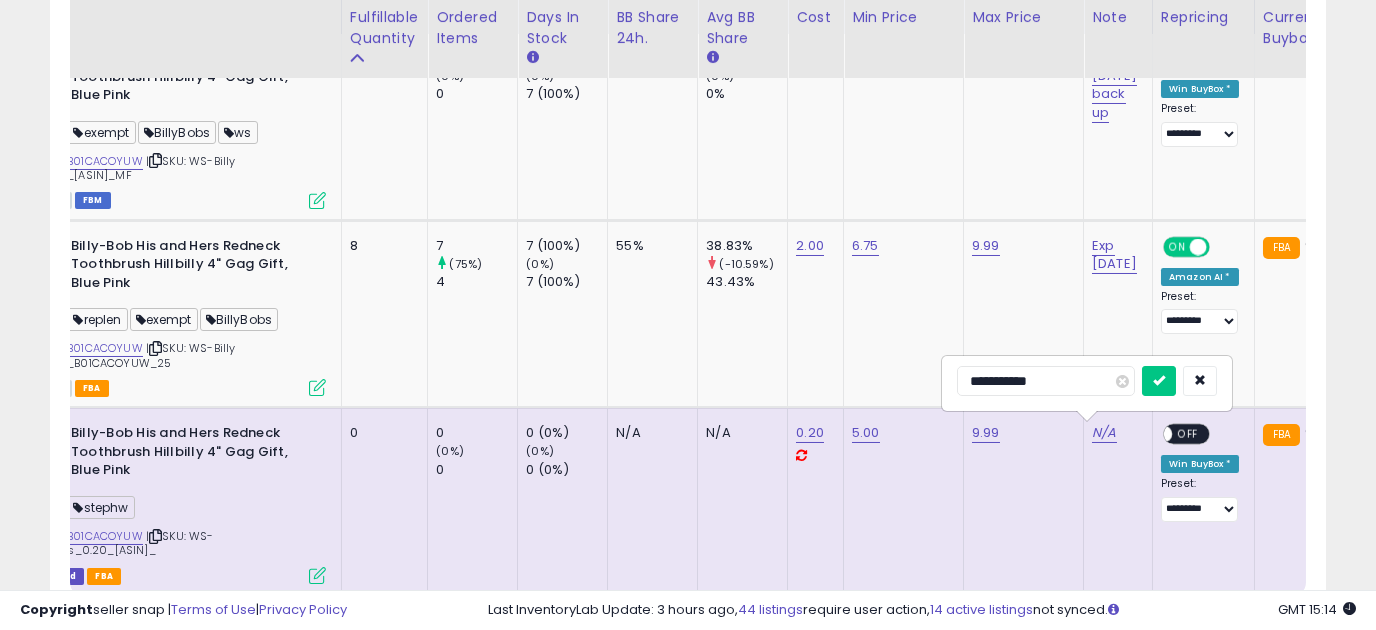 click at bounding box center [1159, 381] 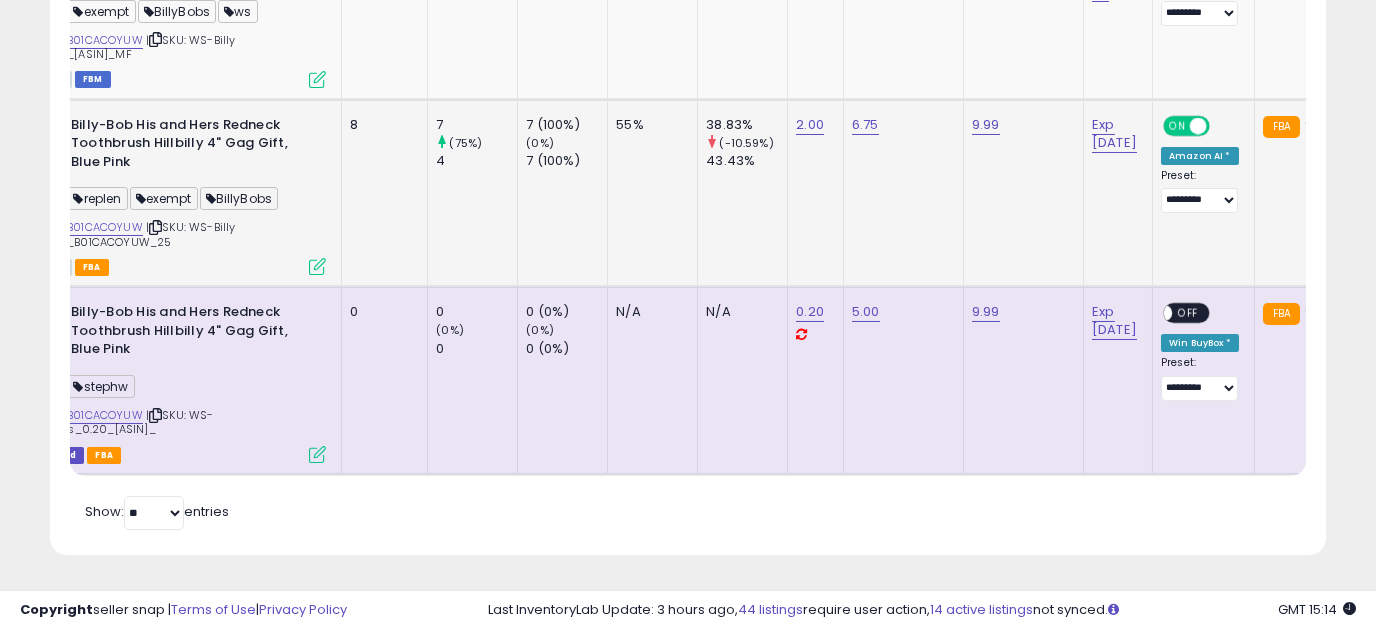 scroll, scrollTop: 12, scrollLeft: 0, axis: vertical 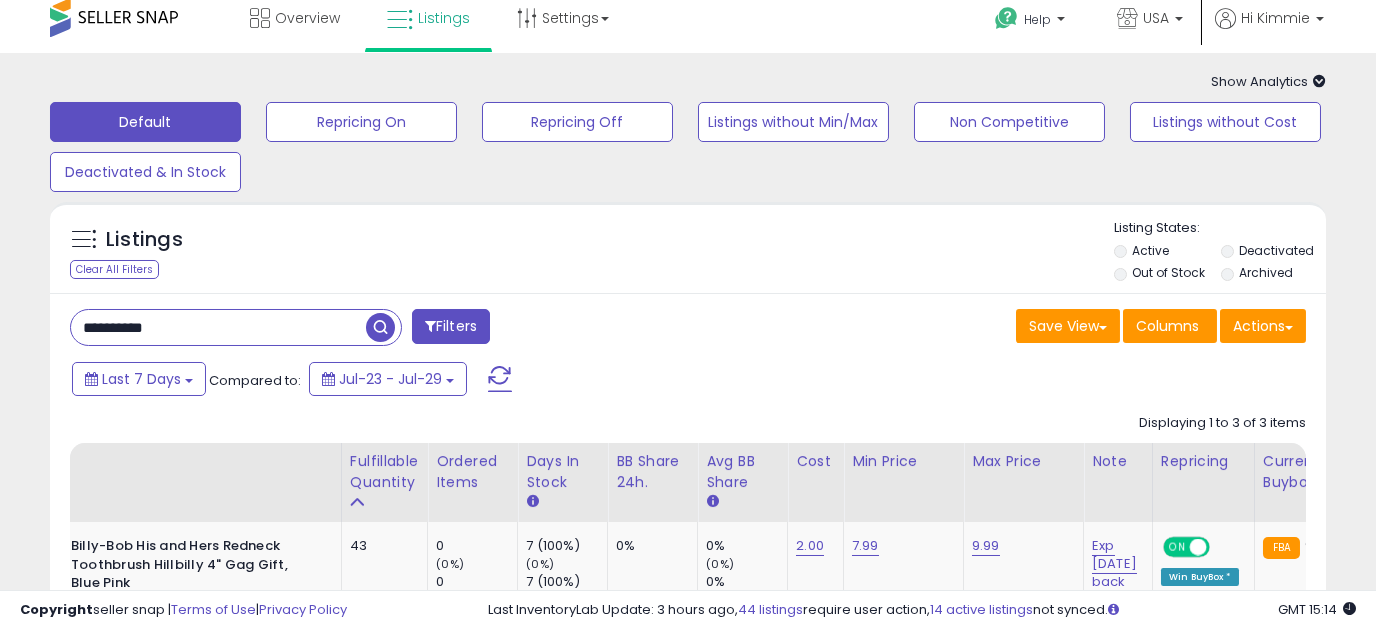 drag, startPoint x: 207, startPoint y: 322, endPoint x: -52, endPoint y: 304, distance: 259.62473 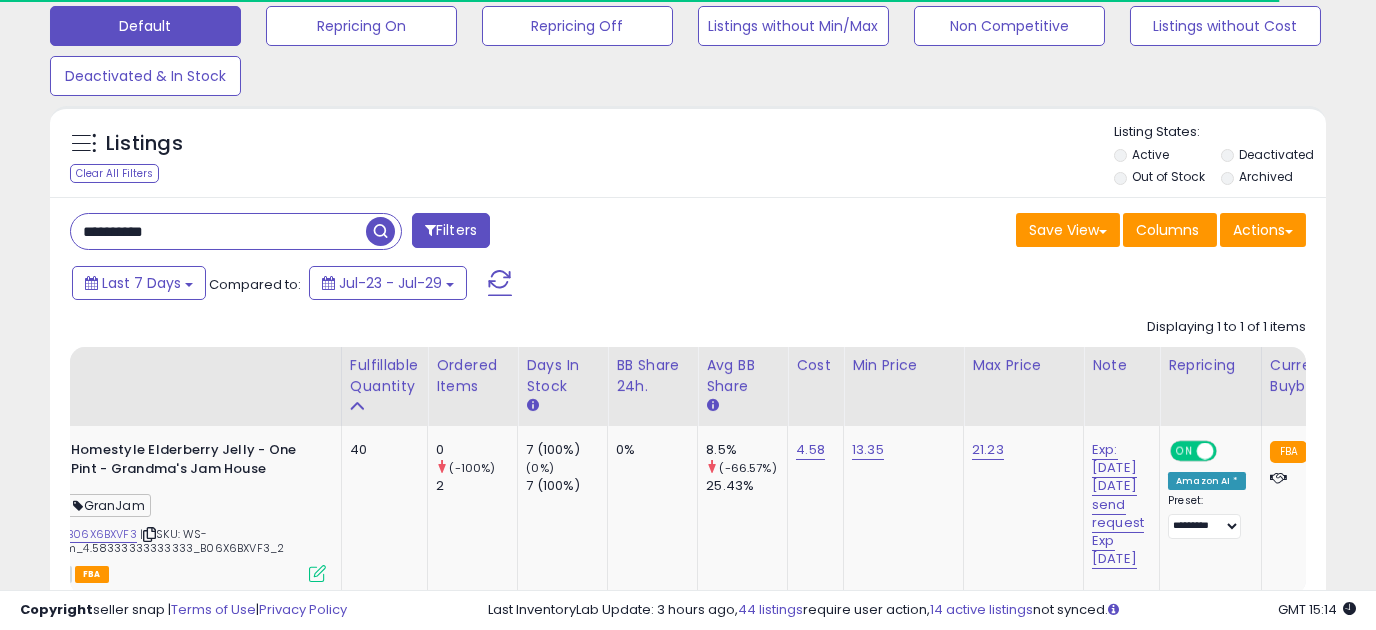 scroll, scrollTop: 262, scrollLeft: 0, axis: vertical 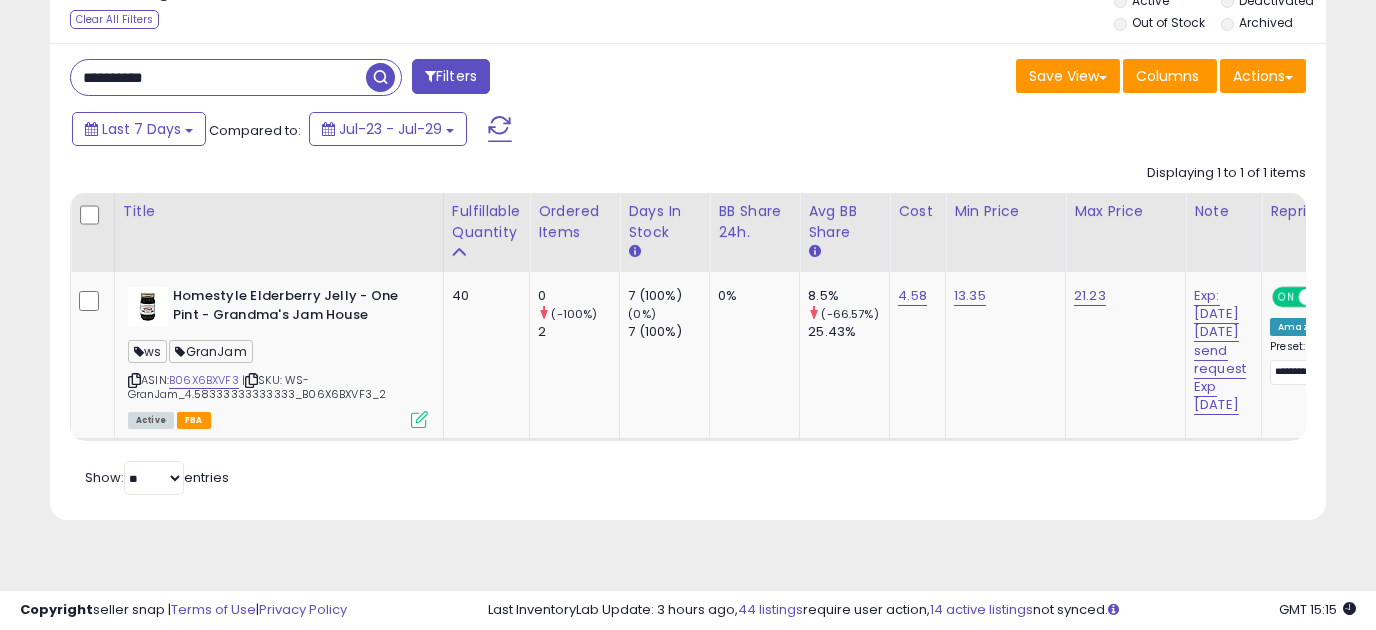 drag, startPoint x: 239, startPoint y: 77, endPoint x: -36, endPoint y: 85, distance: 275.11633 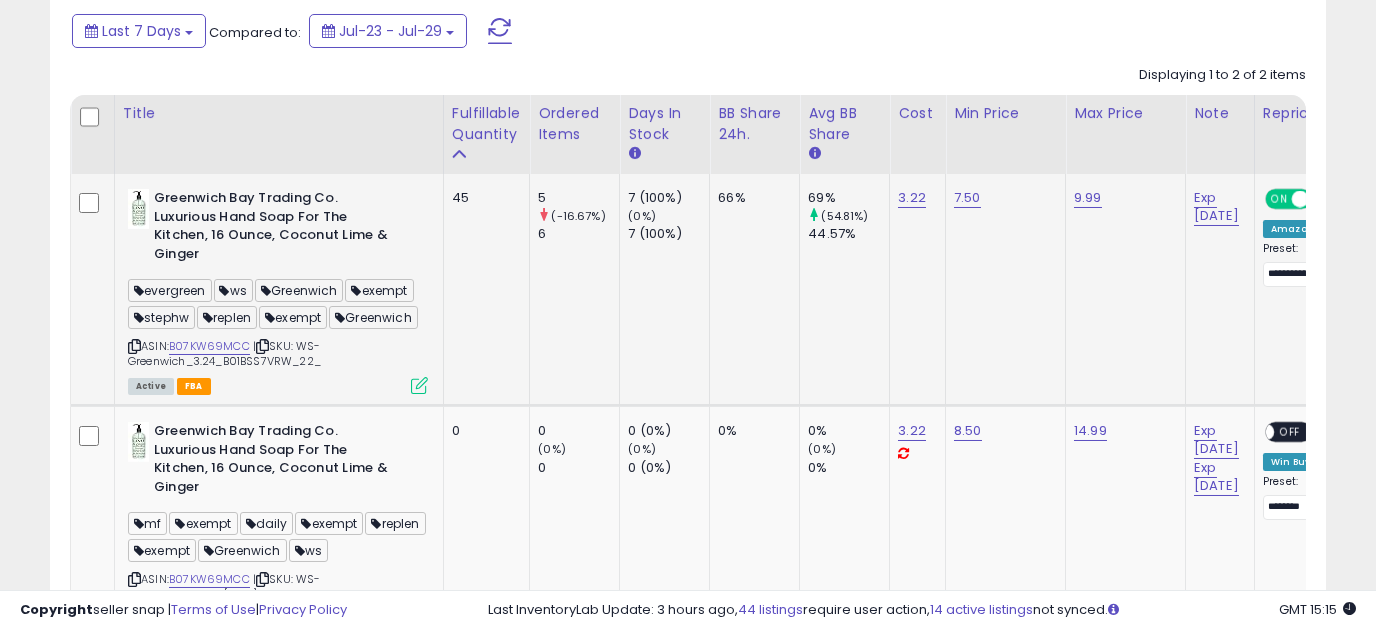 scroll, scrollTop: 318, scrollLeft: 0, axis: vertical 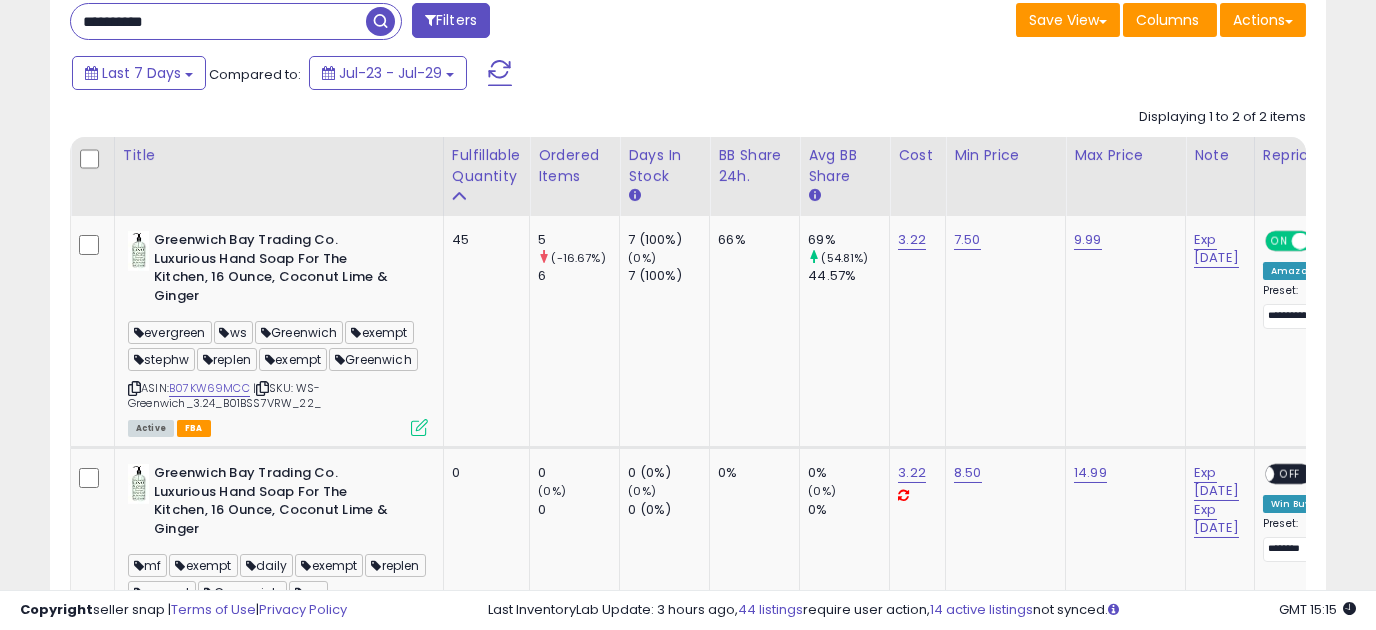 drag, startPoint x: 218, startPoint y: 21, endPoint x: -4, endPoint y: 29, distance: 222.1441 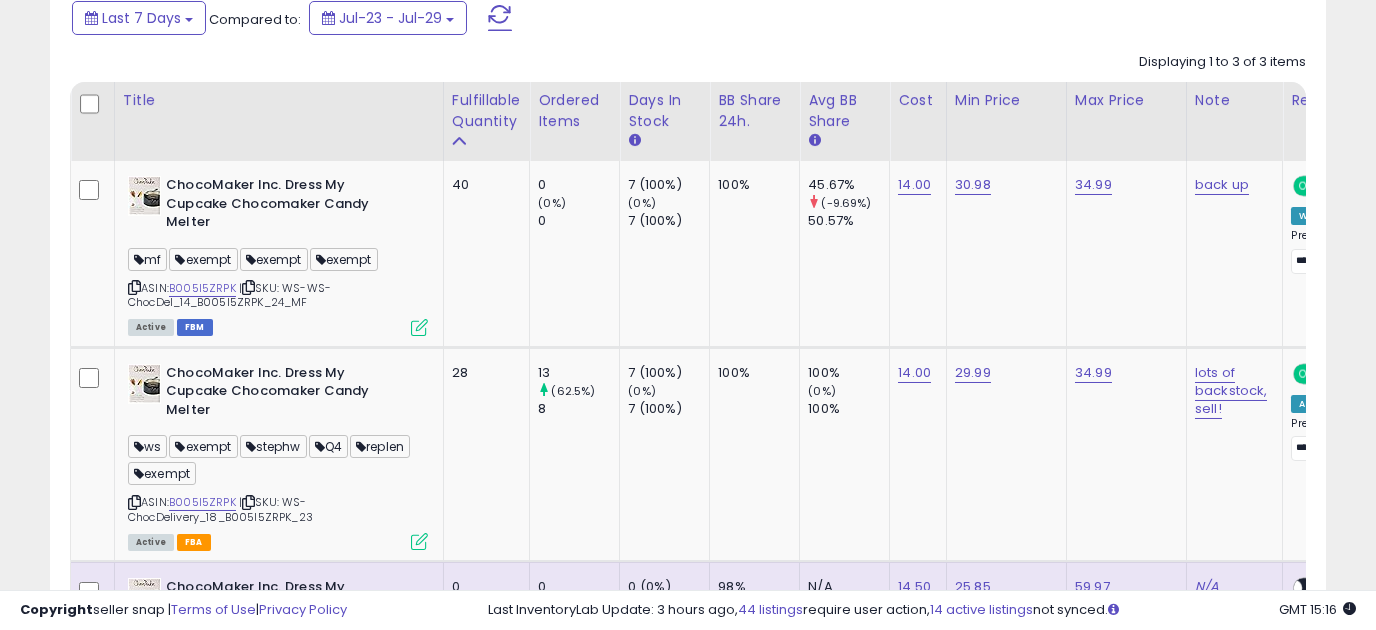 scroll, scrollTop: 250, scrollLeft: 0, axis: vertical 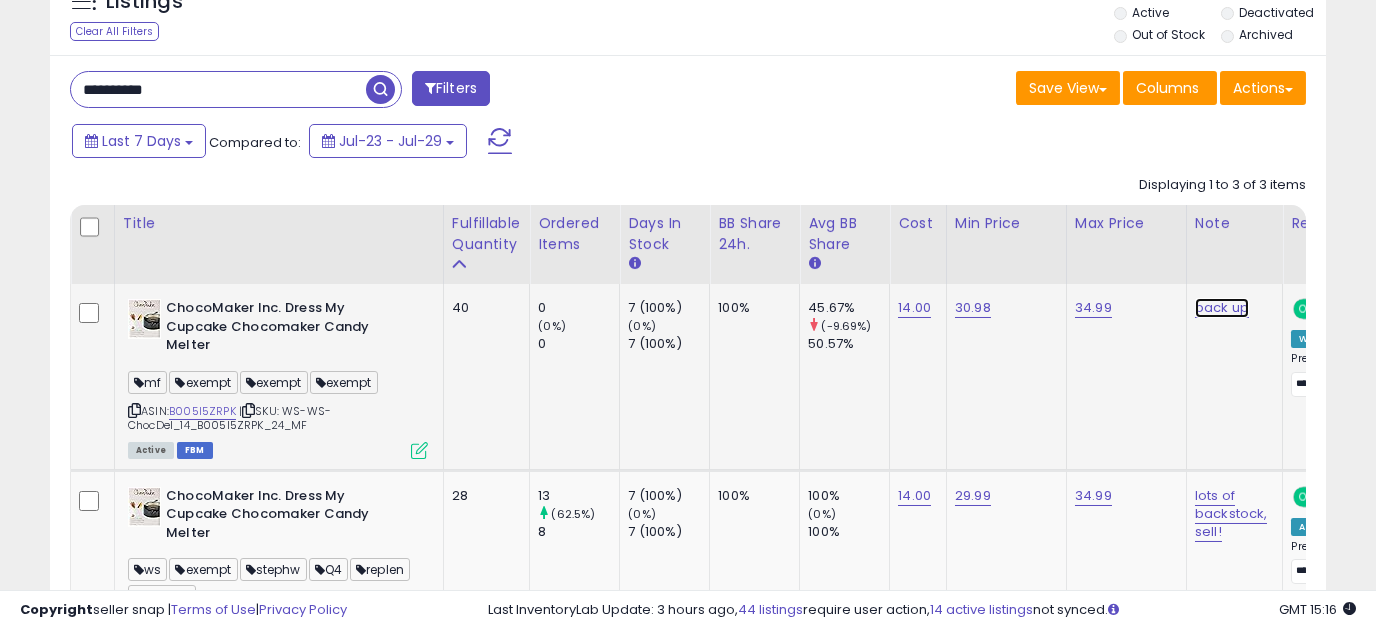 click on "back up" at bounding box center (1222, 308) 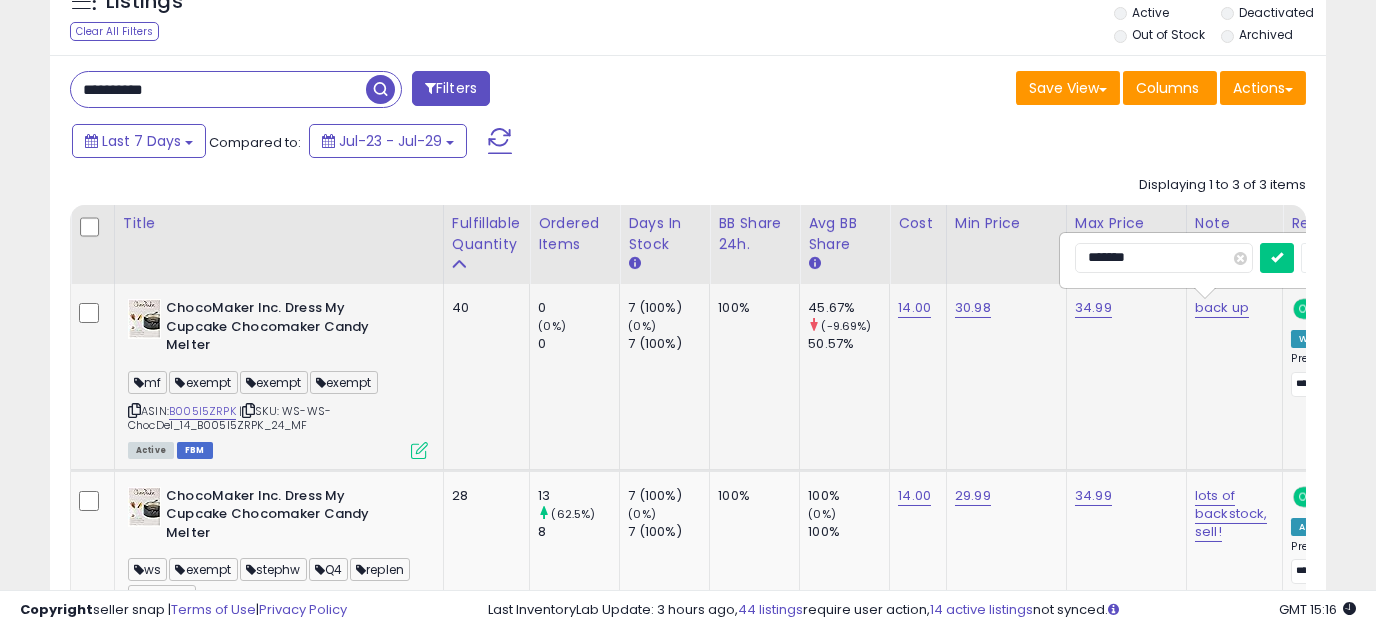 scroll, scrollTop: 0, scrollLeft: 113, axis: horizontal 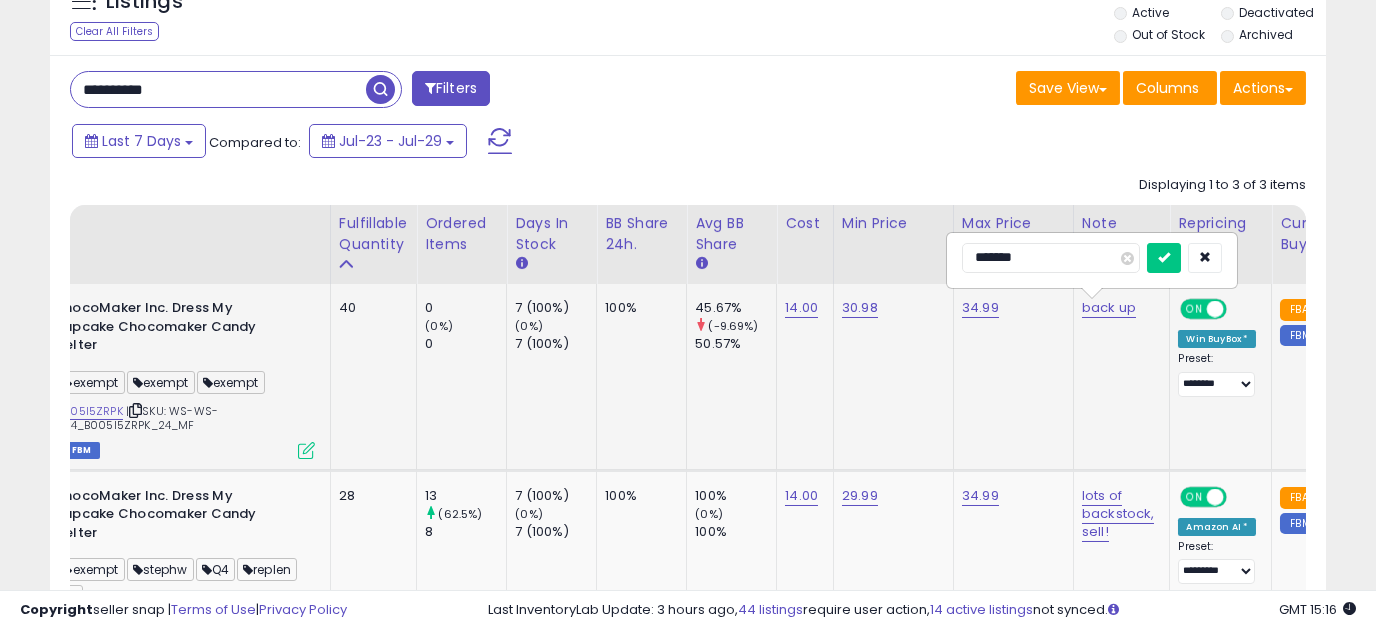 click on "*******" at bounding box center (1051, 258) 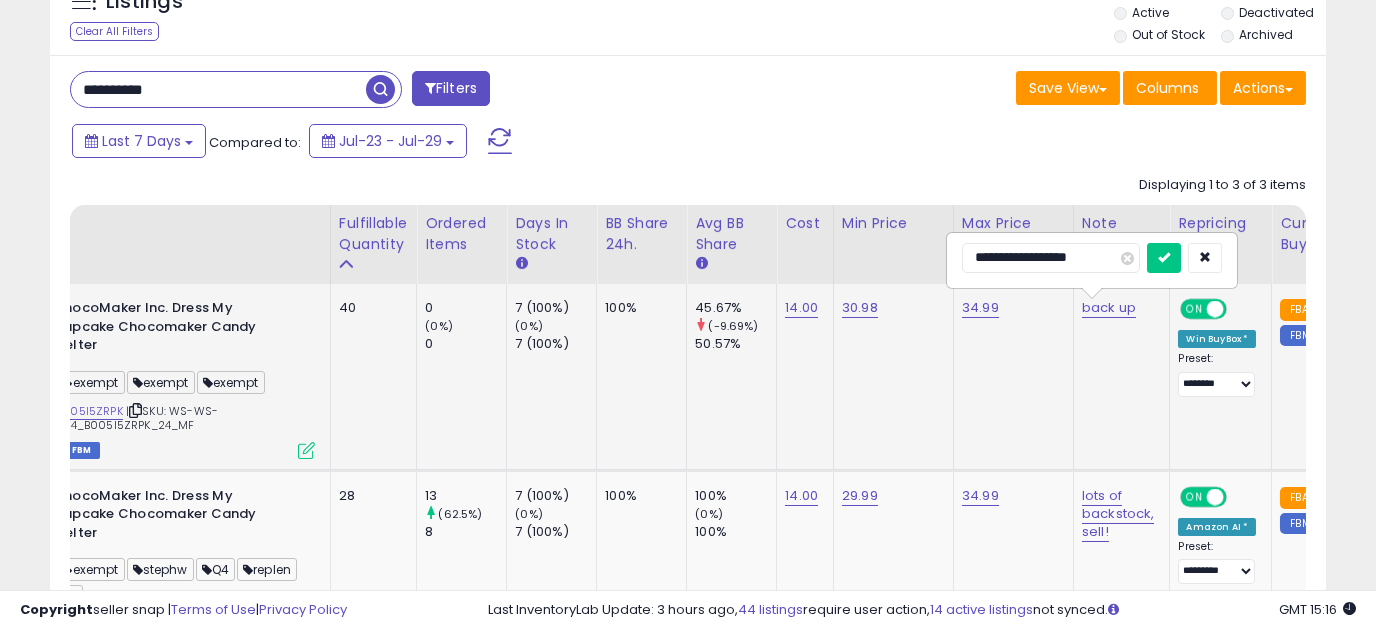 type on "**********" 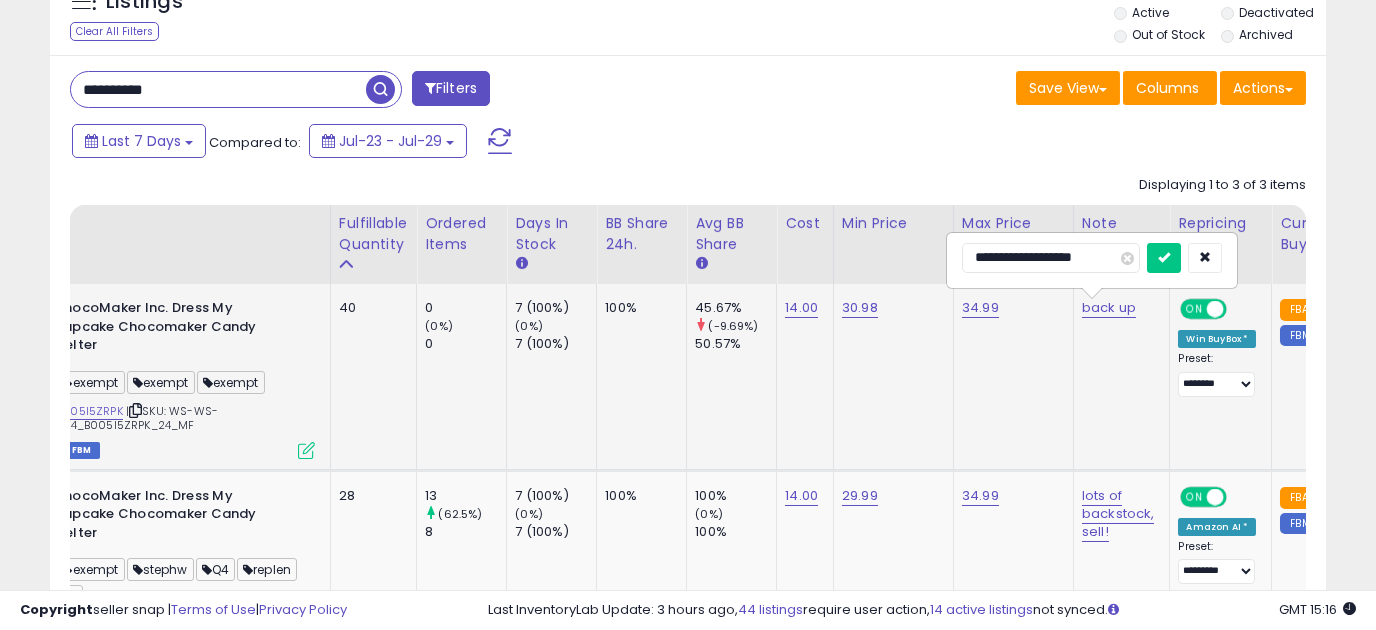 click at bounding box center (1164, 258) 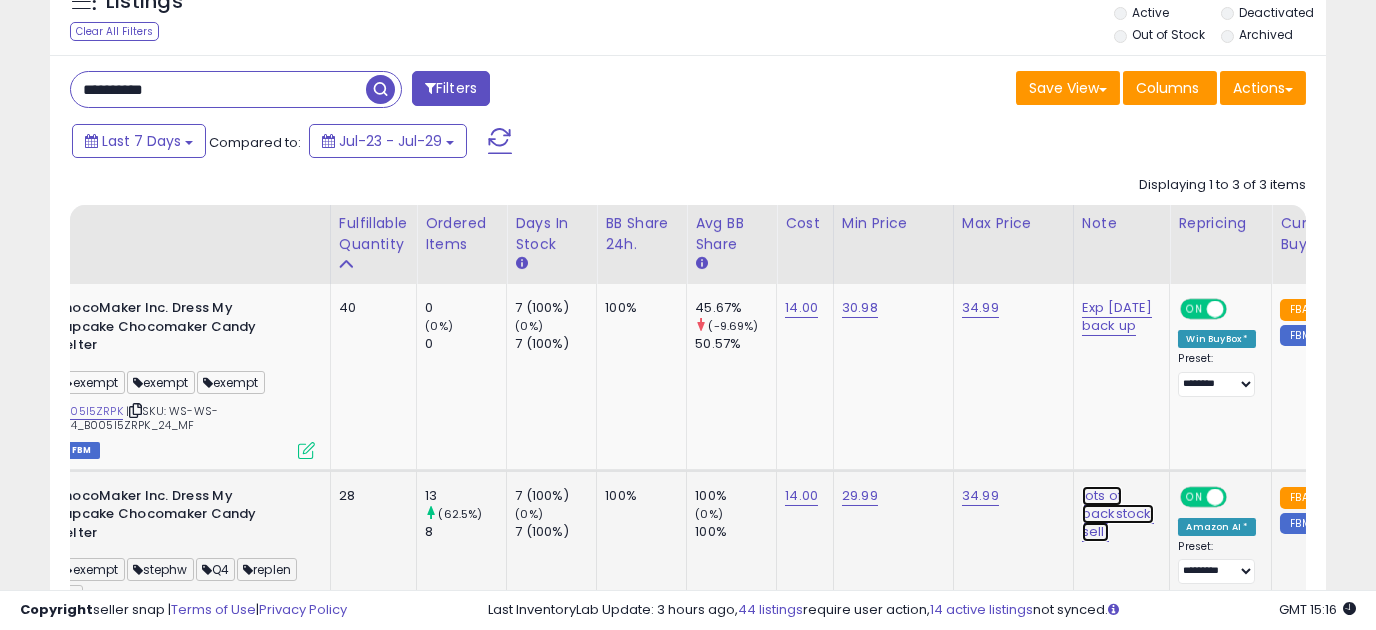 click on "lots of backstock, sell!" at bounding box center (1117, 317) 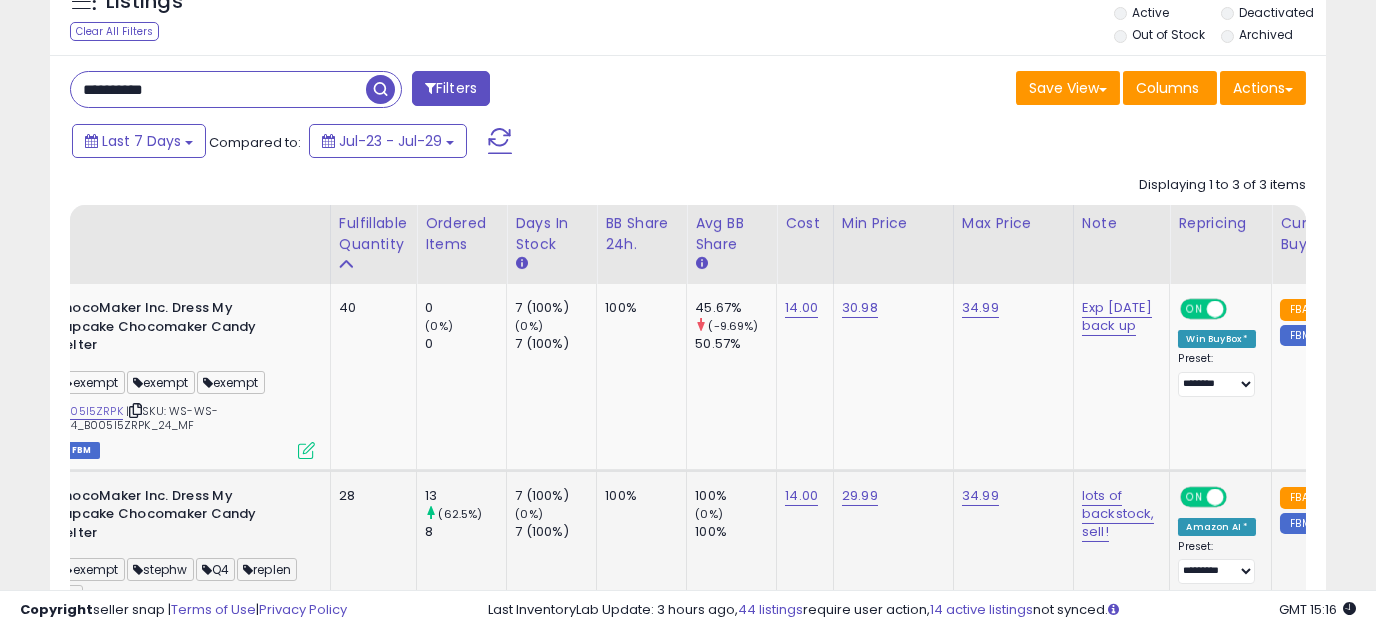 scroll, scrollTop: 0, scrollLeft: 121, axis: horizontal 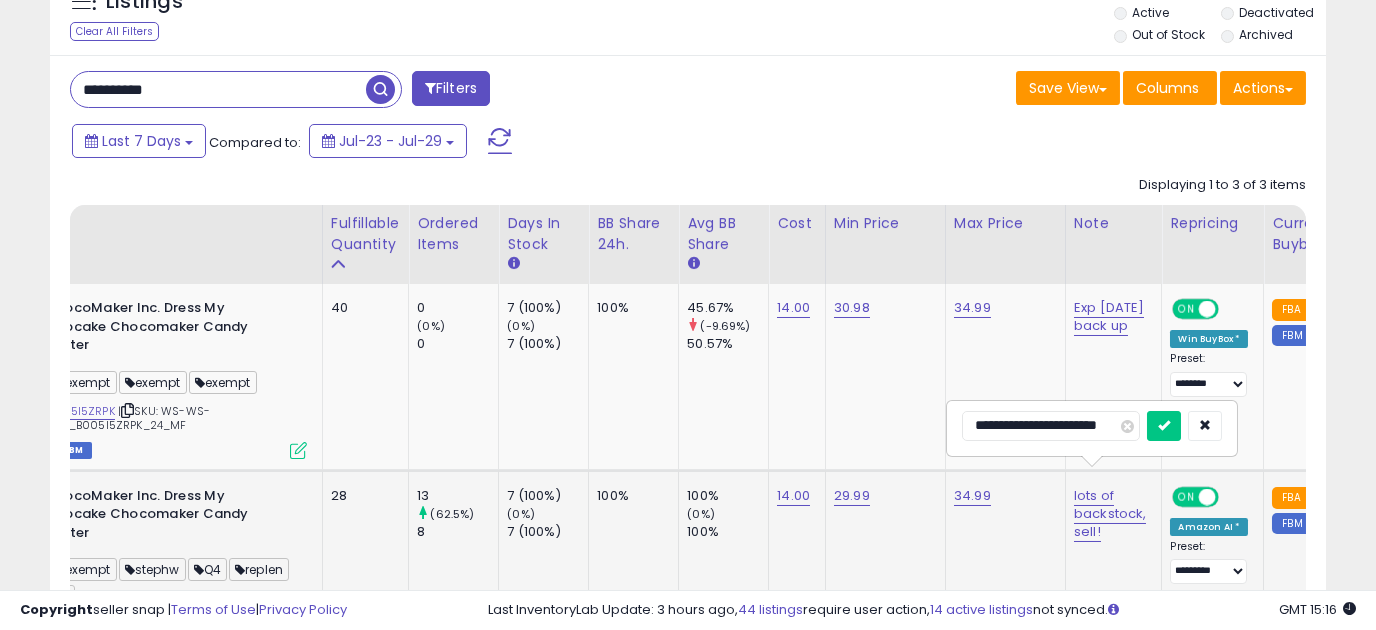 click on "**********" at bounding box center [1051, 426] 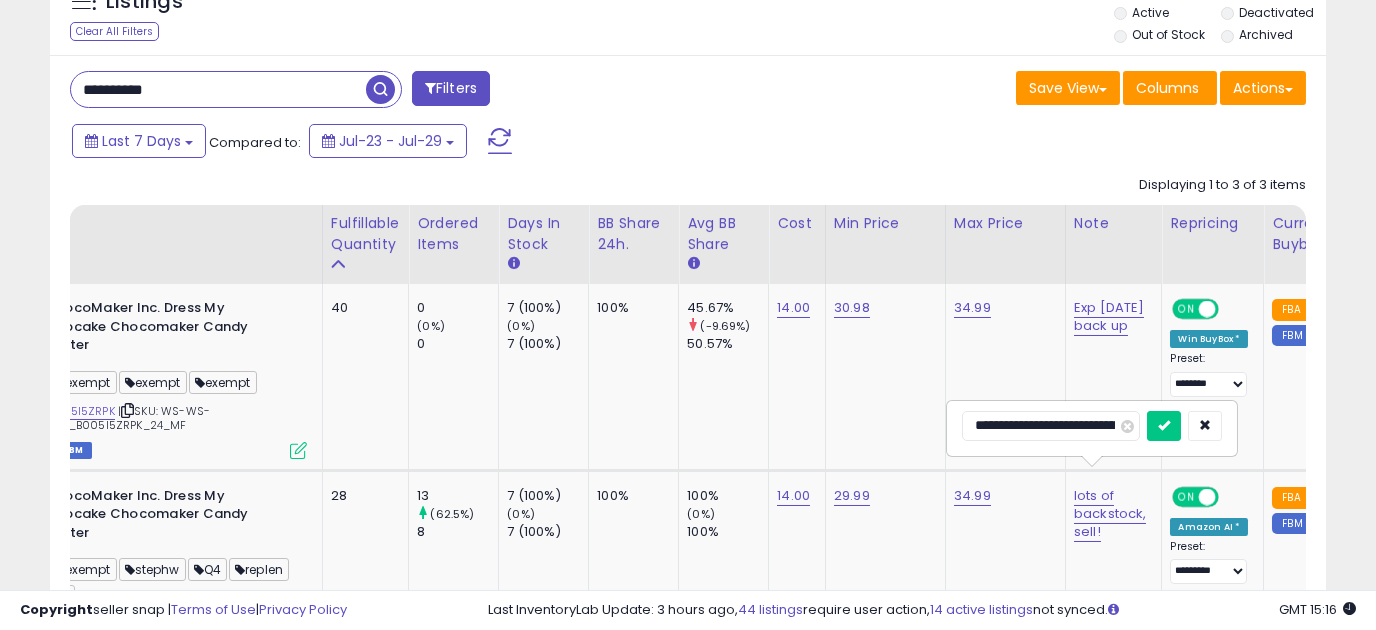 type on "**********" 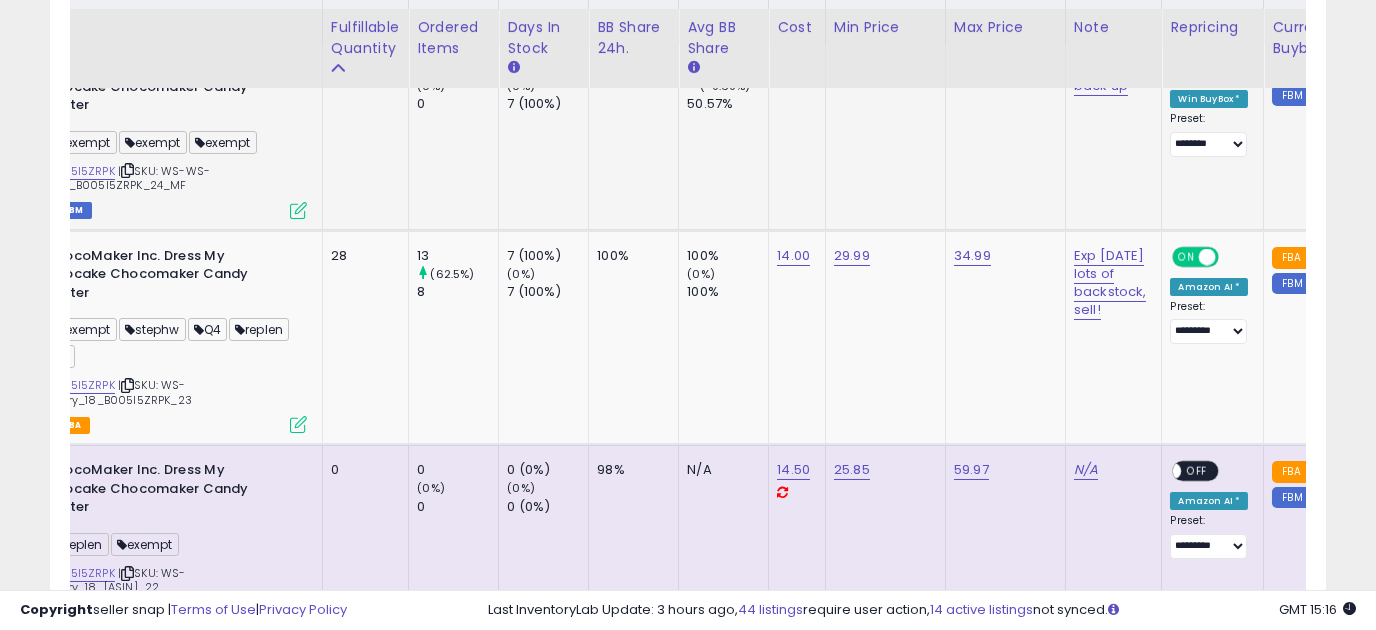 scroll, scrollTop: 500, scrollLeft: 0, axis: vertical 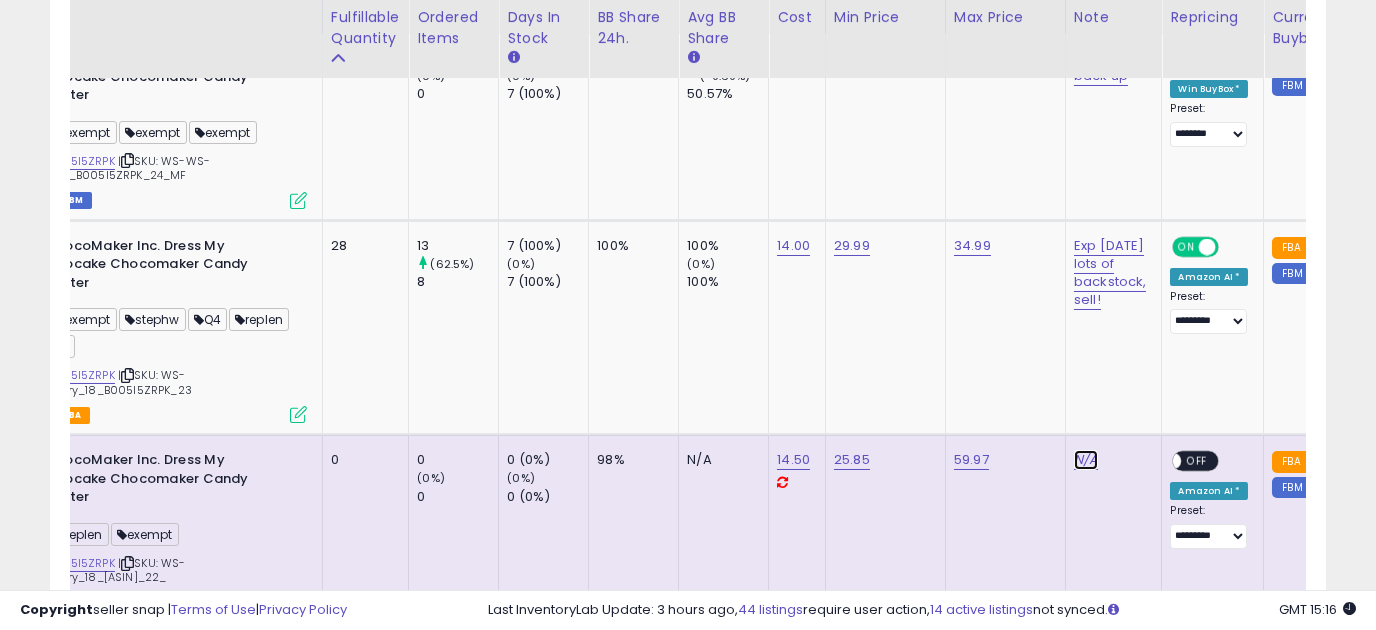 click on "N/A" at bounding box center (1086, 460) 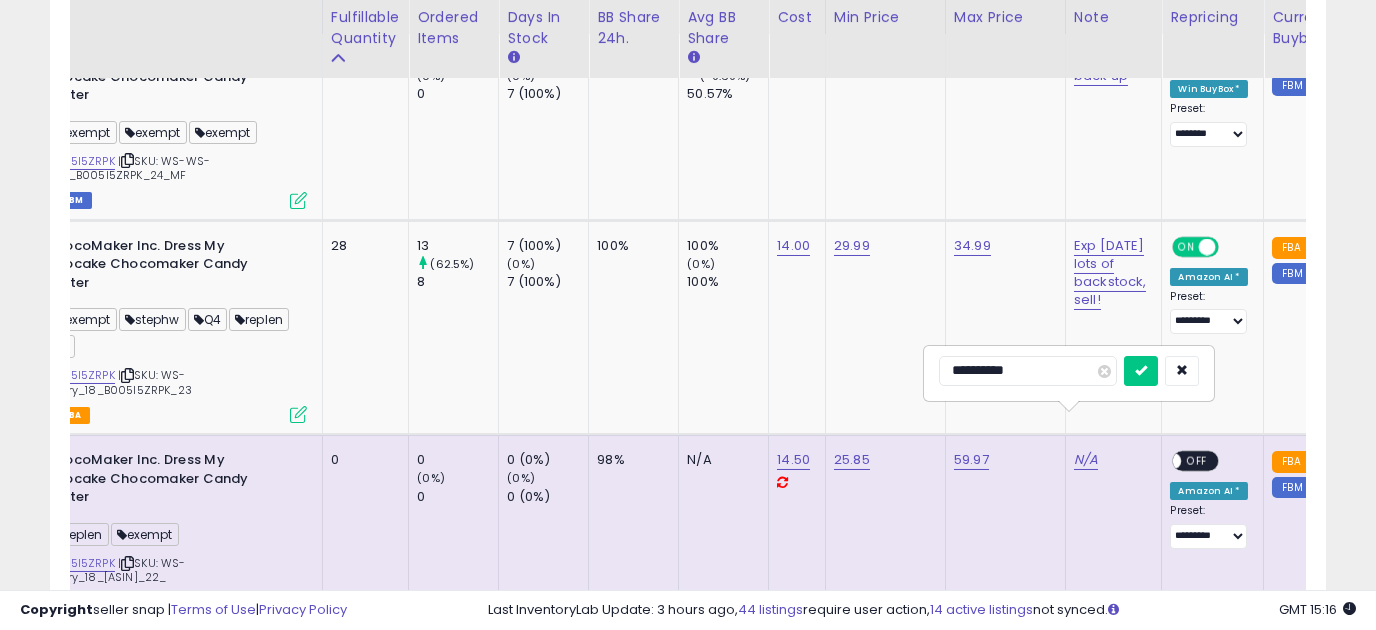 type on "**********" 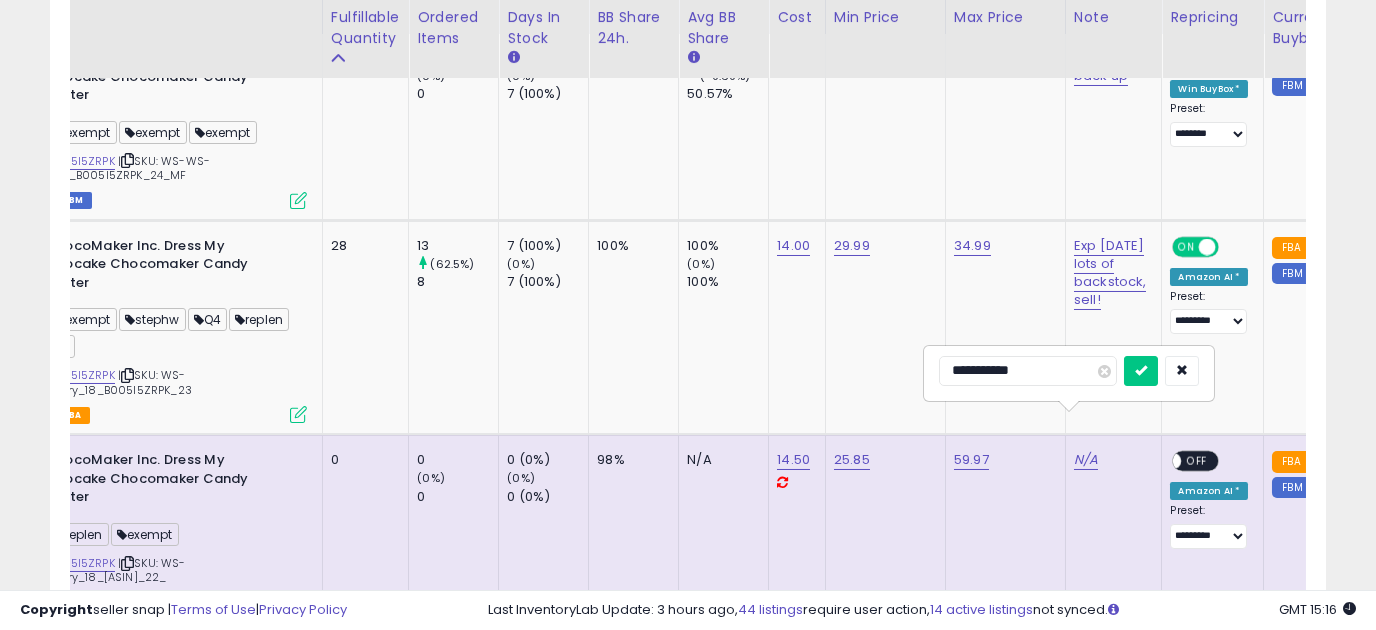 click at bounding box center [1141, 371] 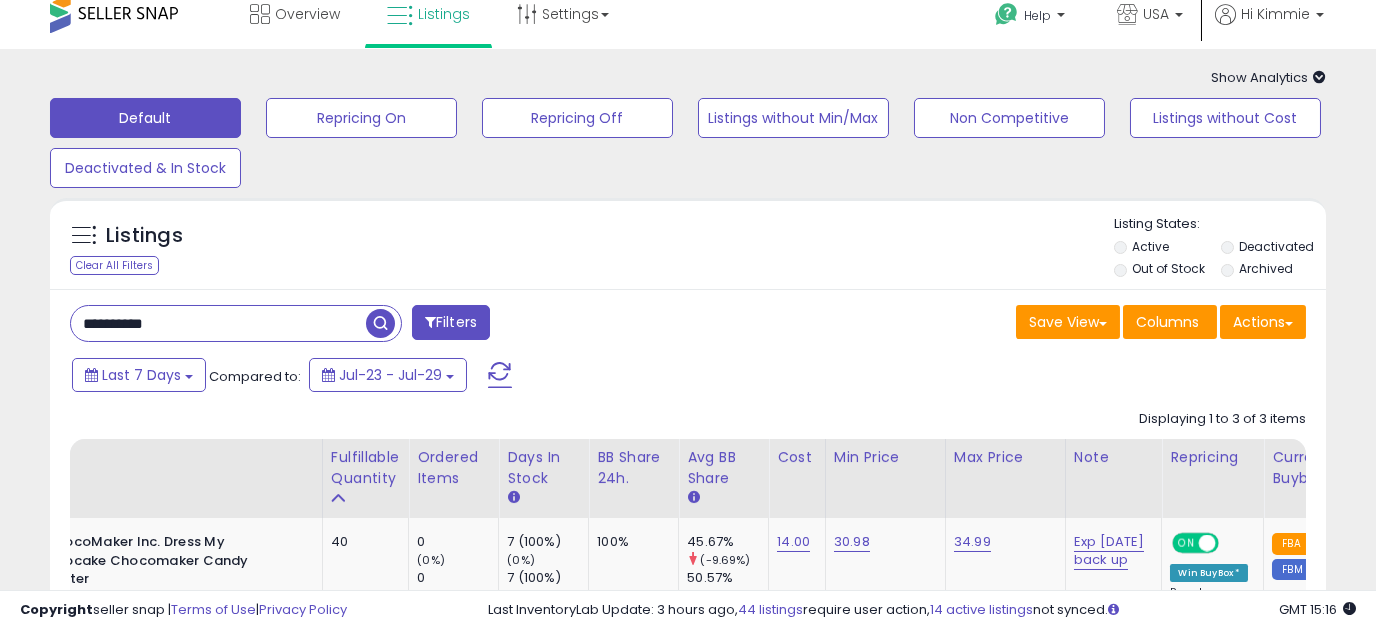 scroll, scrollTop: 0, scrollLeft: 0, axis: both 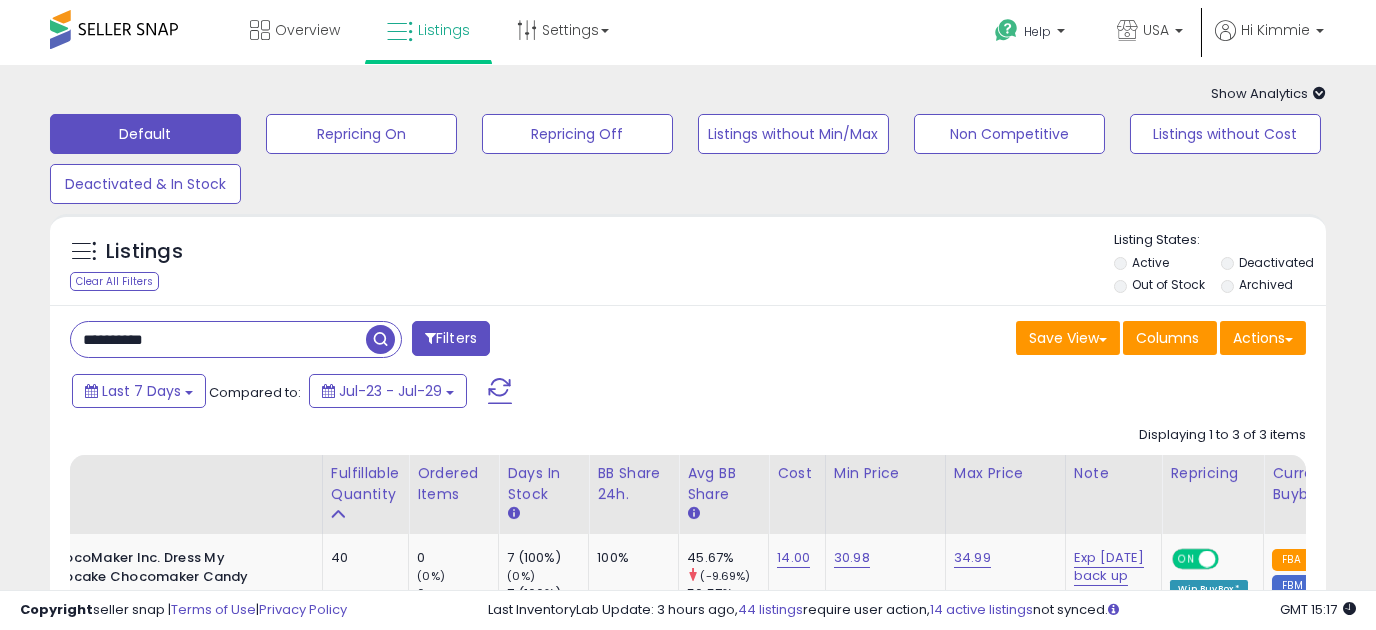drag, startPoint x: 200, startPoint y: 346, endPoint x: -24, endPoint y: 326, distance: 224.89108 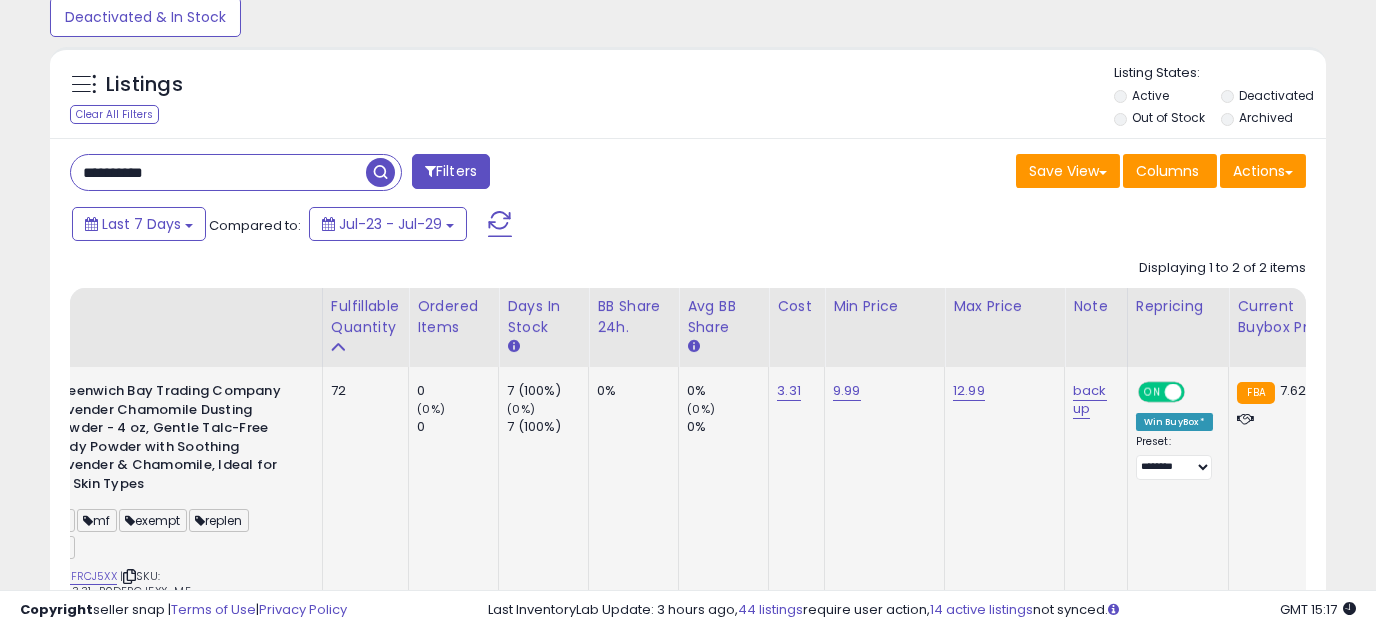 scroll, scrollTop: 375, scrollLeft: 0, axis: vertical 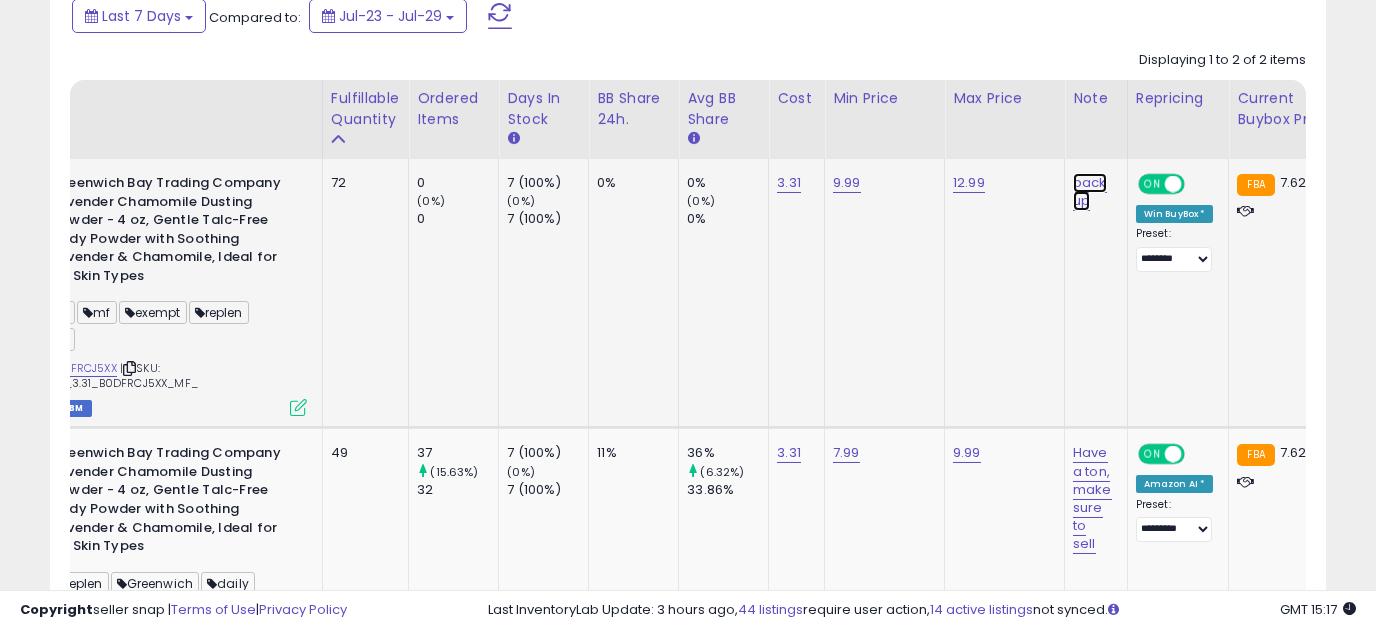 click on "back up" at bounding box center [1090, 192] 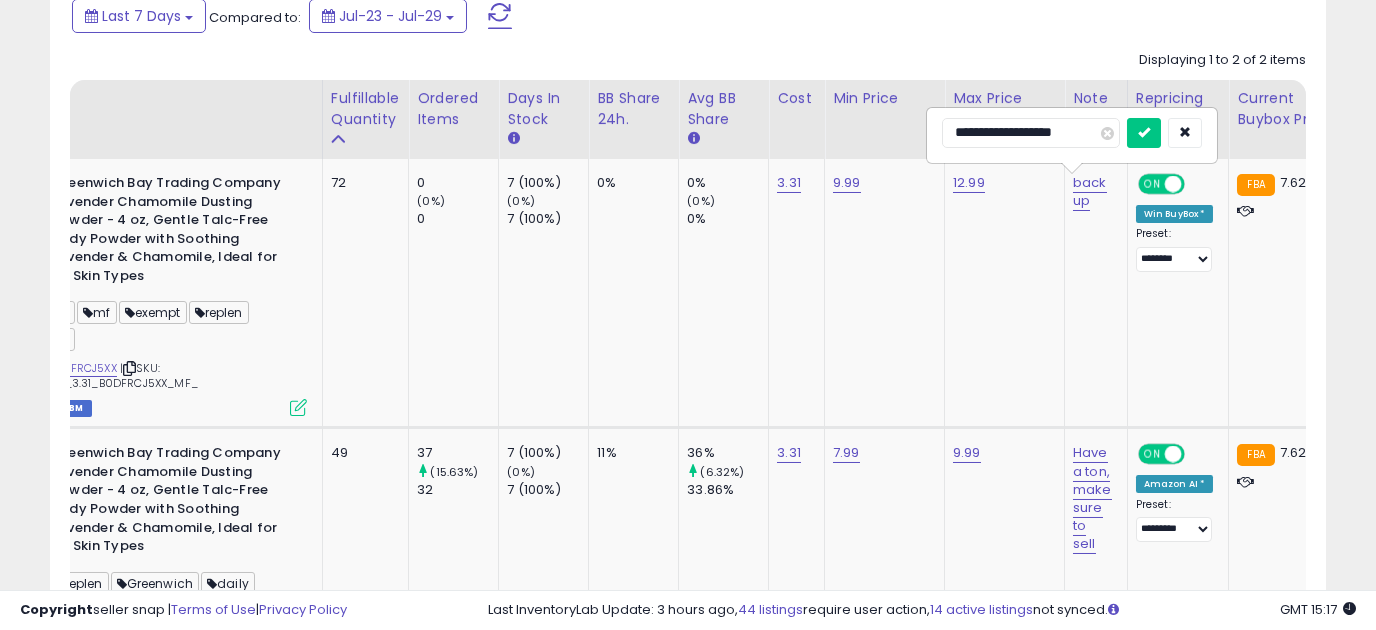 type on "**********" 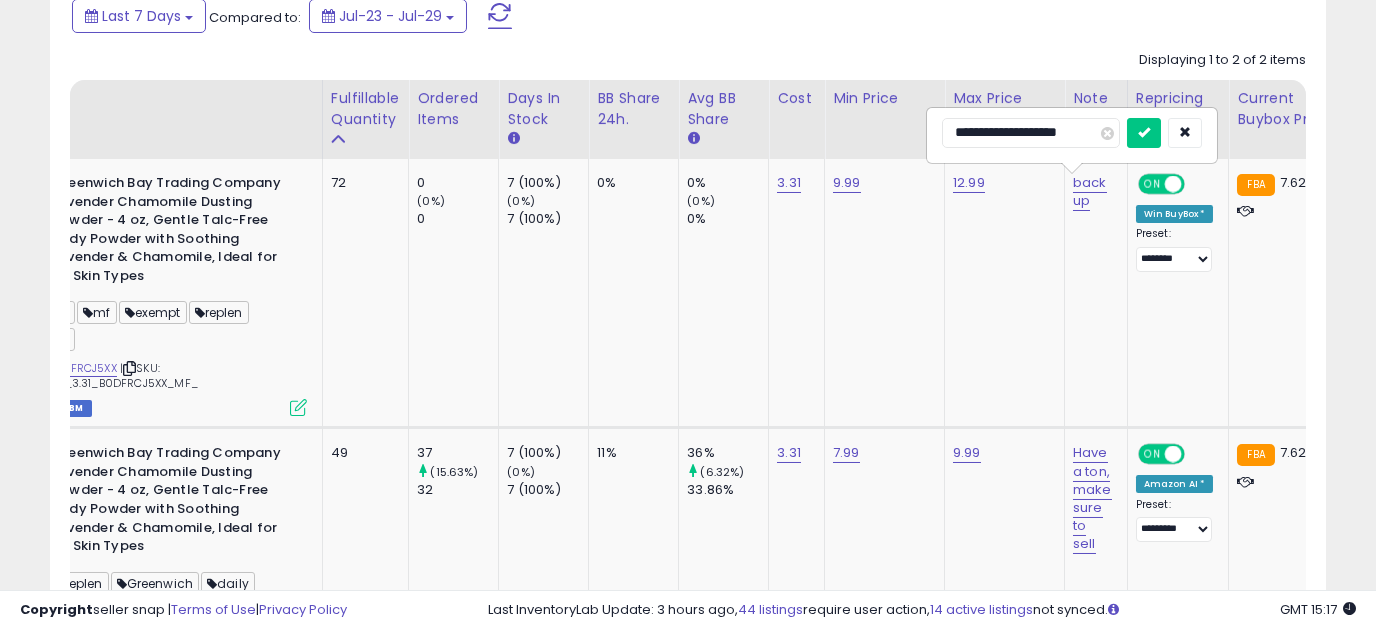 click at bounding box center [1144, 133] 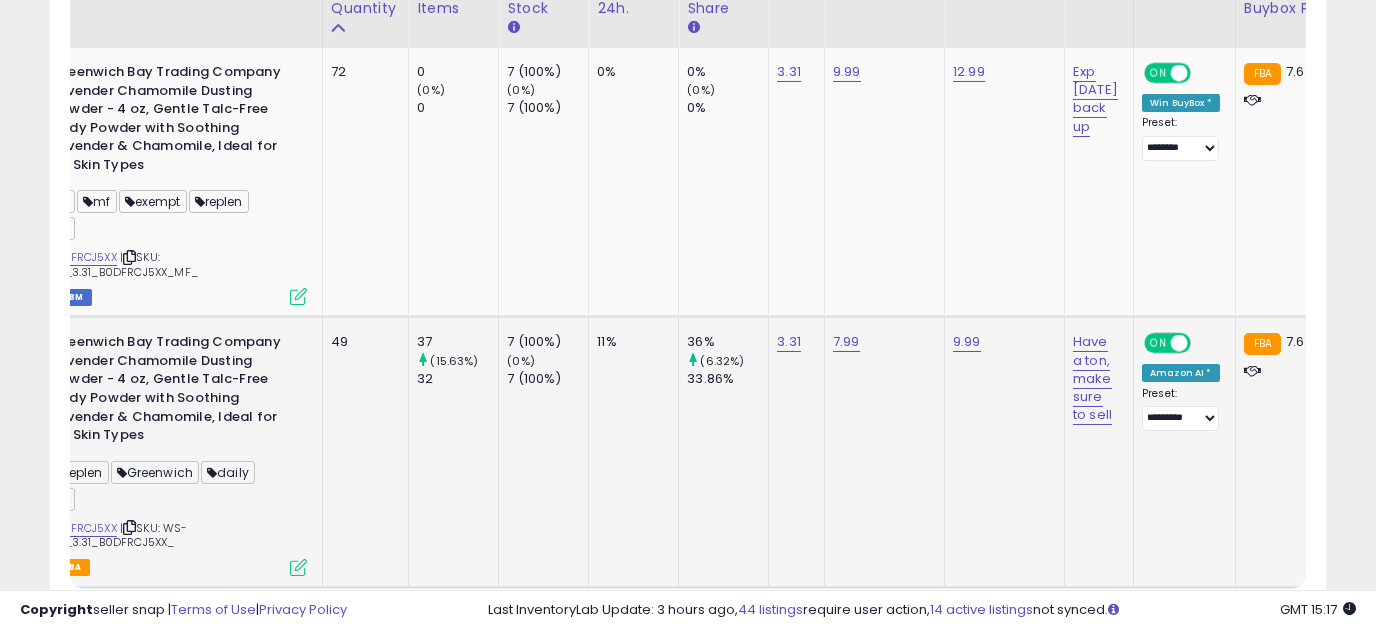 scroll, scrollTop: 490, scrollLeft: 0, axis: vertical 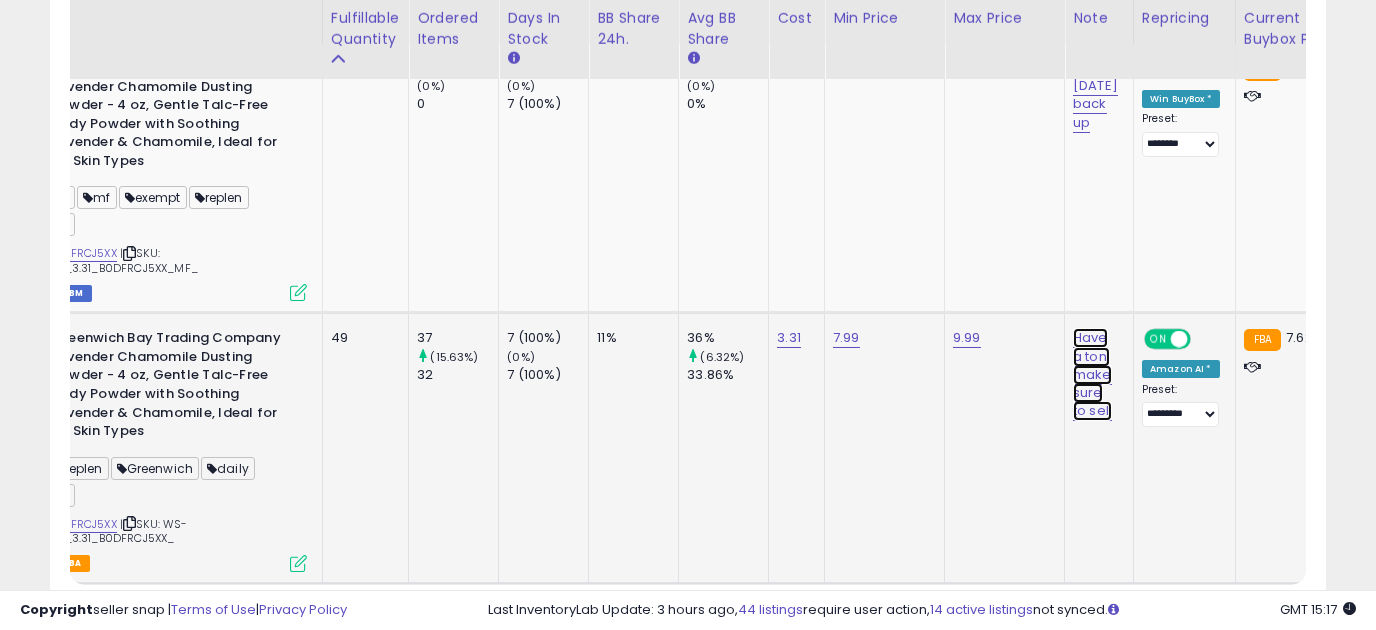 click on "Have a ton, make sure to sell" at bounding box center [1095, 95] 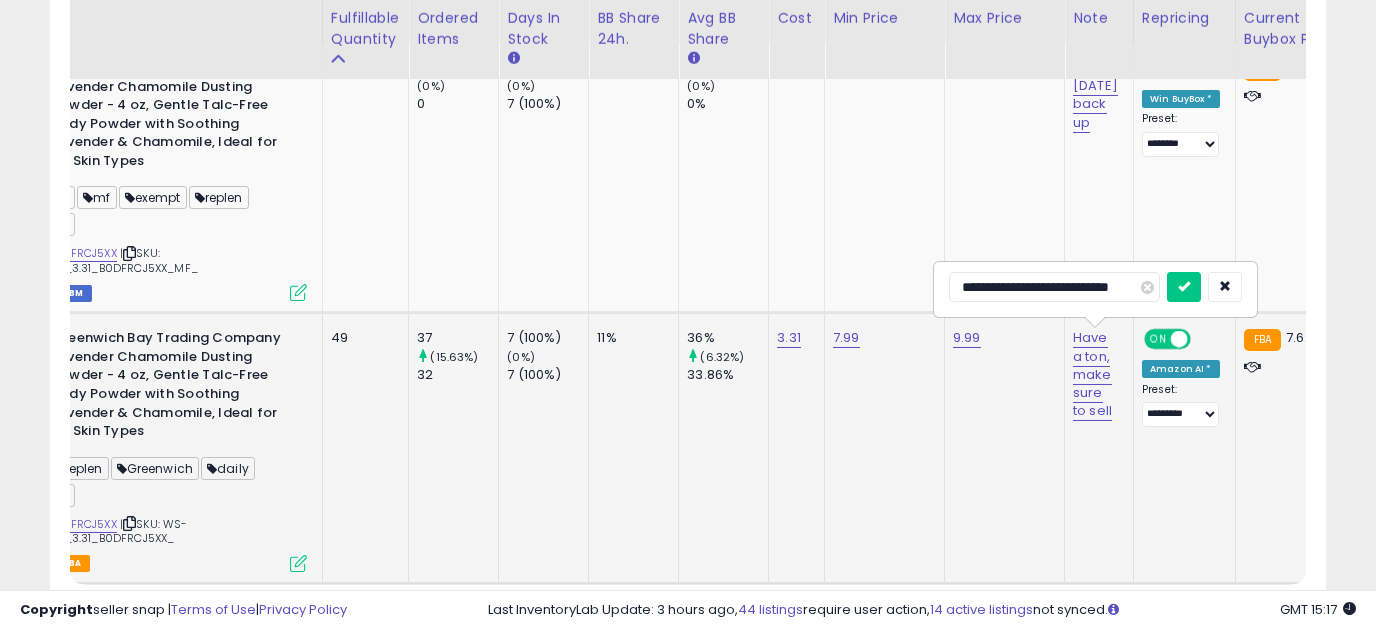 scroll, scrollTop: 0, scrollLeft: 0, axis: both 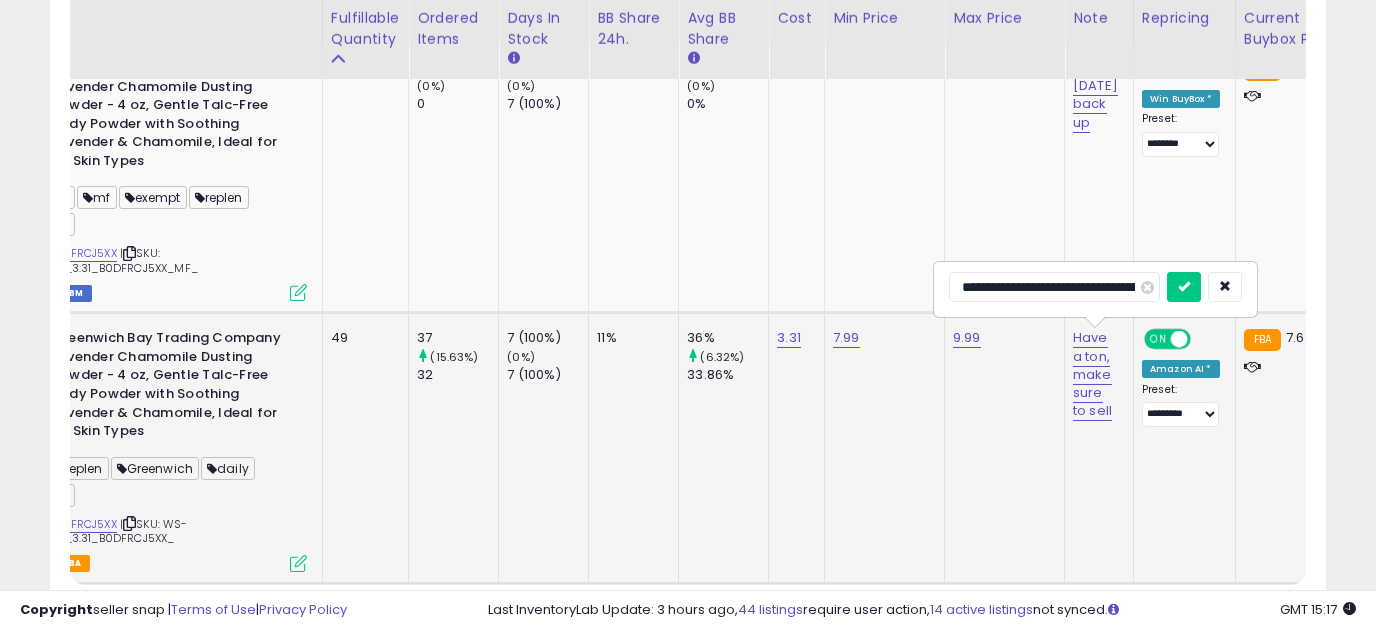 type on "**********" 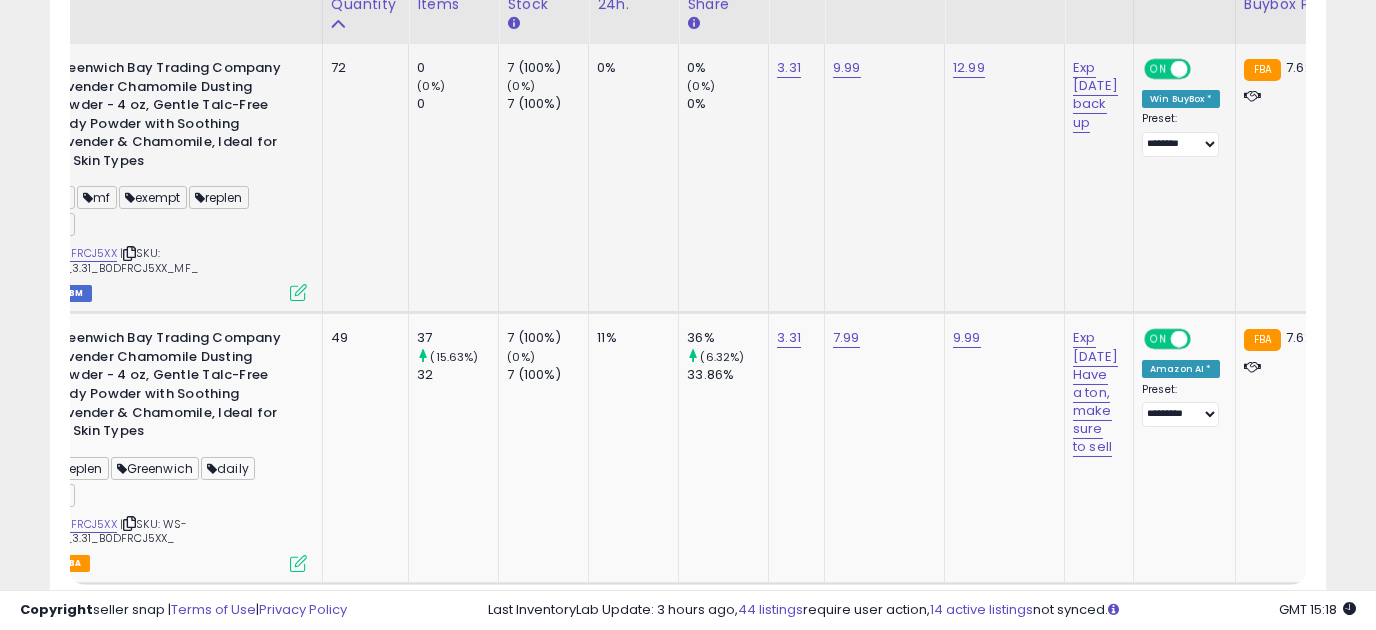 scroll, scrollTop: 0, scrollLeft: 0, axis: both 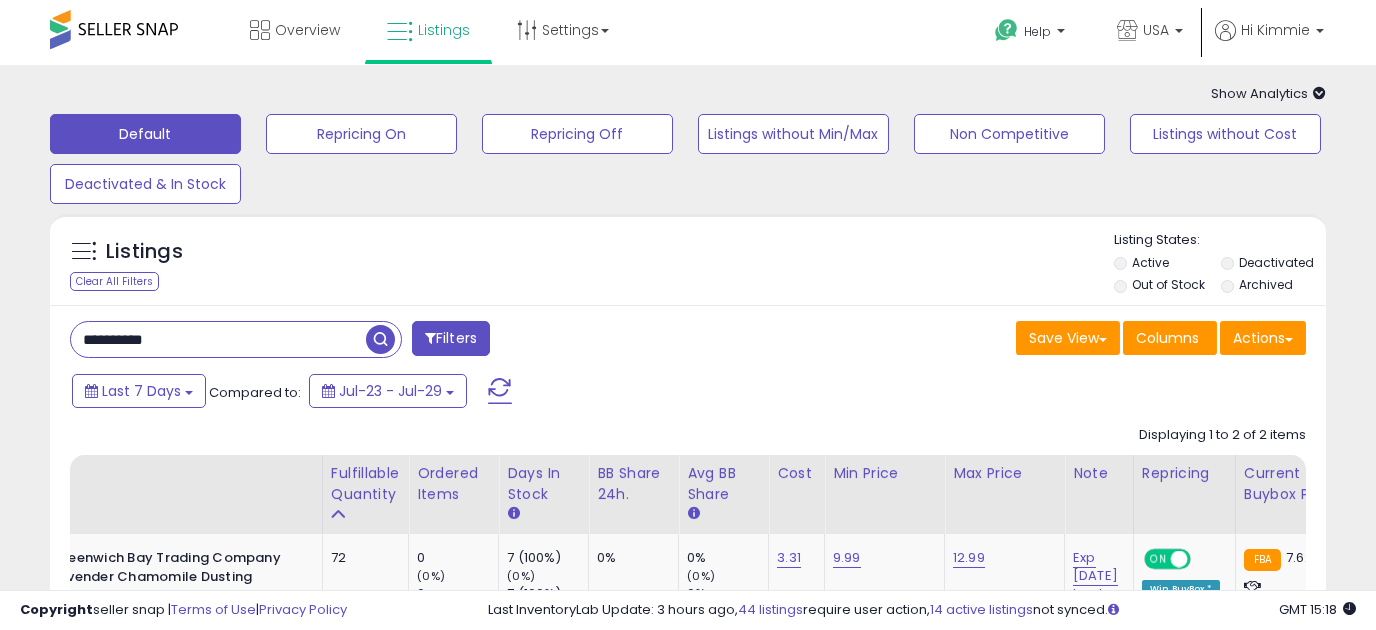 drag, startPoint x: 262, startPoint y: 347, endPoint x: -151, endPoint y: 295, distance: 416.26074 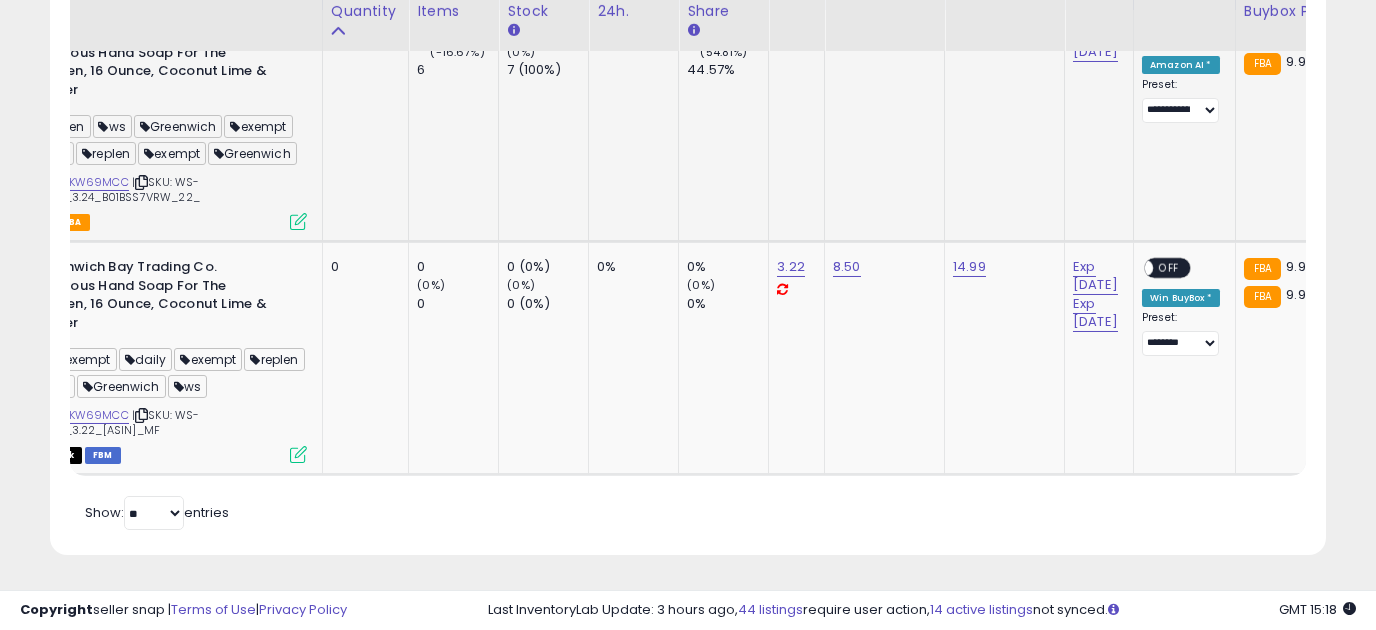 scroll, scrollTop: 193, scrollLeft: 0, axis: vertical 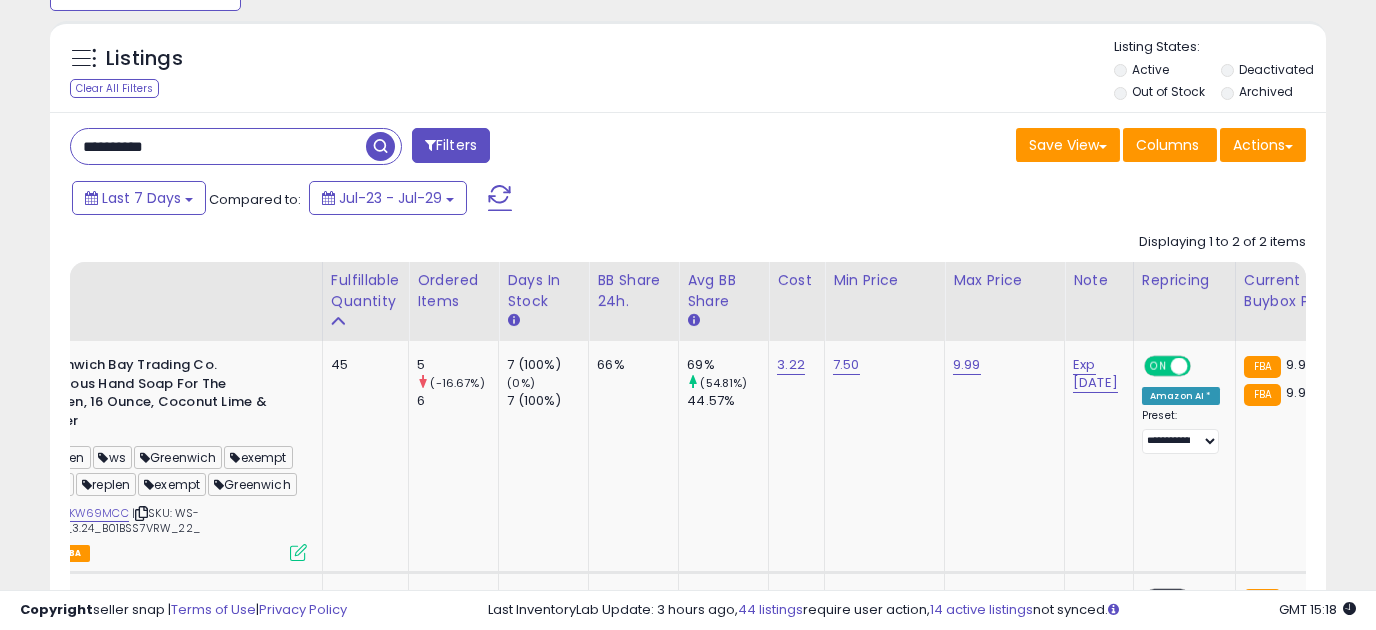 drag, startPoint x: 215, startPoint y: 141, endPoint x: -39, endPoint y: 145, distance: 254.0315 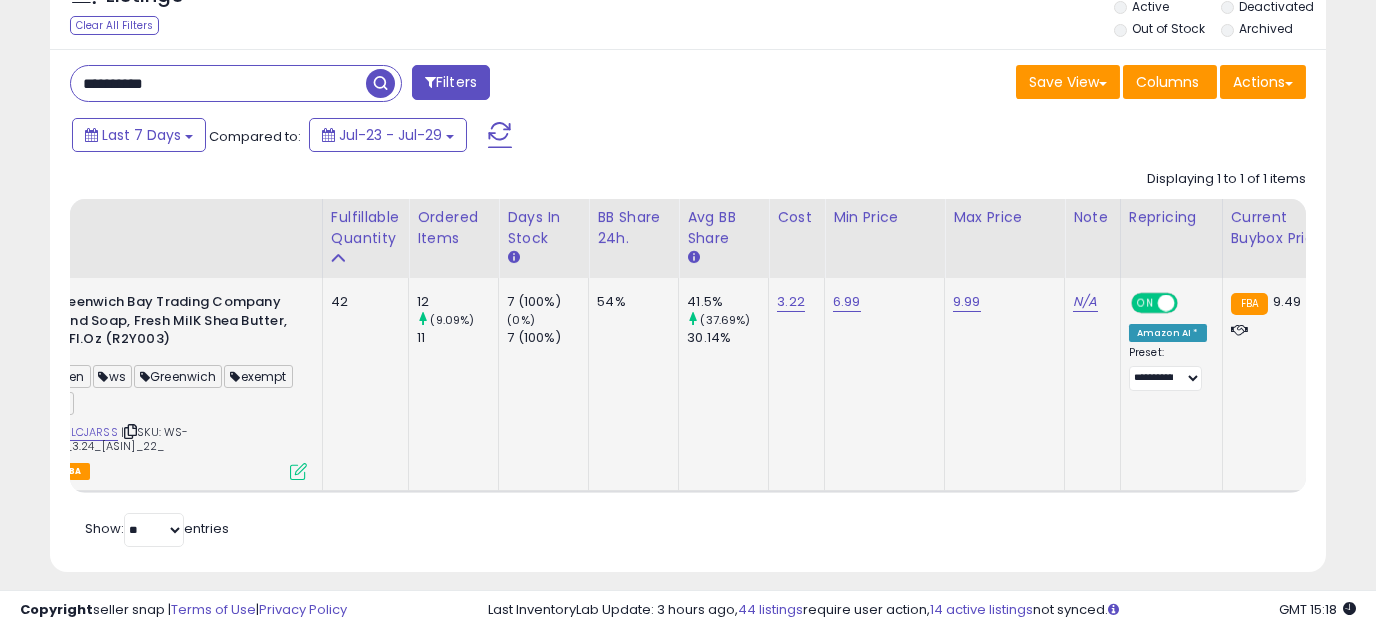 scroll, scrollTop: 290, scrollLeft: 0, axis: vertical 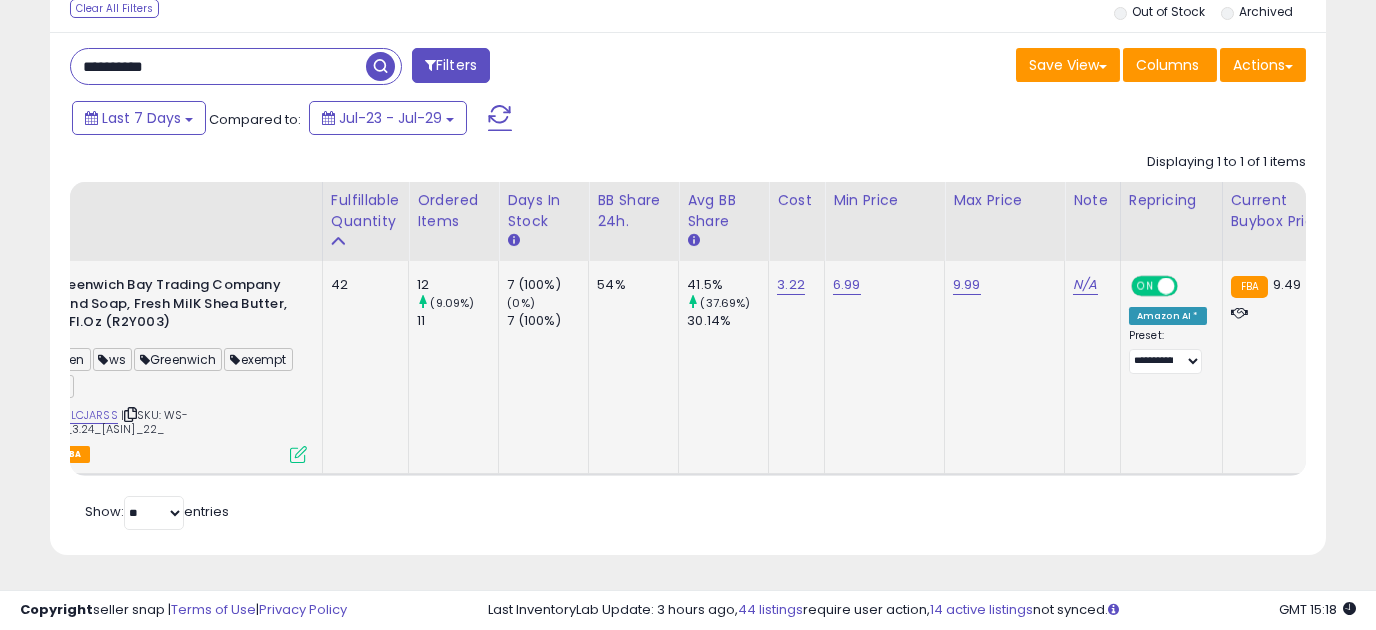 click on "N/A" at bounding box center [1089, 285] 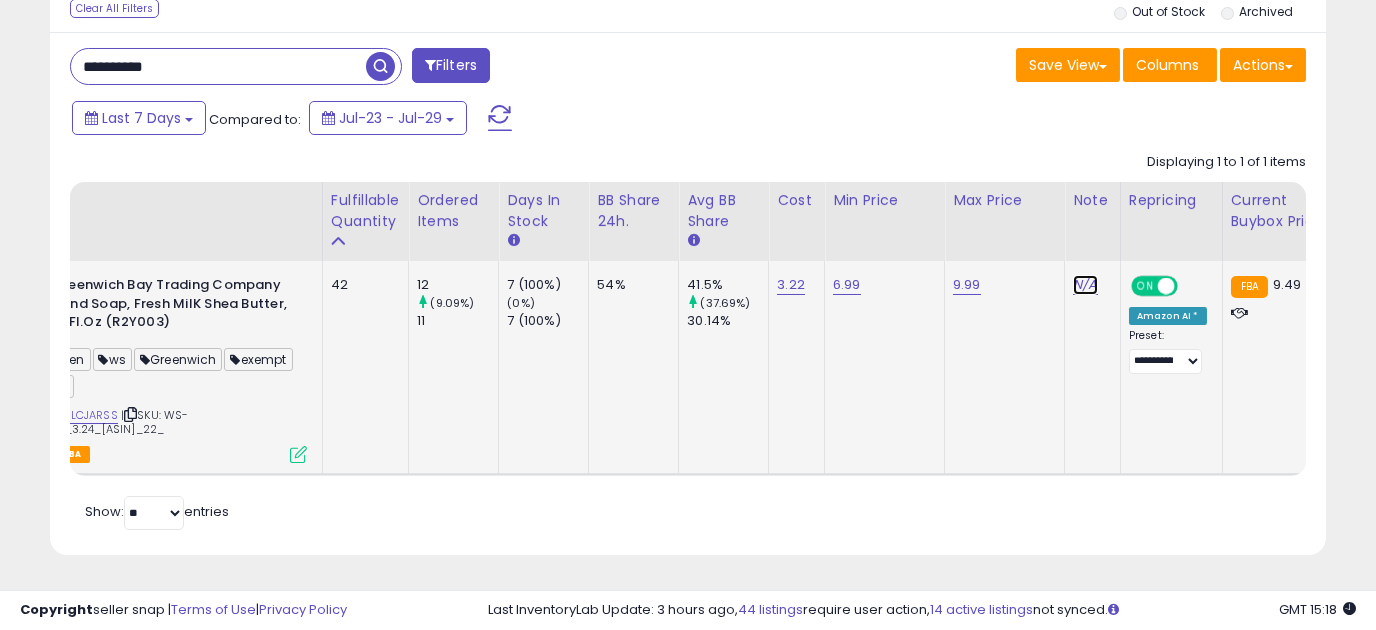 click on "N/A" at bounding box center [1085, 285] 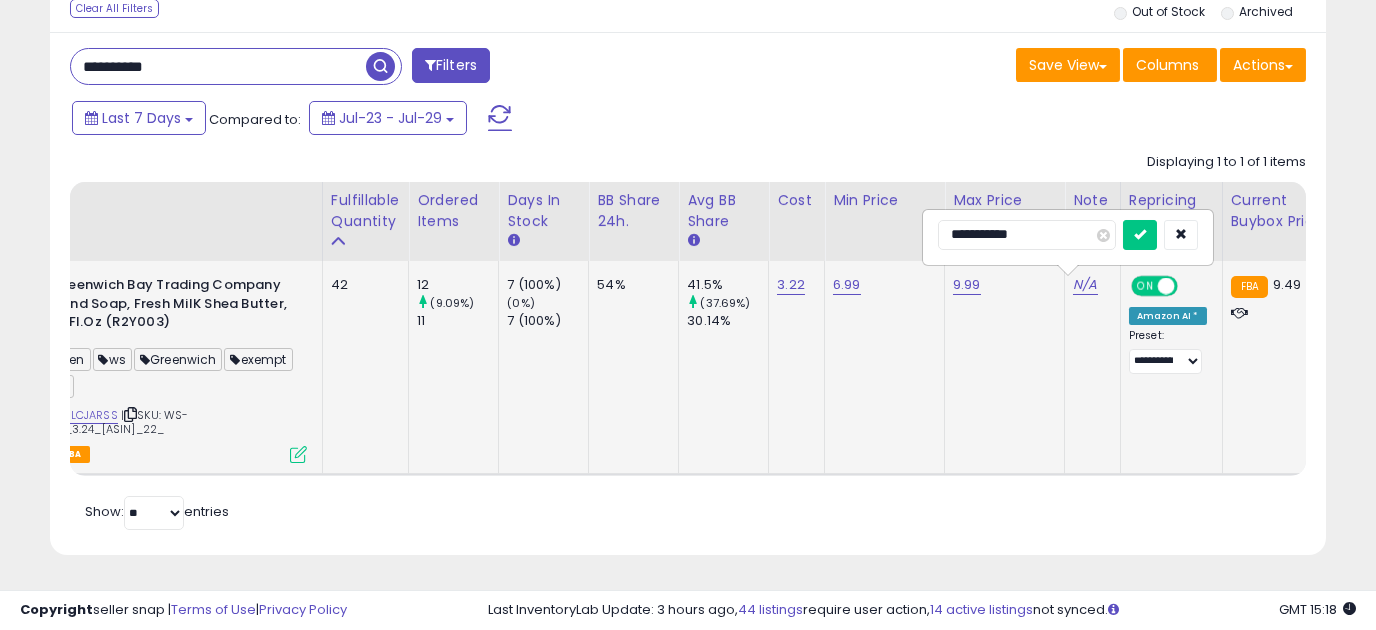 type on "**********" 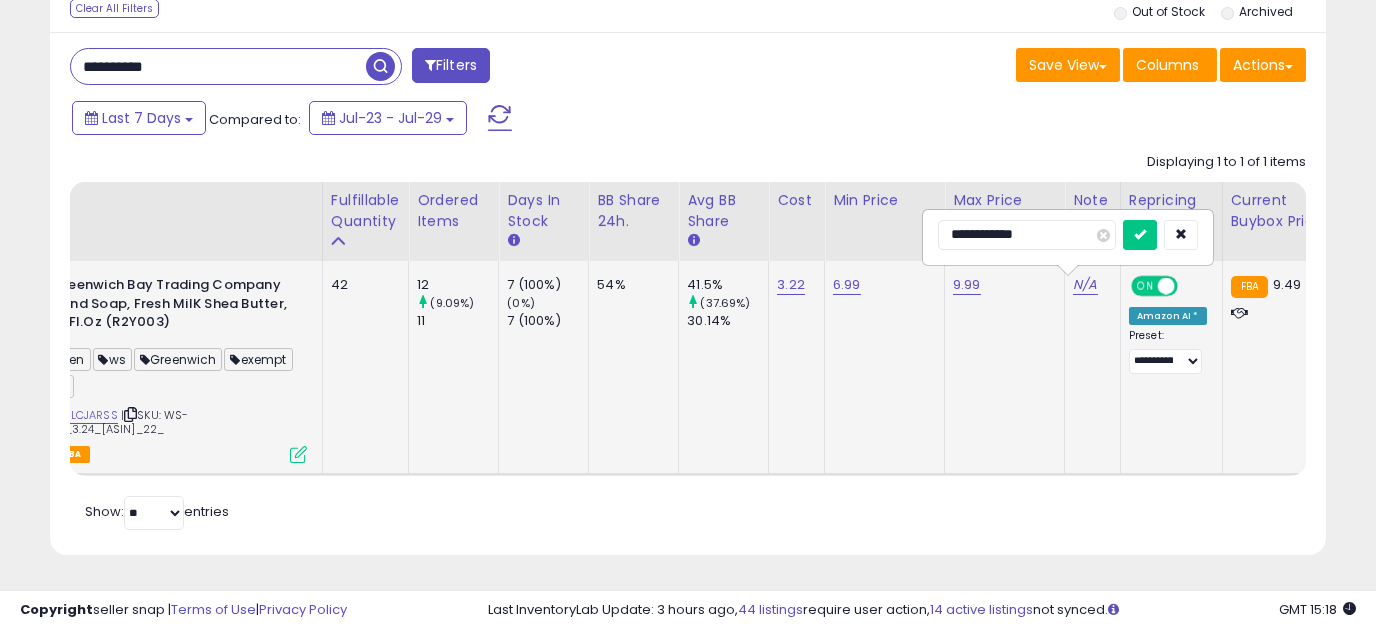 click at bounding box center (1140, 235) 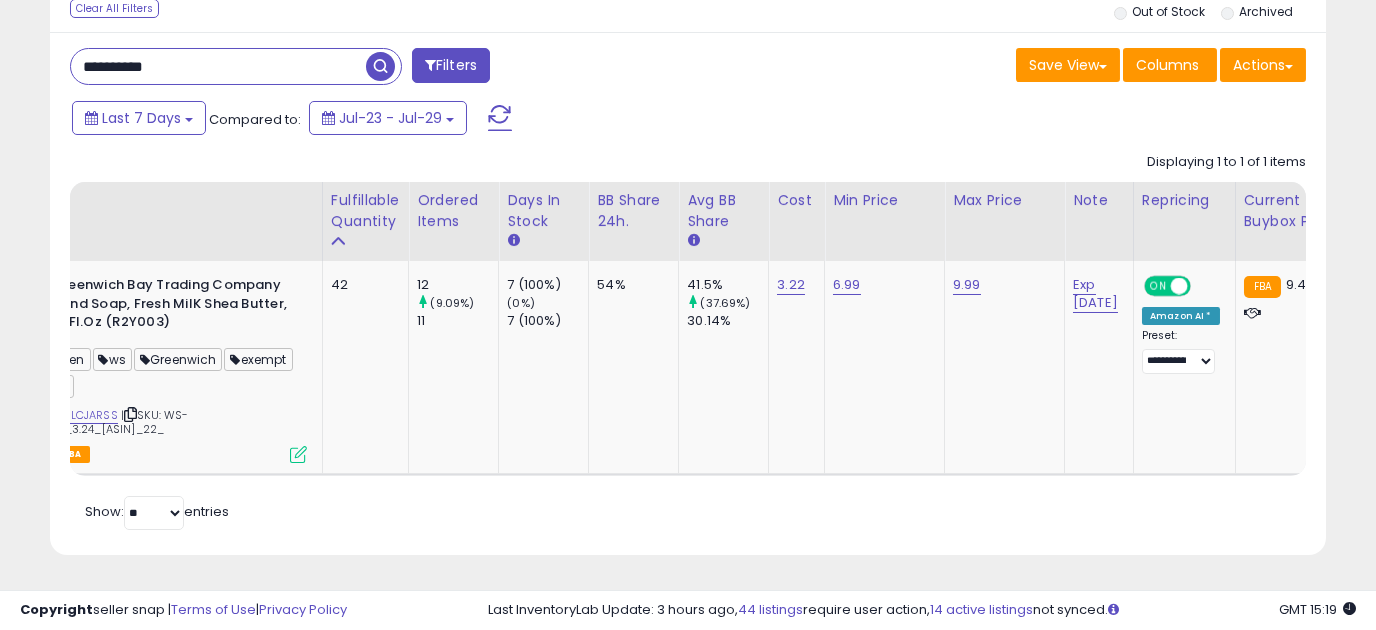 drag, startPoint x: 204, startPoint y: 50, endPoint x: -24, endPoint y: 56, distance: 228.07893 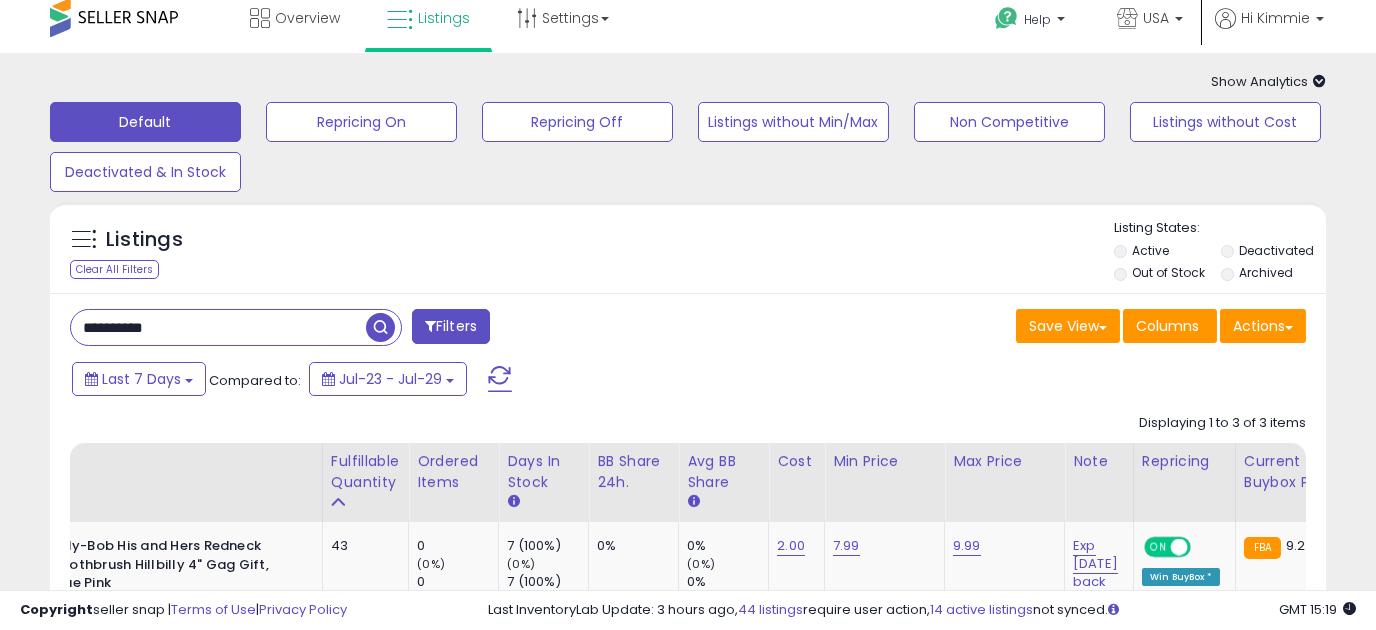 scroll, scrollTop: 0, scrollLeft: 0, axis: both 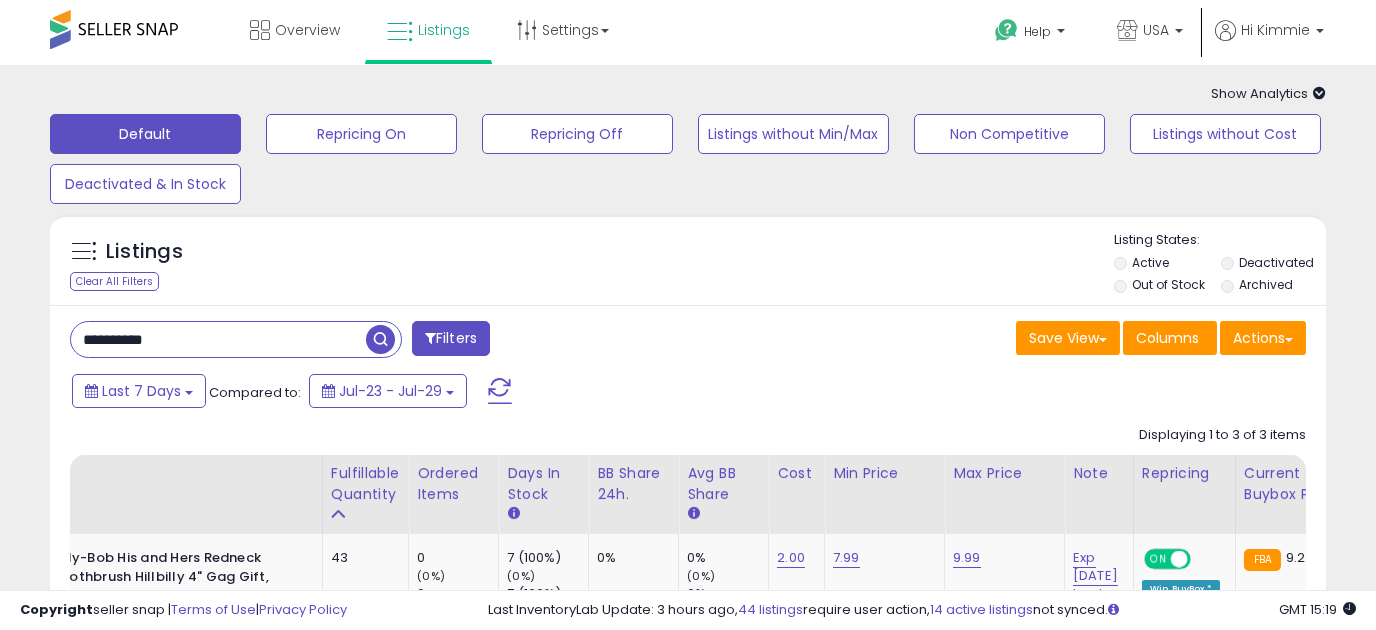 drag, startPoint x: 247, startPoint y: 337, endPoint x: -33, endPoint y: 318, distance: 280.6439 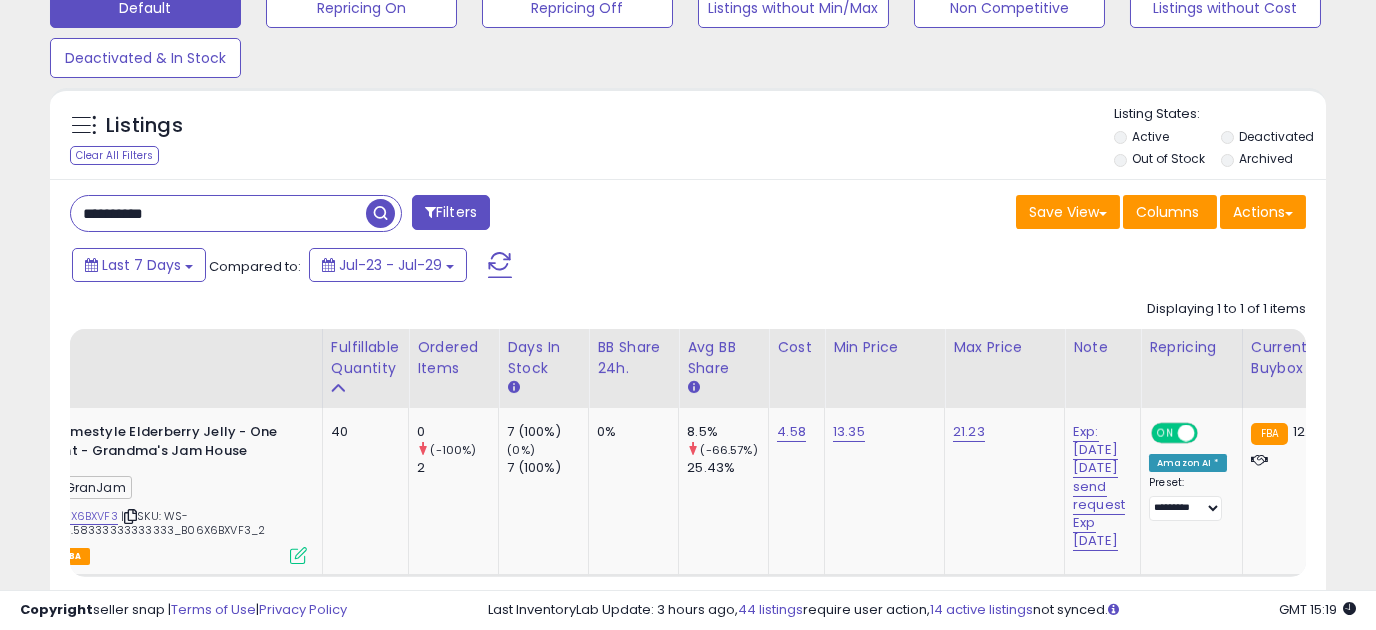 scroll, scrollTop: 265, scrollLeft: 0, axis: vertical 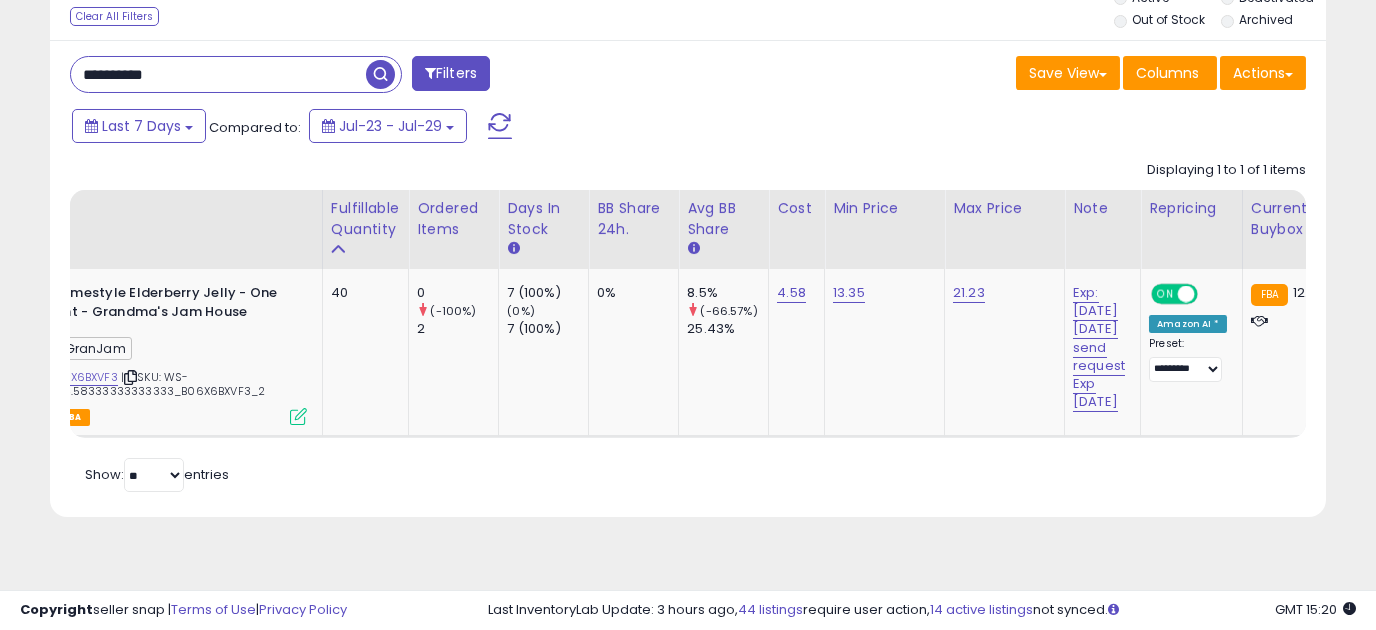 drag, startPoint x: 254, startPoint y: 77, endPoint x: -49, endPoint y: 87, distance: 303.16498 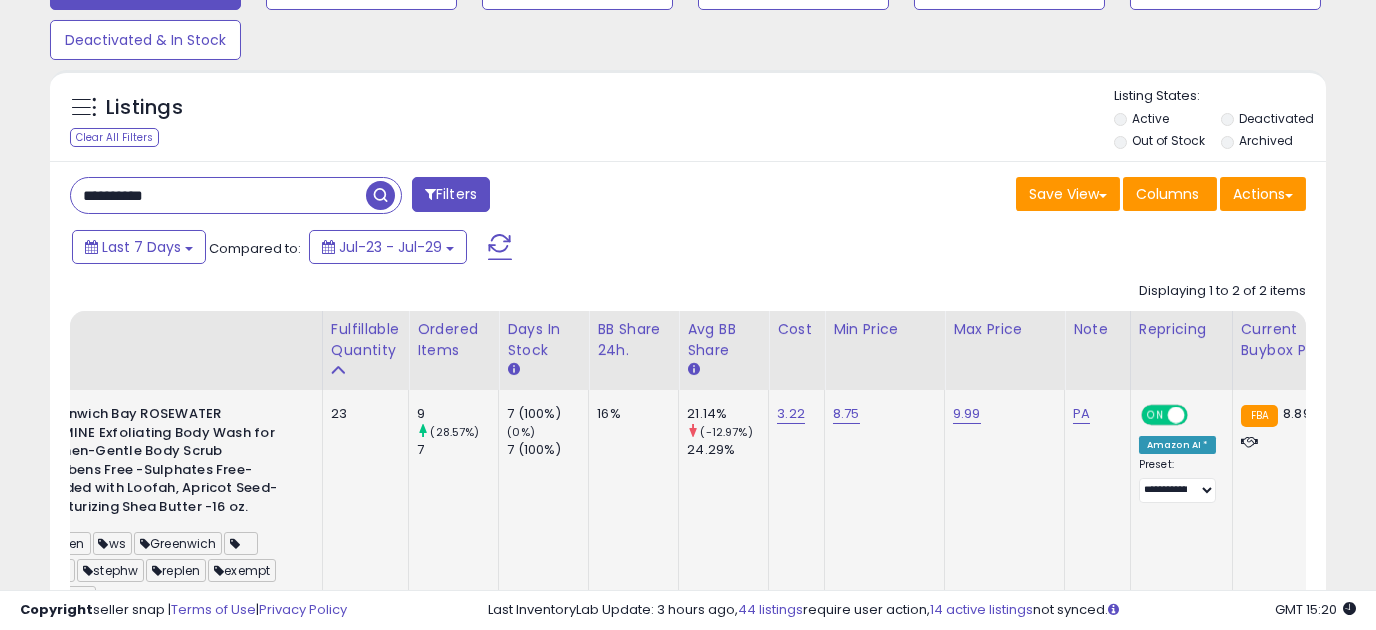 scroll, scrollTop: 143, scrollLeft: 0, axis: vertical 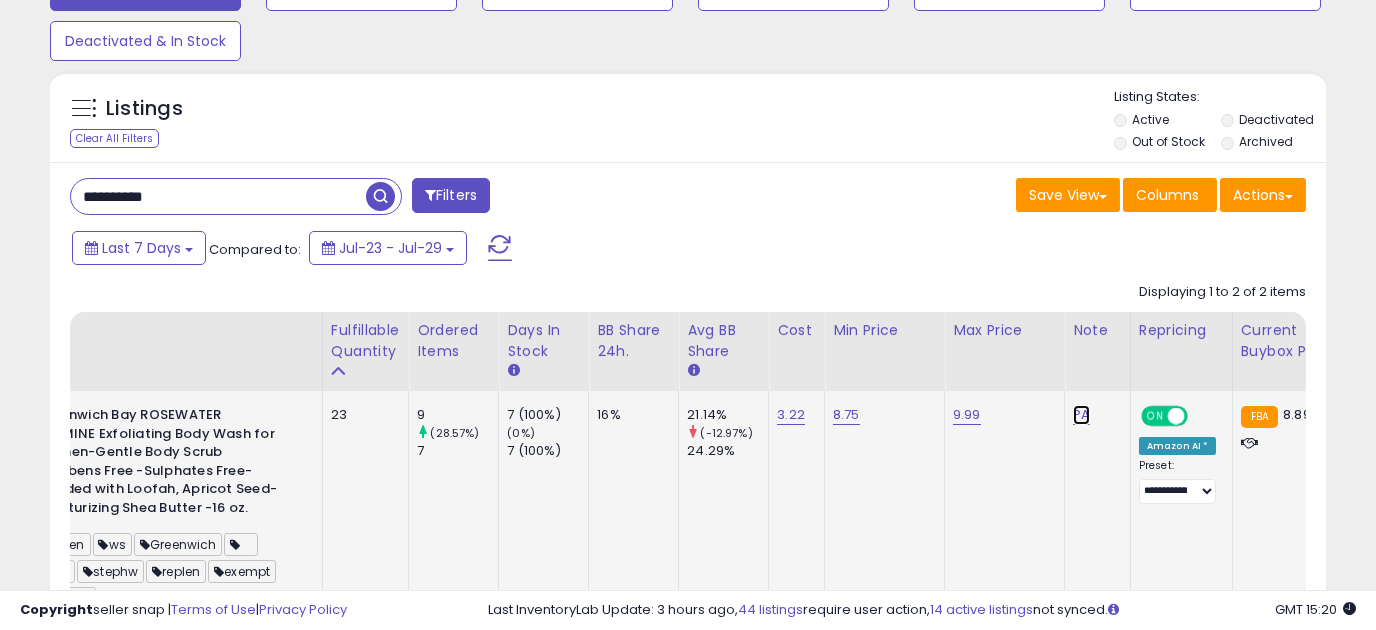click on "PA" at bounding box center [1081, 415] 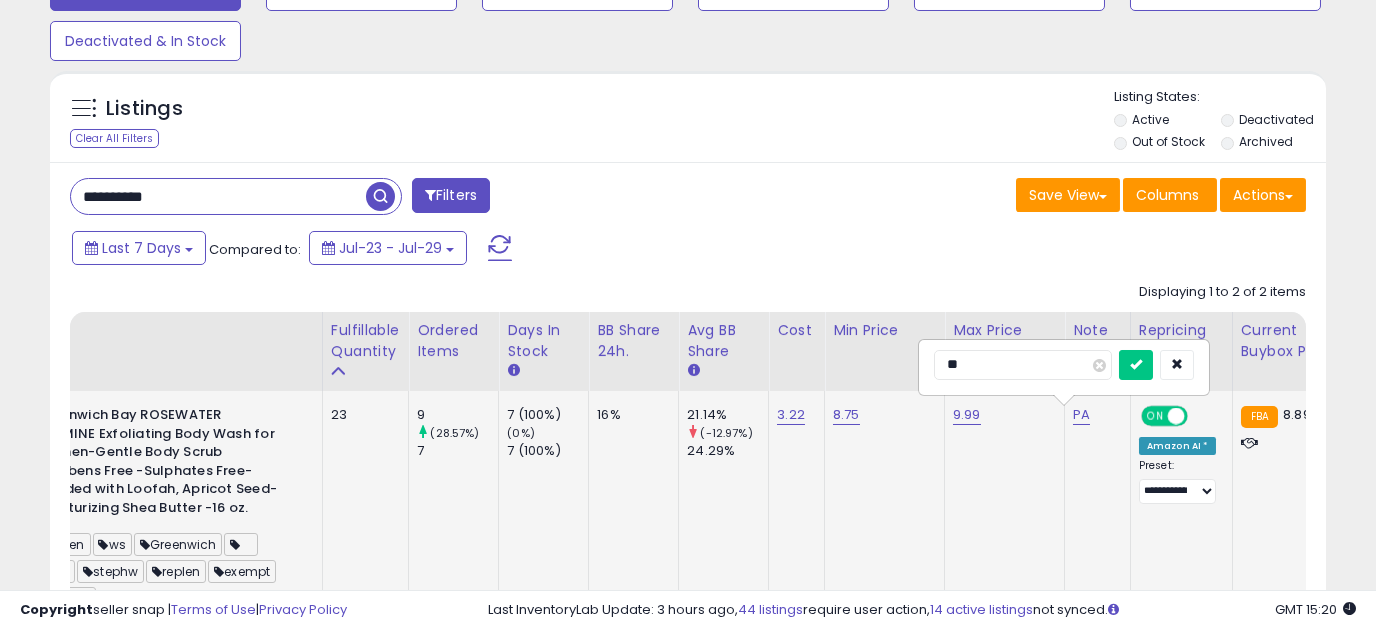 click on "**" at bounding box center [1023, 365] 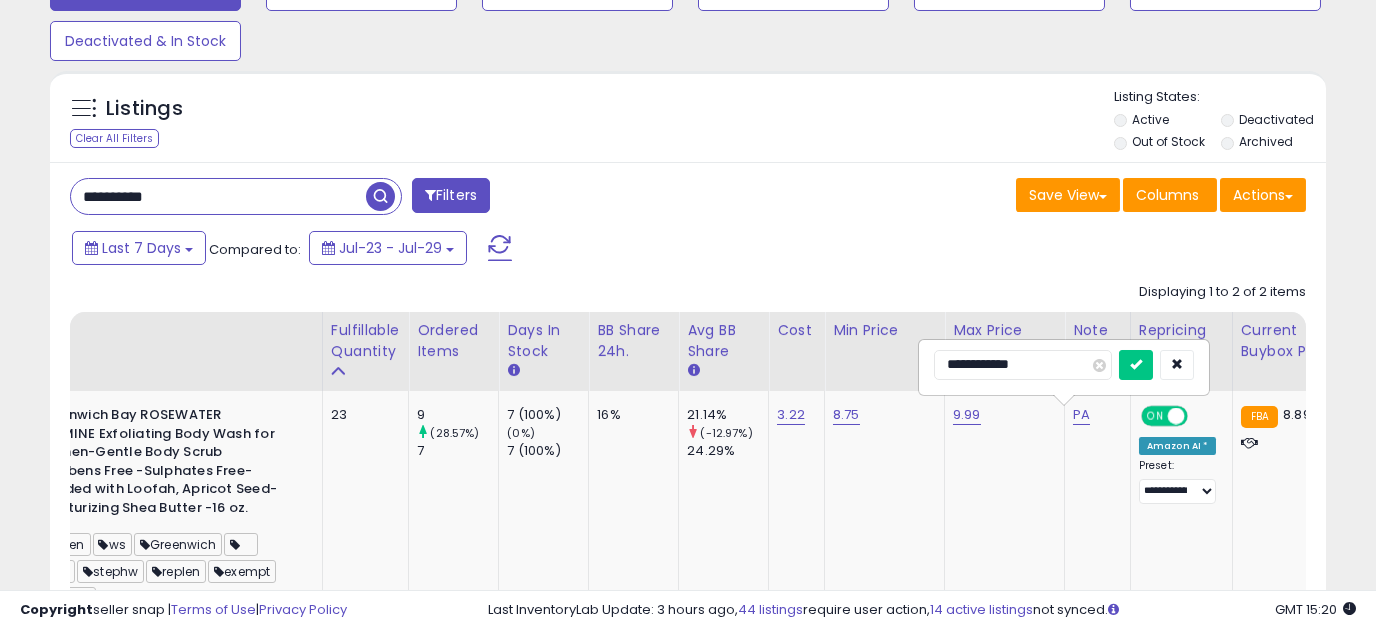 type on "**********" 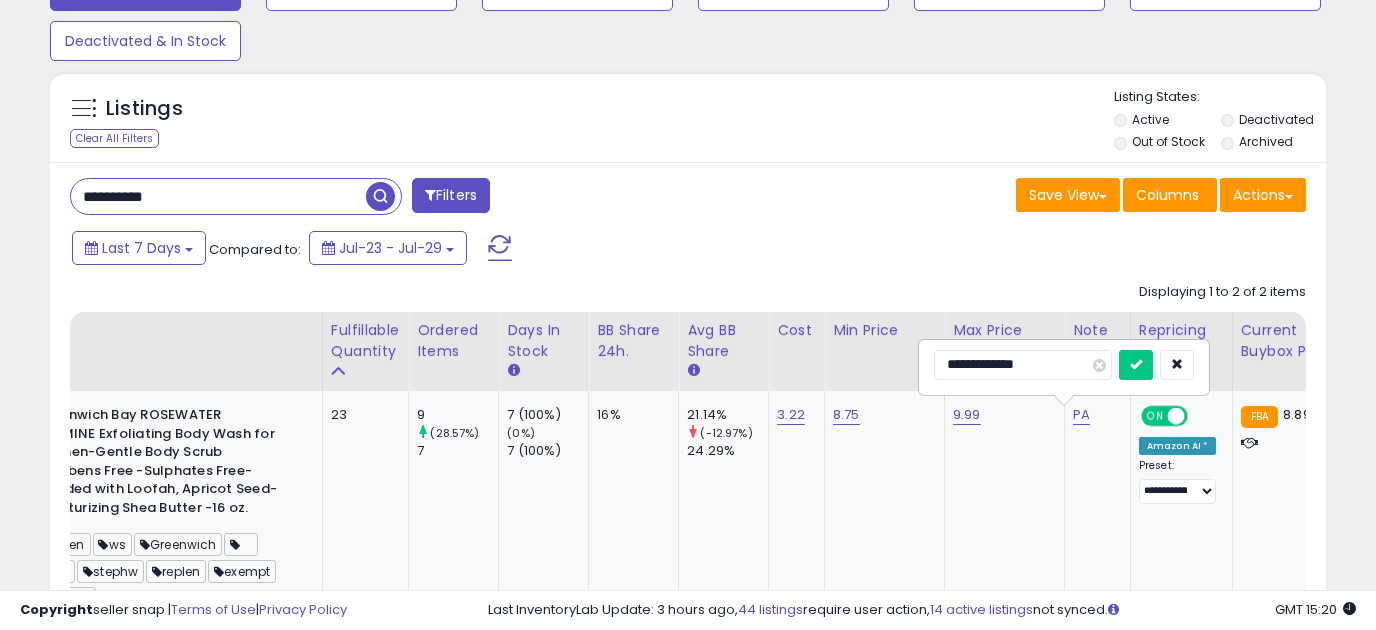 click at bounding box center (1136, 365) 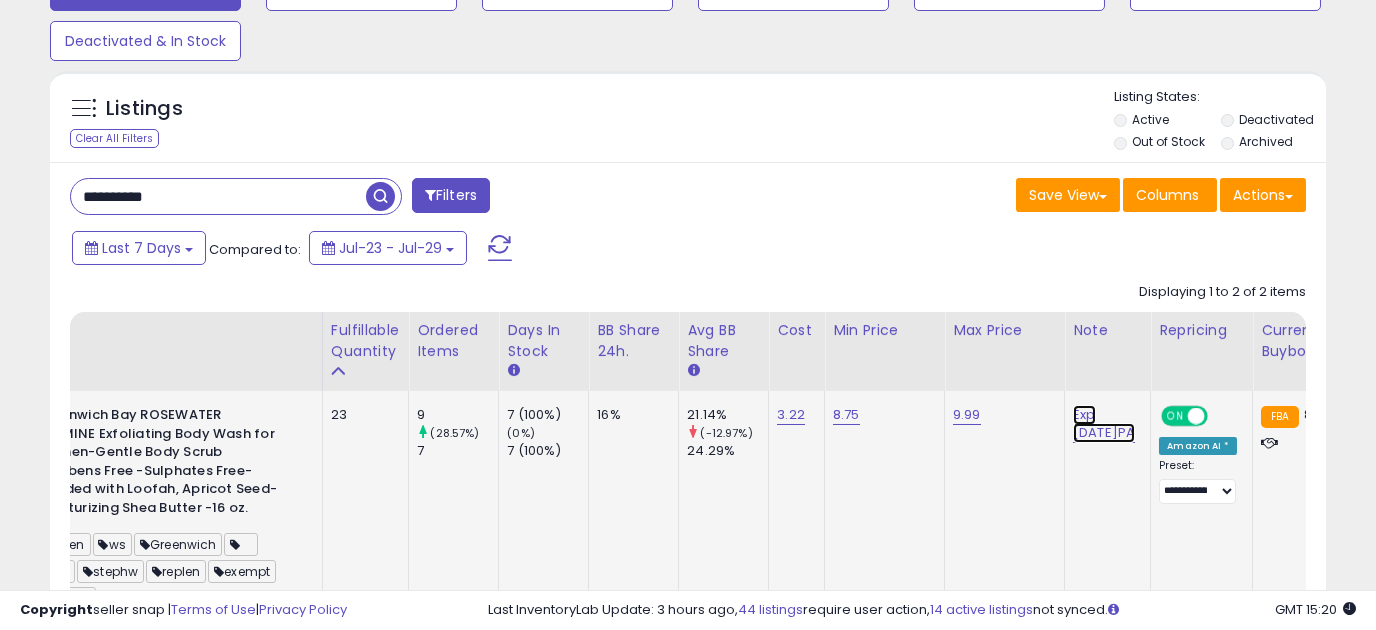 click on "Exp [DATE]PA" at bounding box center [1104, 424] 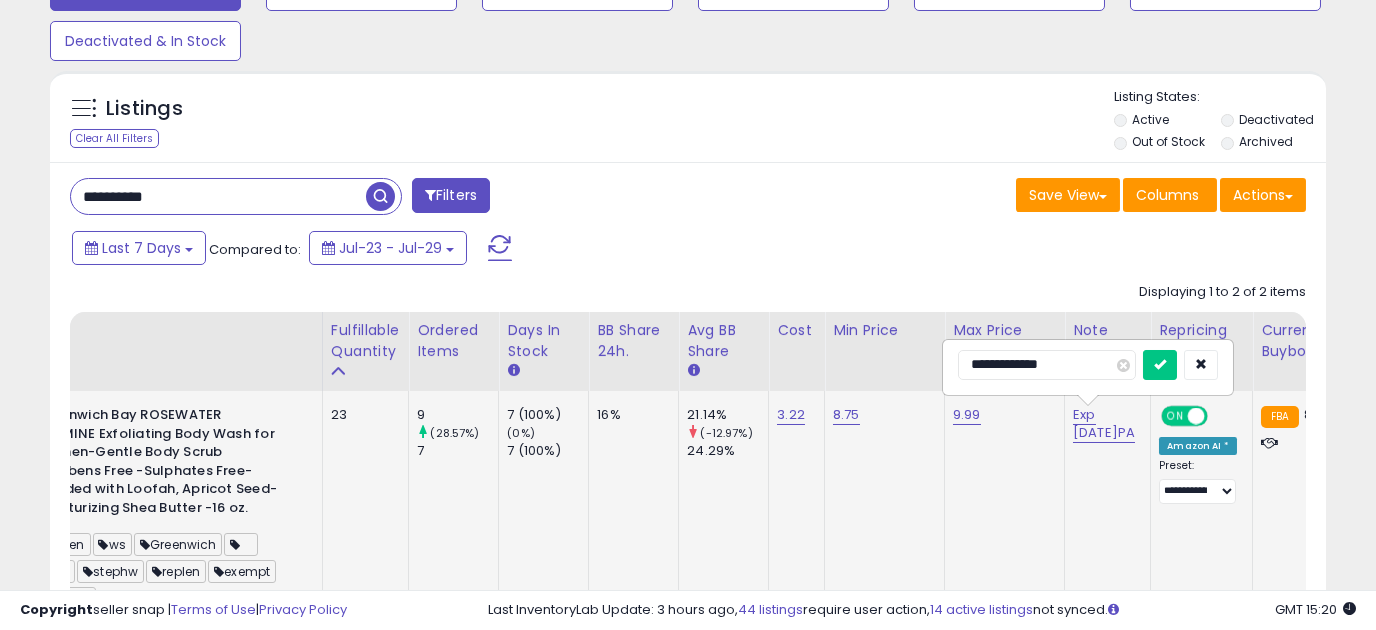 click on "**********" at bounding box center [1047, 365] 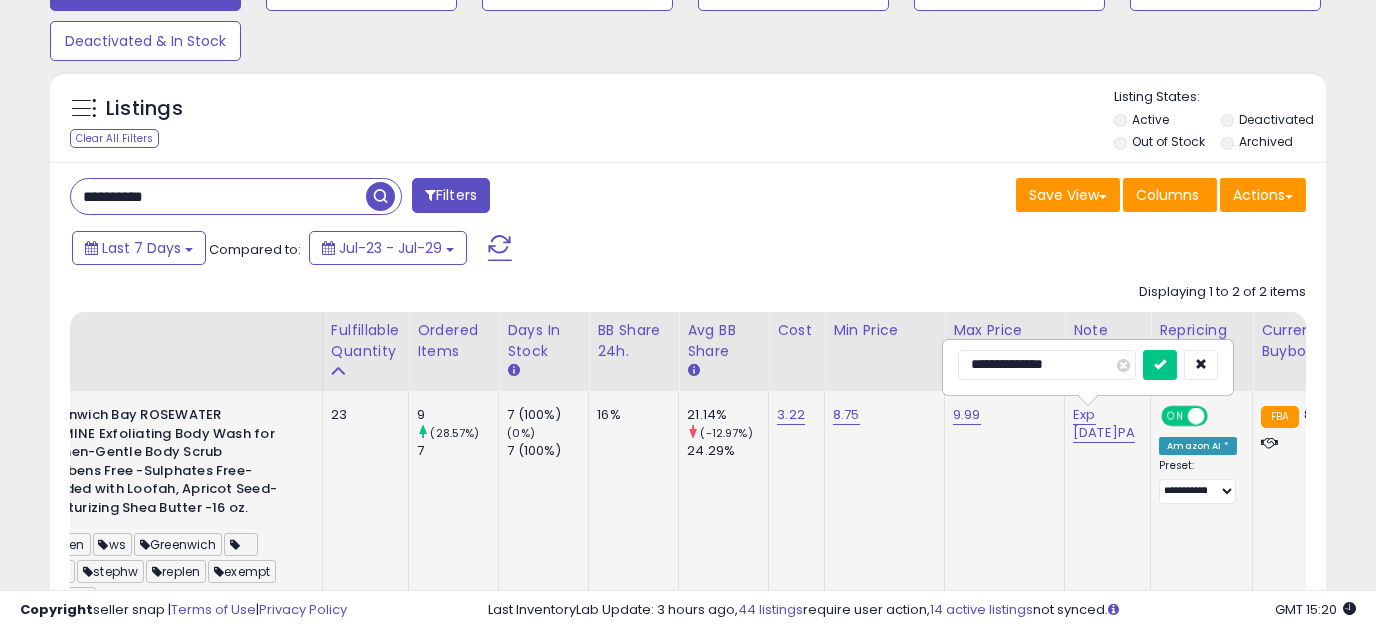 click at bounding box center (1160, 365) 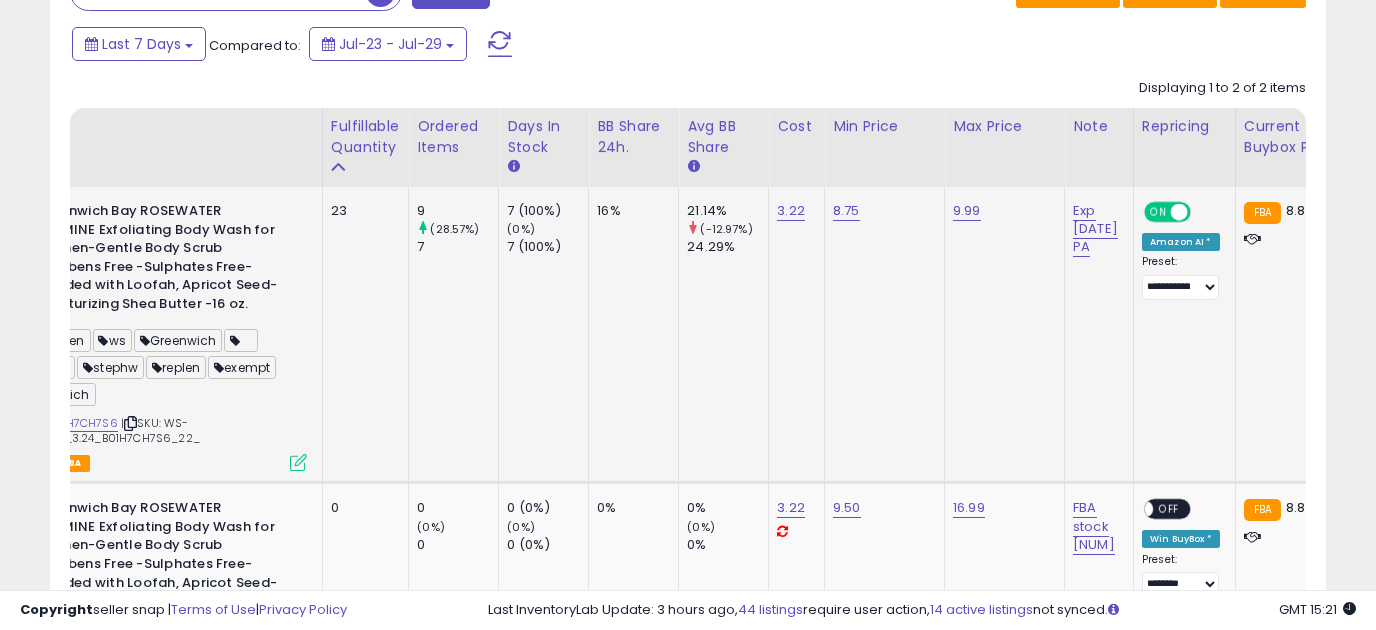 scroll, scrollTop: 643, scrollLeft: 0, axis: vertical 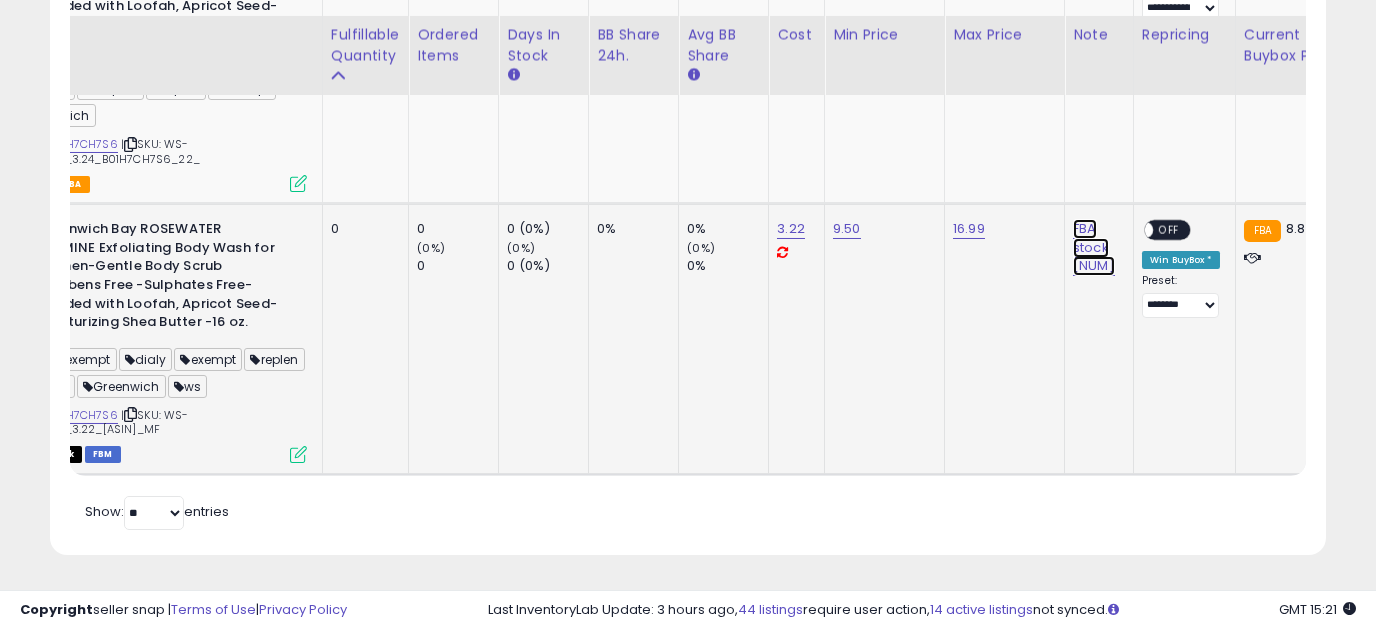 click on "FBA stock [NUM]" at bounding box center (1095, -50) 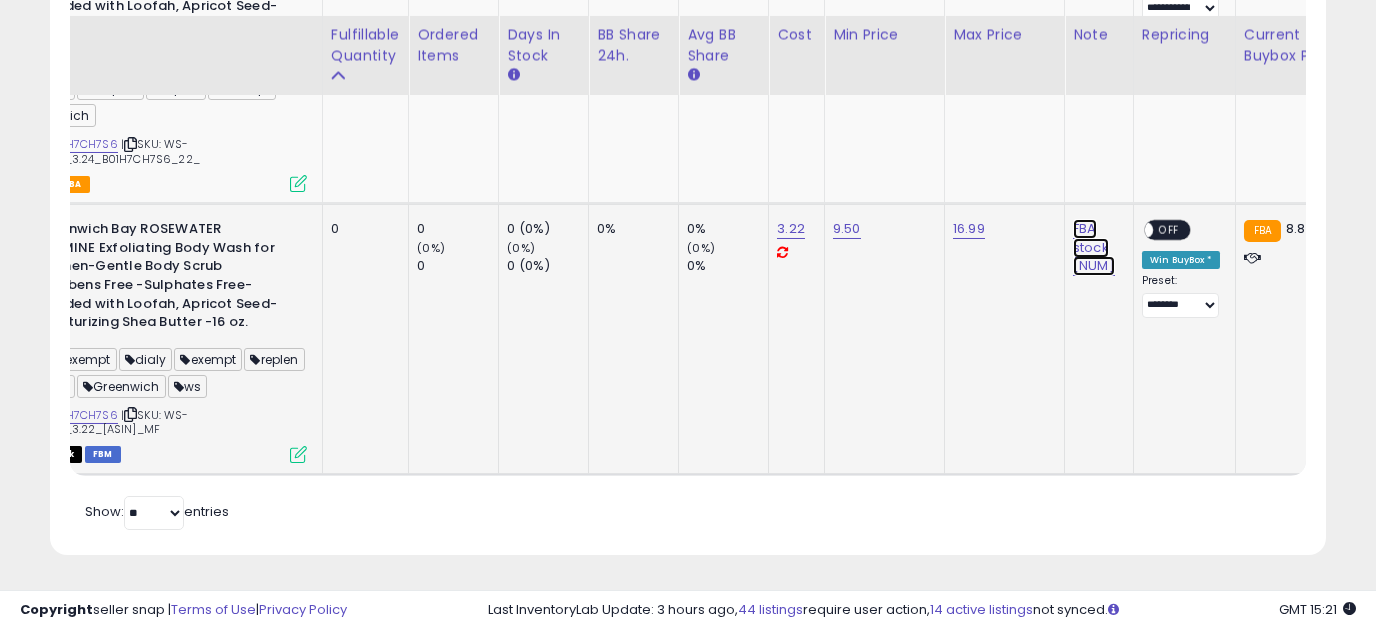 click on "FBA stock [NUM]" at bounding box center (1095, -50) 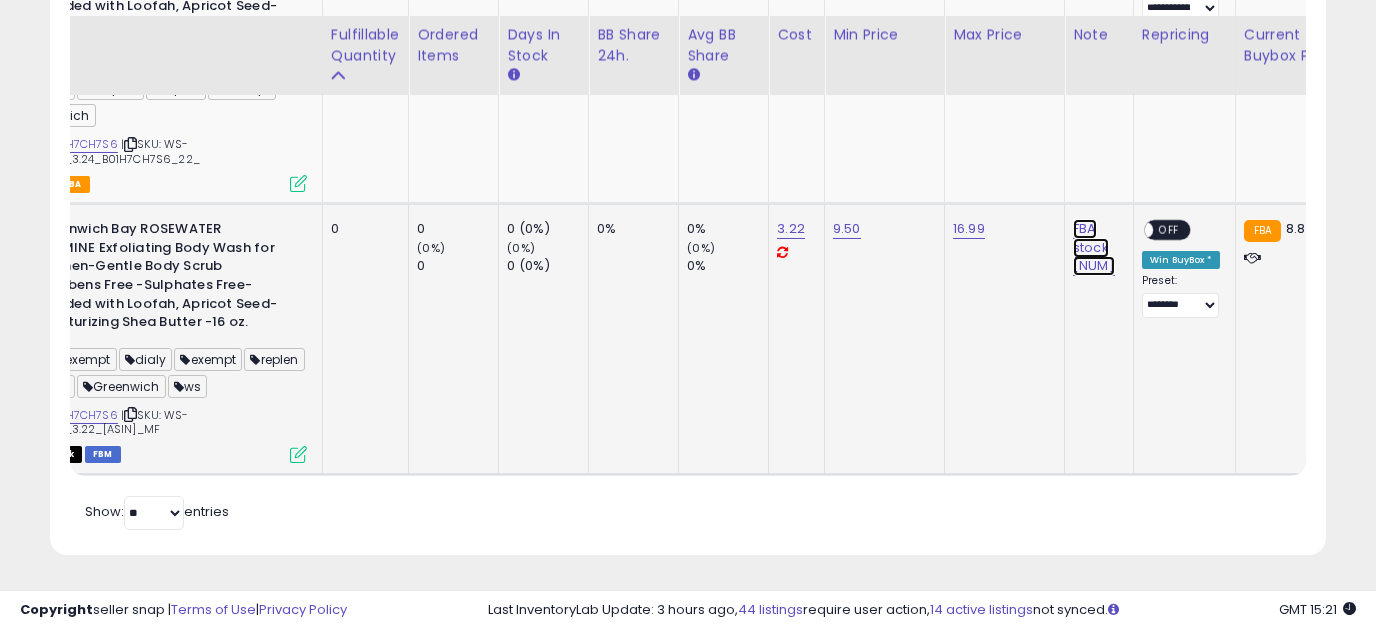 click on "FBA stock [NUM]" at bounding box center [1095, -50] 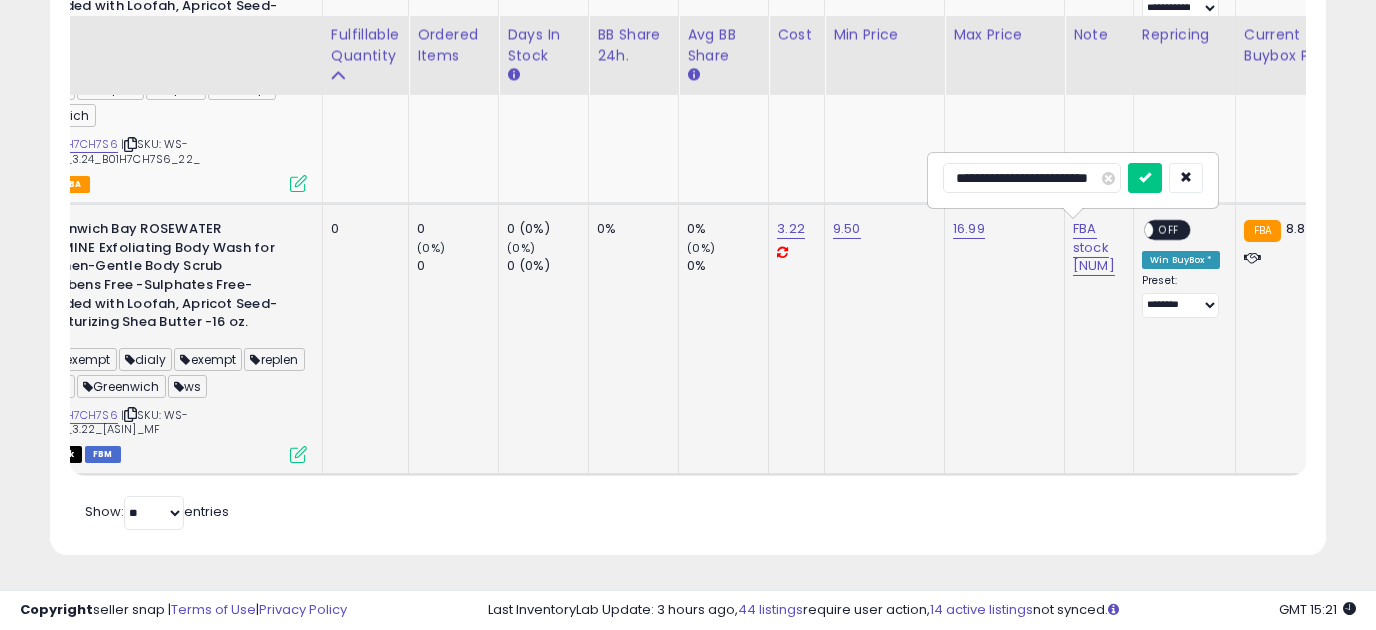 type on "**********" 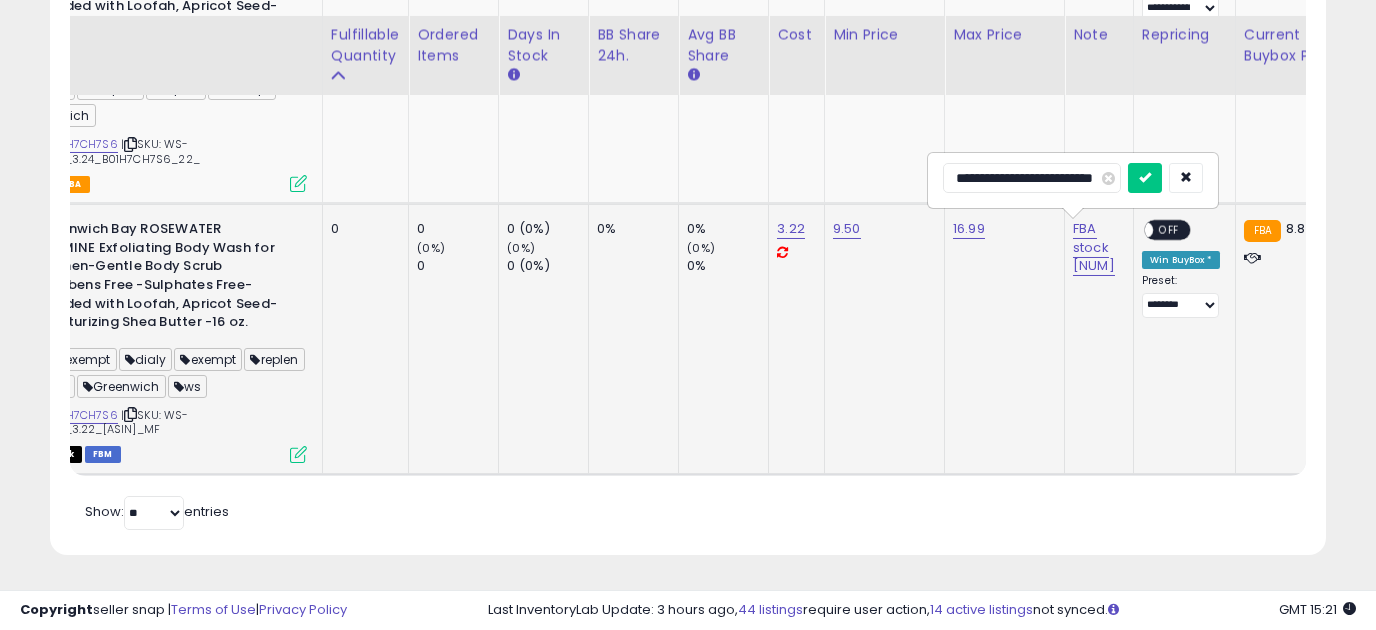 click at bounding box center [1145, 178] 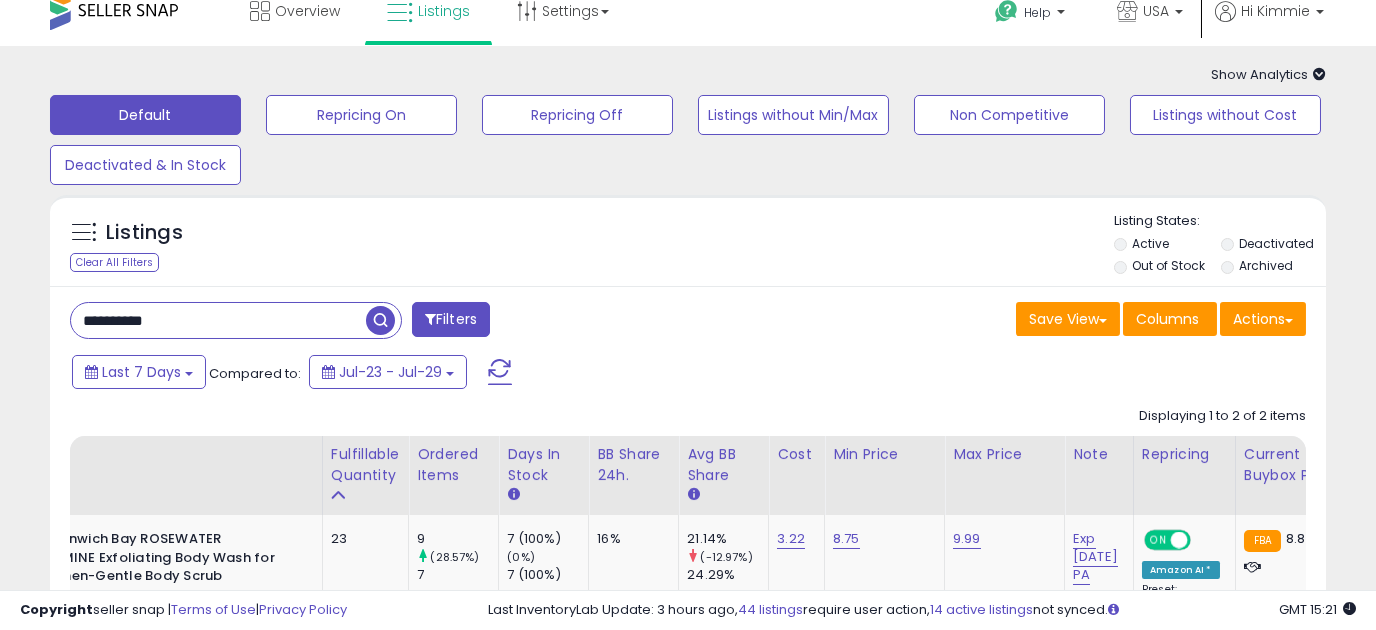 scroll, scrollTop: 18, scrollLeft: 0, axis: vertical 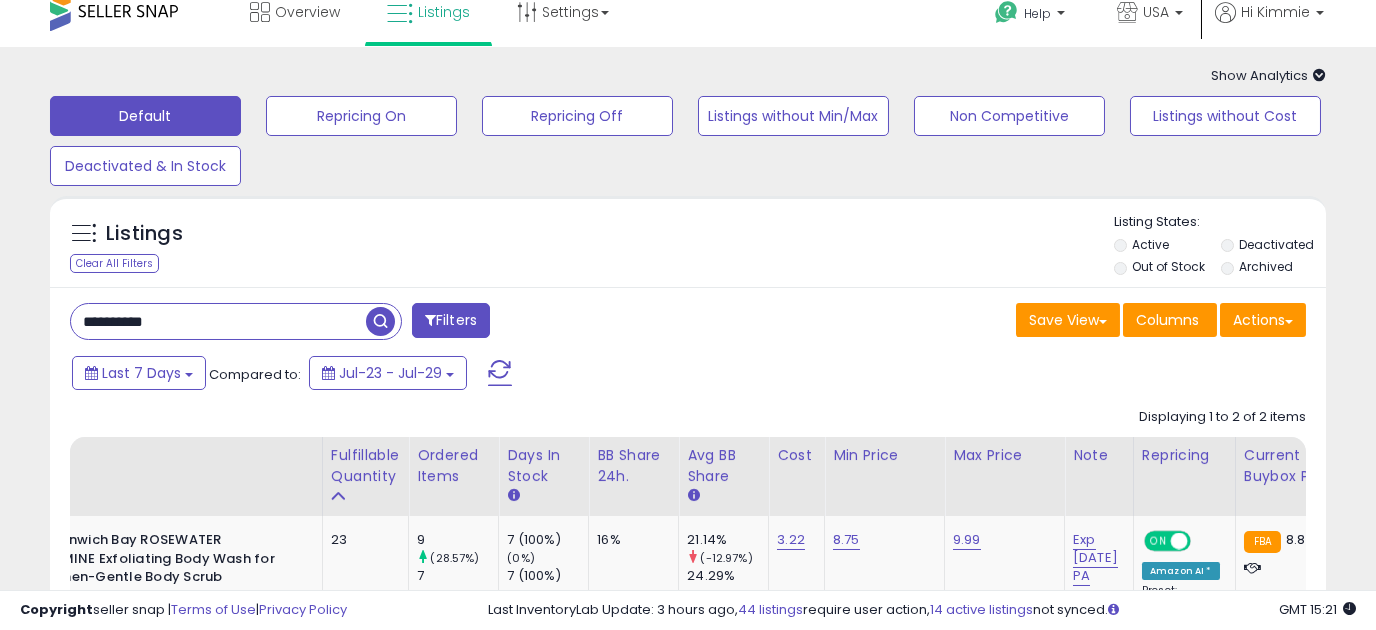 drag, startPoint x: 188, startPoint y: 325, endPoint x: 10, endPoint y: 329, distance: 178.04494 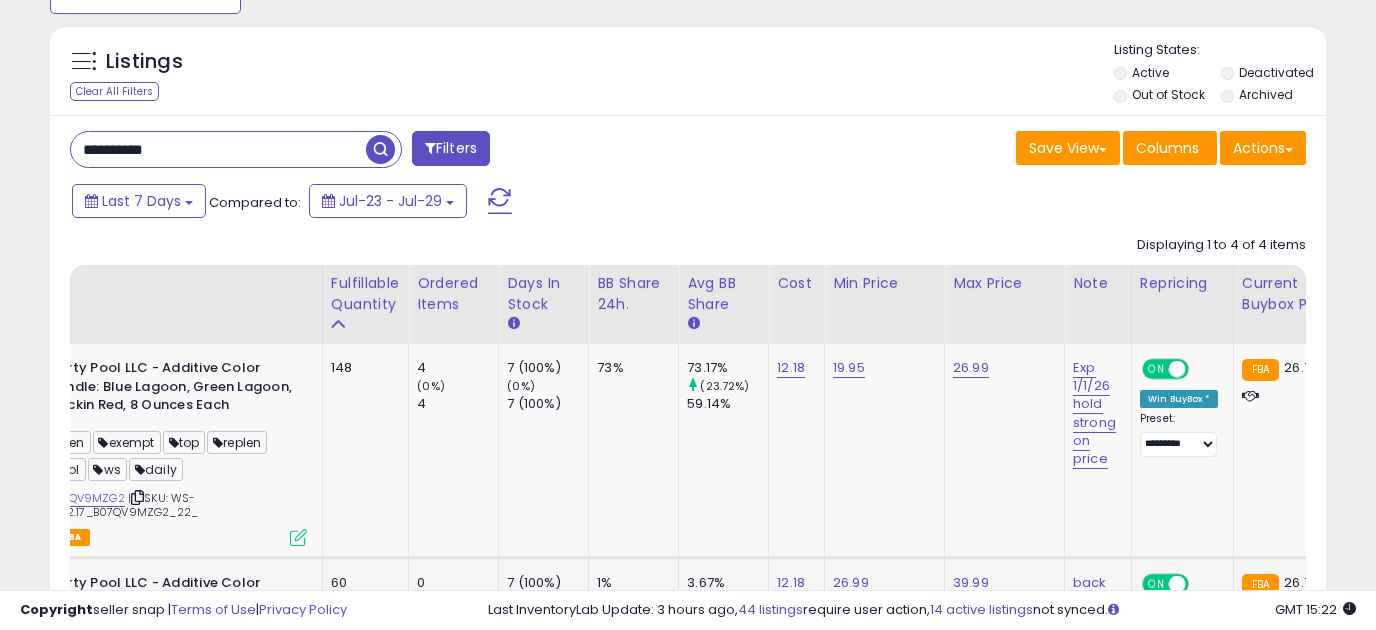 scroll, scrollTop: 375, scrollLeft: 0, axis: vertical 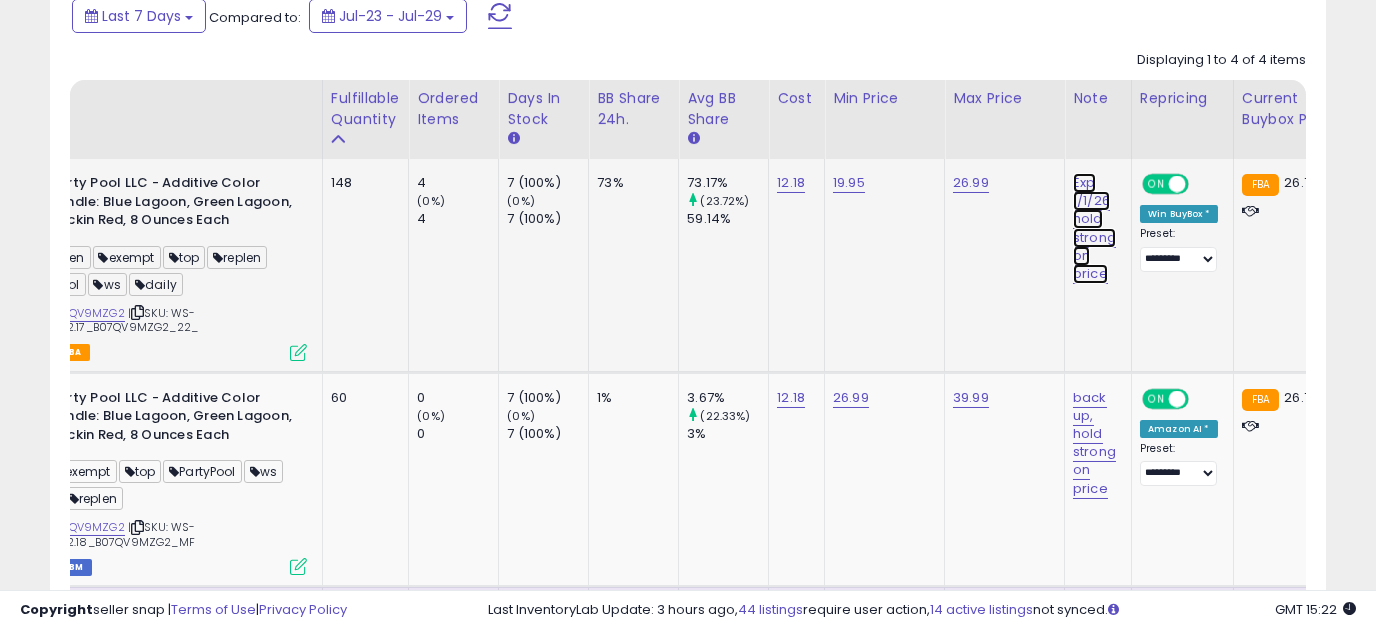 click on "Exp 1/1/26 hold strong on price" at bounding box center (1094, 228) 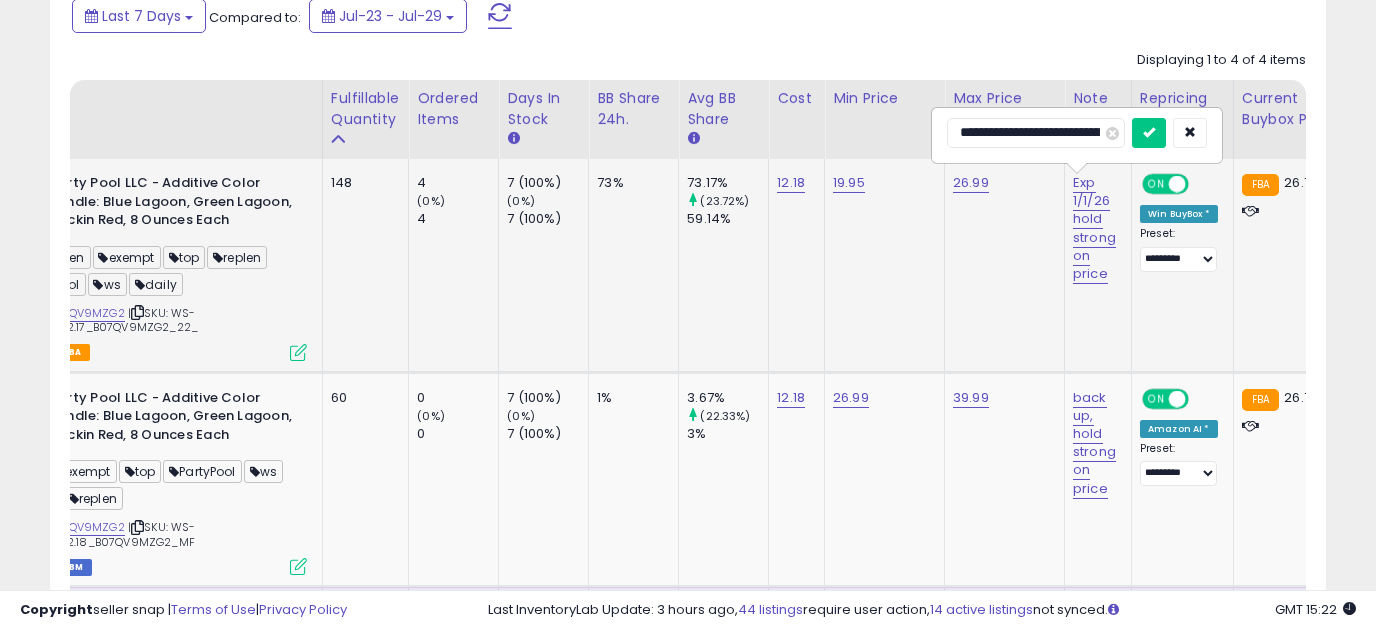 scroll, scrollTop: 0, scrollLeft: 28, axis: horizontal 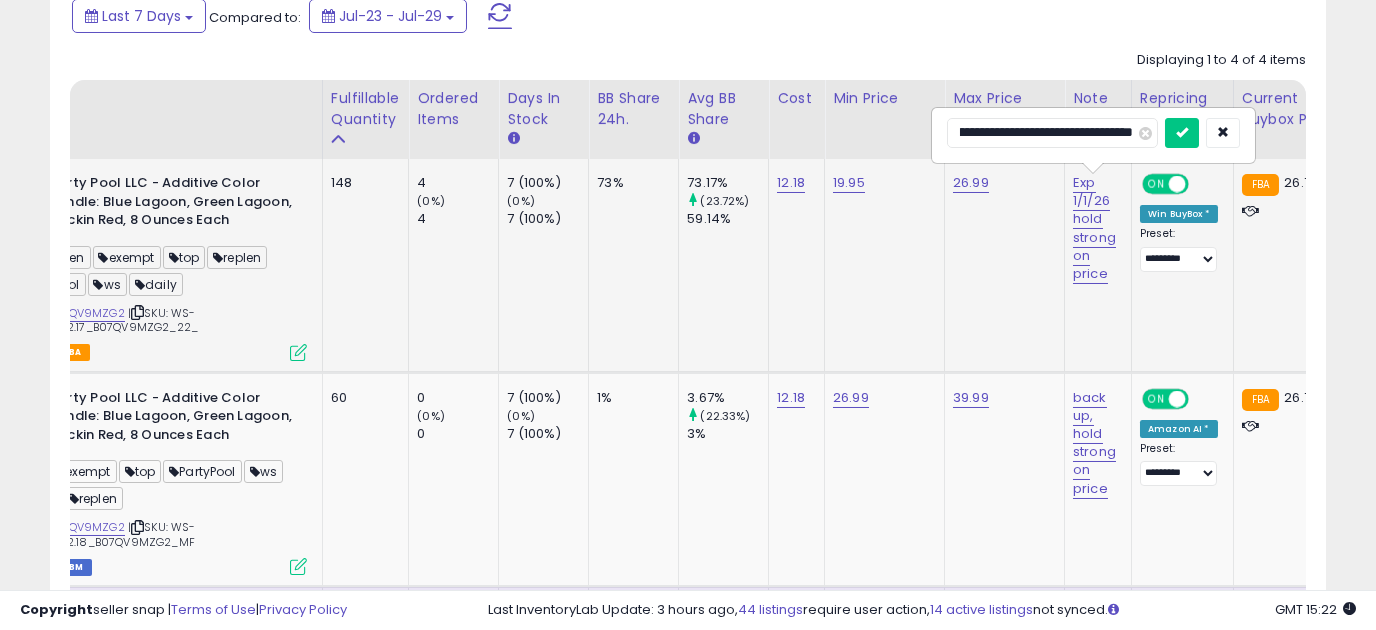 type on "**********" 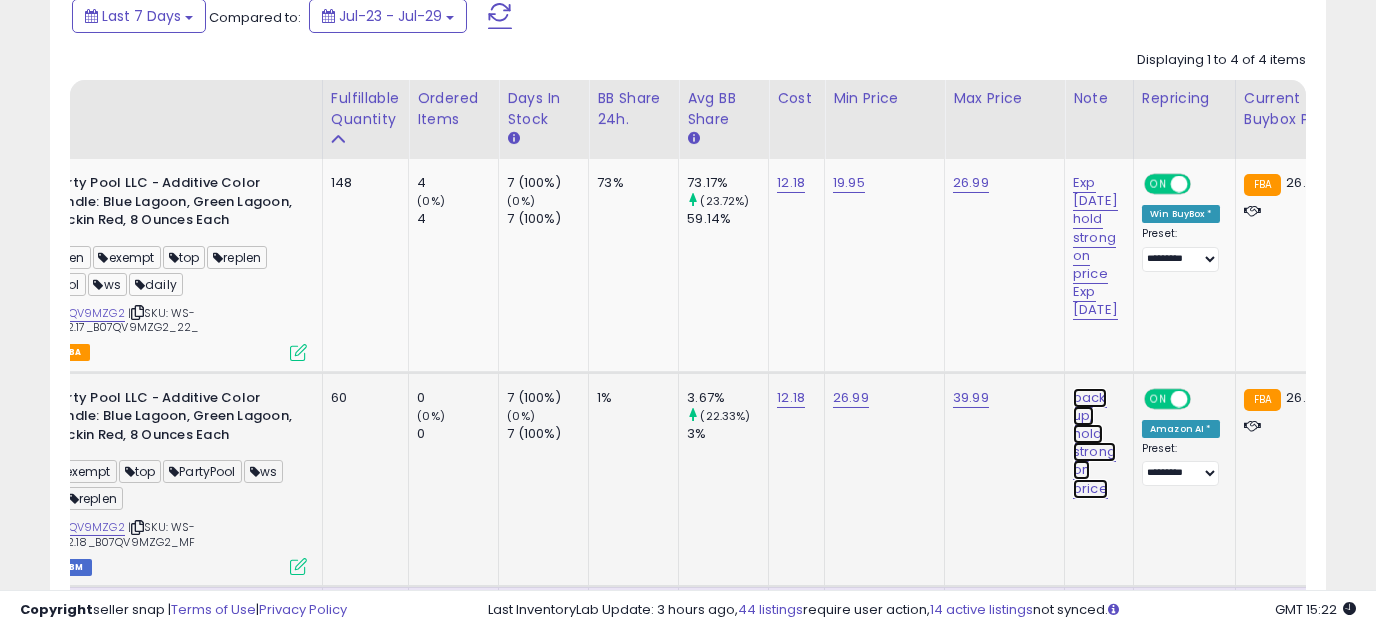 click on "back up, hold strong on price" at bounding box center [1095, 246] 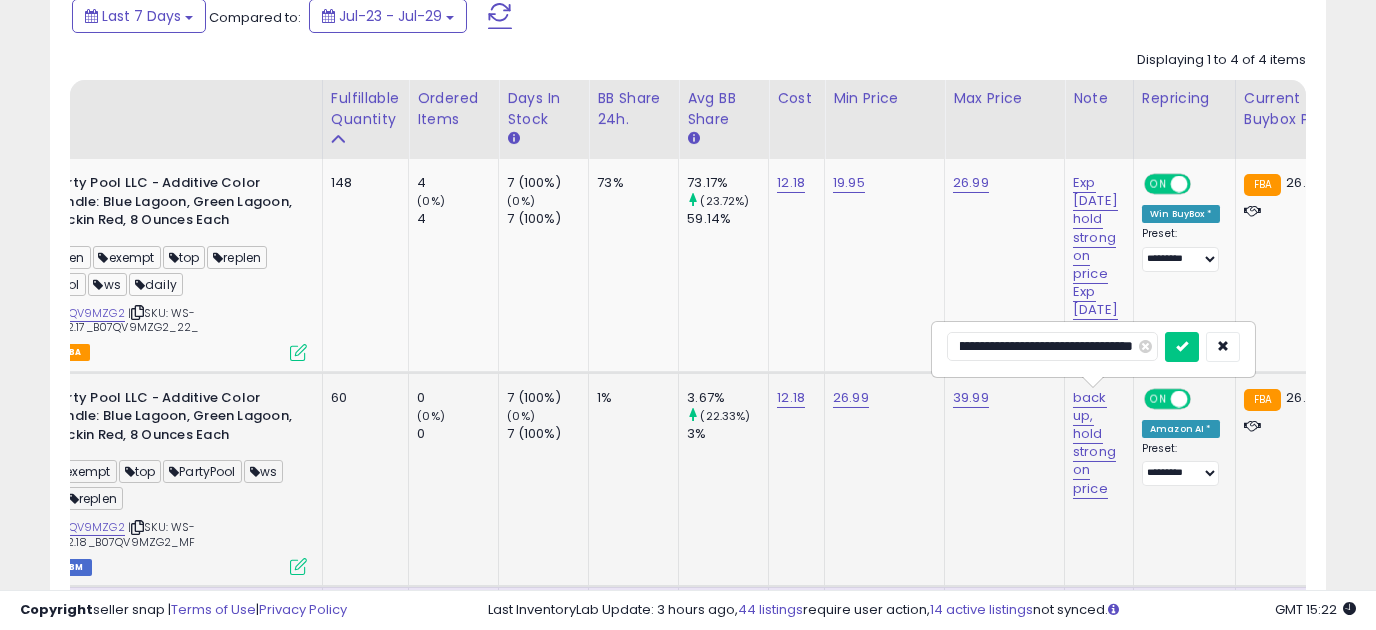 type on "**********" 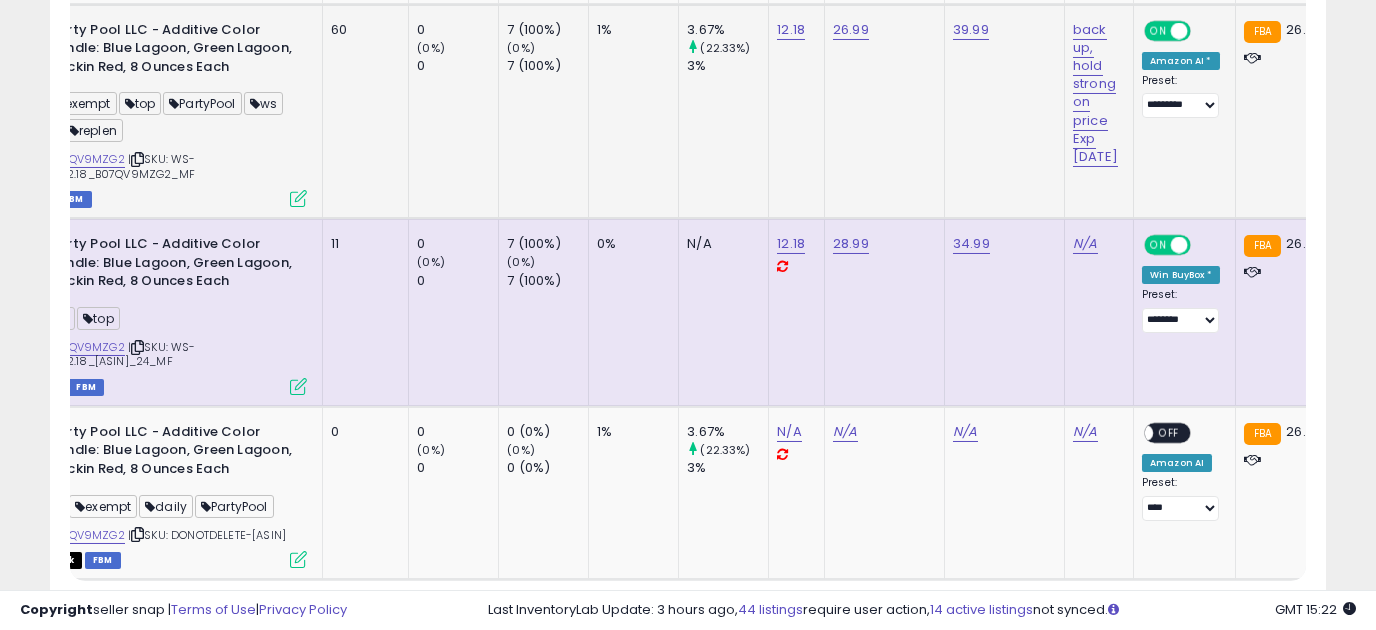 scroll, scrollTop: 750, scrollLeft: 0, axis: vertical 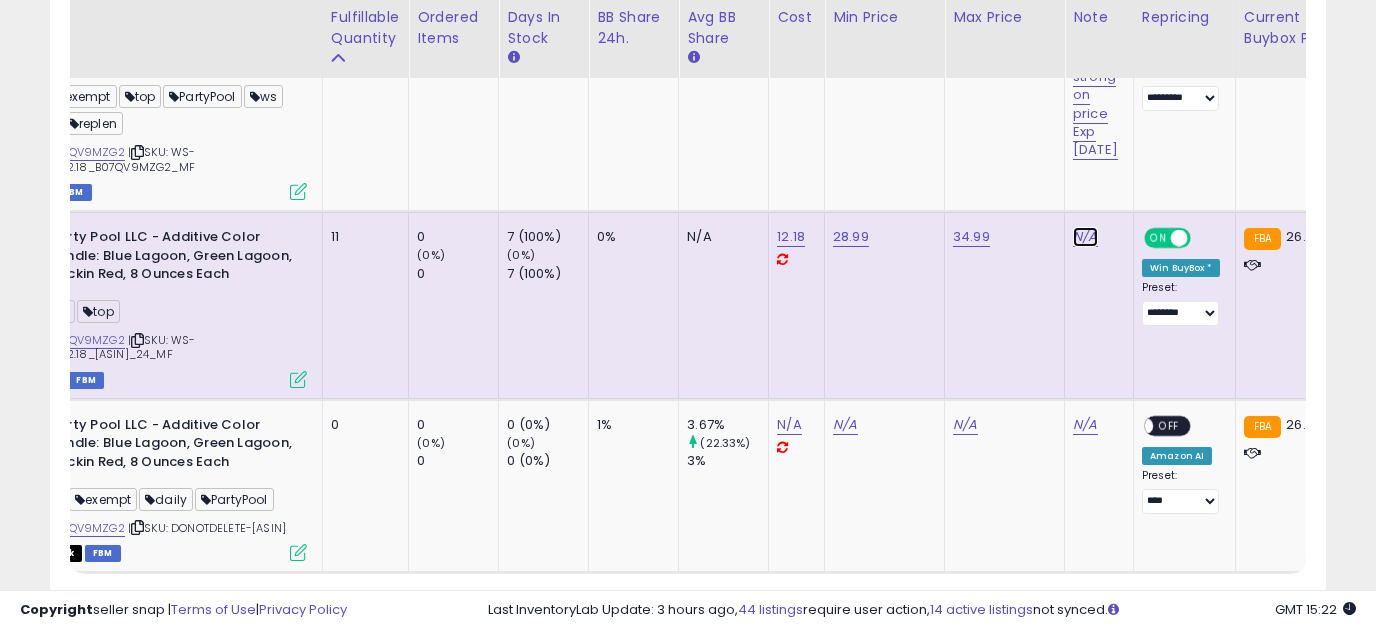 click on "N/A" at bounding box center [1085, 237] 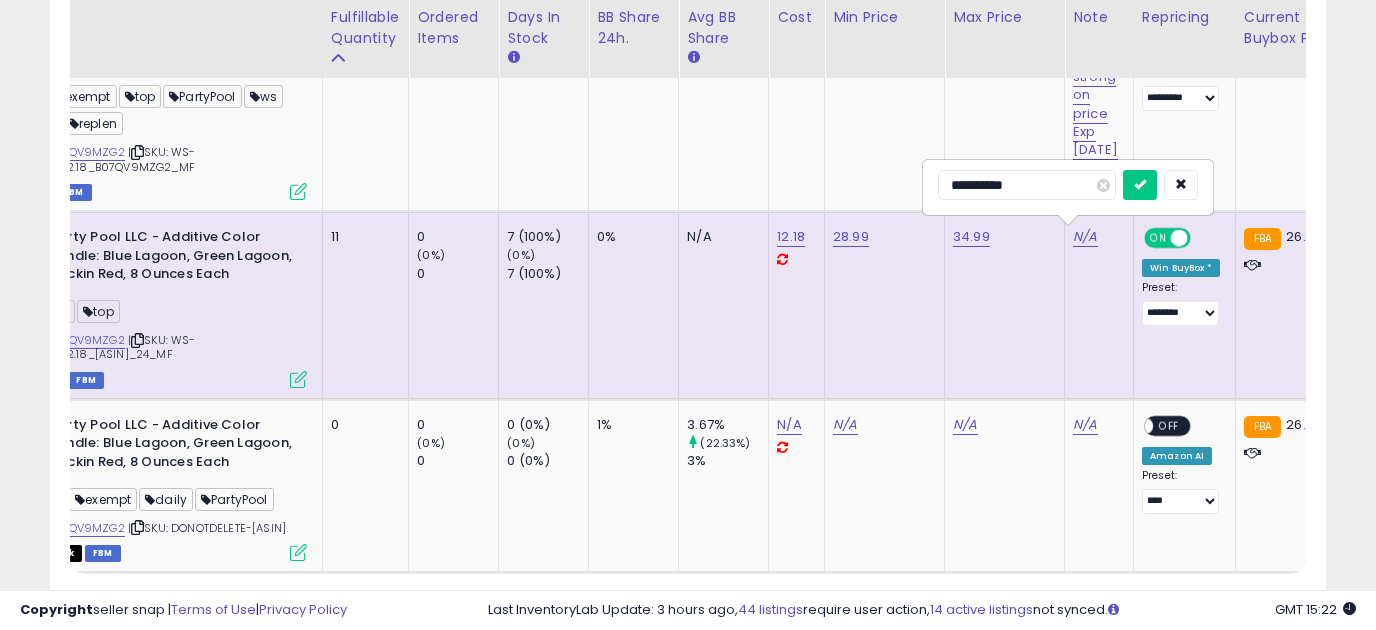 type on "**********" 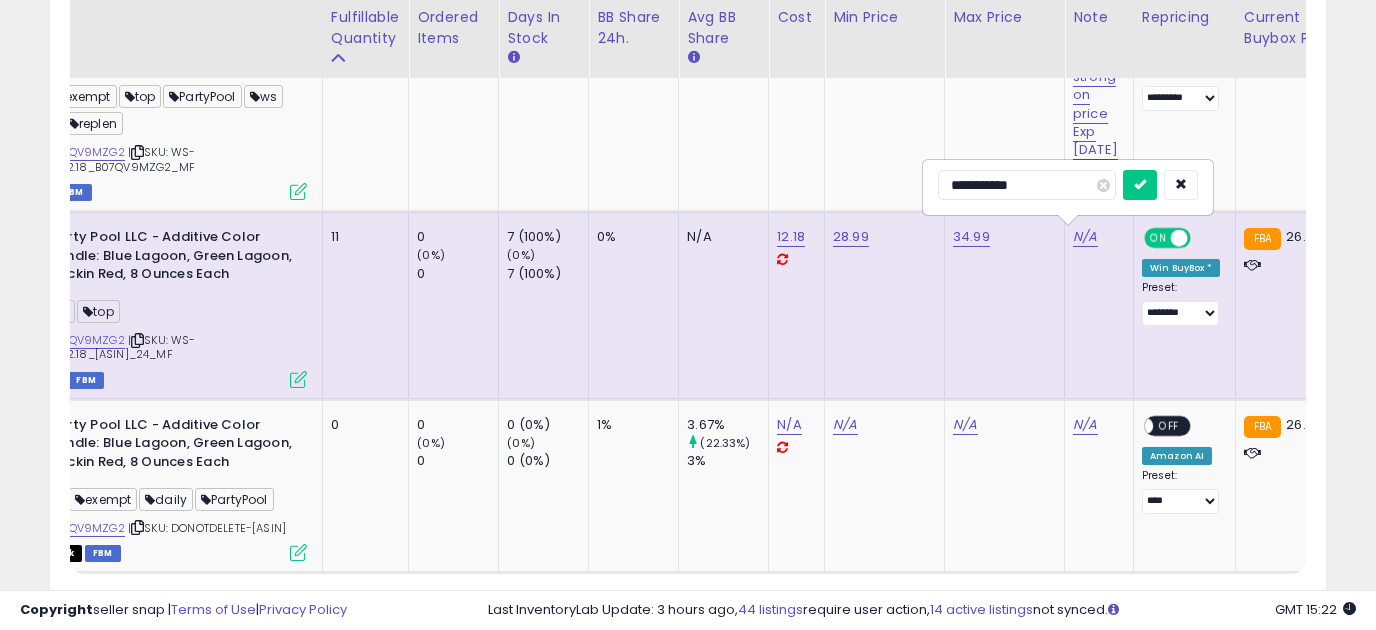 click at bounding box center (1140, 185) 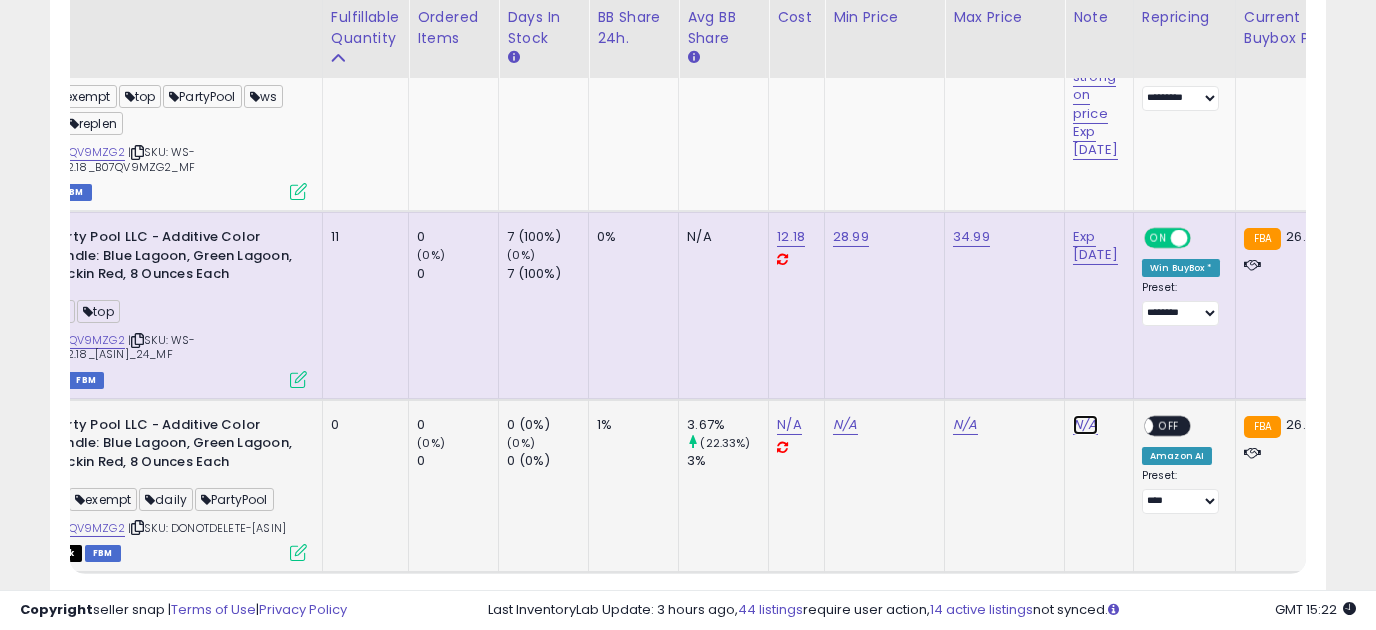 click on "N/A" at bounding box center (1085, 425) 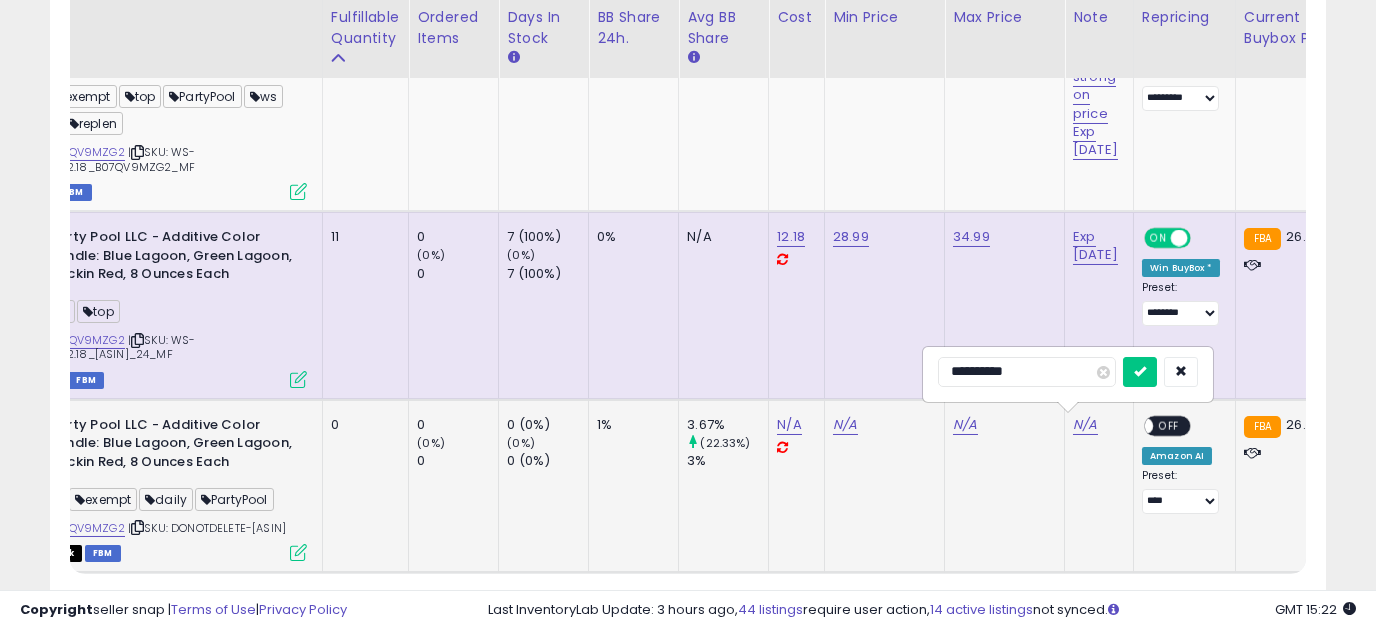 type on "**********" 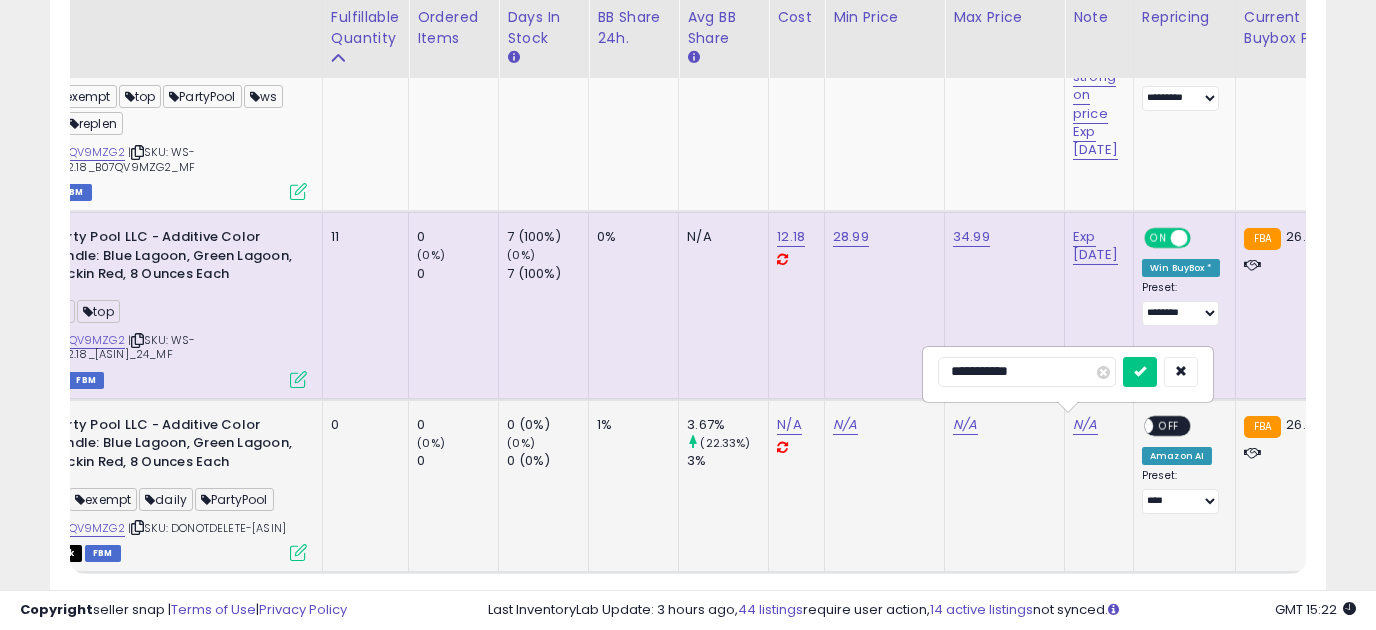 click at bounding box center [1140, 372] 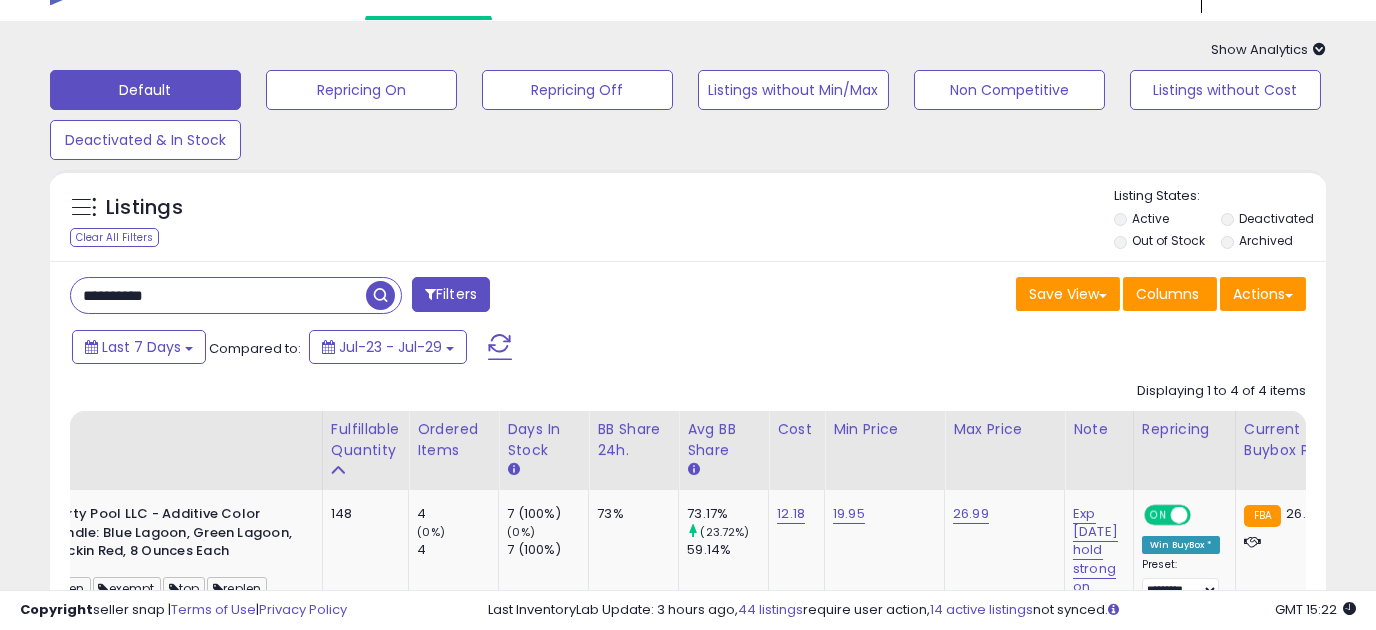 scroll, scrollTop: 3, scrollLeft: 0, axis: vertical 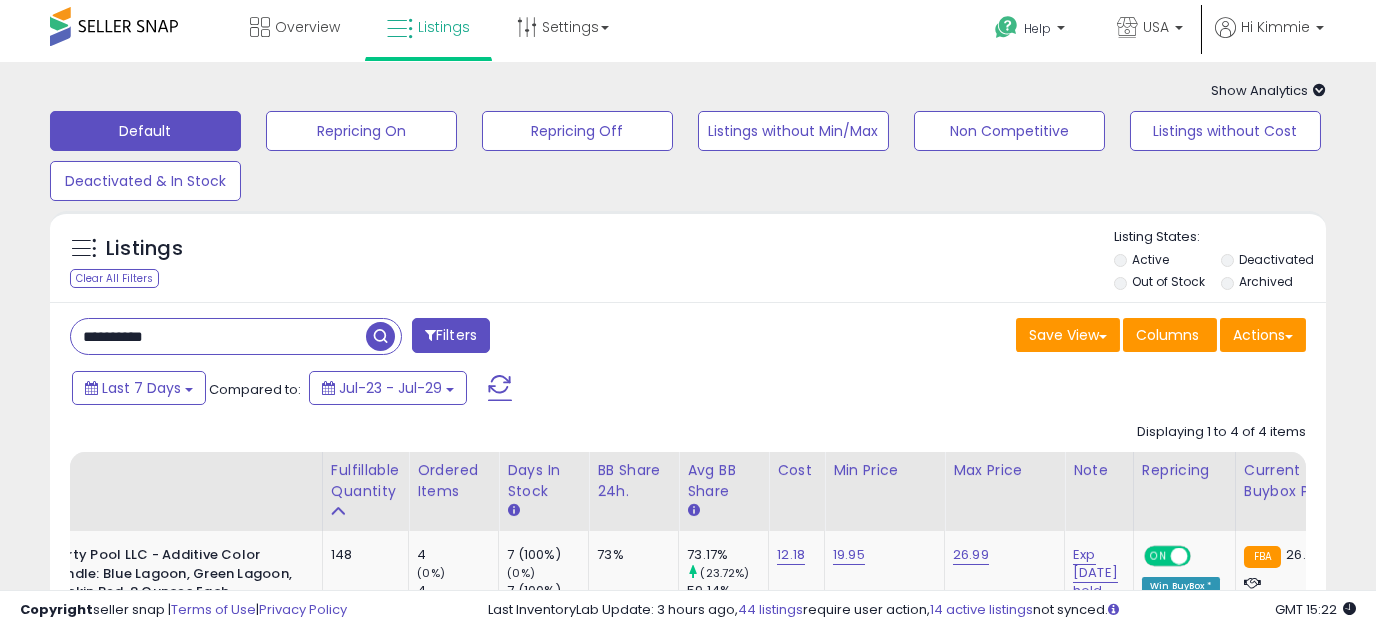 drag, startPoint x: 237, startPoint y: 338, endPoint x: -91, endPoint y: 331, distance: 328.07468 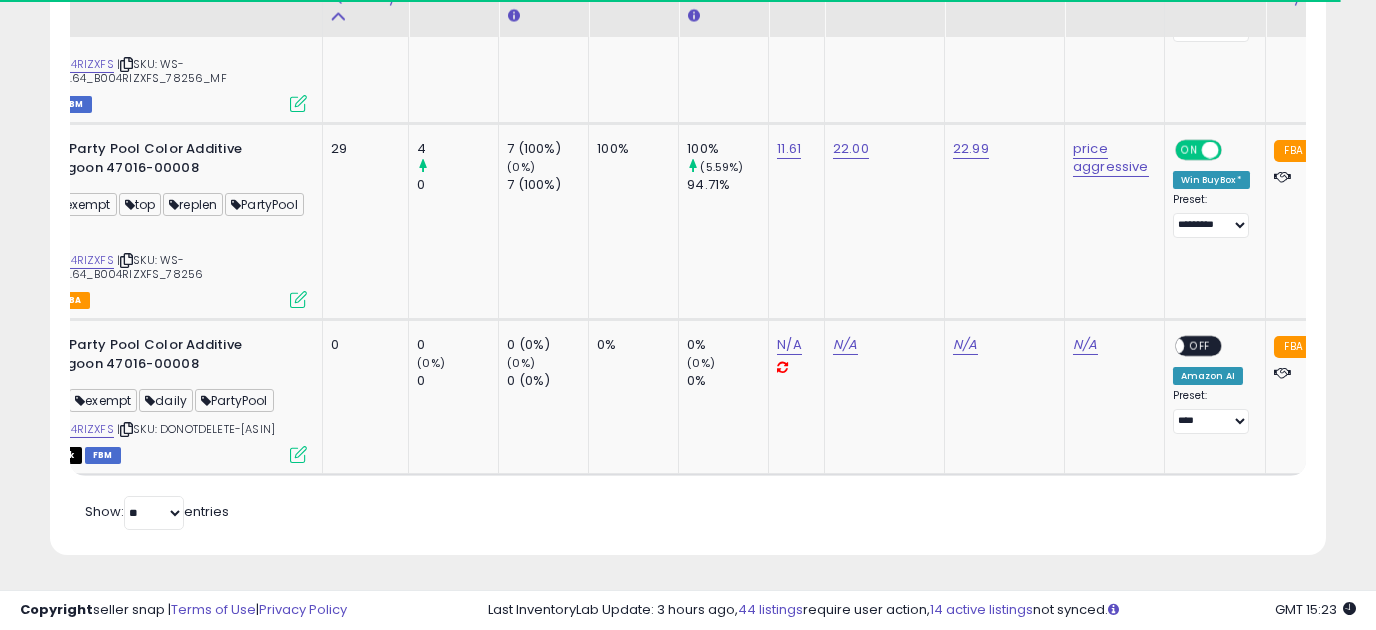 scroll, scrollTop: 635, scrollLeft: 0, axis: vertical 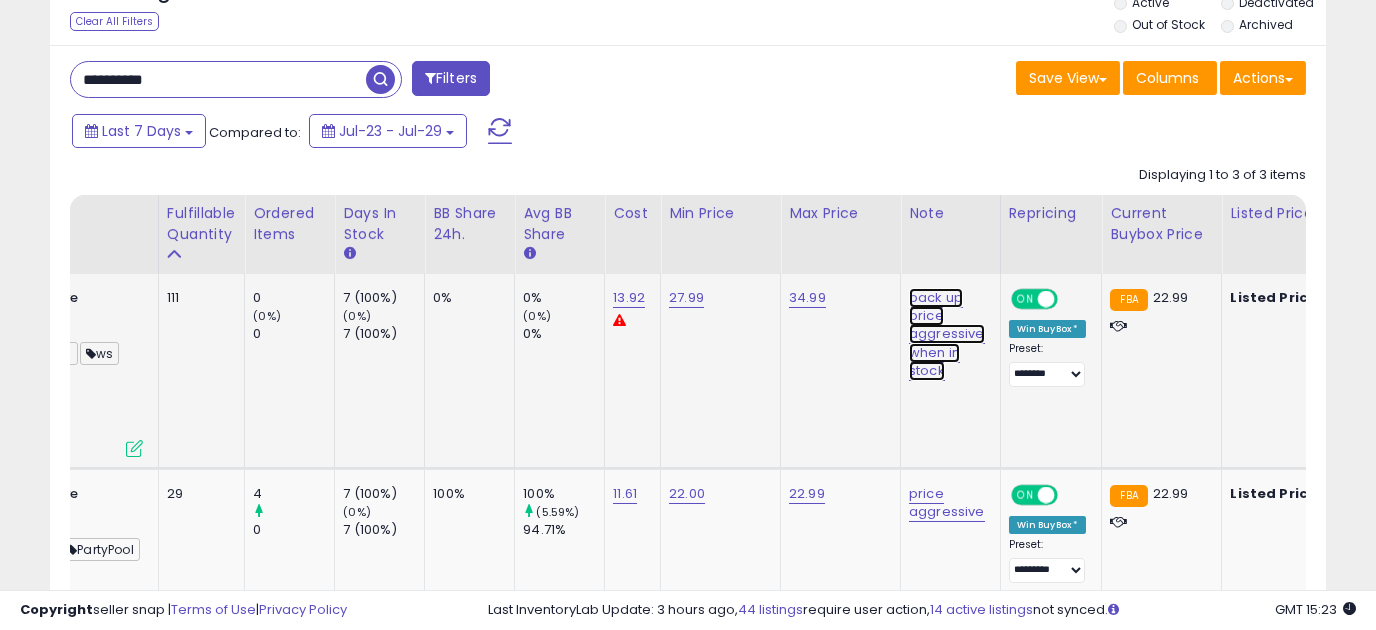 click on "back up price aggressive when in stock" at bounding box center [947, 334] 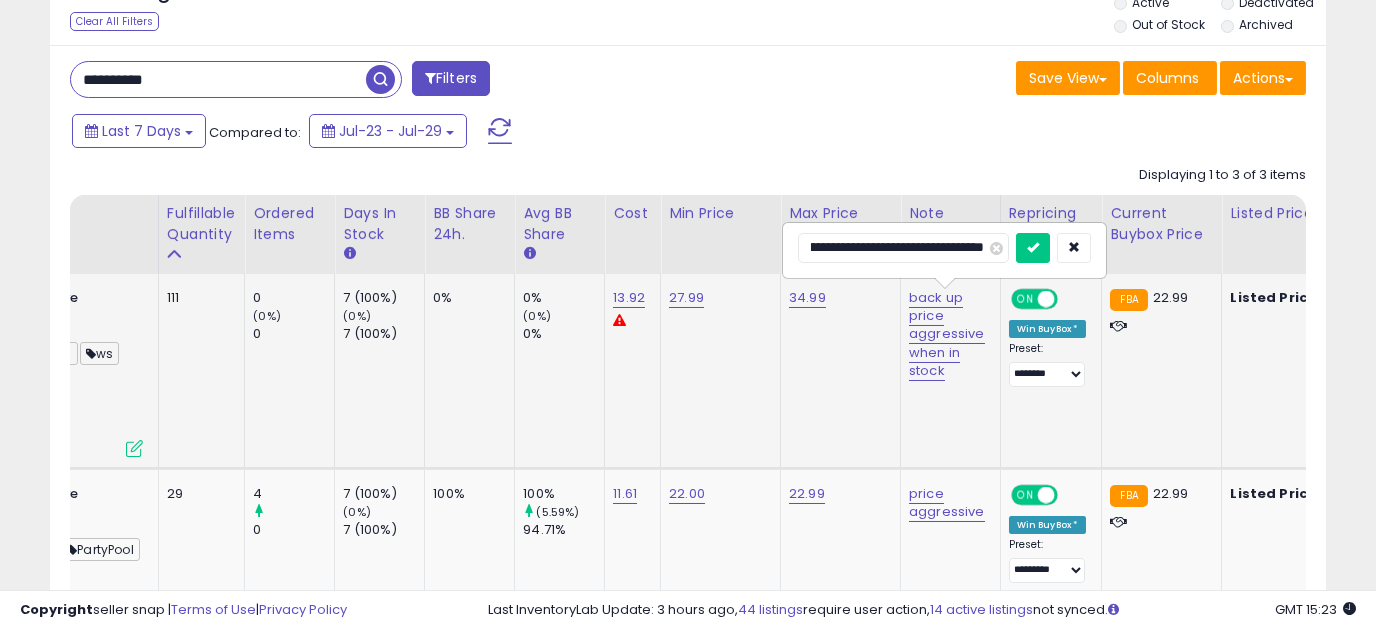 scroll, scrollTop: 0, scrollLeft: 0, axis: both 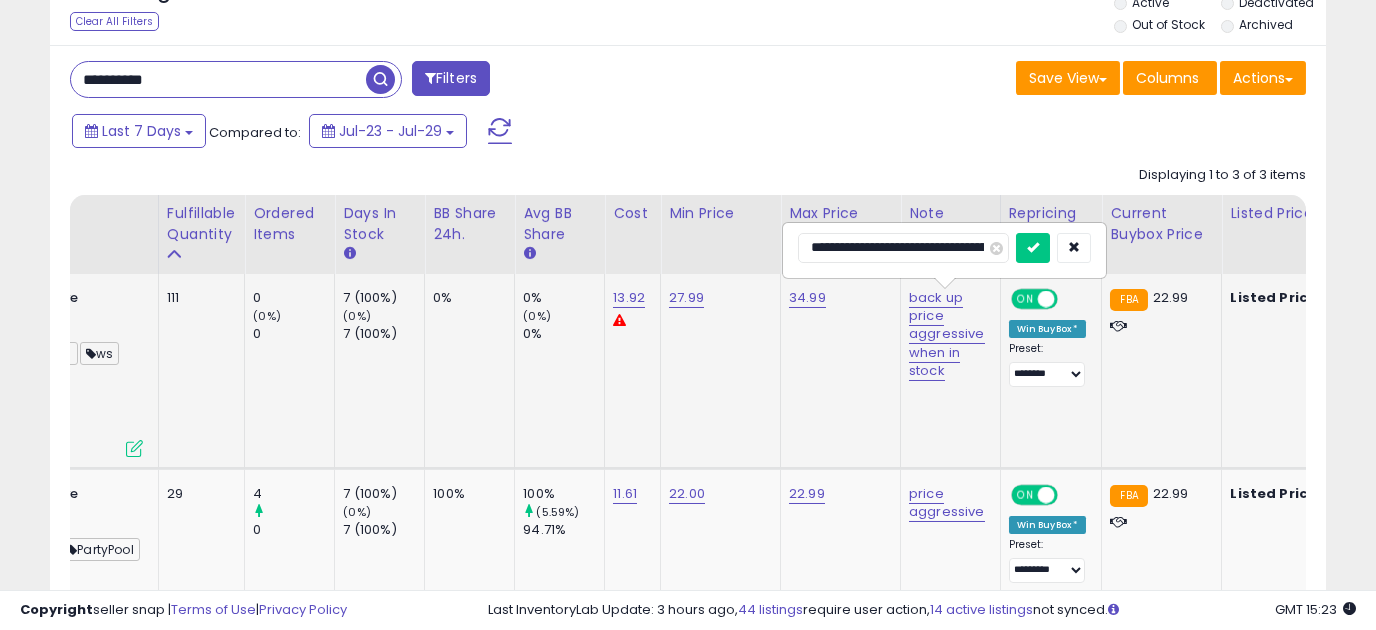 type on "**********" 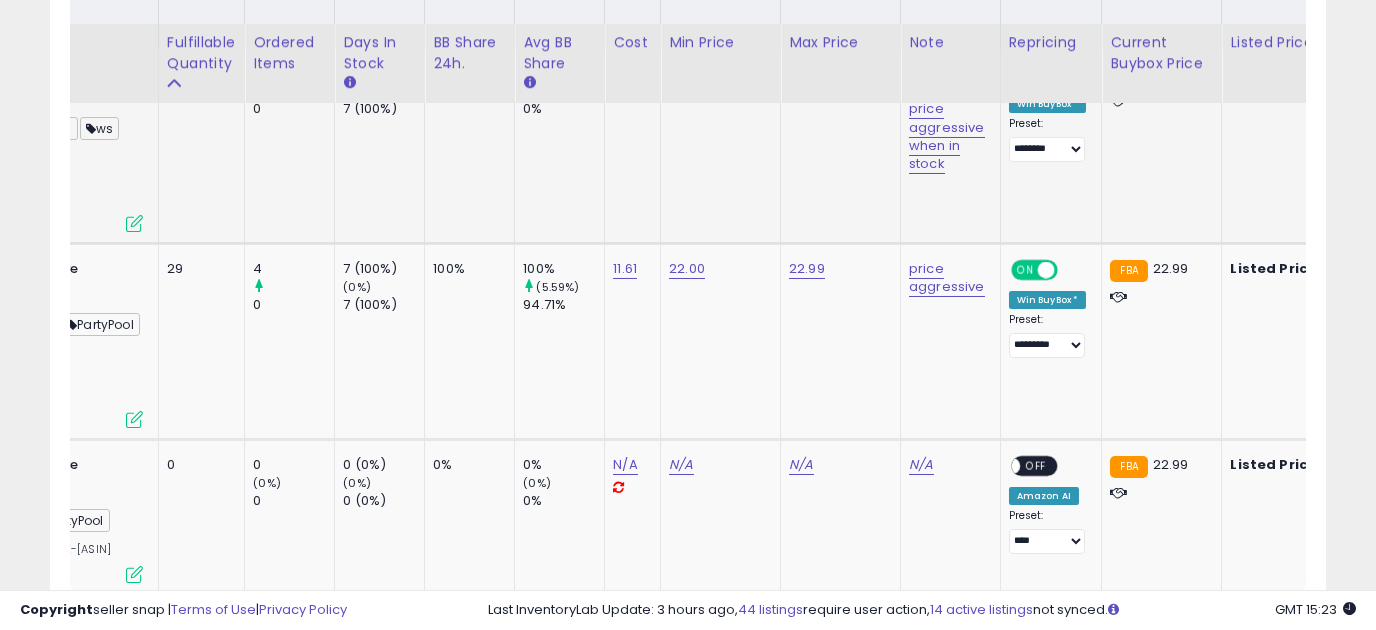 scroll, scrollTop: 510, scrollLeft: 0, axis: vertical 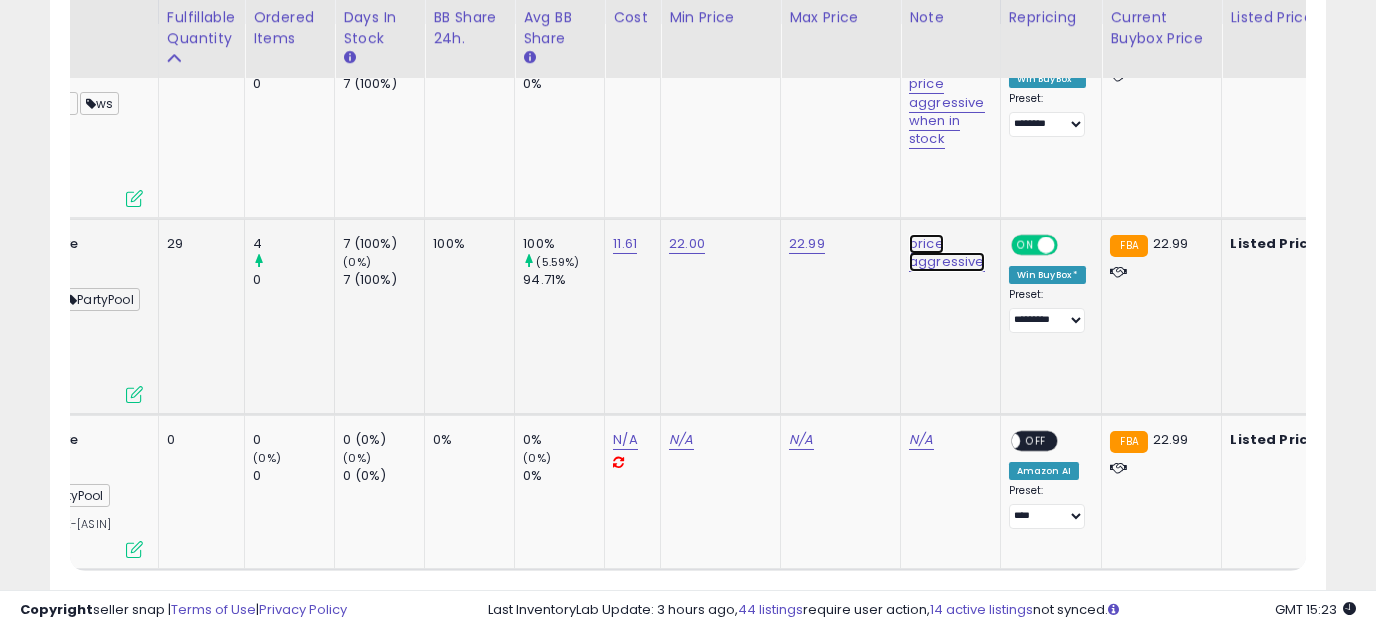 click on "price aggressive" at bounding box center (947, 93) 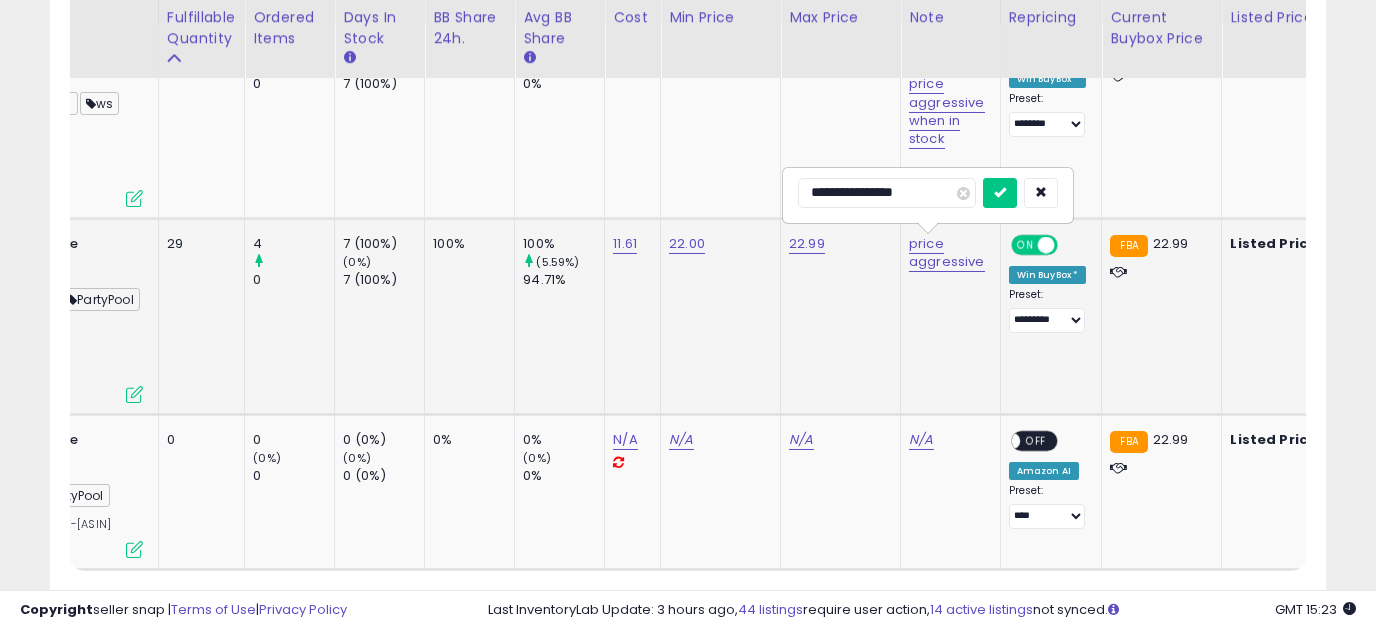 click on "**********" at bounding box center (887, 193) 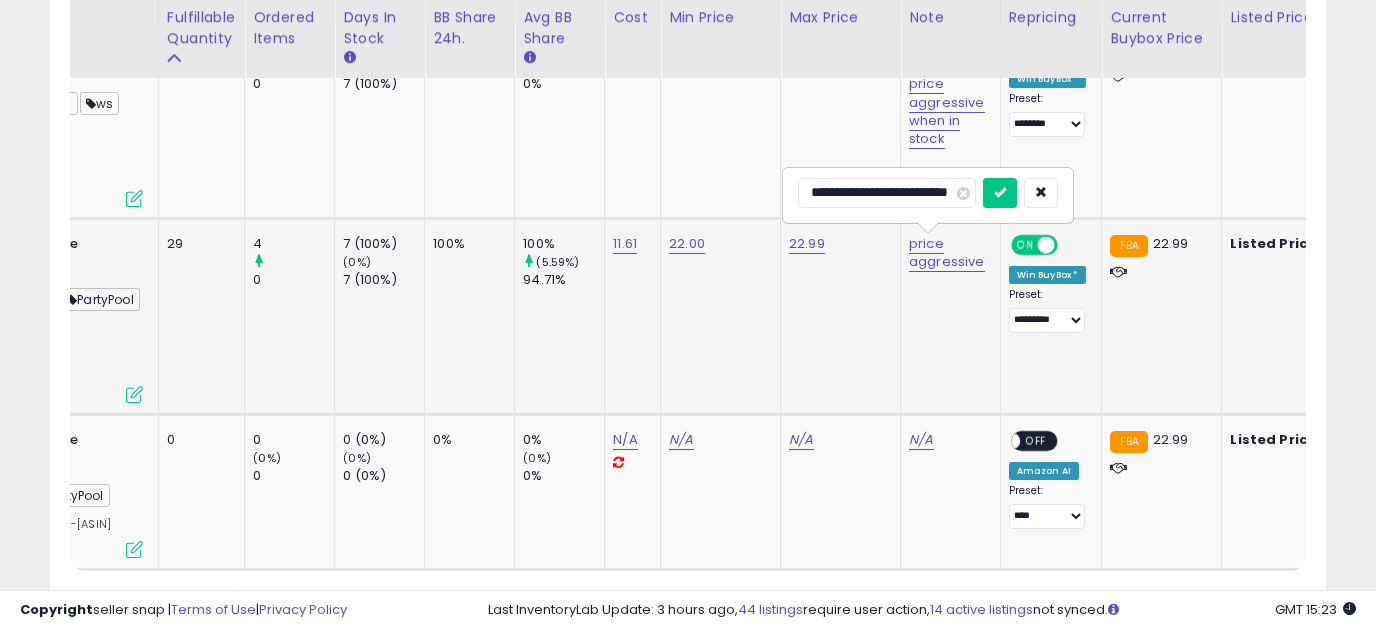 type on "**********" 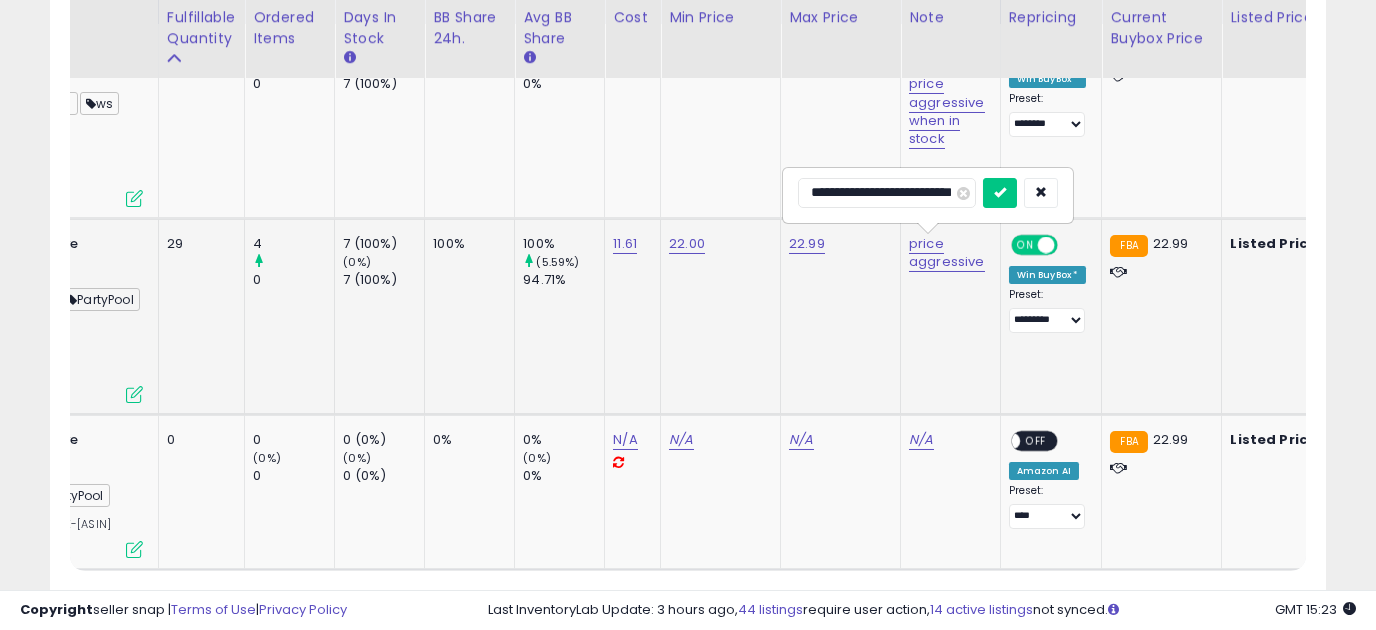 click at bounding box center (1000, 193) 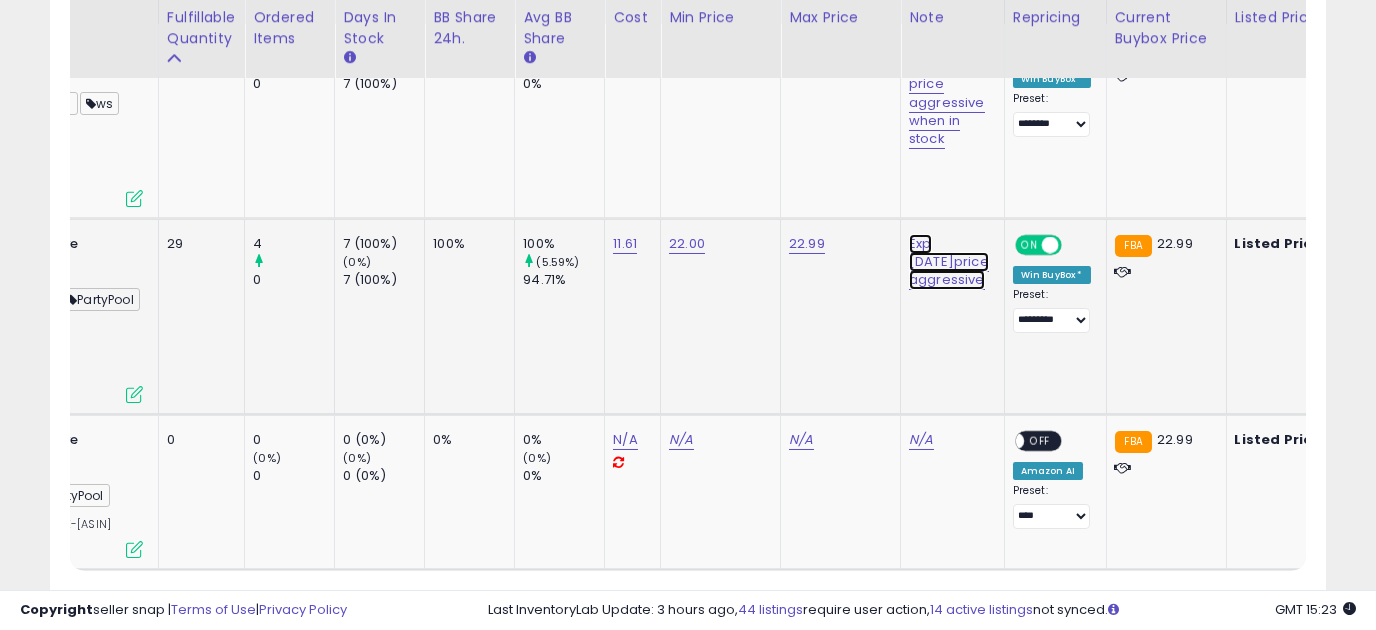click on "Exp [DATE]price aggressive" at bounding box center [949, 262] 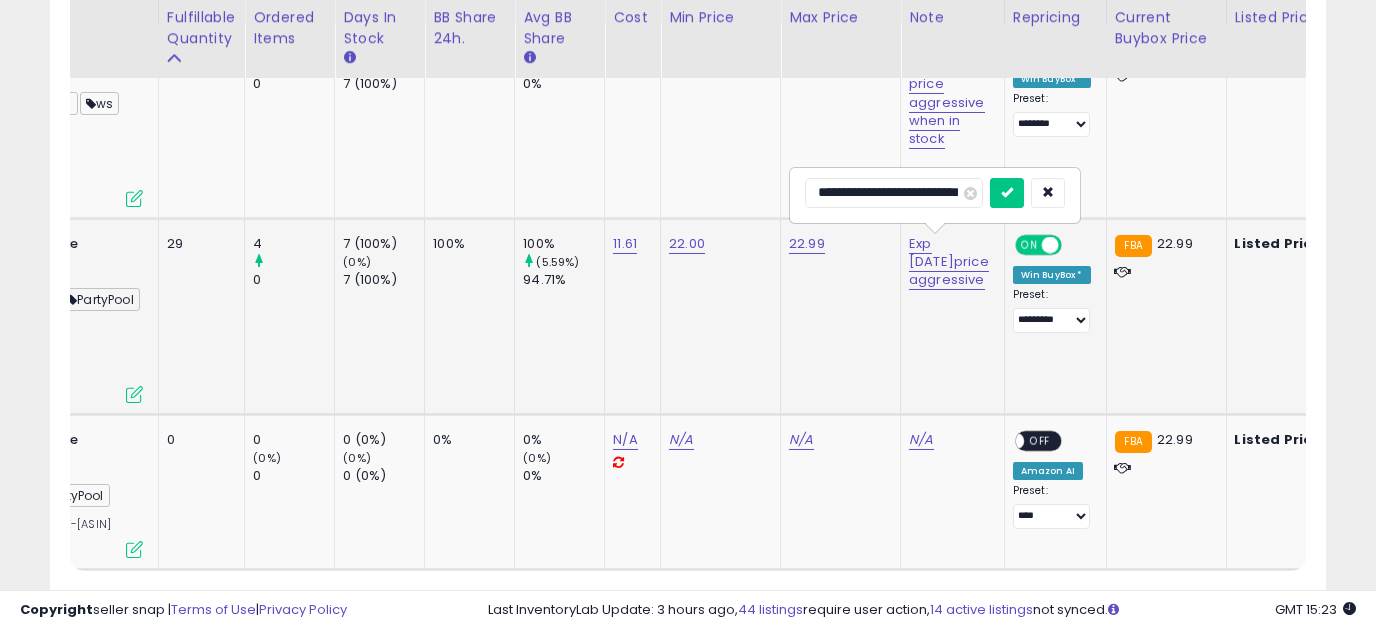 scroll, scrollTop: 0, scrollLeft: 18, axis: horizontal 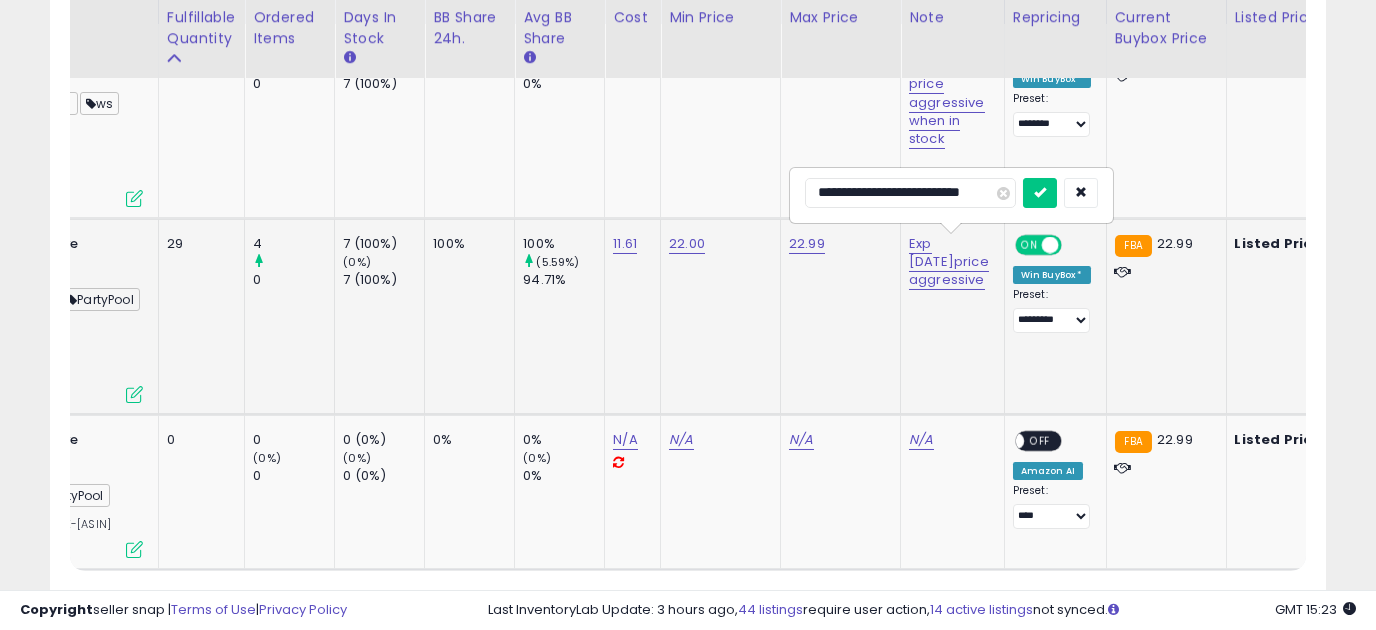 click on "**********" at bounding box center (910, 193) 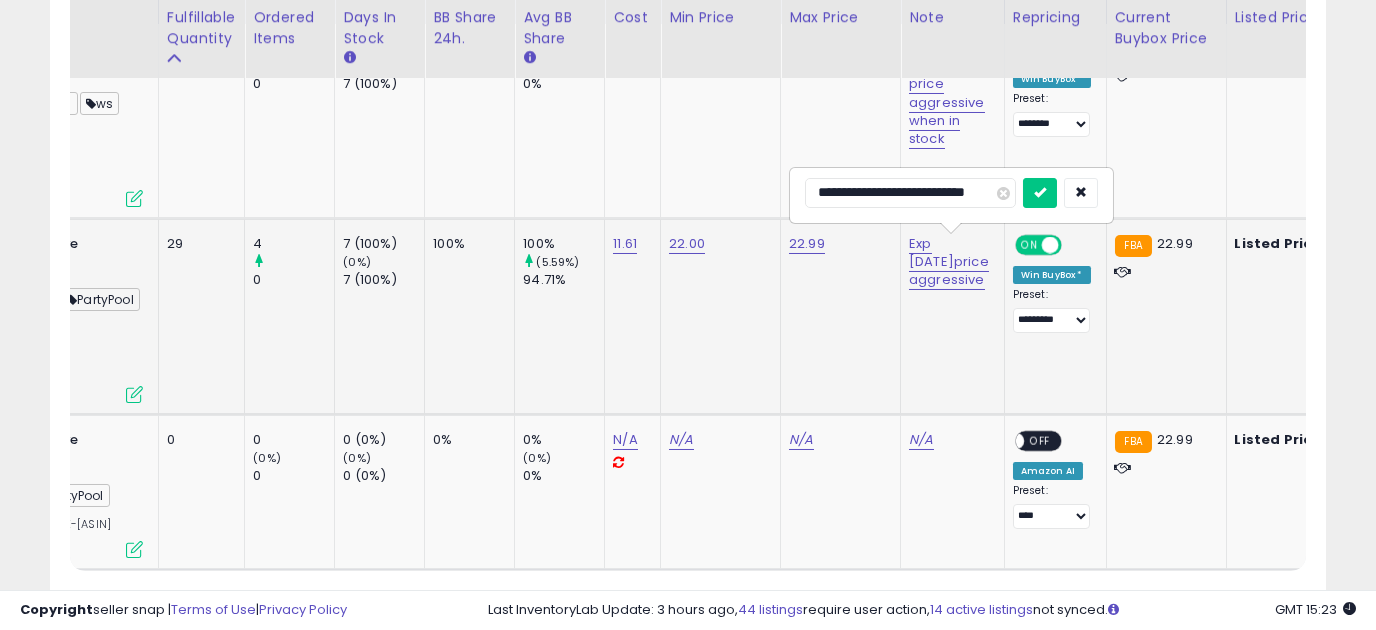 click at bounding box center [1040, 193] 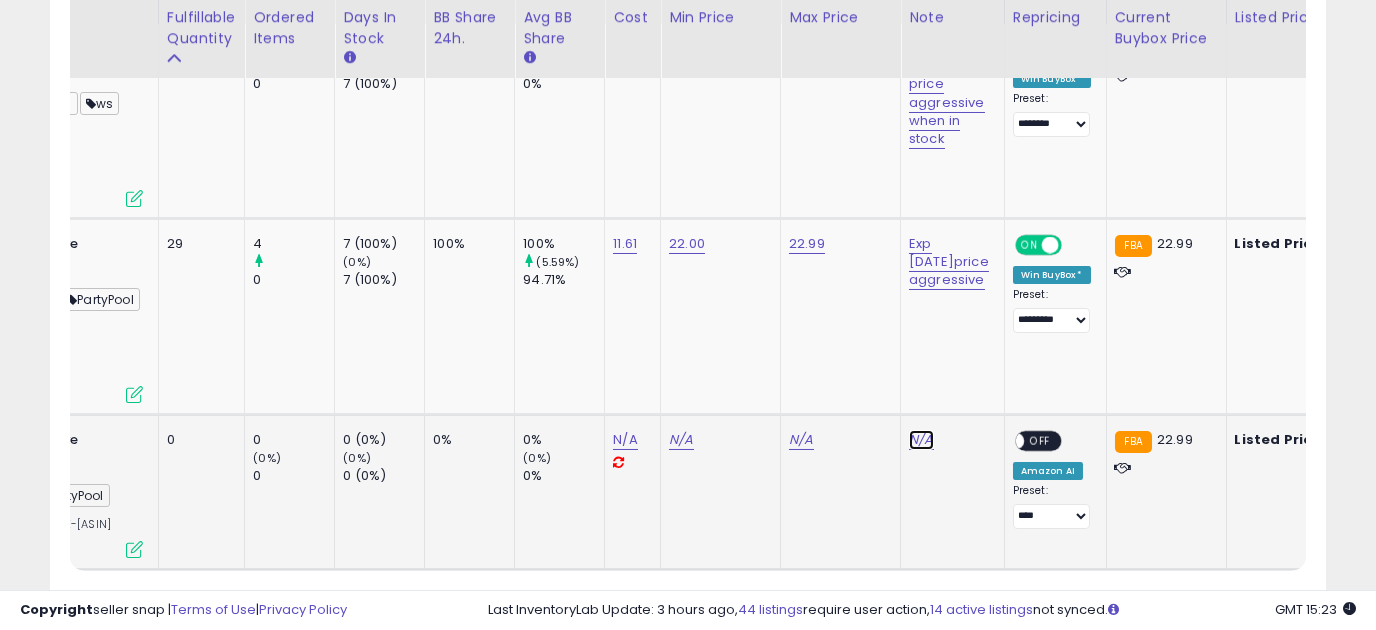 click on "N/A" at bounding box center (921, 440) 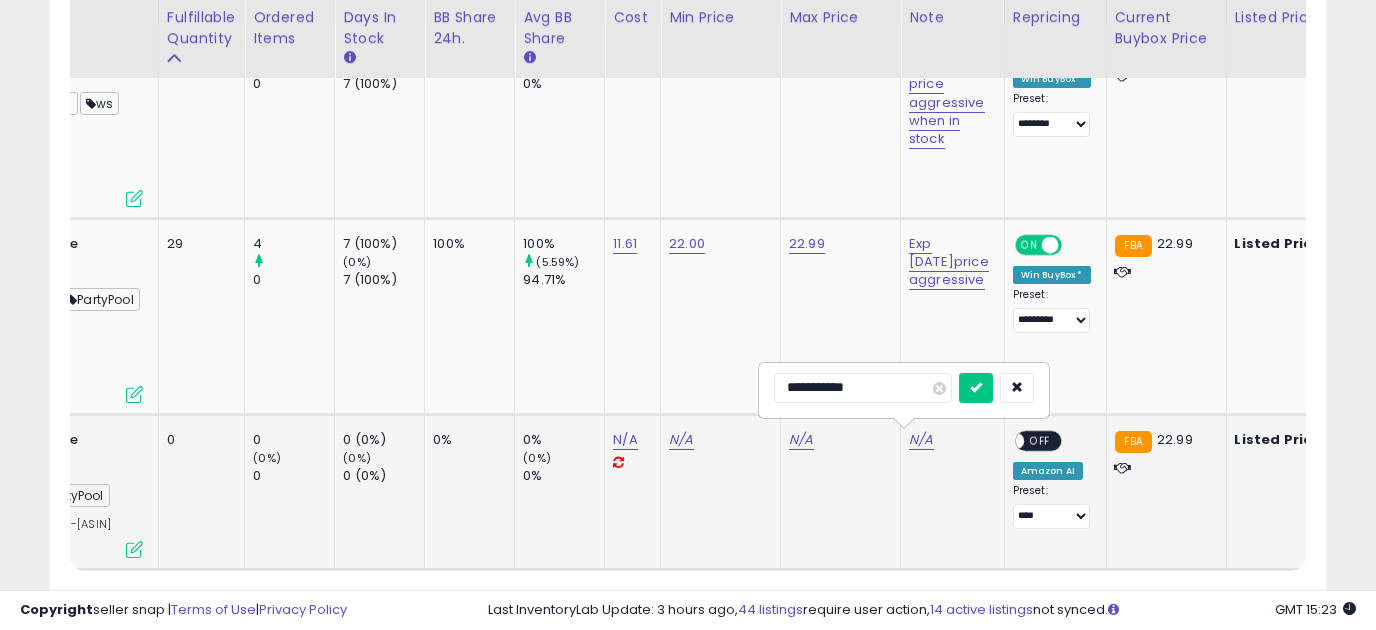 type on "**********" 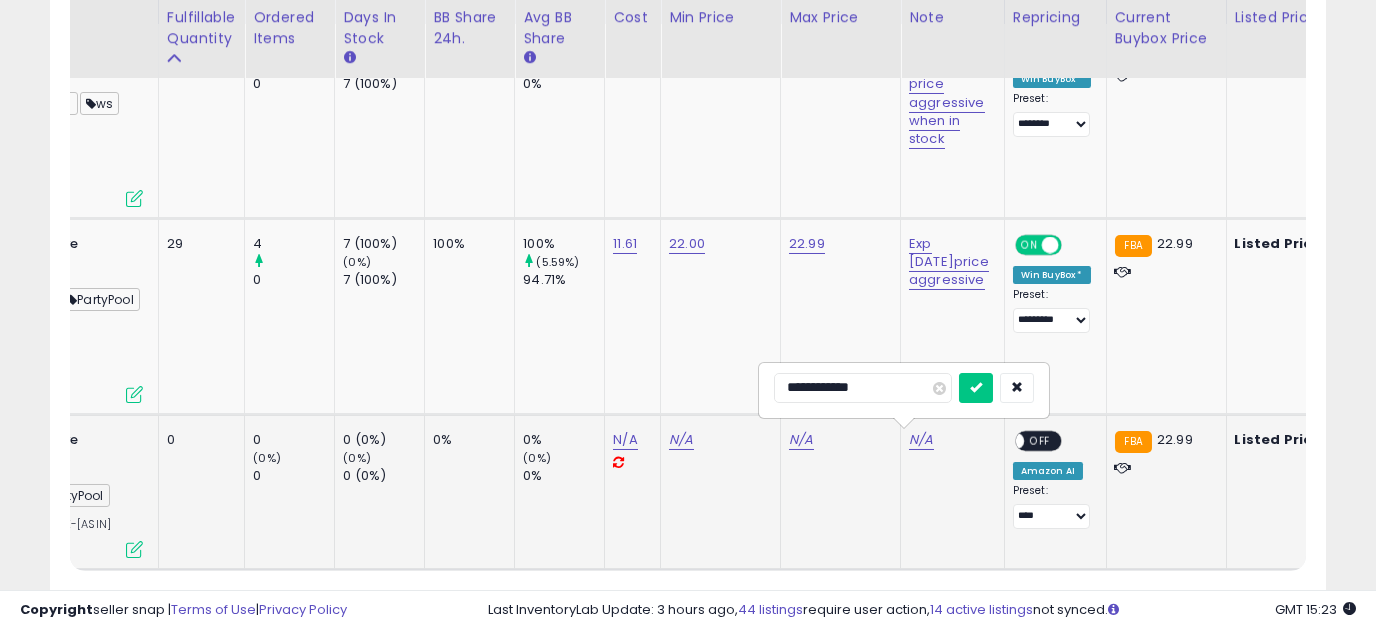 click at bounding box center (976, 388) 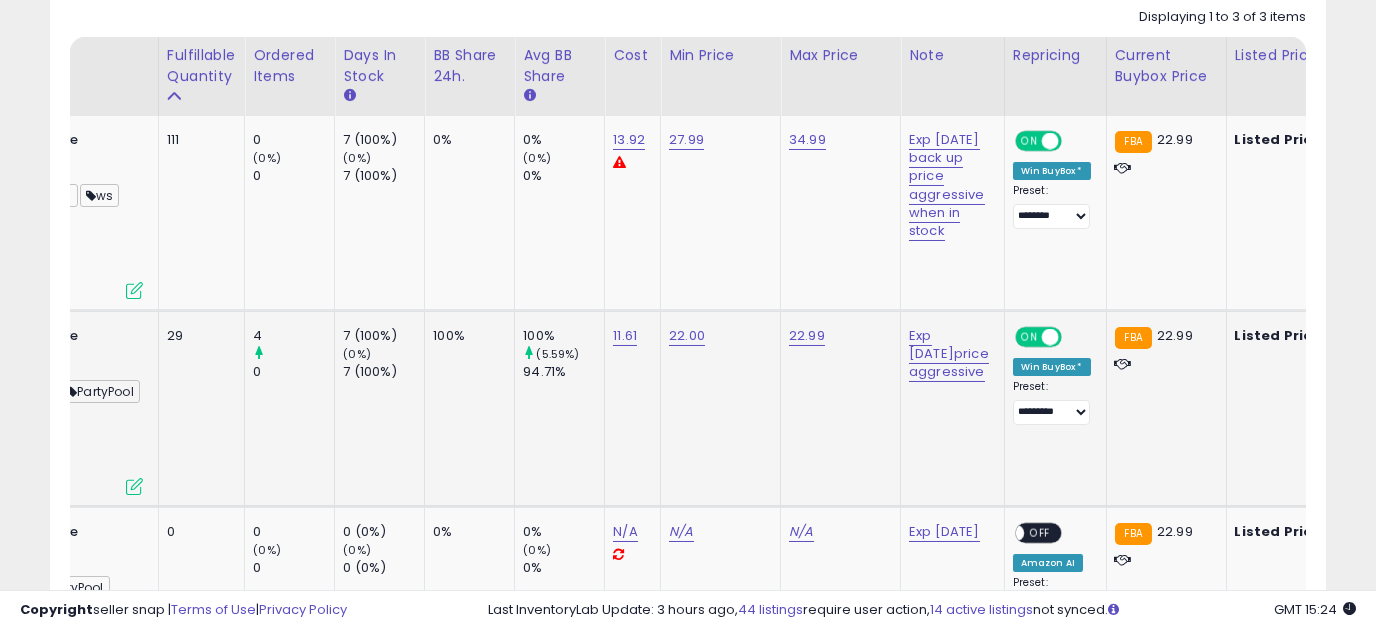 scroll, scrollTop: 10, scrollLeft: 0, axis: vertical 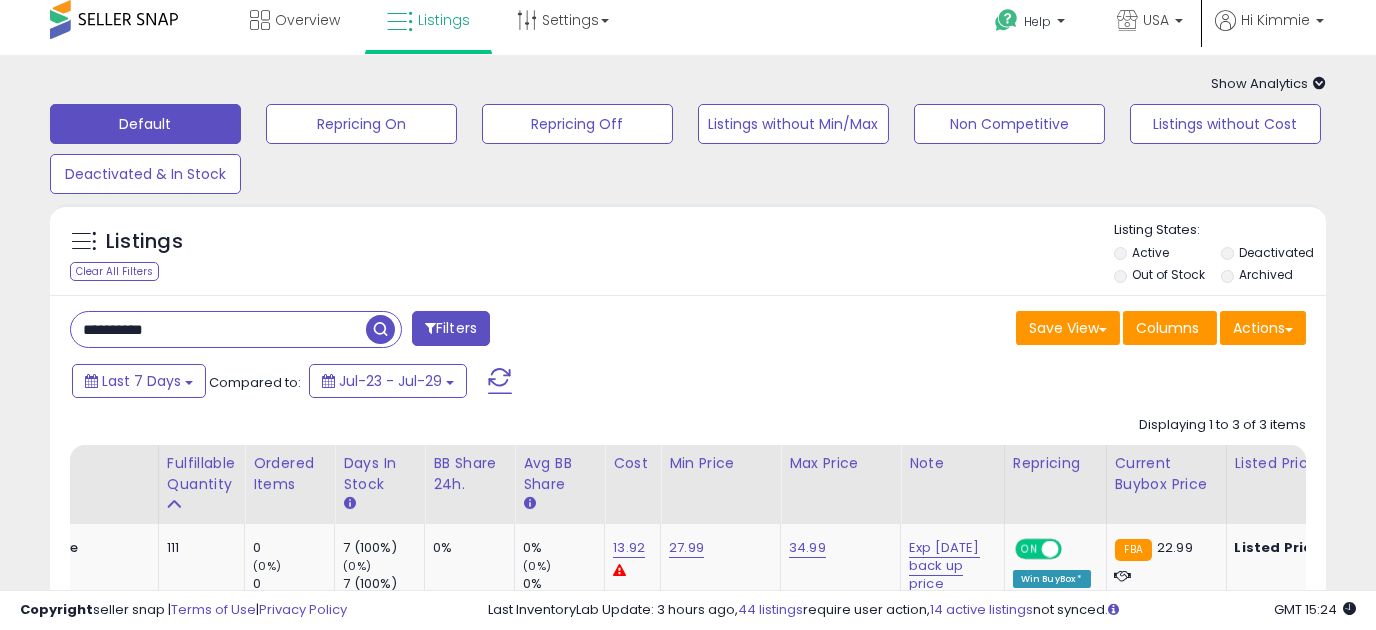 click on "**********" at bounding box center [688, 722] 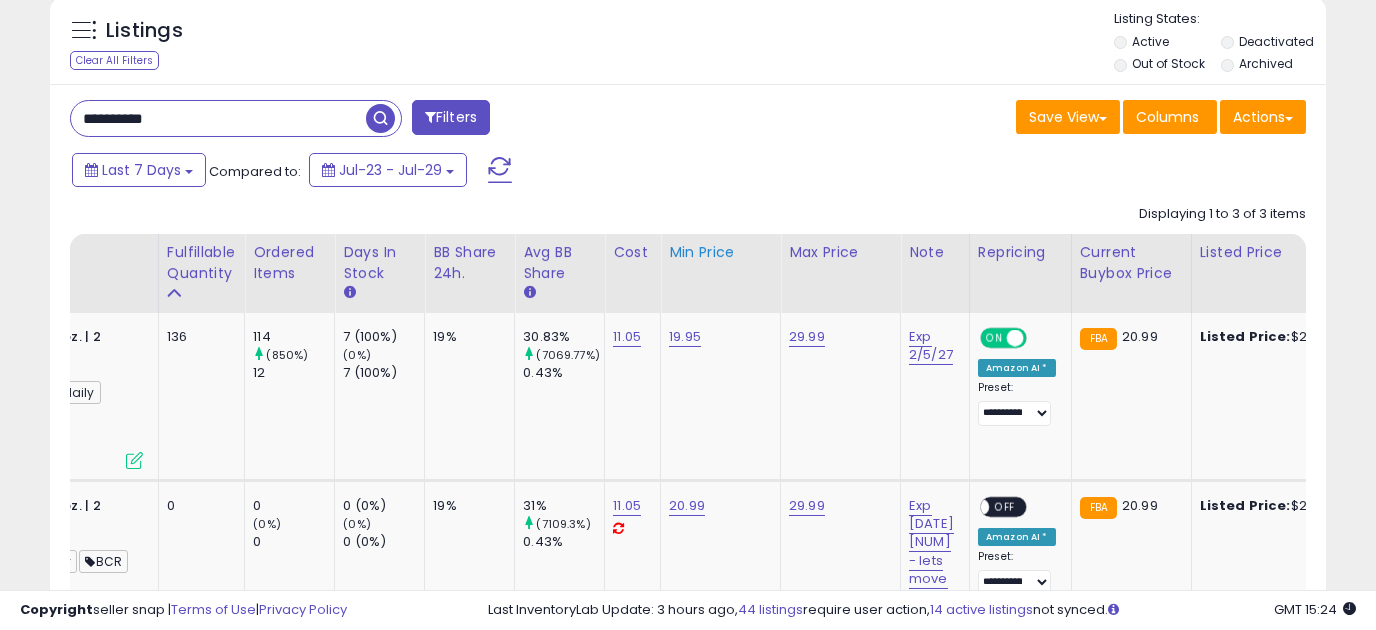 scroll, scrollTop: 358, scrollLeft: 0, axis: vertical 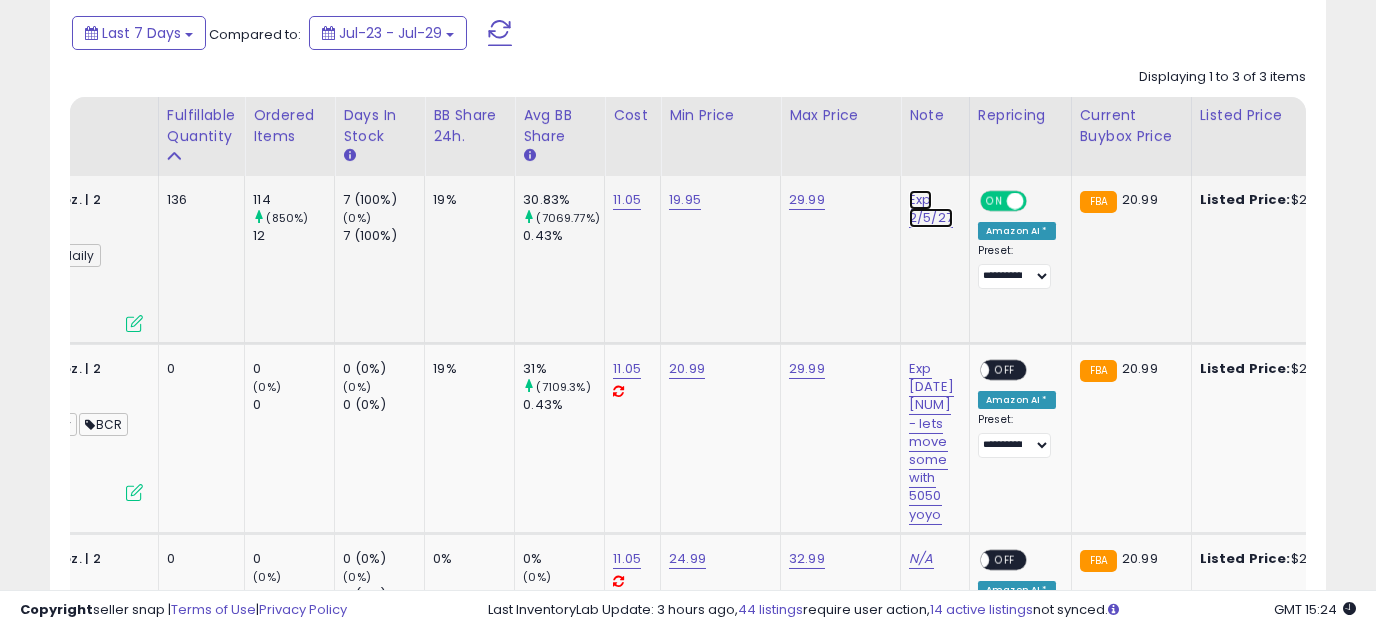 click on "Exp 2/5/27" at bounding box center (931, 209) 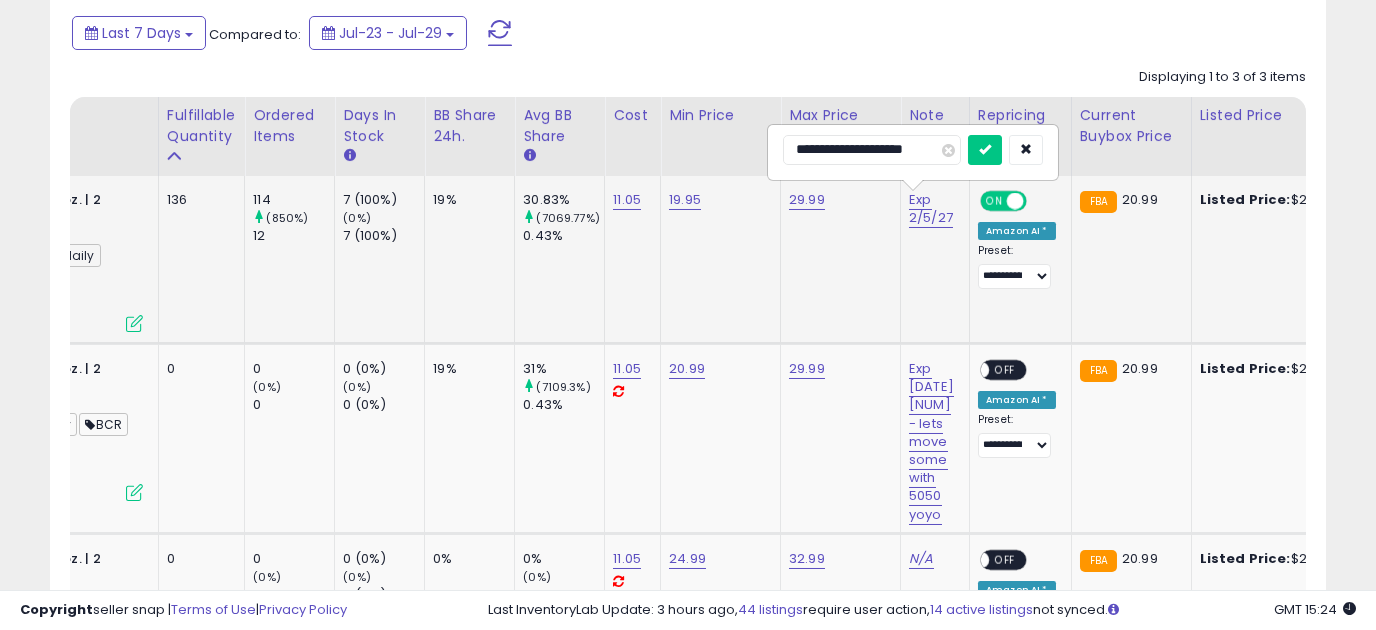 type on "**********" 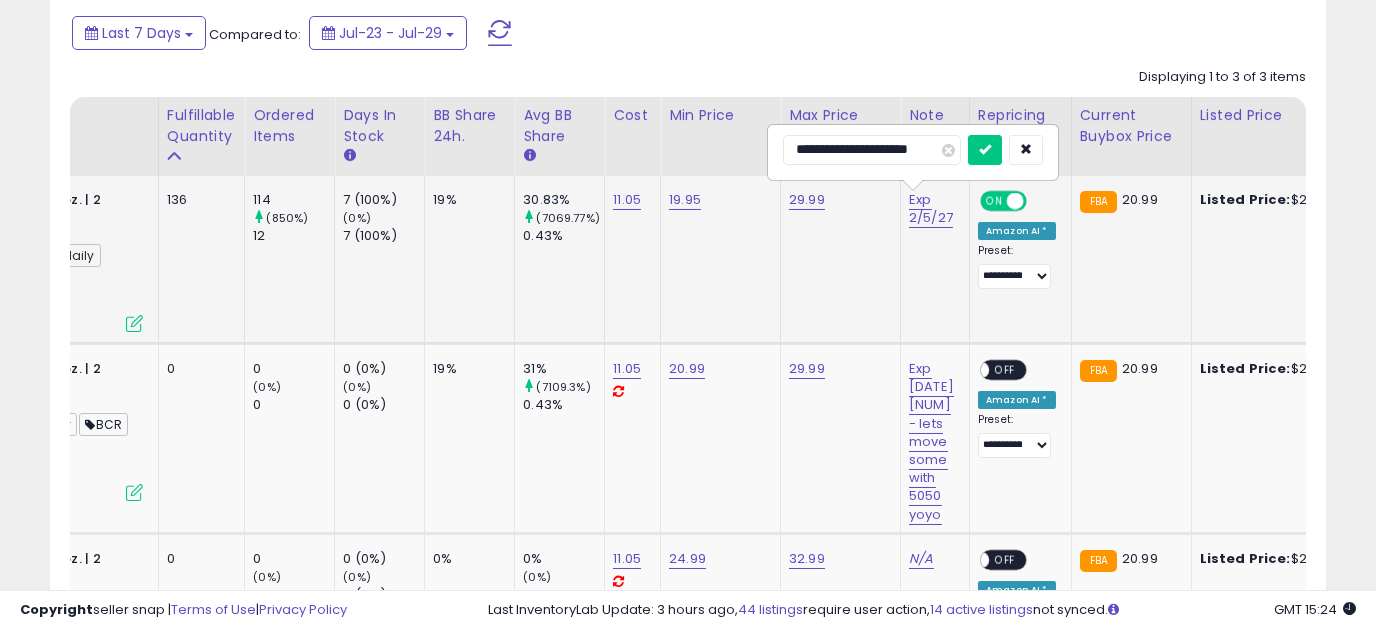 click at bounding box center (985, 150) 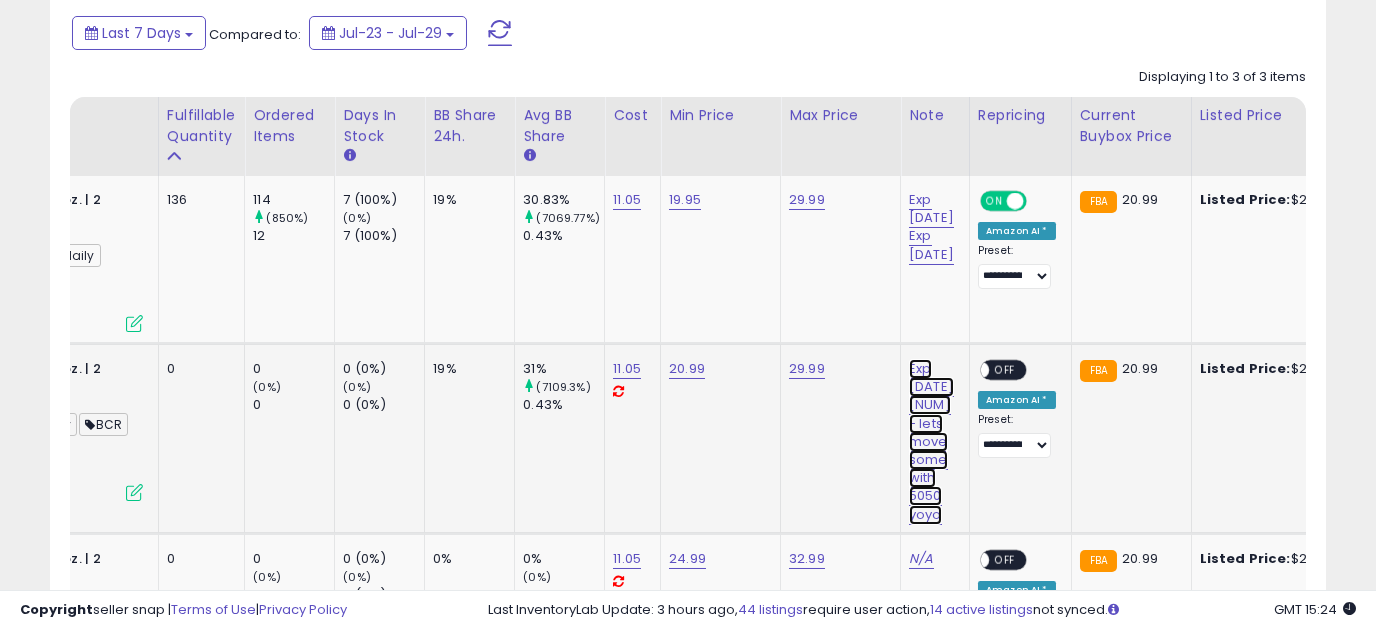 click on "Exp [DATE] [NUM] - lets move some with 5050 yoyo" at bounding box center (931, 227) 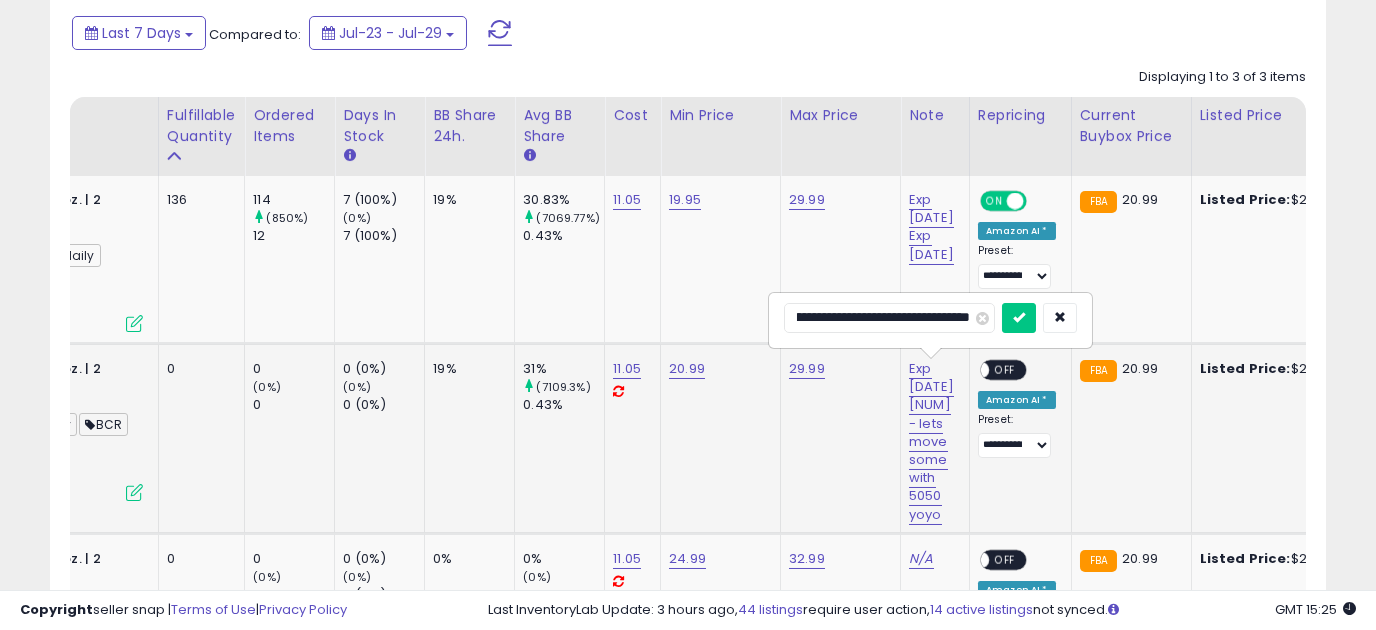 type on "**********" 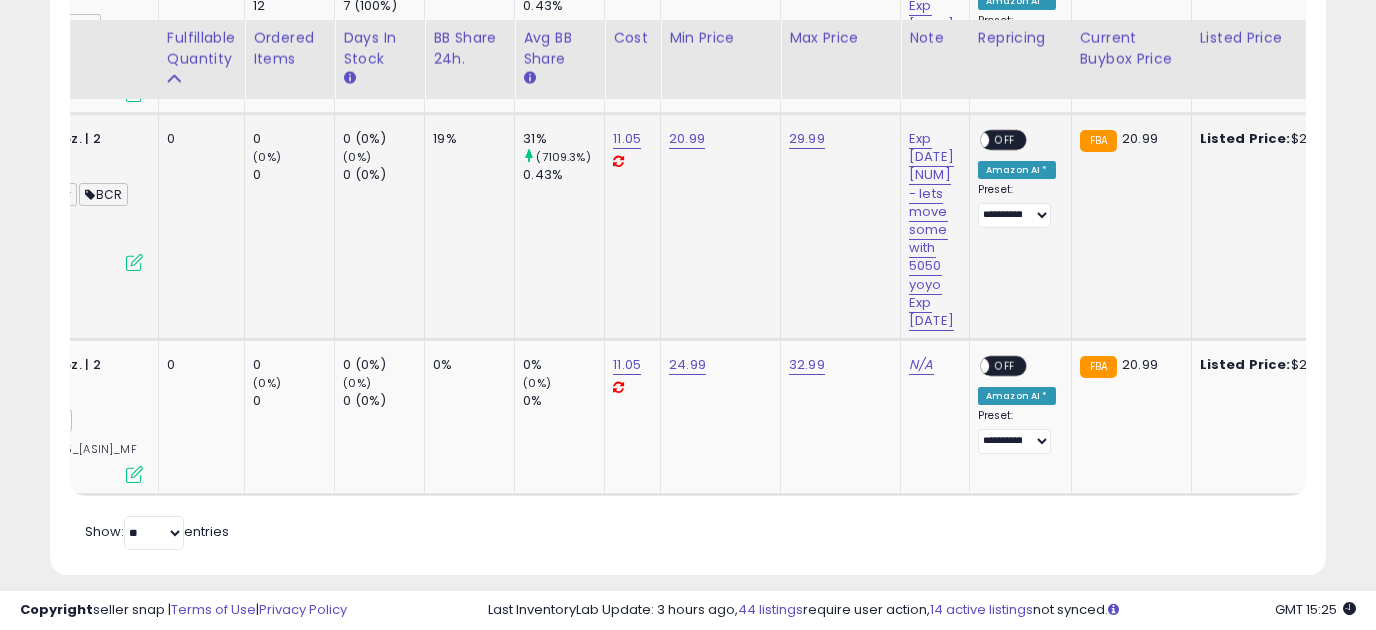 scroll, scrollTop: 608, scrollLeft: 0, axis: vertical 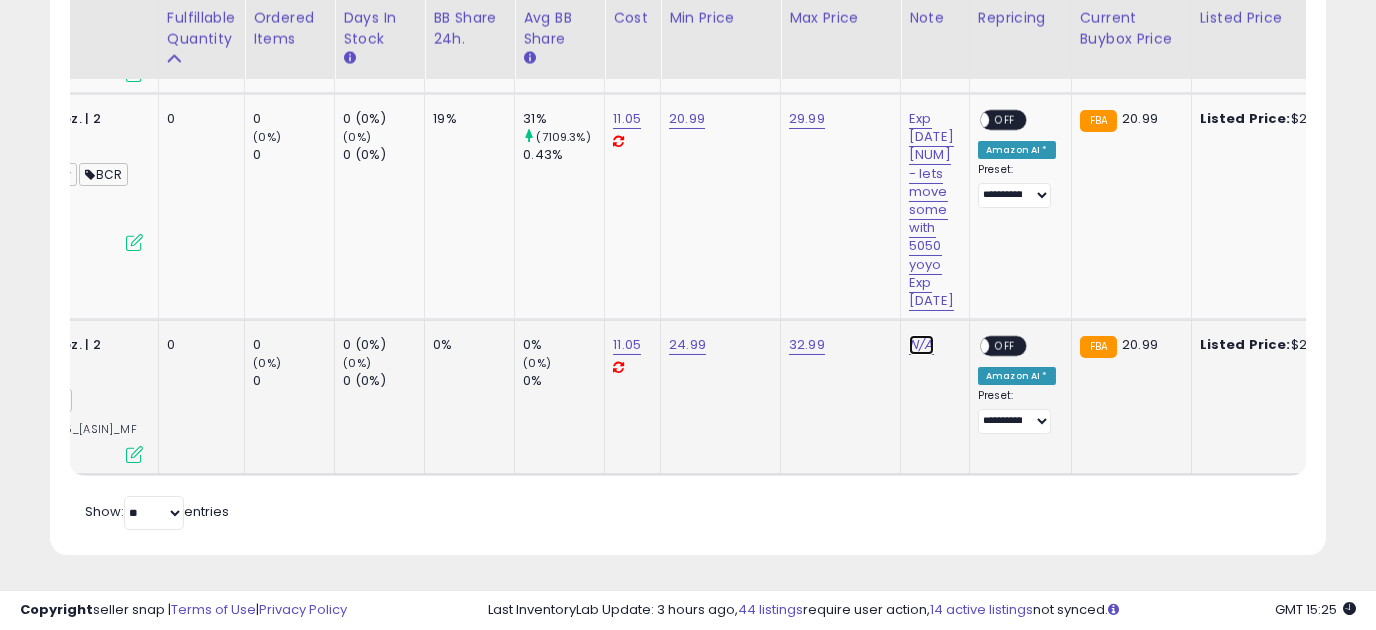 click on "N/A" at bounding box center (921, 345) 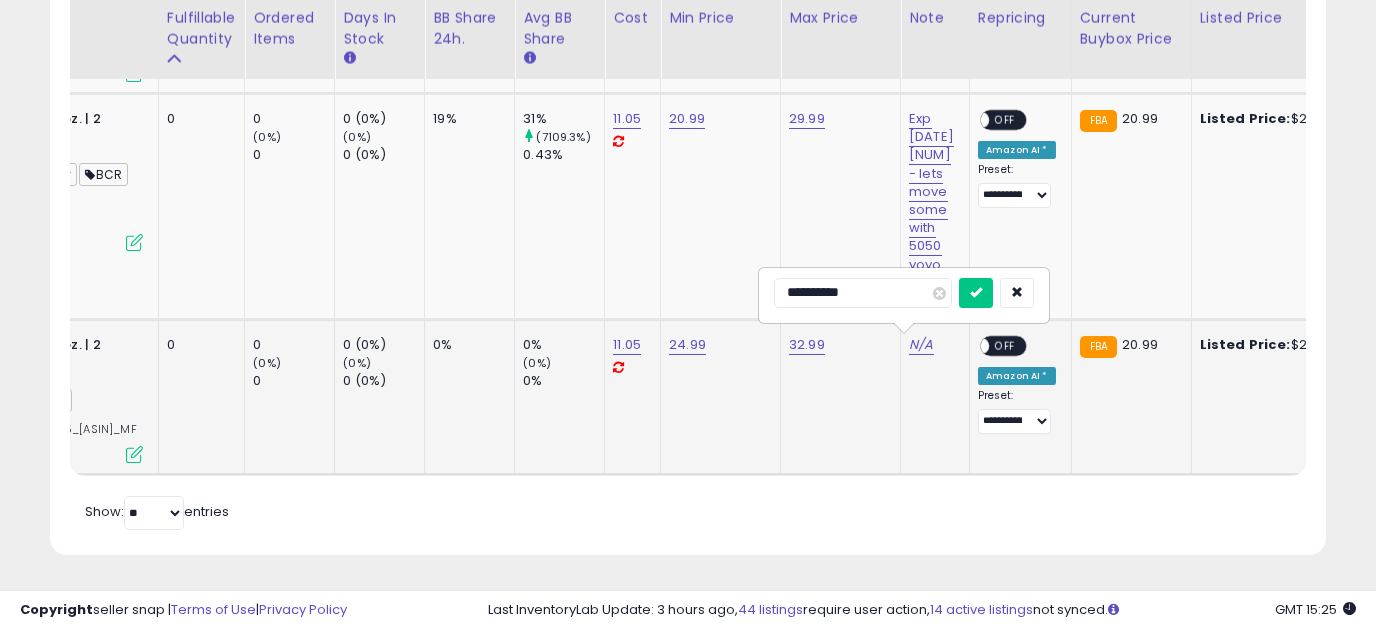 type on "**********" 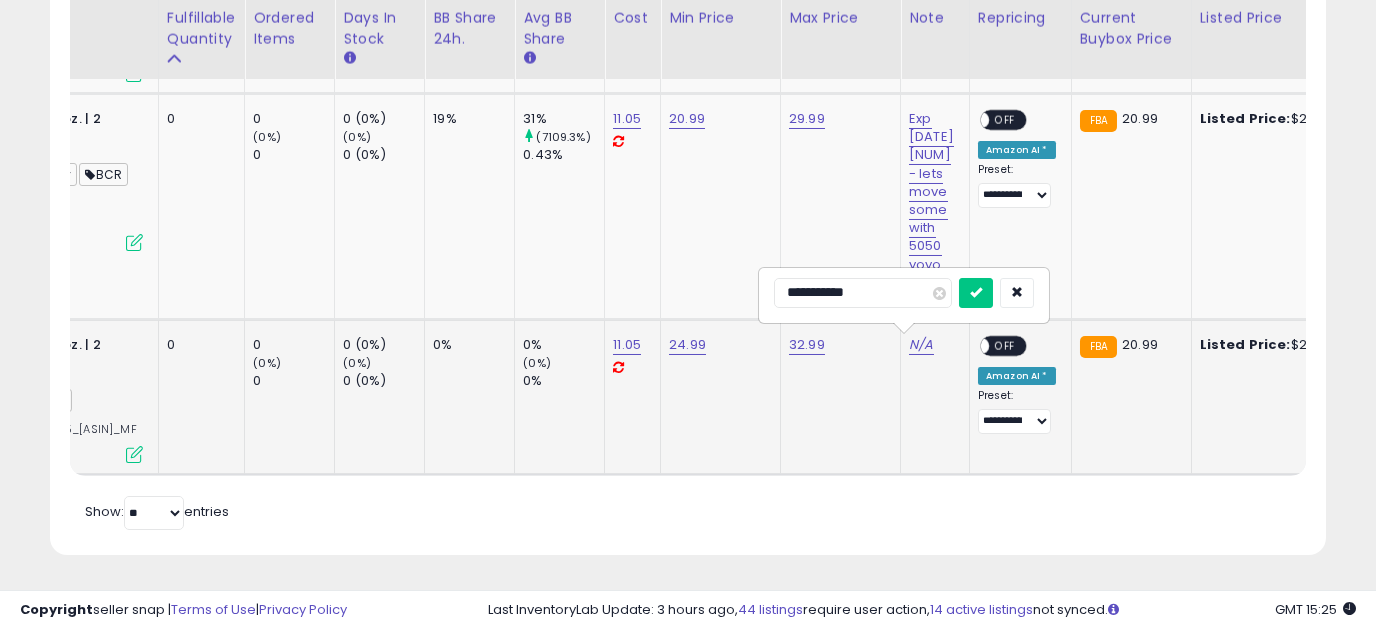 click at bounding box center (976, 293) 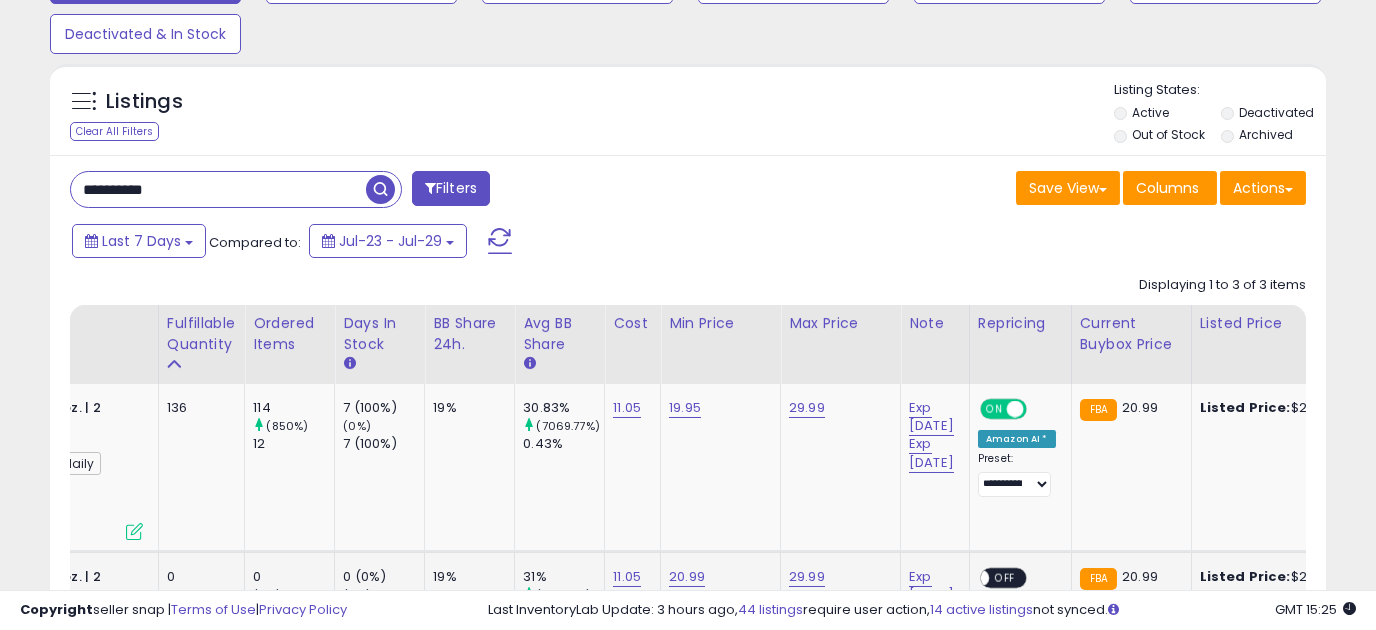 scroll, scrollTop: 0, scrollLeft: 0, axis: both 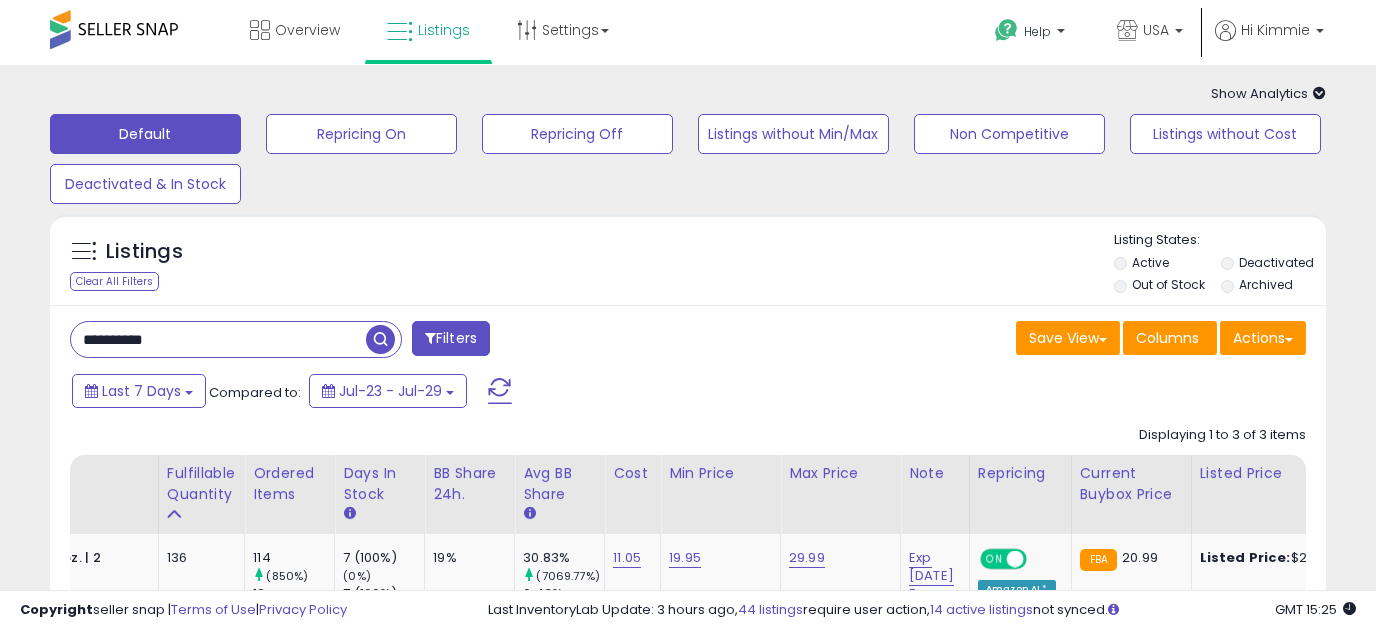click on "**********" at bounding box center [218, 339] 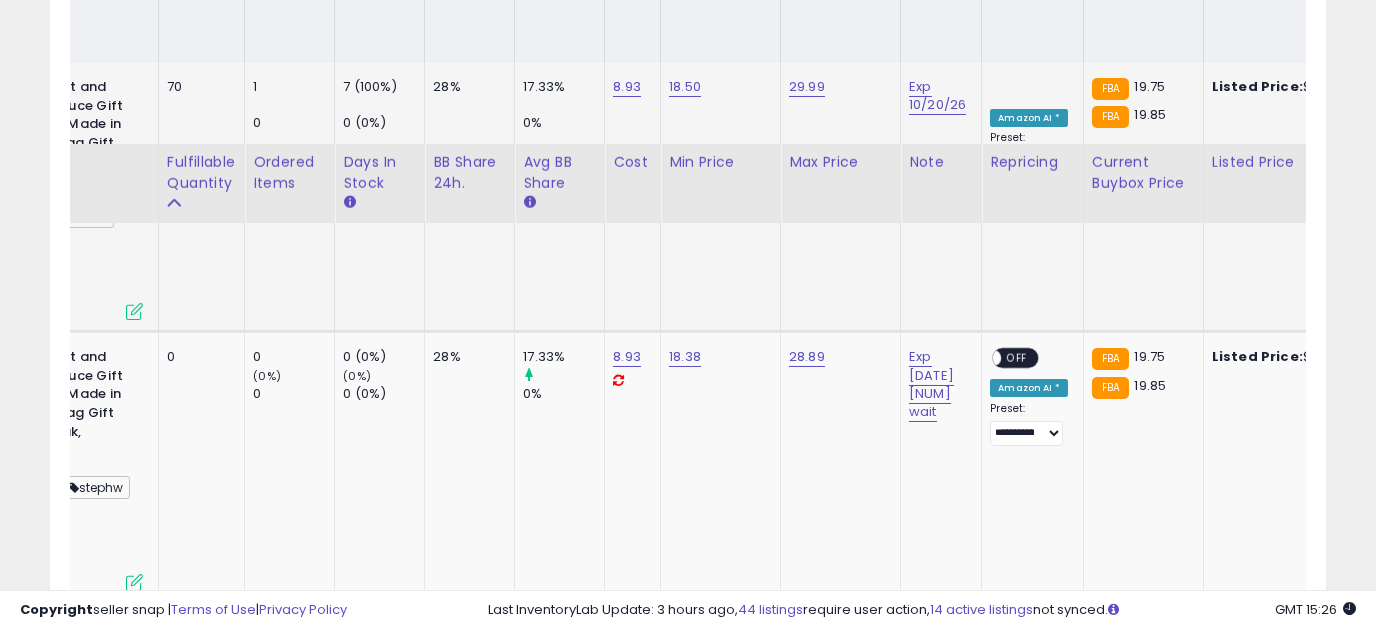 scroll, scrollTop: 240, scrollLeft: 0, axis: vertical 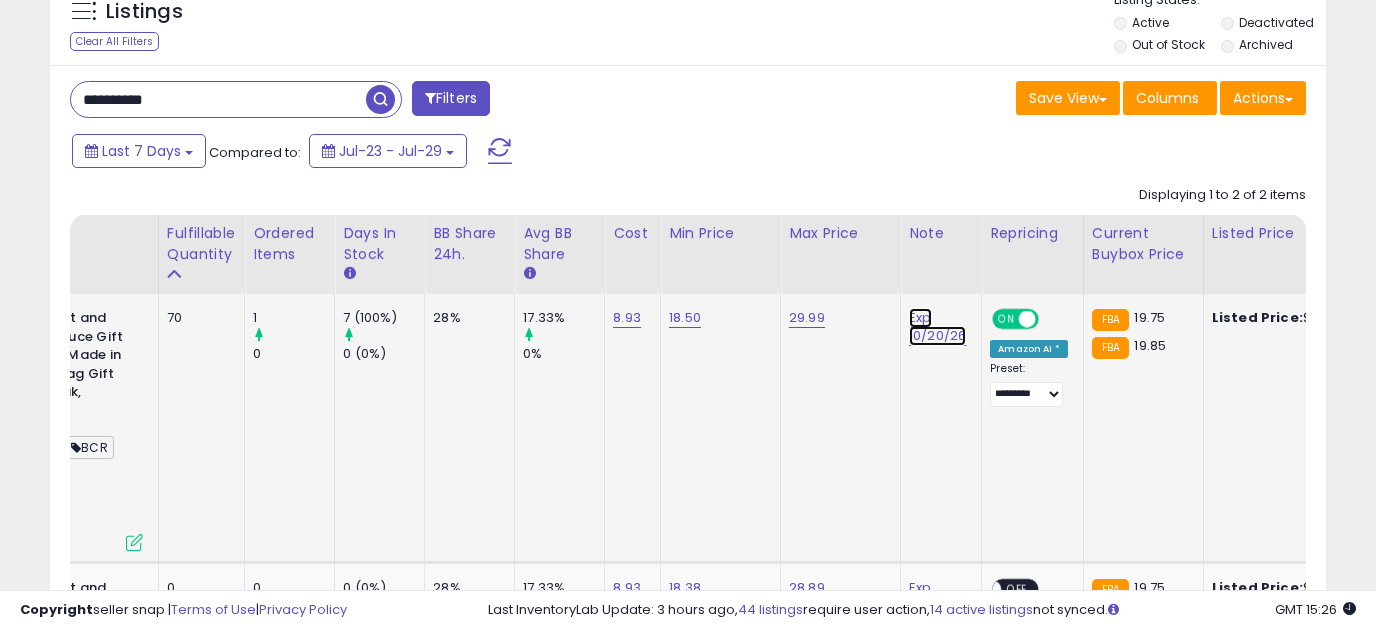 click on "Exp 10/20/26" at bounding box center [937, 327] 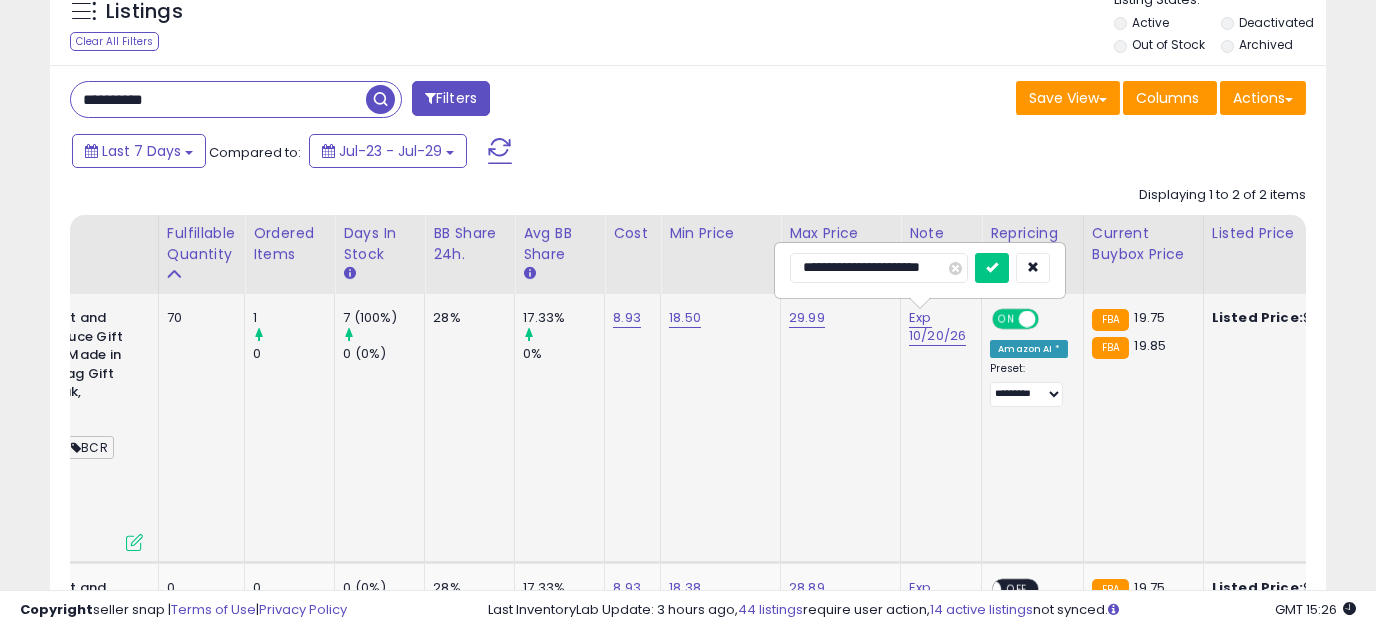 type on "**********" 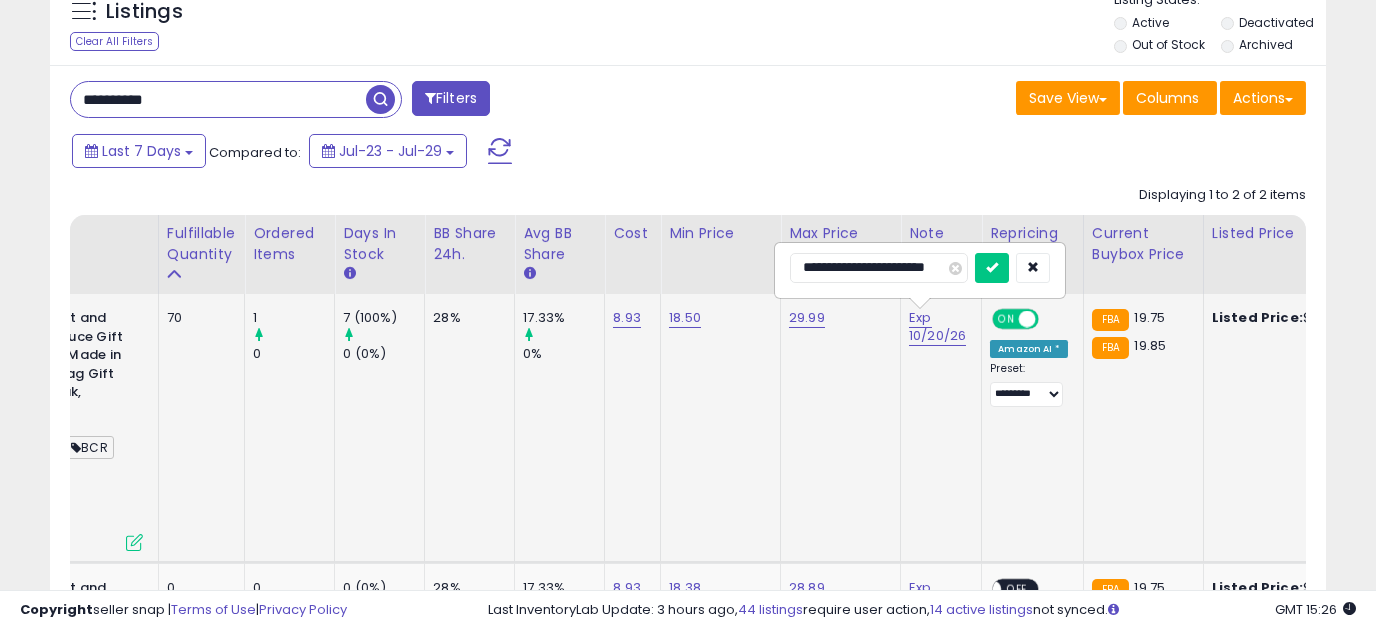 click at bounding box center (992, 268) 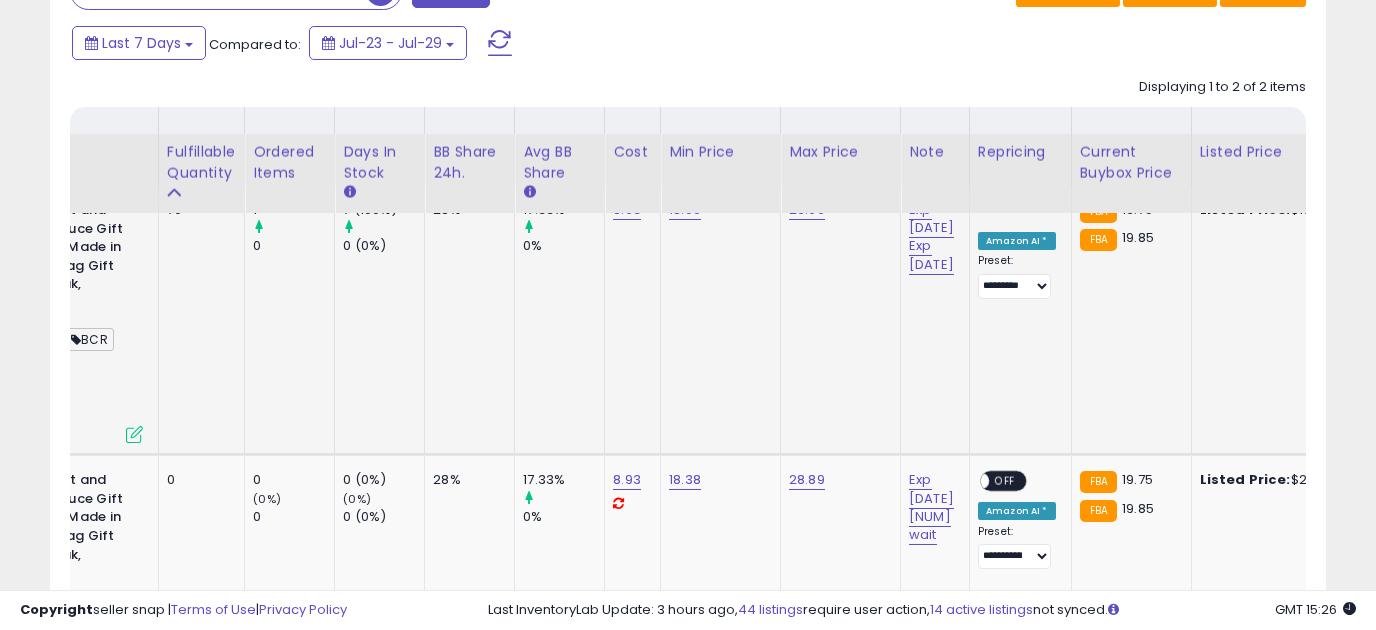 scroll, scrollTop: 490, scrollLeft: 0, axis: vertical 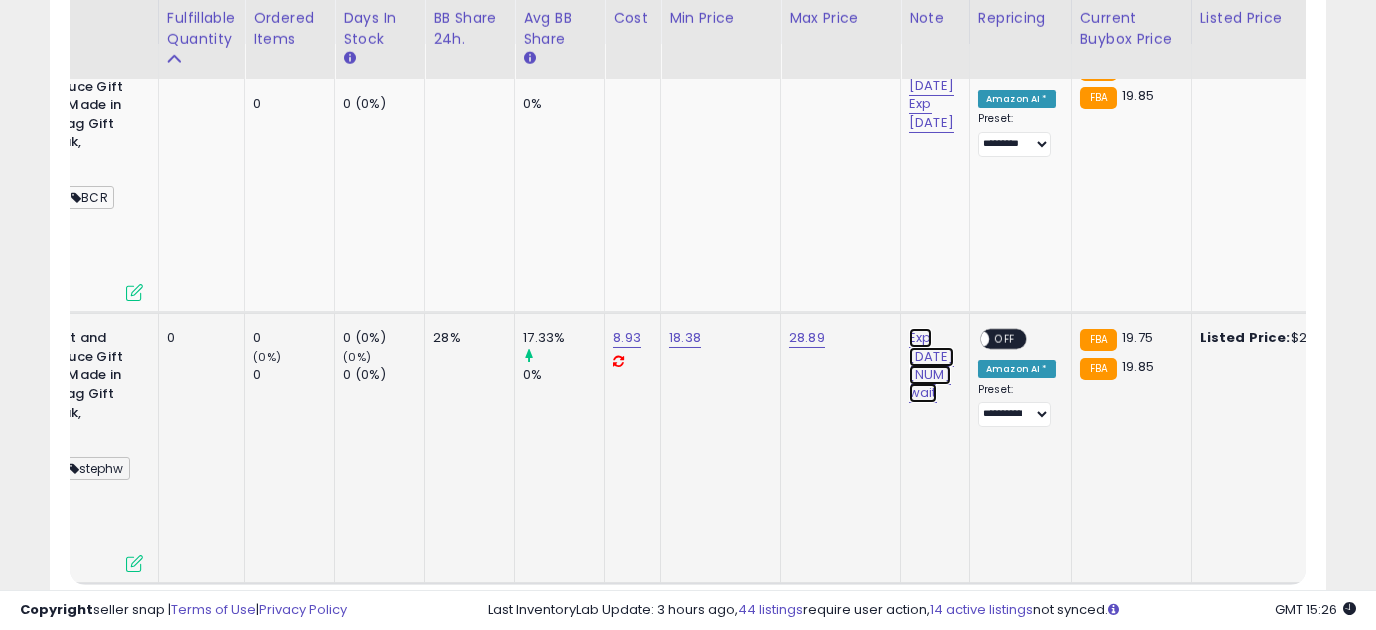 click on "Exp [DATE] [NUM] wait" at bounding box center (931, 95) 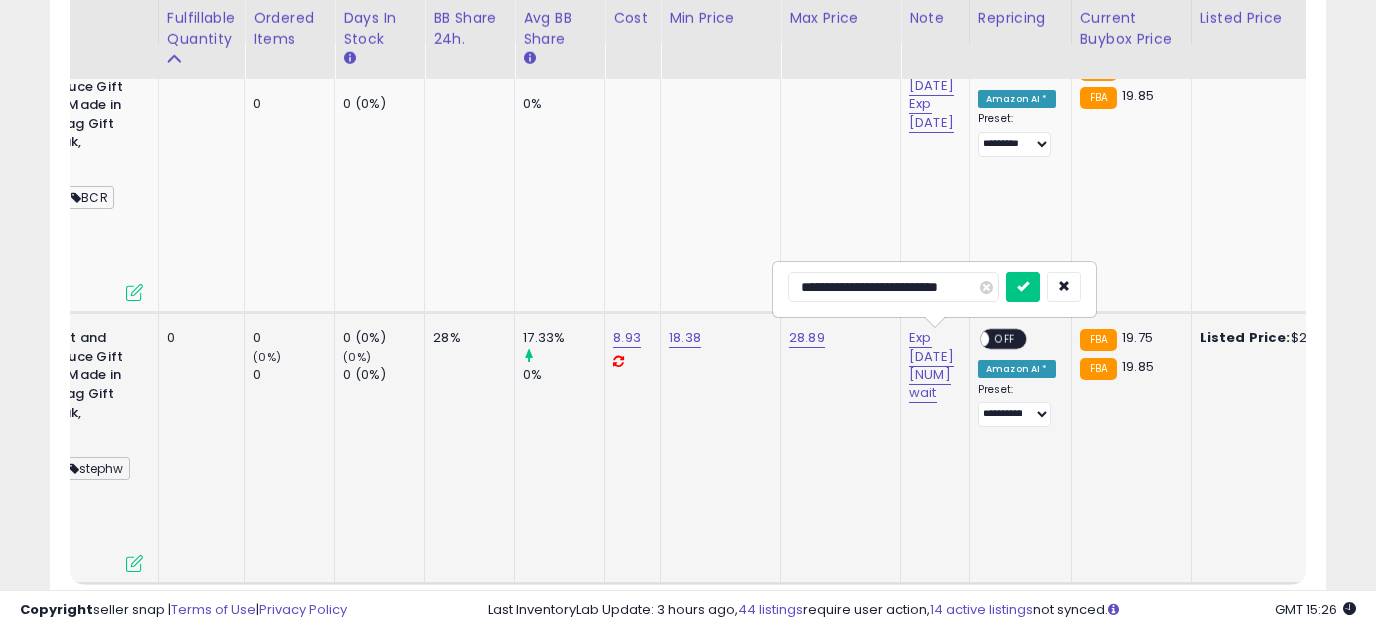 scroll, scrollTop: 0, scrollLeft: 8, axis: horizontal 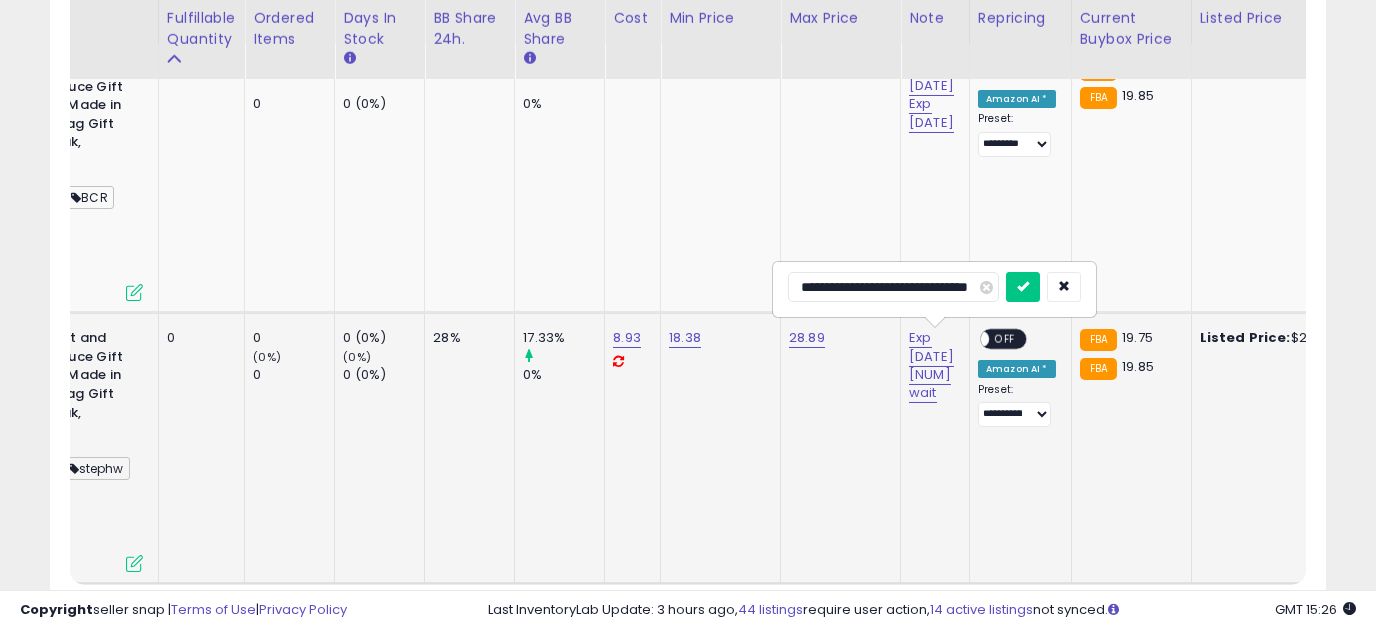 type on "**********" 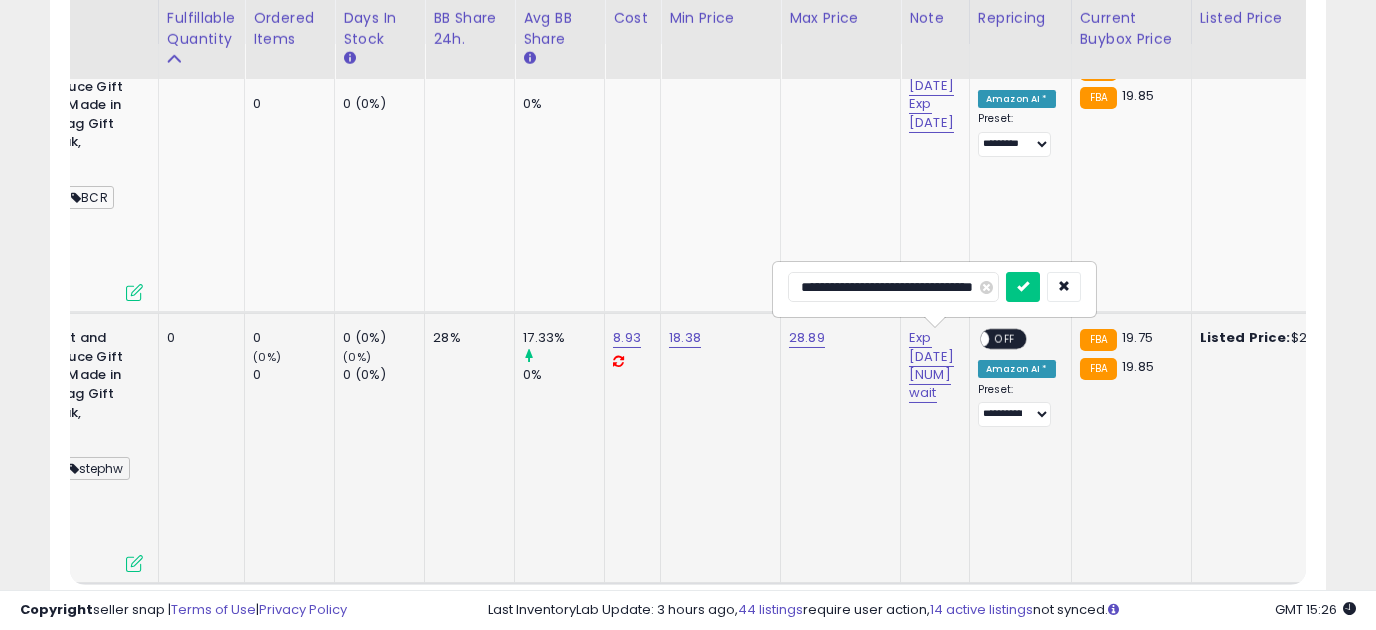 scroll, scrollTop: 0, scrollLeft: 56, axis: horizontal 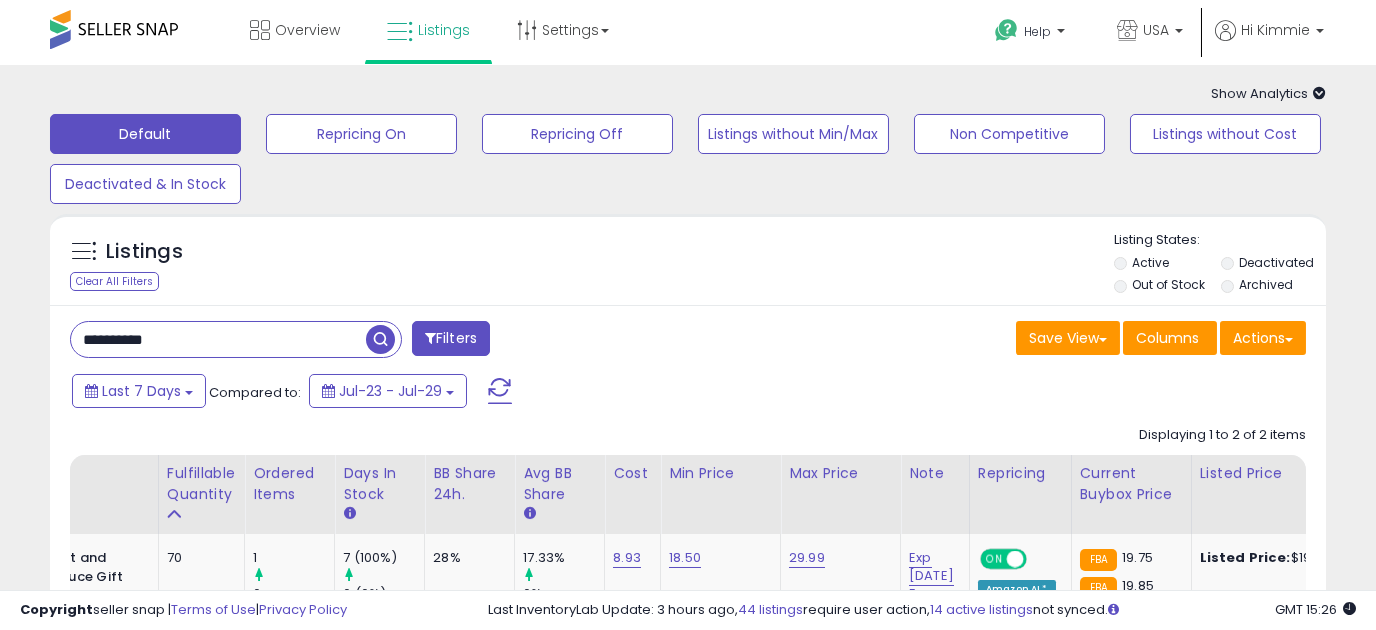 drag, startPoint x: 209, startPoint y: 338, endPoint x: -5, endPoint y: 333, distance: 214.05841 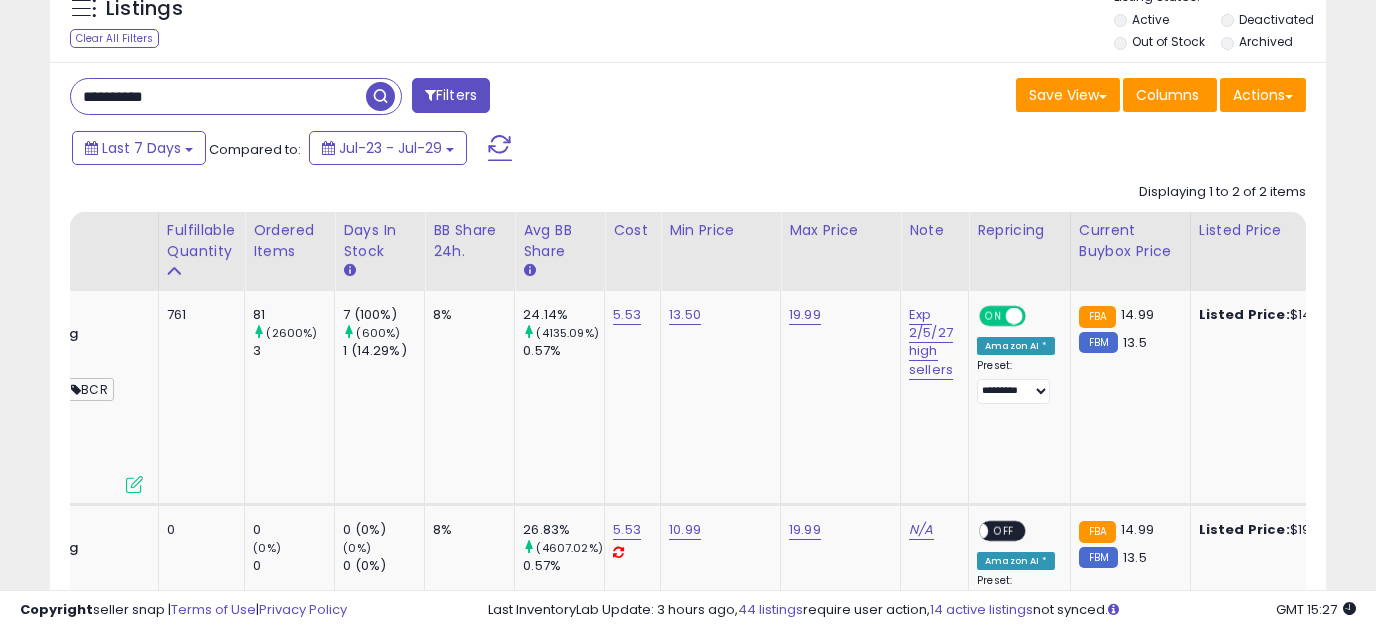 scroll, scrollTop: 250, scrollLeft: 0, axis: vertical 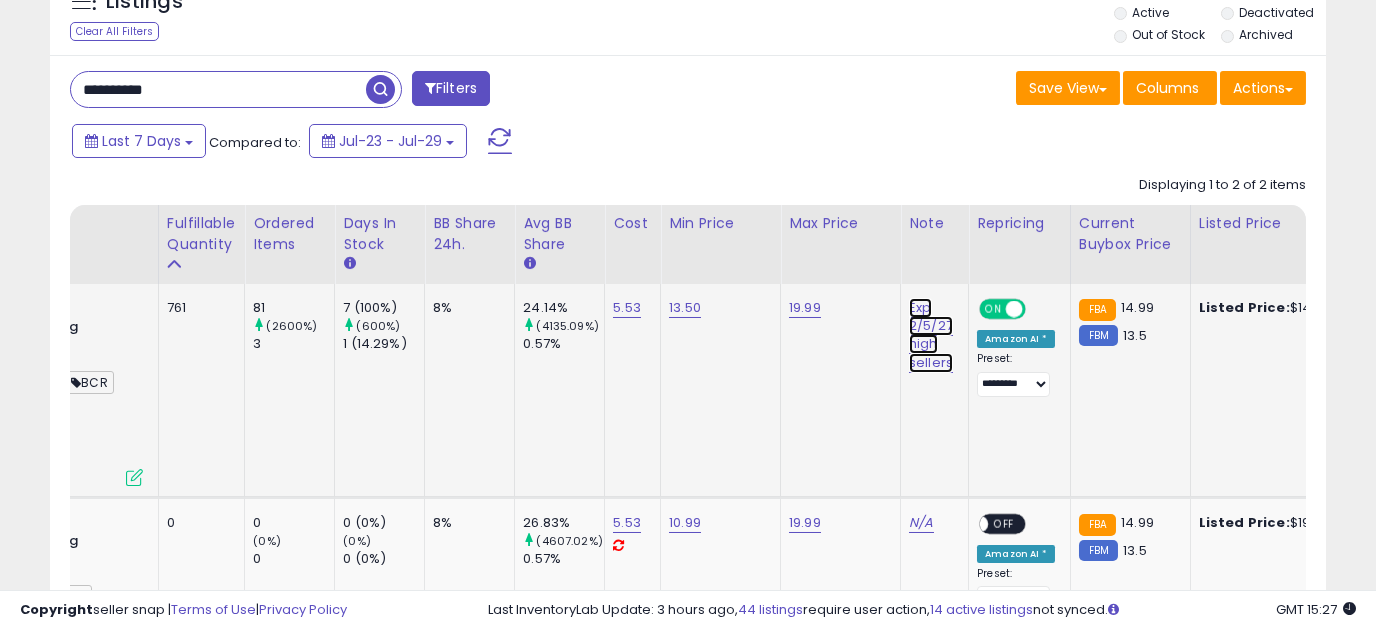 click on "Exp 2/5/27 high sellers" at bounding box center (931, 335) 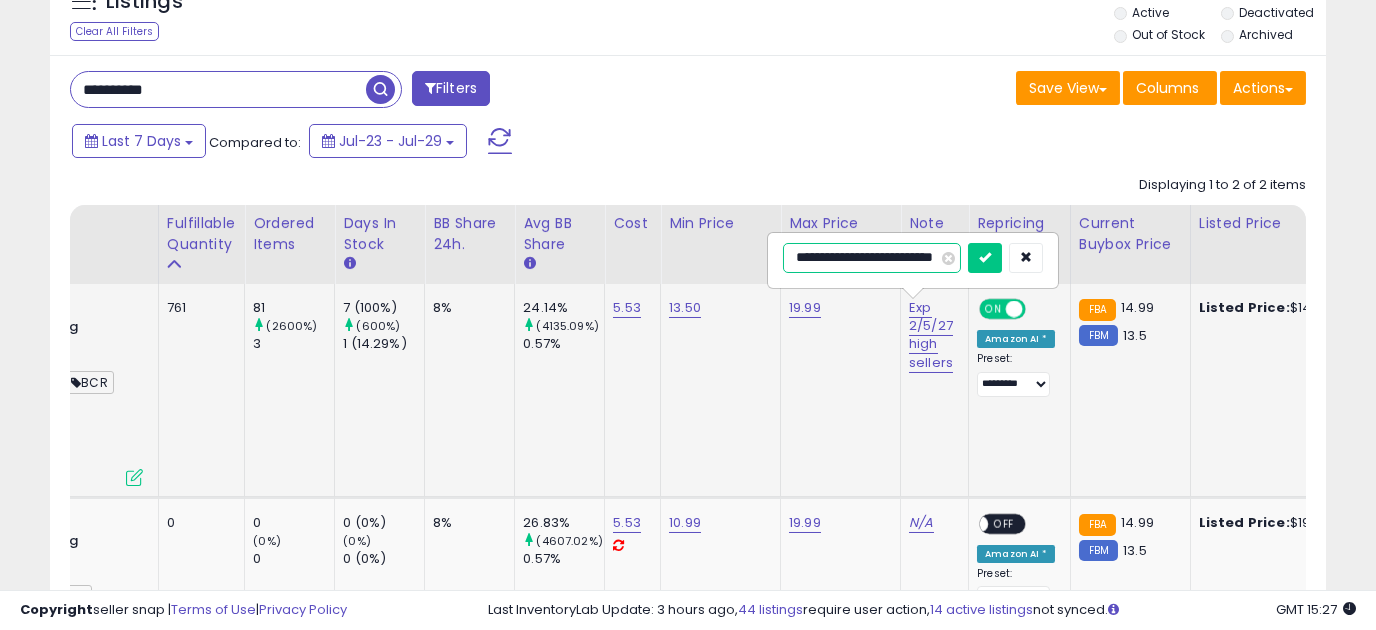 scroll, scrollTop: 0, scrollLeft: 7, axis: horizontal 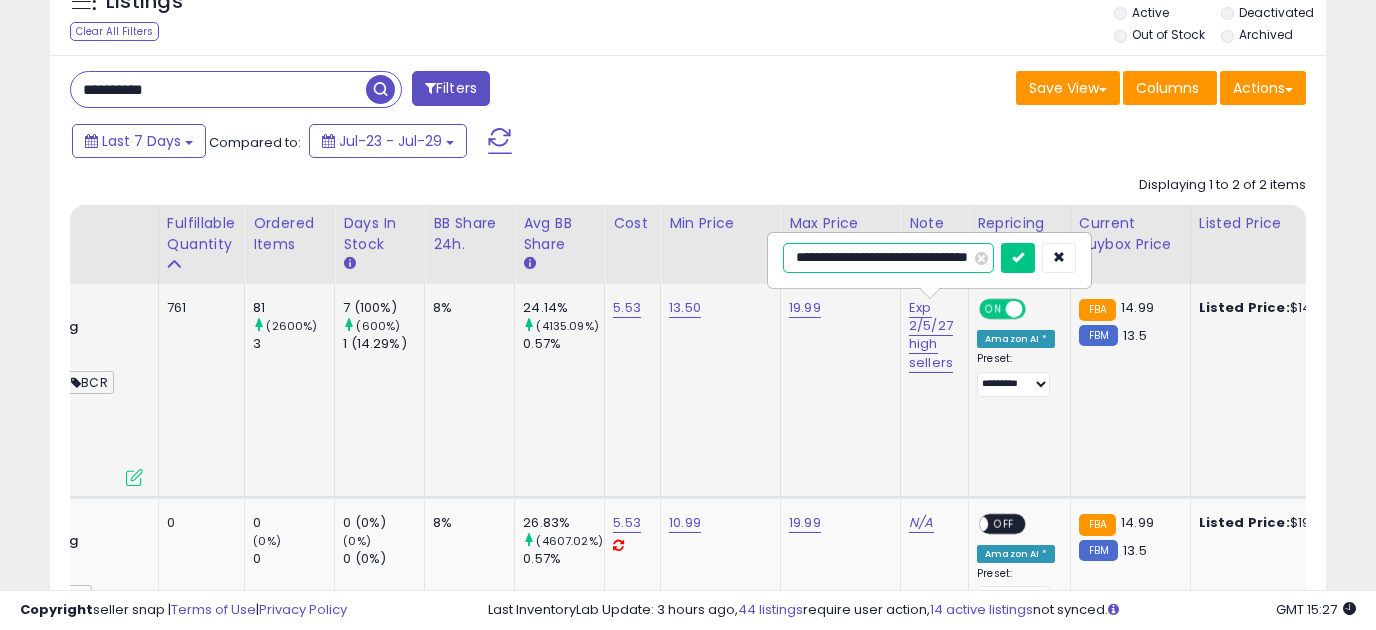 type on "**********" 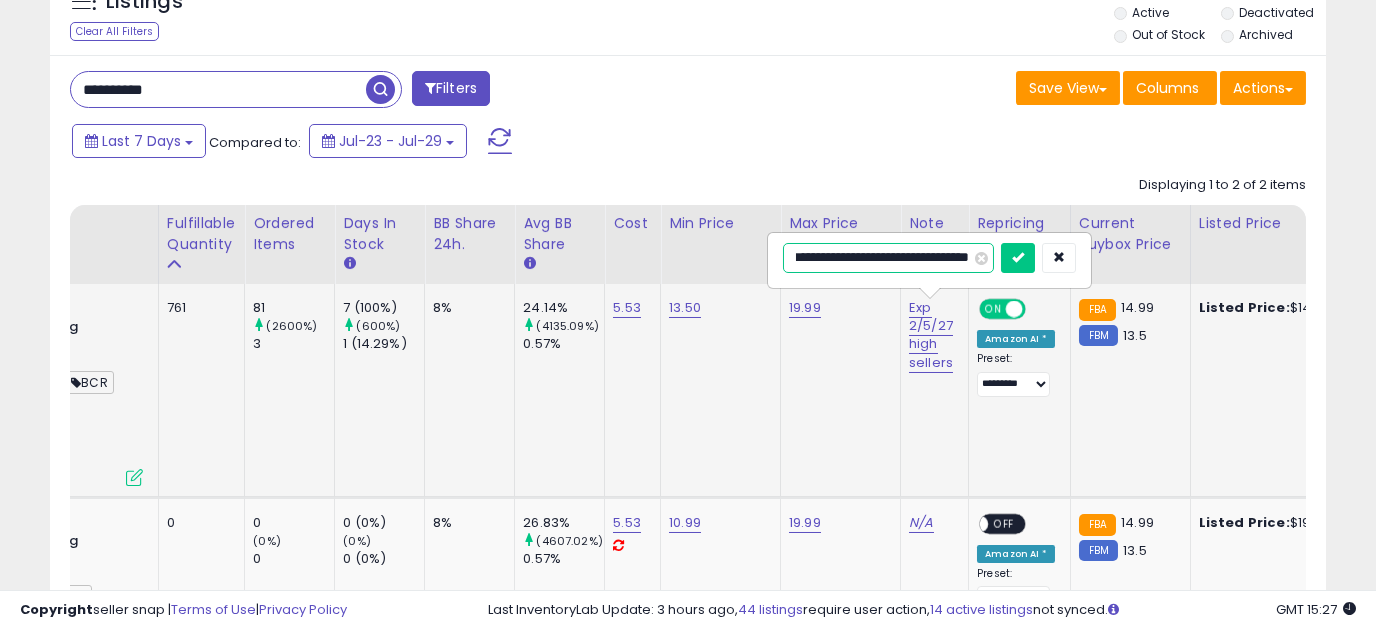 scroll, scrollTop: 0, scrollLeft: 55, axis: horizontal 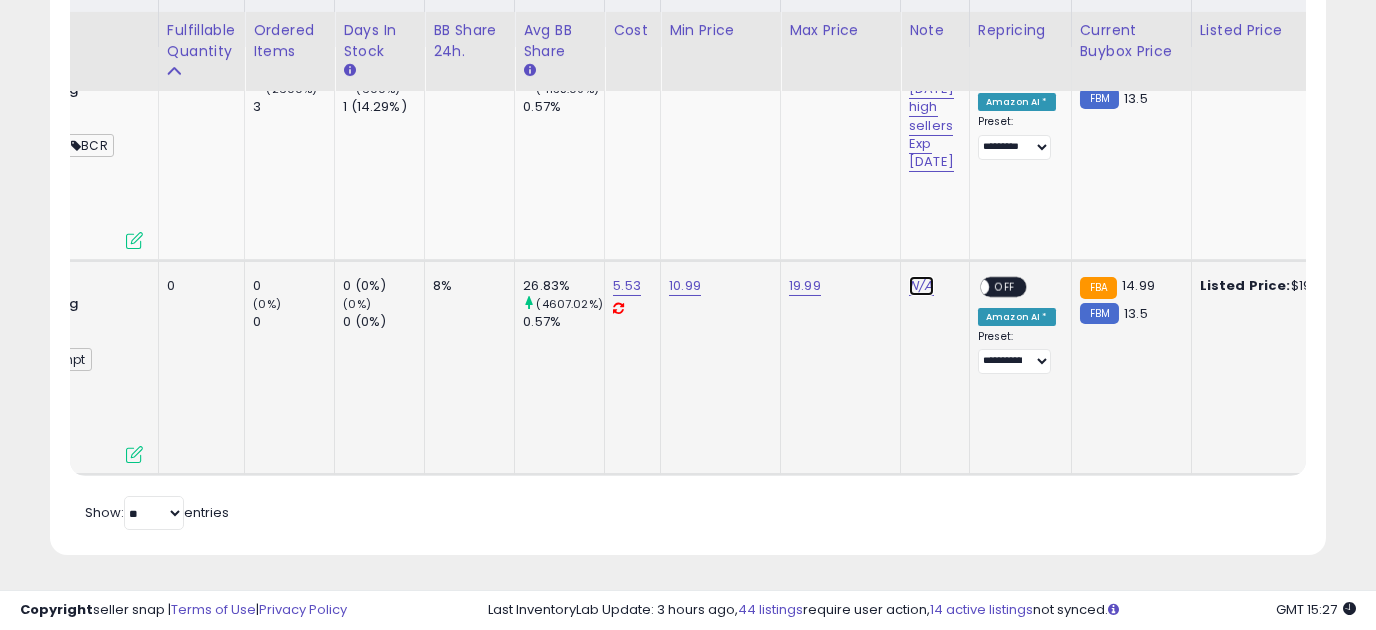click on "N/A" at bounding box center [921, 286] 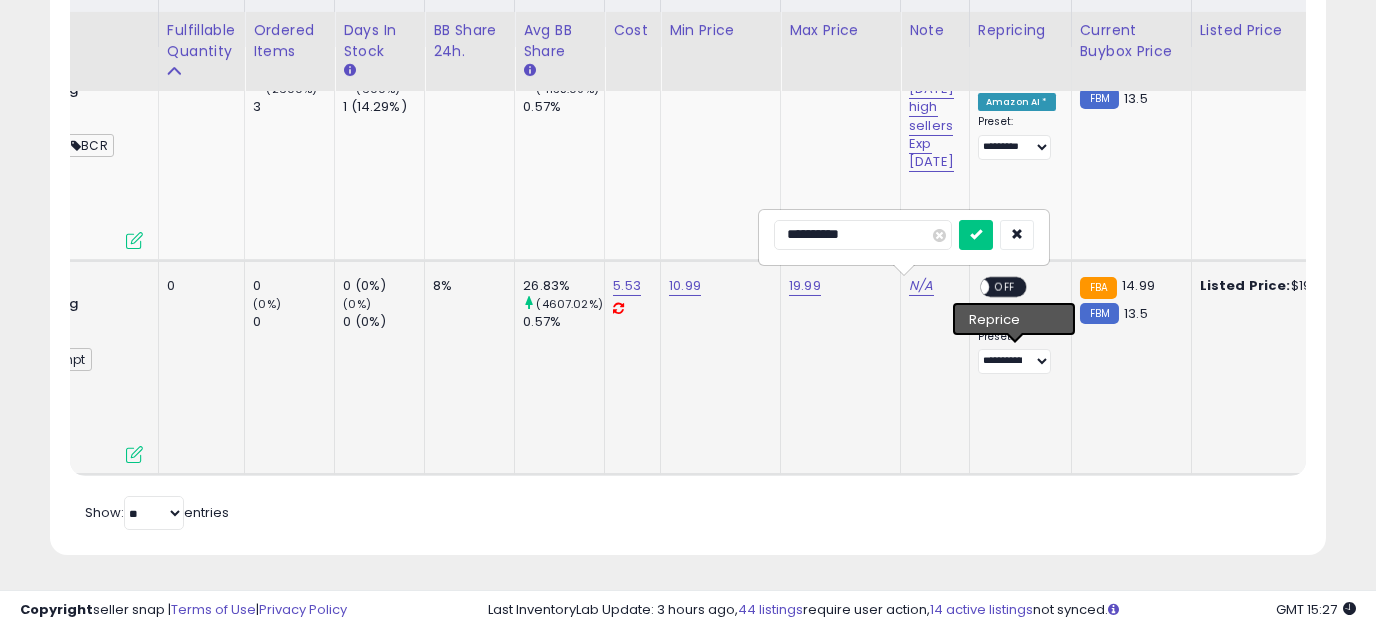 type on "**********" 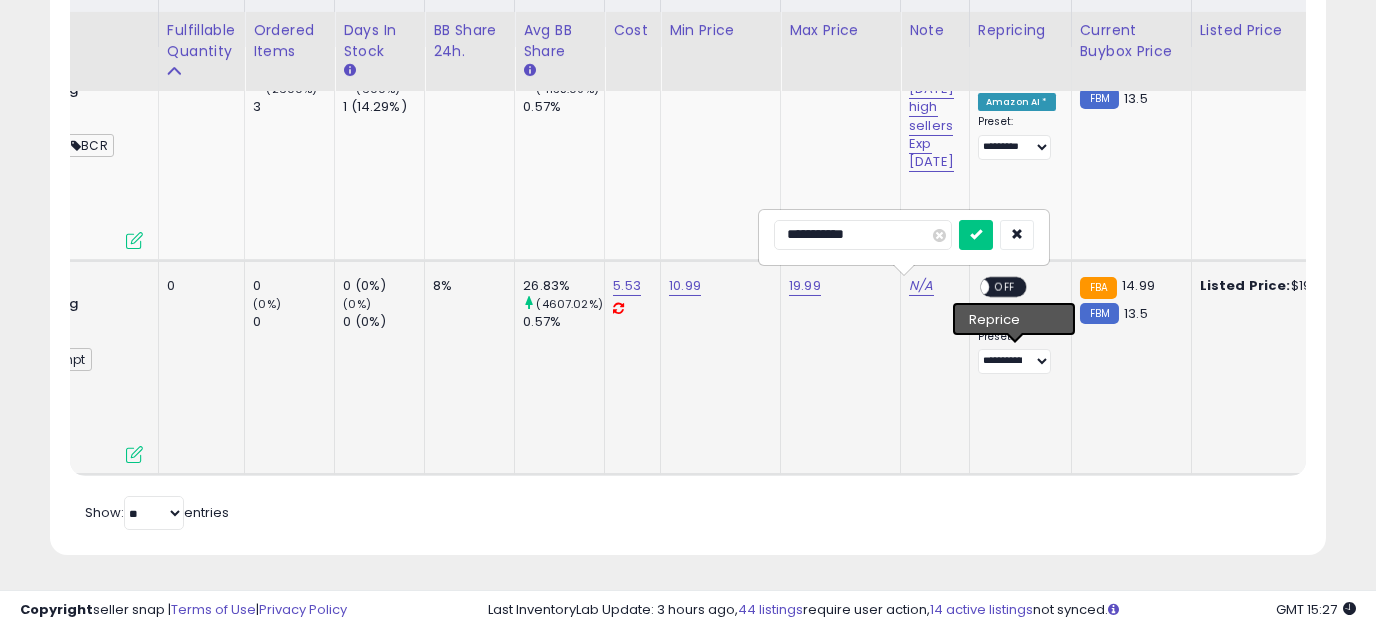 click at bounding box center (976, 235) 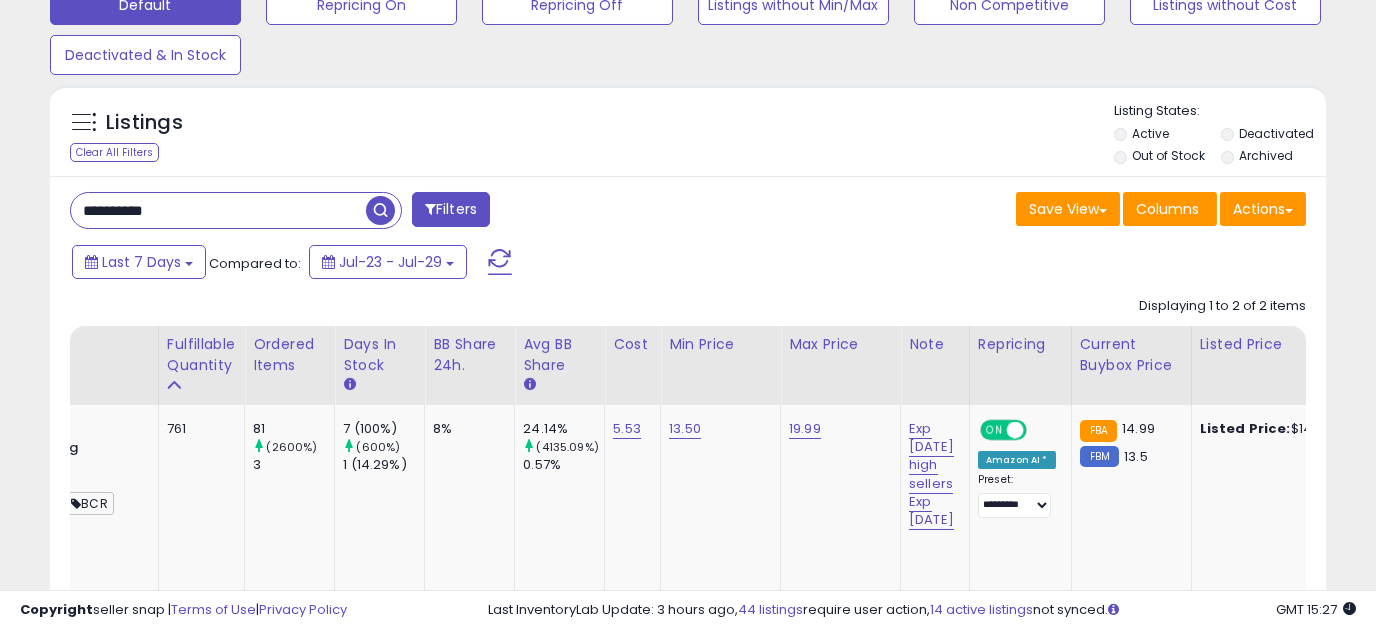 scroll, scrollTop: 125, scrollLeft: 0, axis: vertical 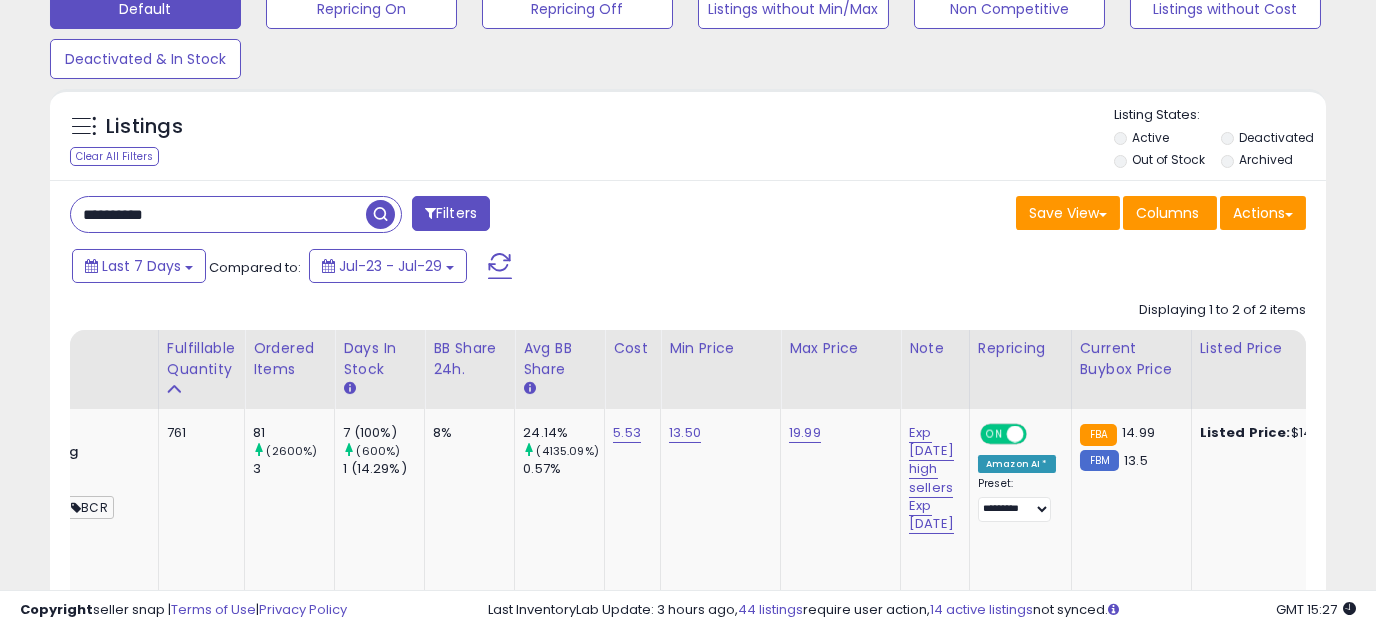drag, startPoint x: 213, startPoint y: 207, endPoint x: 11, endPoint y: 176, distance: 204.36487 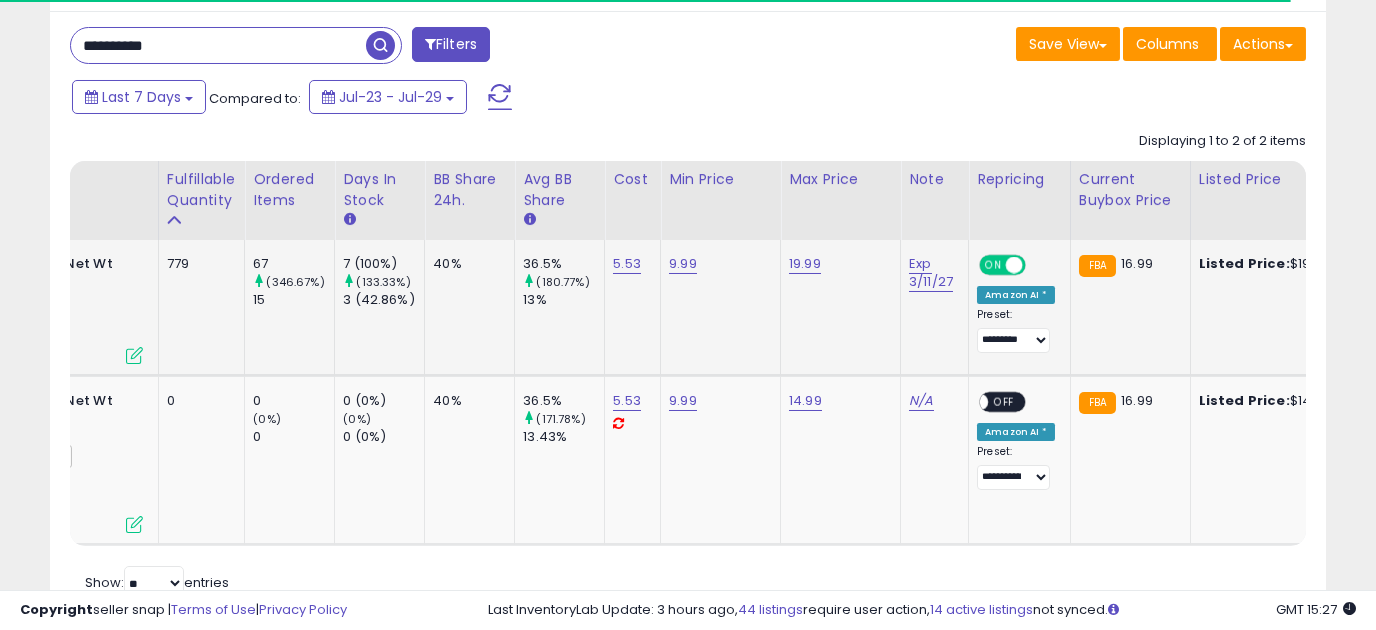 scroll, scrollTop: 375, scrollLeft: 0, axis: vertical 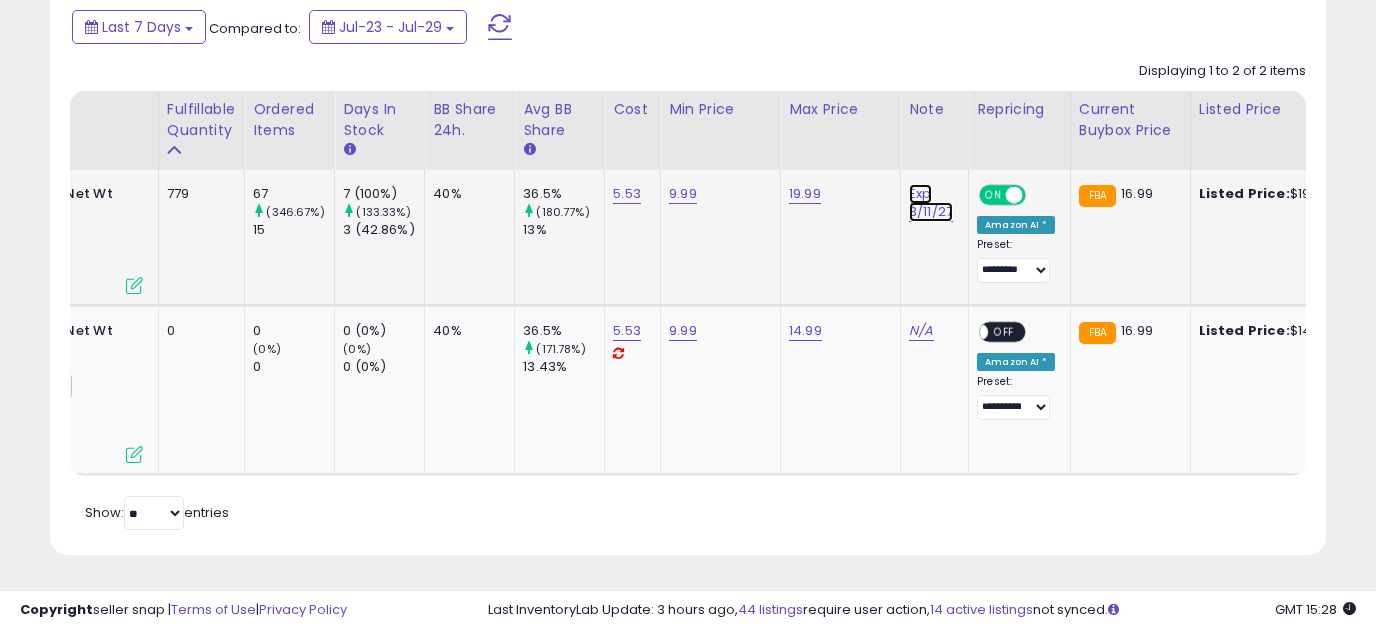 click on "Exp 3/11/27" at bounding box center [931, 203] 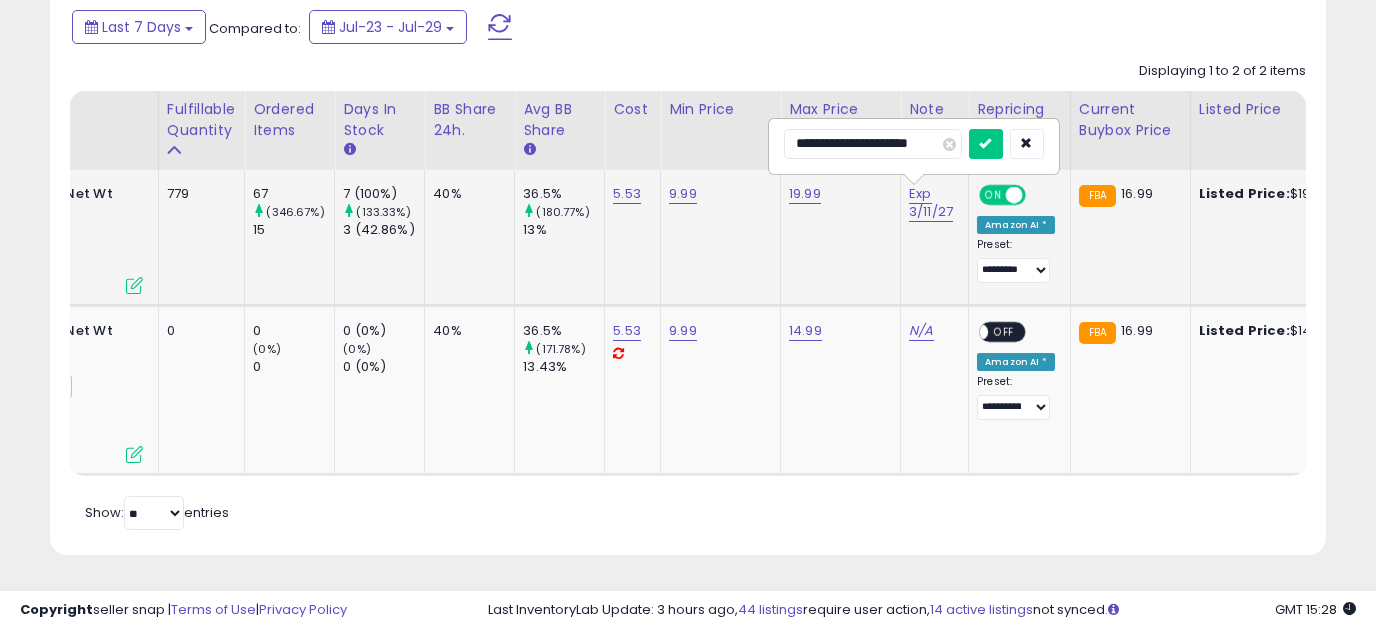 type on "**********" 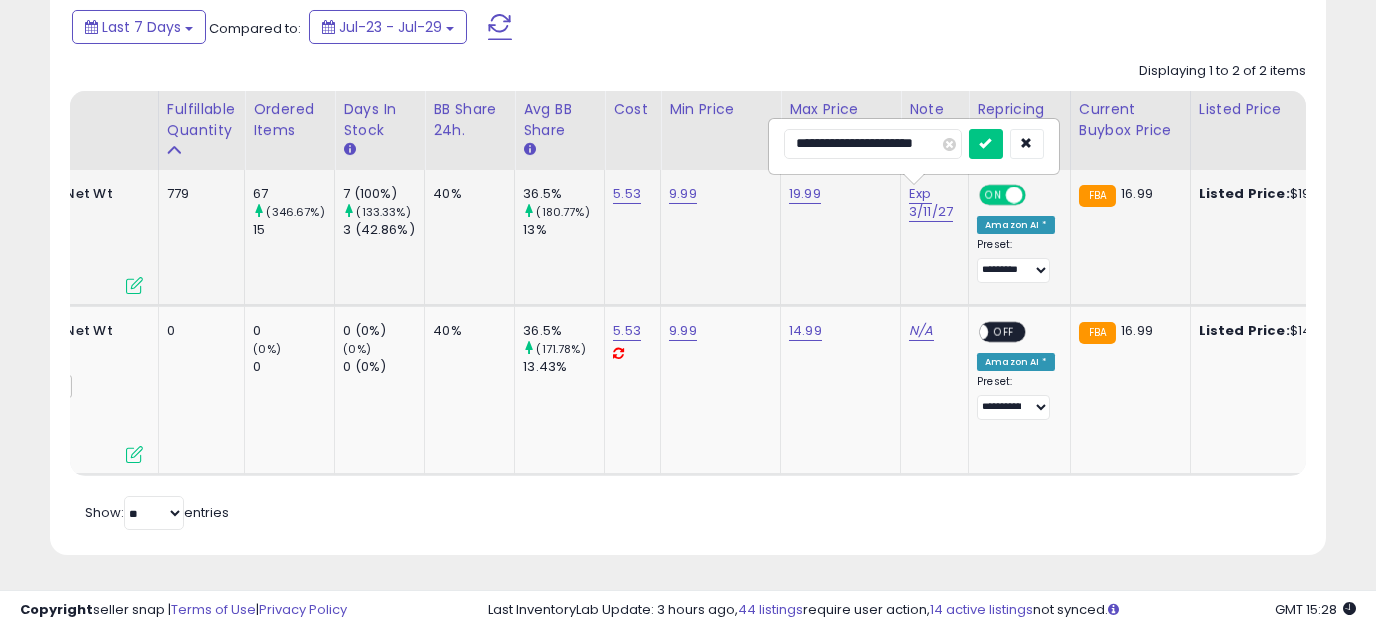 click at bounding box center (986, 144) 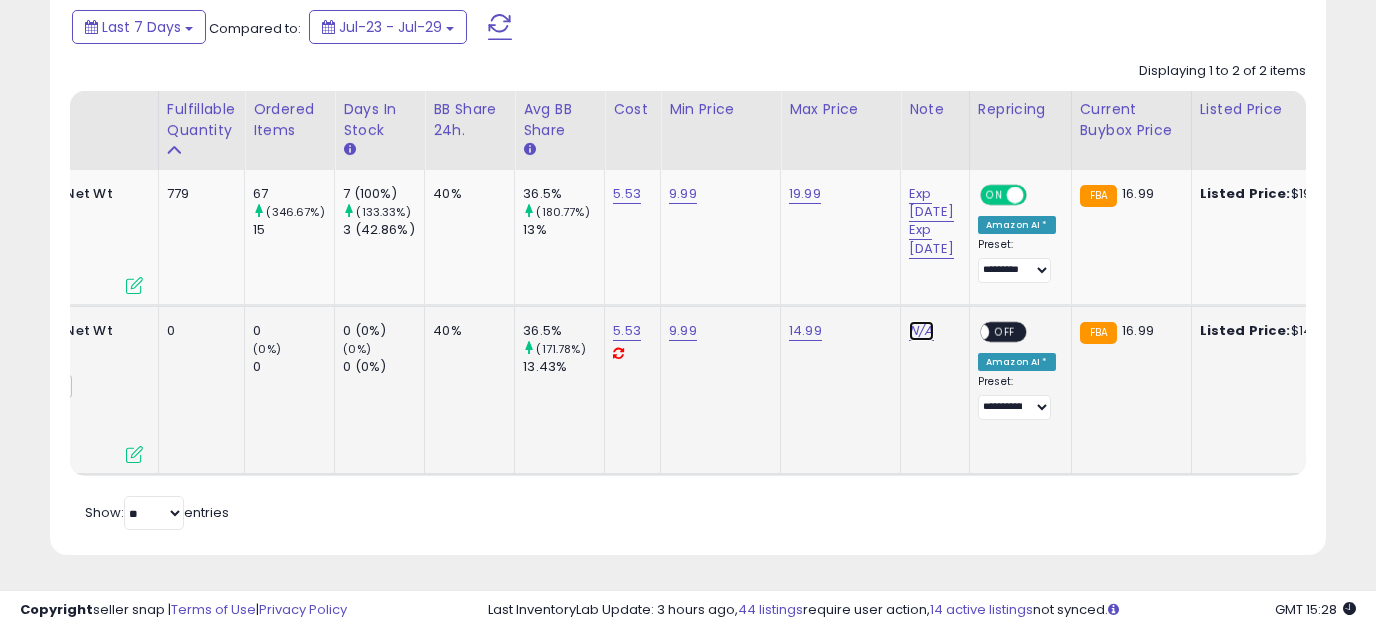 click on "N/A" at bounding box center [921, 331] 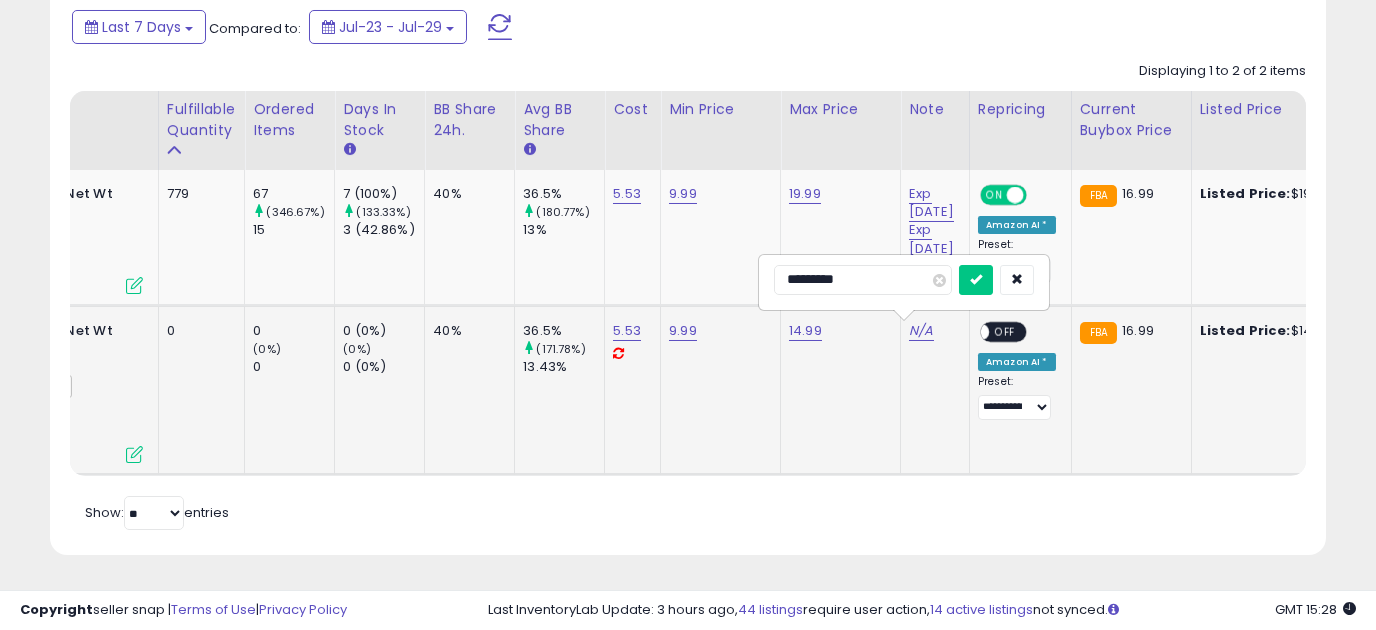 type on "**********" 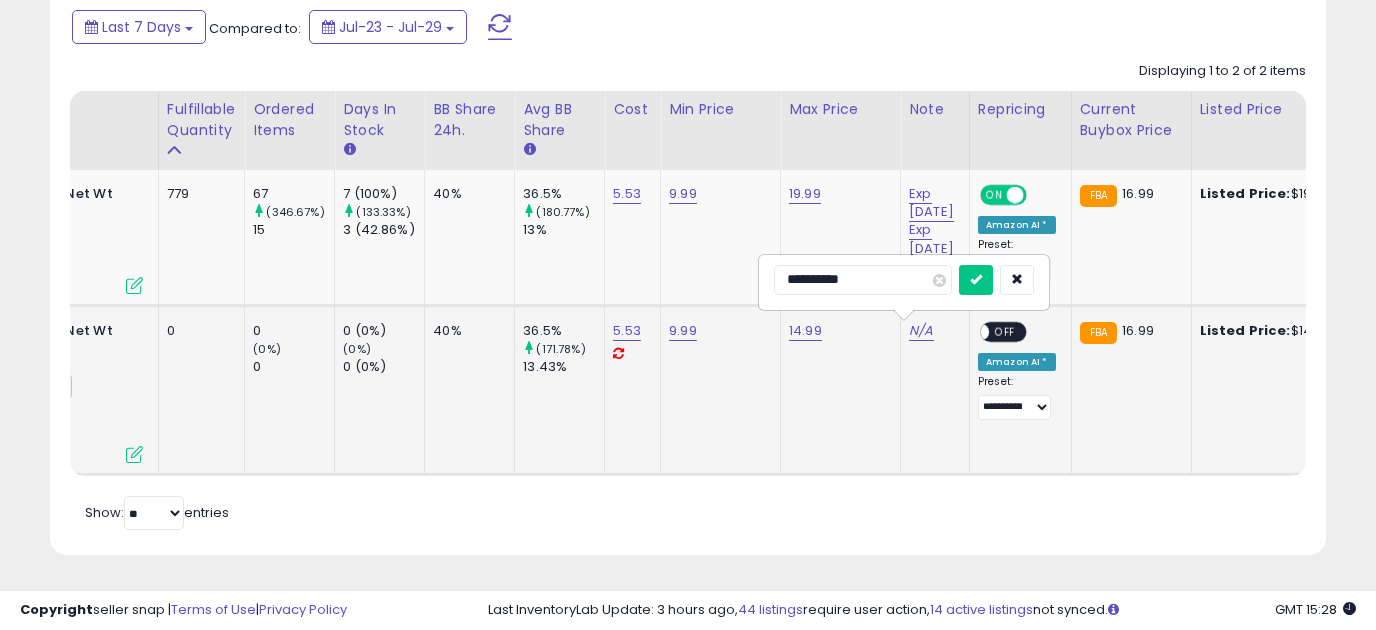click at bounding box center (976, 280) 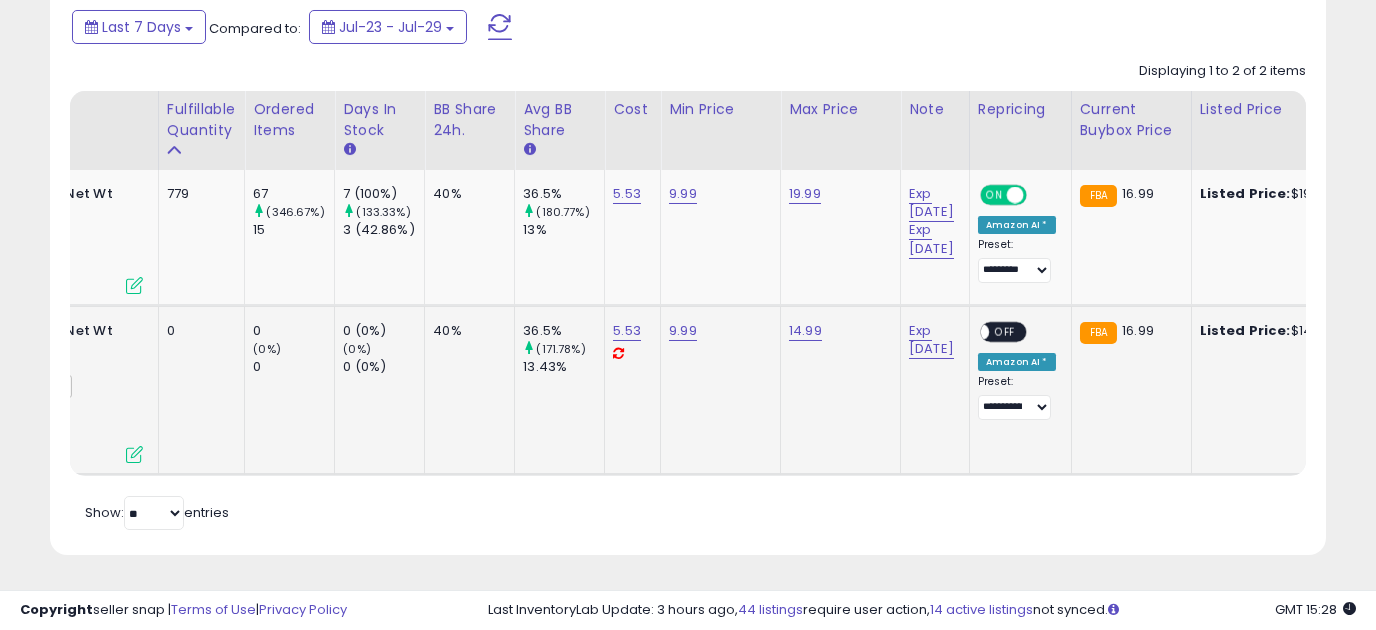 click on "Exp [DATE]" 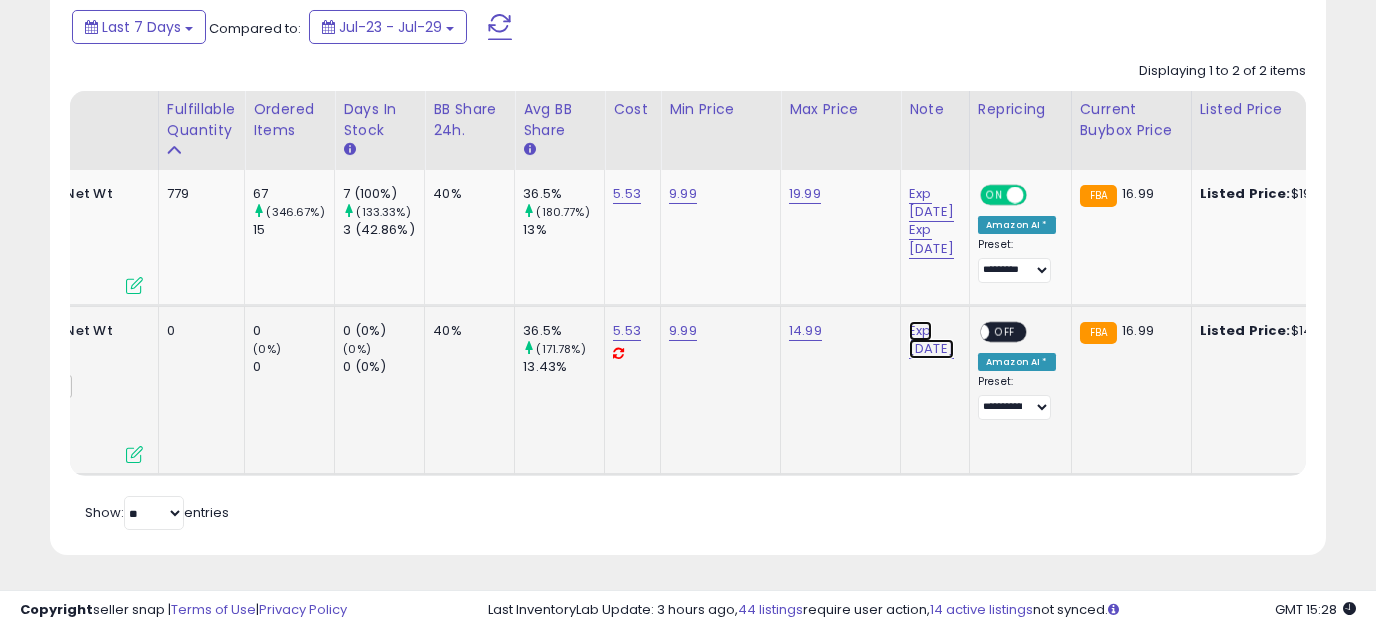click on "Exp [DATE]" at bounding box center (931, 221) 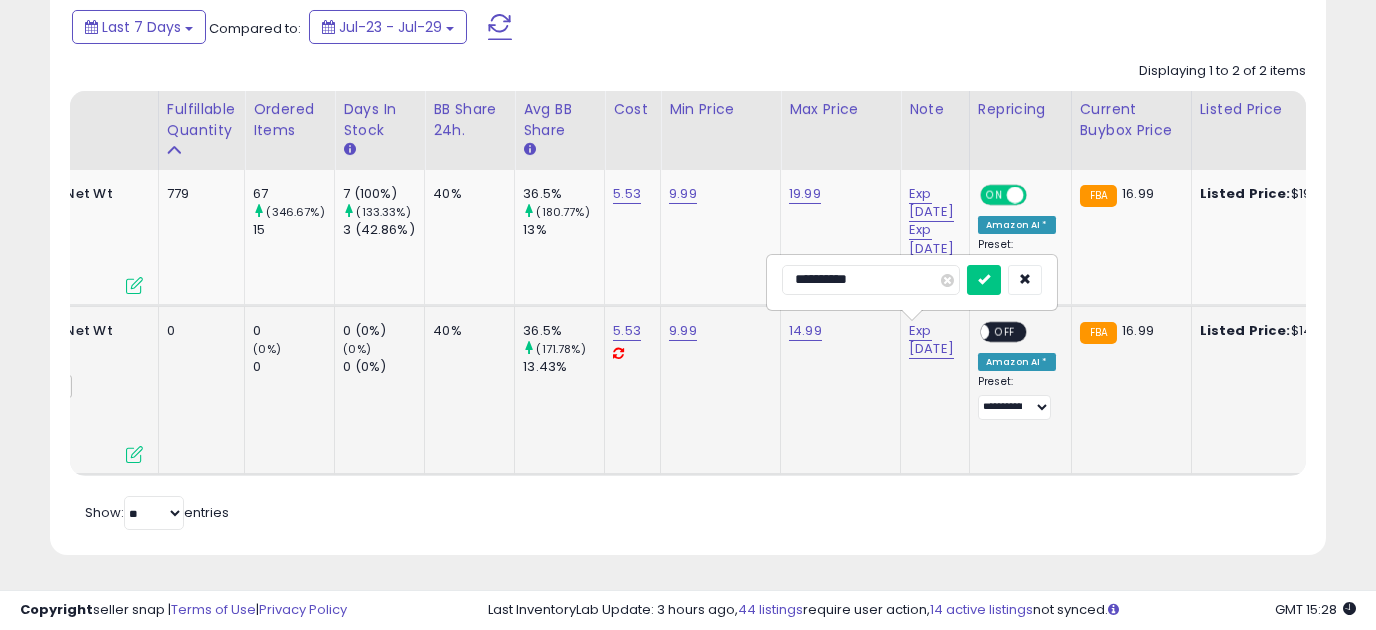 click on "**********" at bounding box center (871, 280) 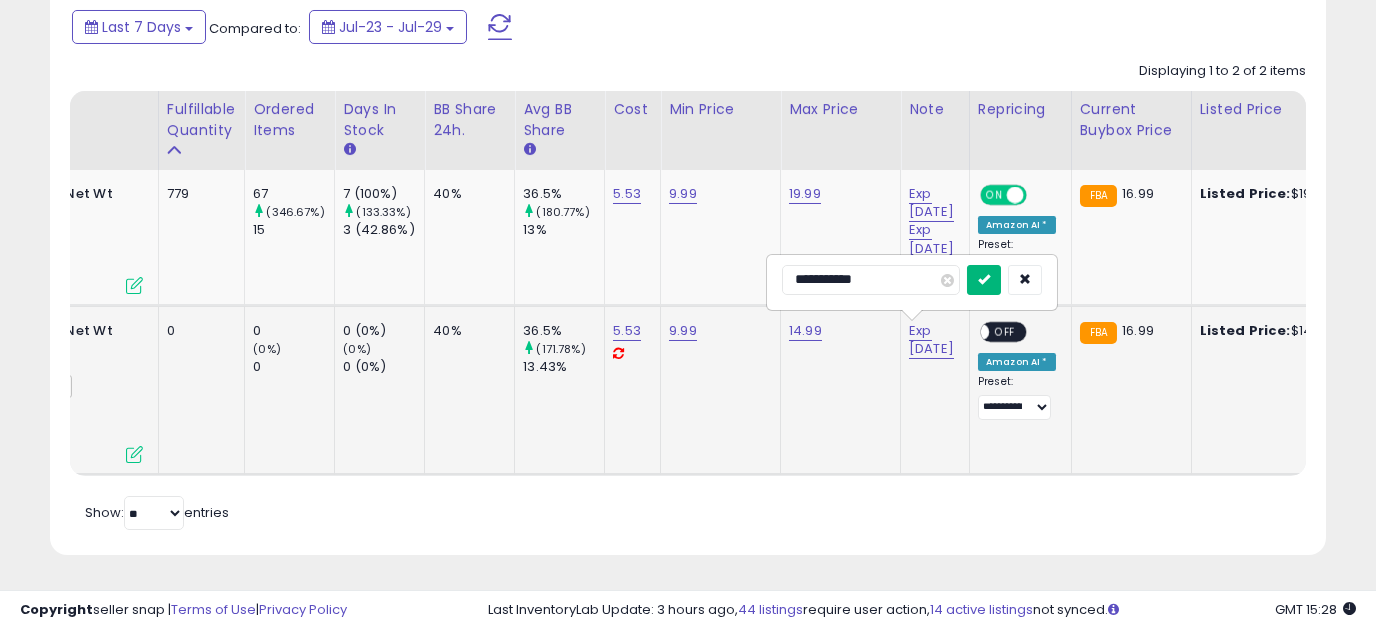type on "**********" 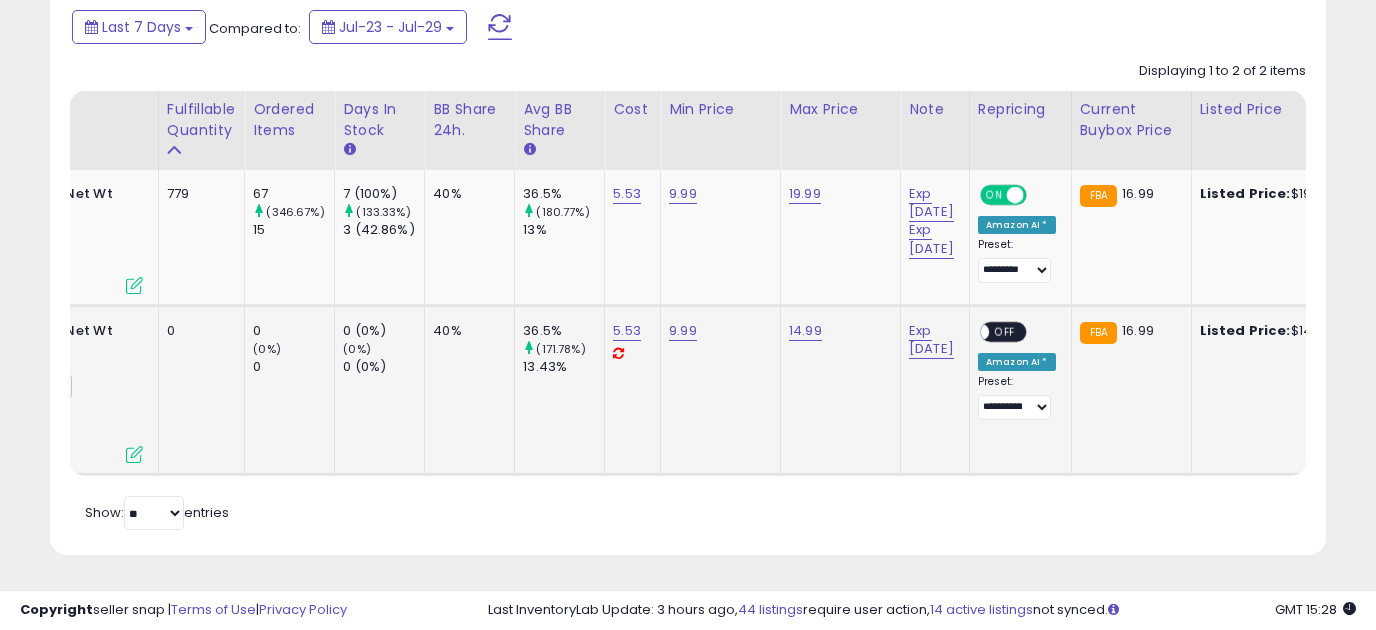 scroll, scrollTop: 0, scrollLeft: 199, axis: horizontal 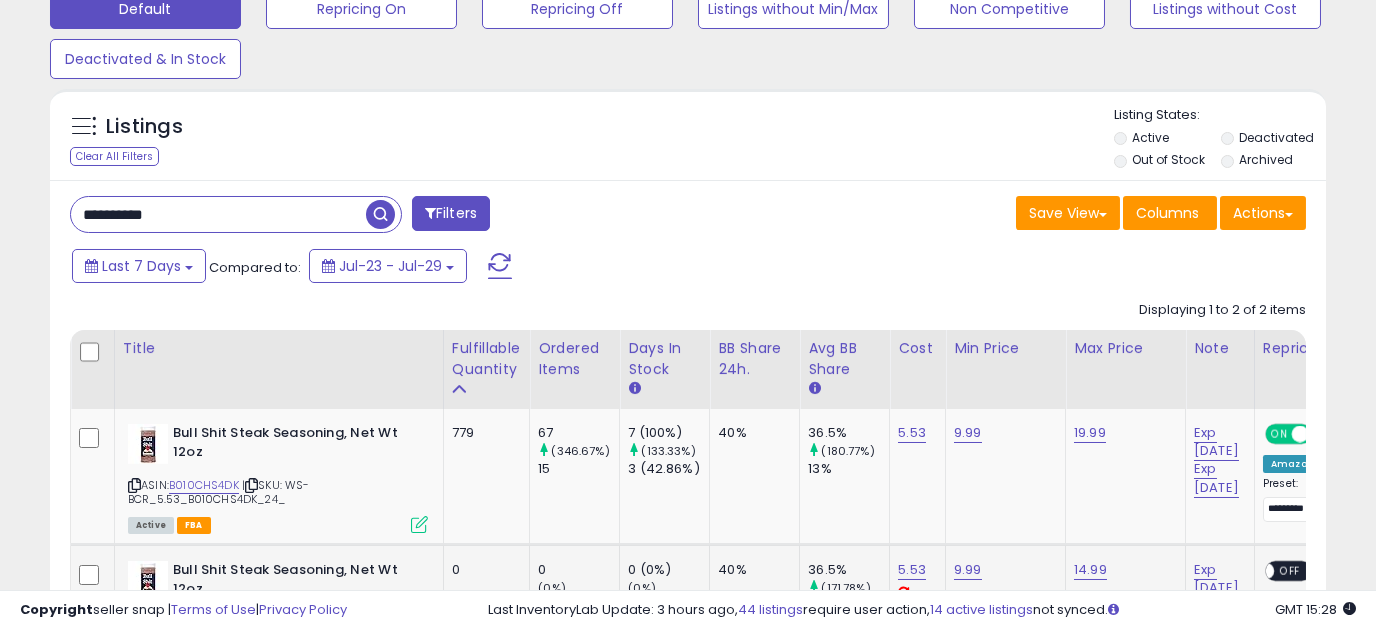 drag, startPoint x: 215, startPoint y: 216, endPoint x: -88, endPoint y: 213, distance: 303.01486 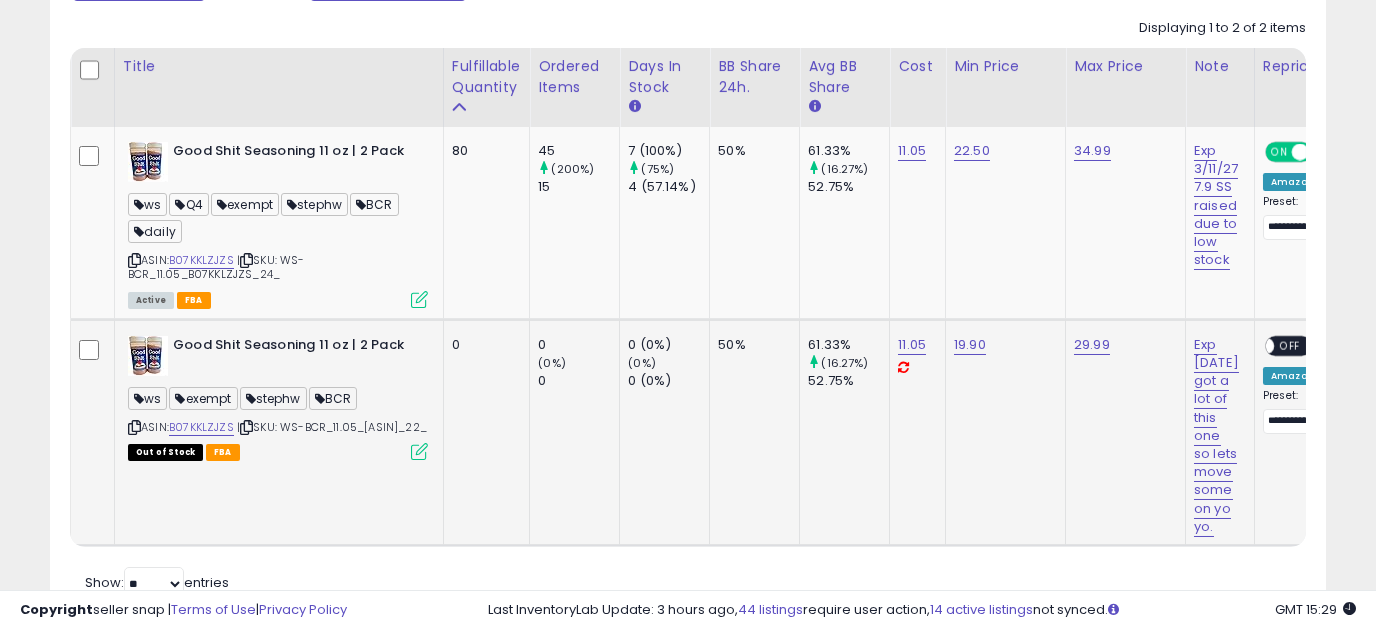 scroll, scrollTop: 369, scrollLeft: 0, axis: vertical 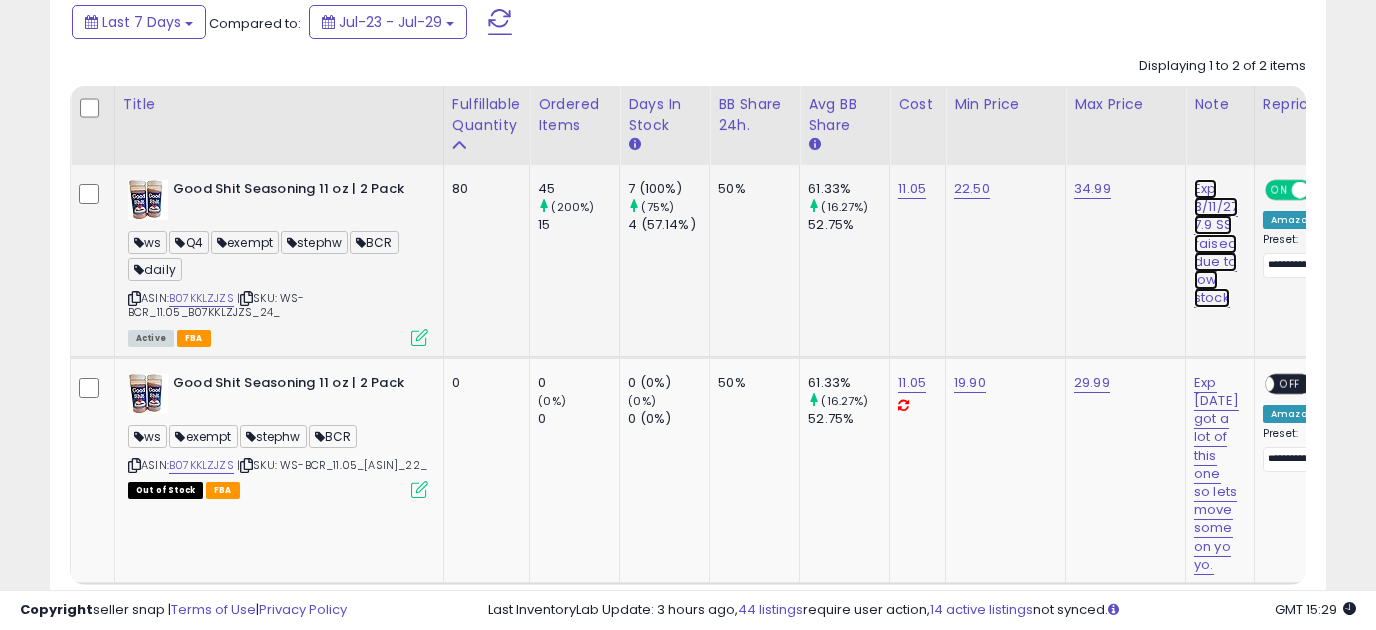 click on "Exp 3/11/27 7.9 SS raised due to low stock" at bounding box center [1216, 243] 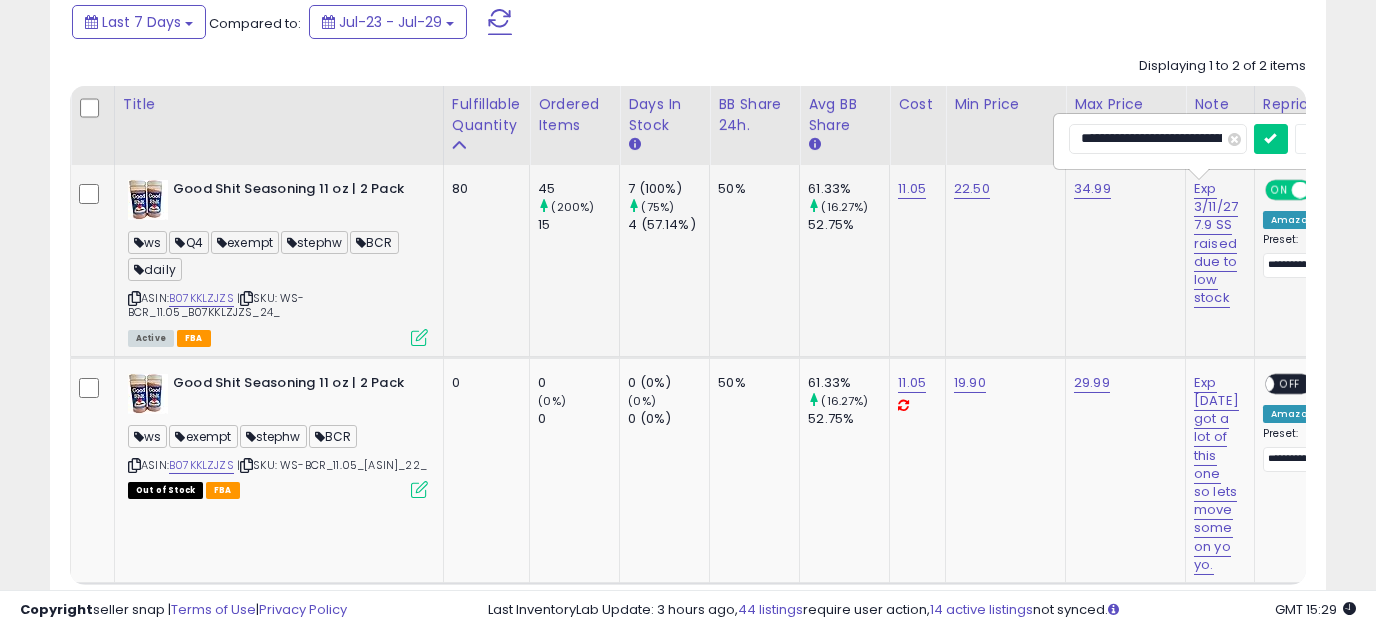 scroll, scrollTop: 0, scrollLeft: 107, axis: horizontal 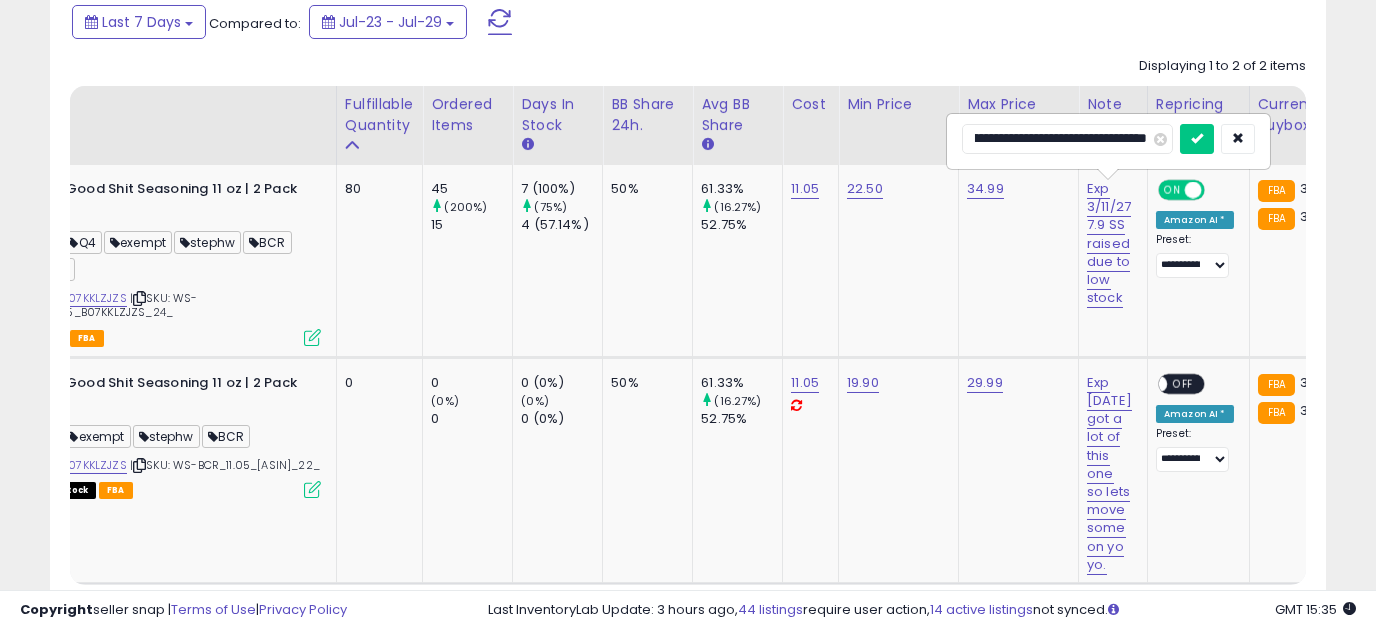 type on "**********" 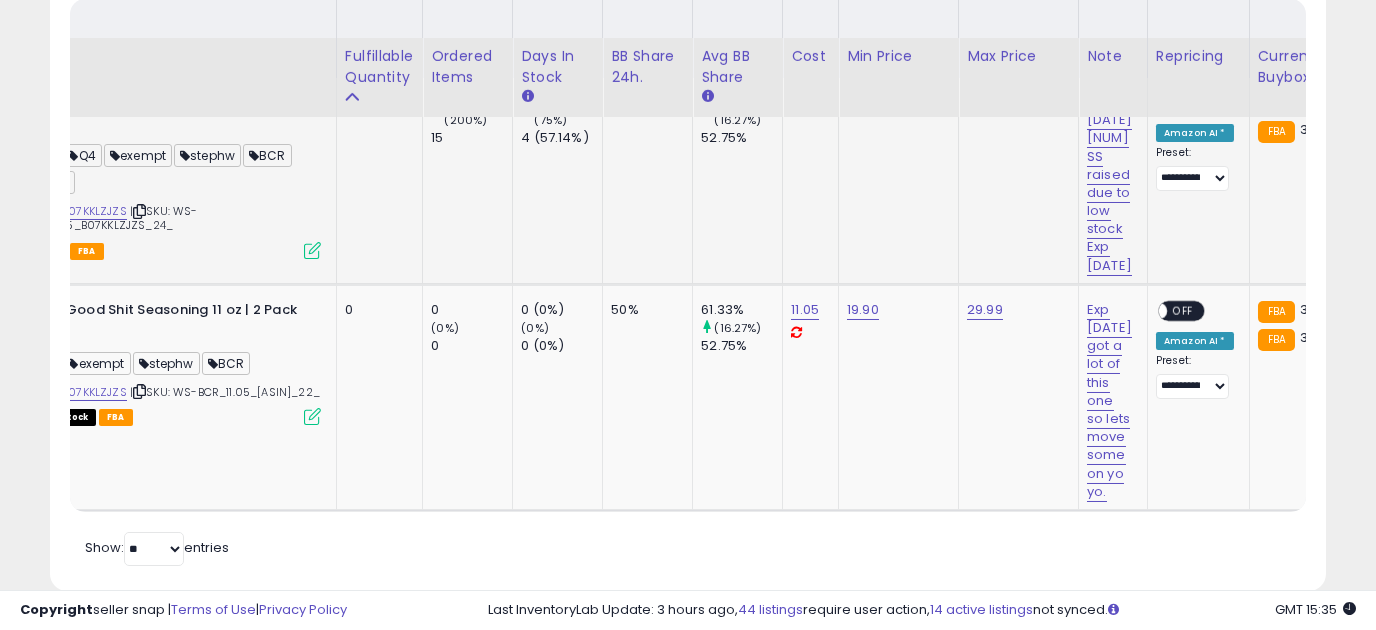 scroll, scrollTop: 494, scrollLeft: 0, axis: vertical 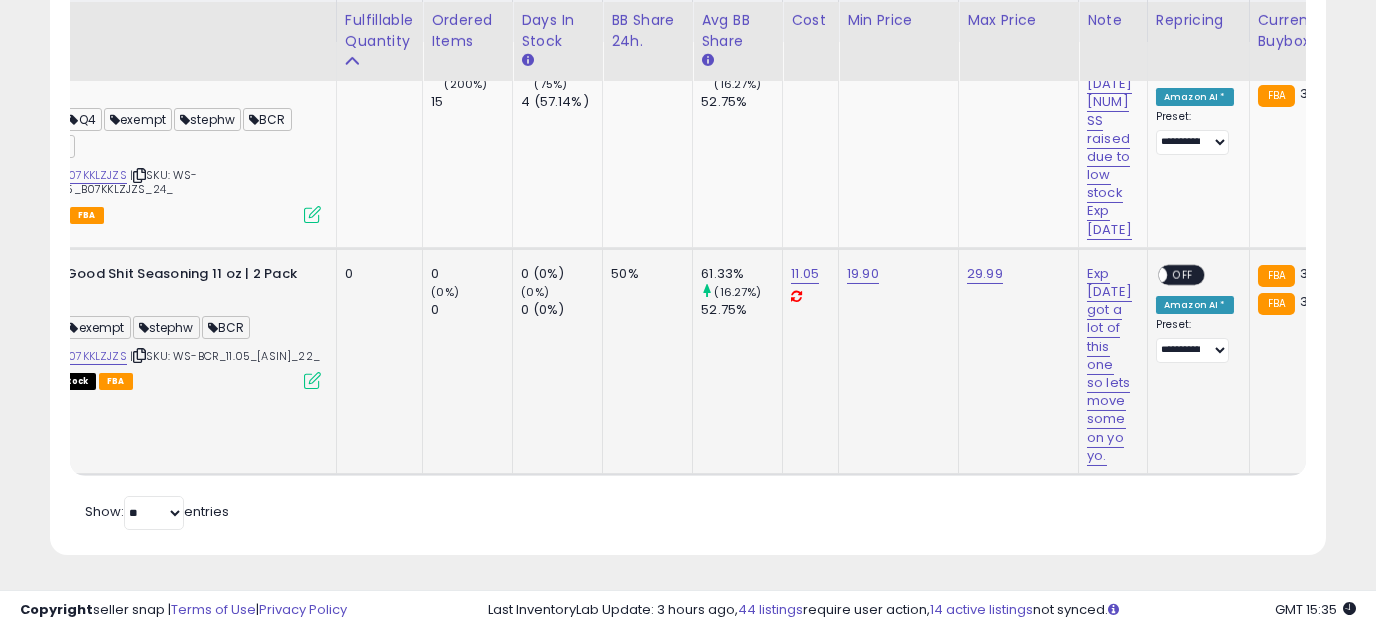 click on "Exp [DATE] got a lot of this one so lets move some on yo yo." at bounding box center [1109, 365] 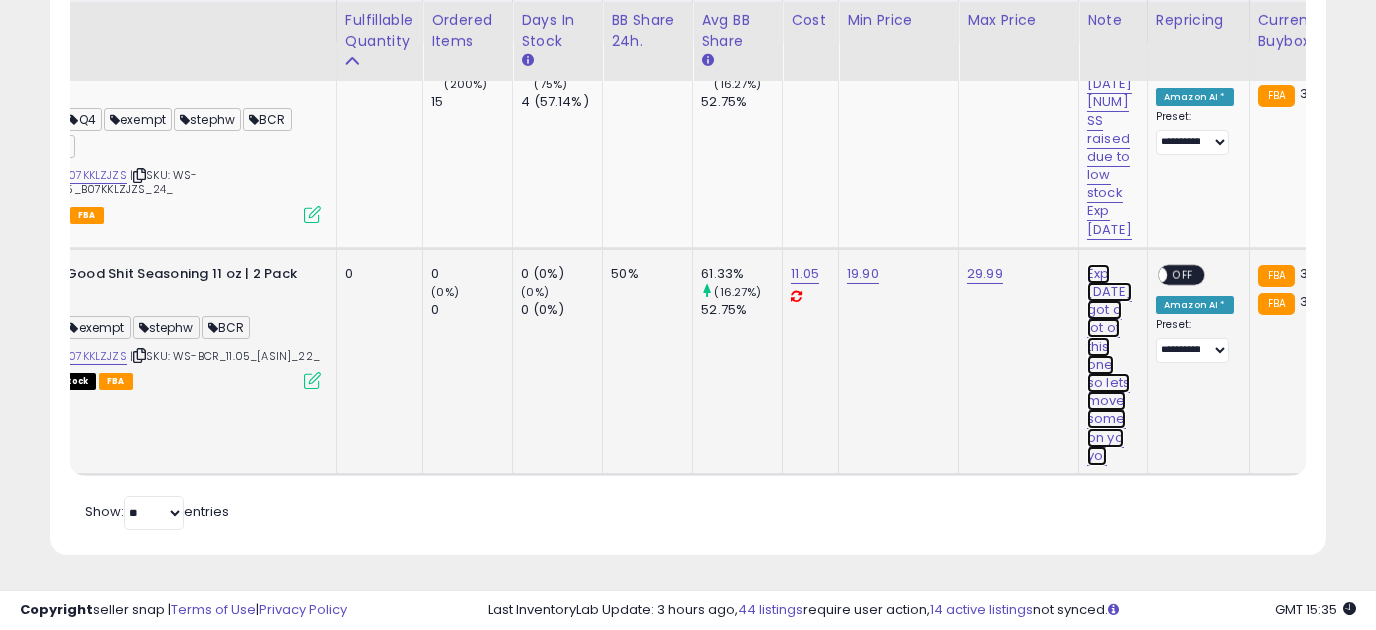 click on "Exp [DATE] got a lot of this one so lets move some on yo yo." at bounding box center [1109, 148] 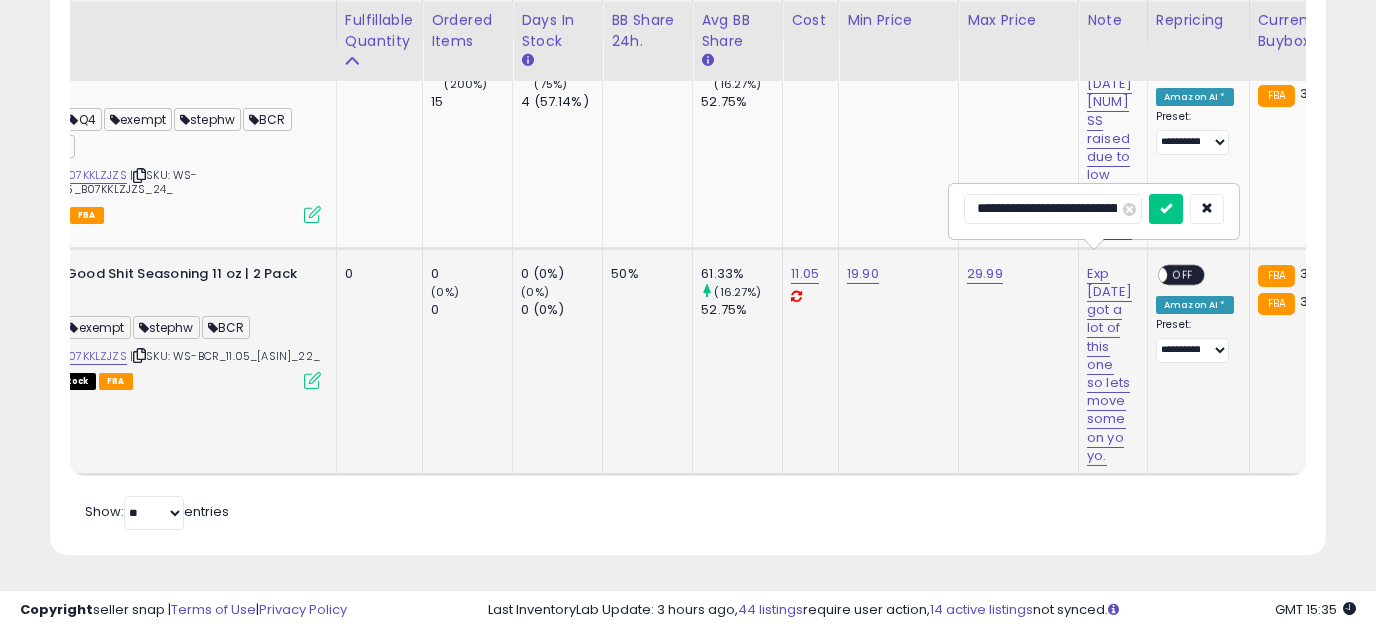 scroll, scrollTop: 0, scrollLeft: 109, axis: horizontal 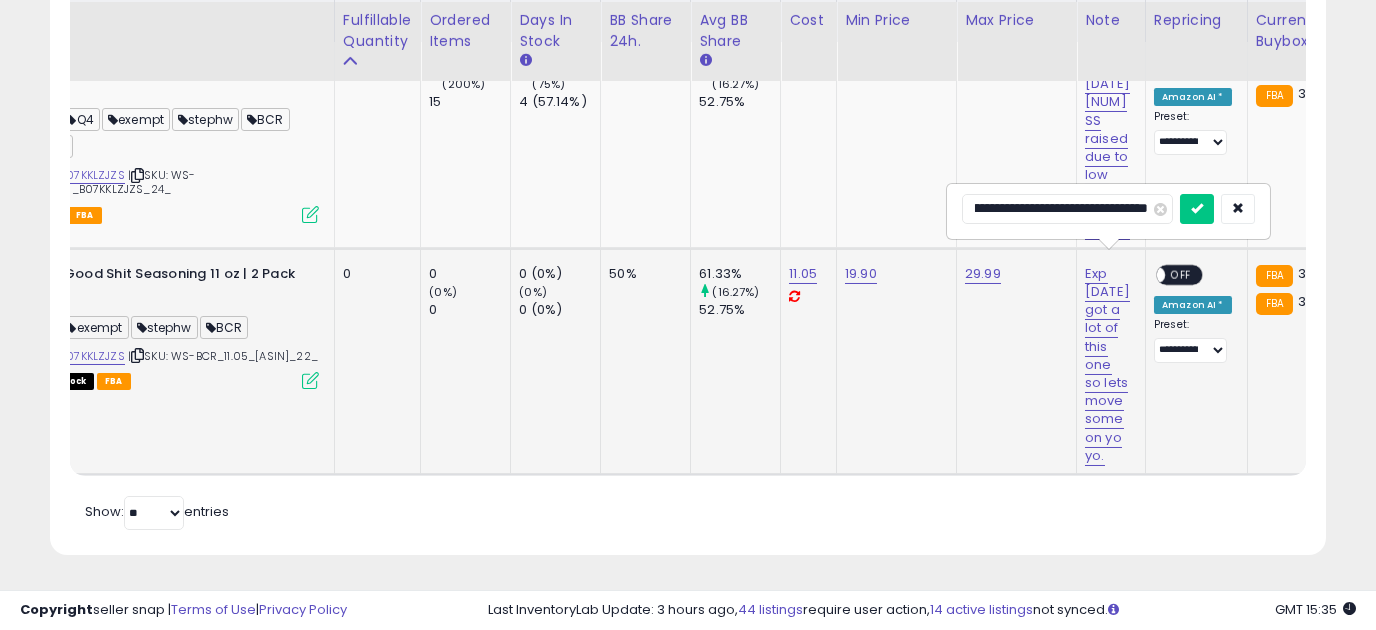 type on "**********" 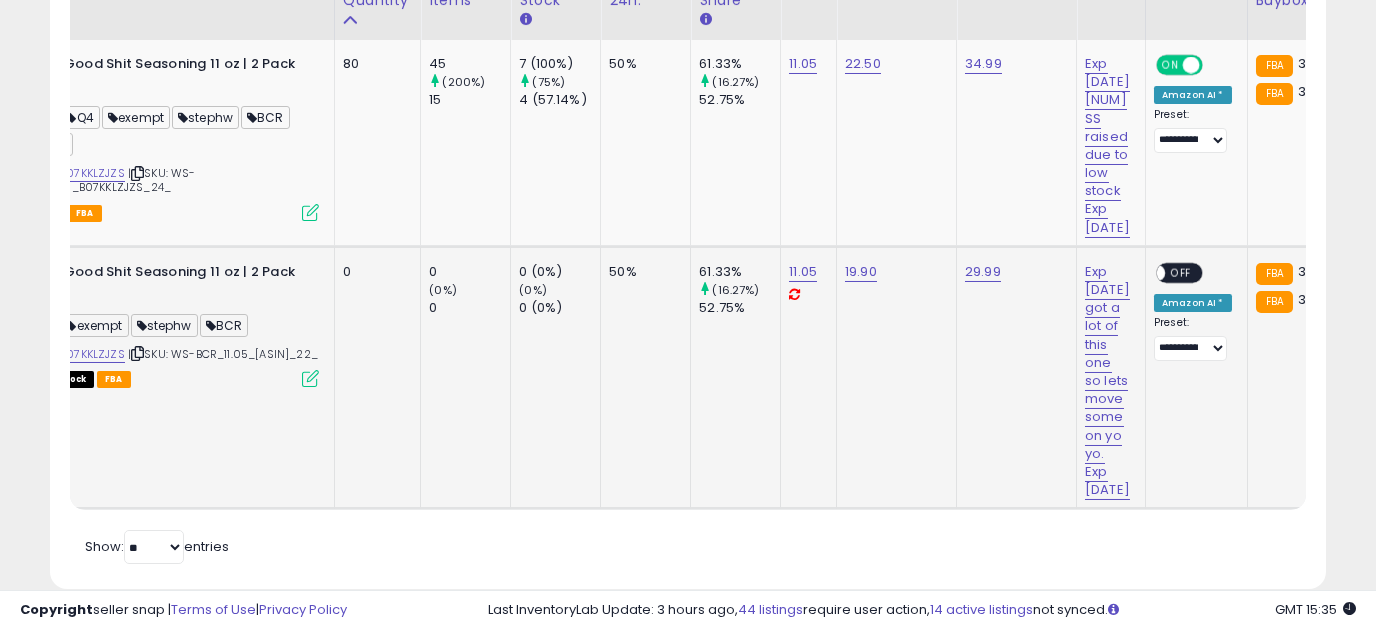 scroll, scrollTop: 0, scrollLeft: 0, axis: both 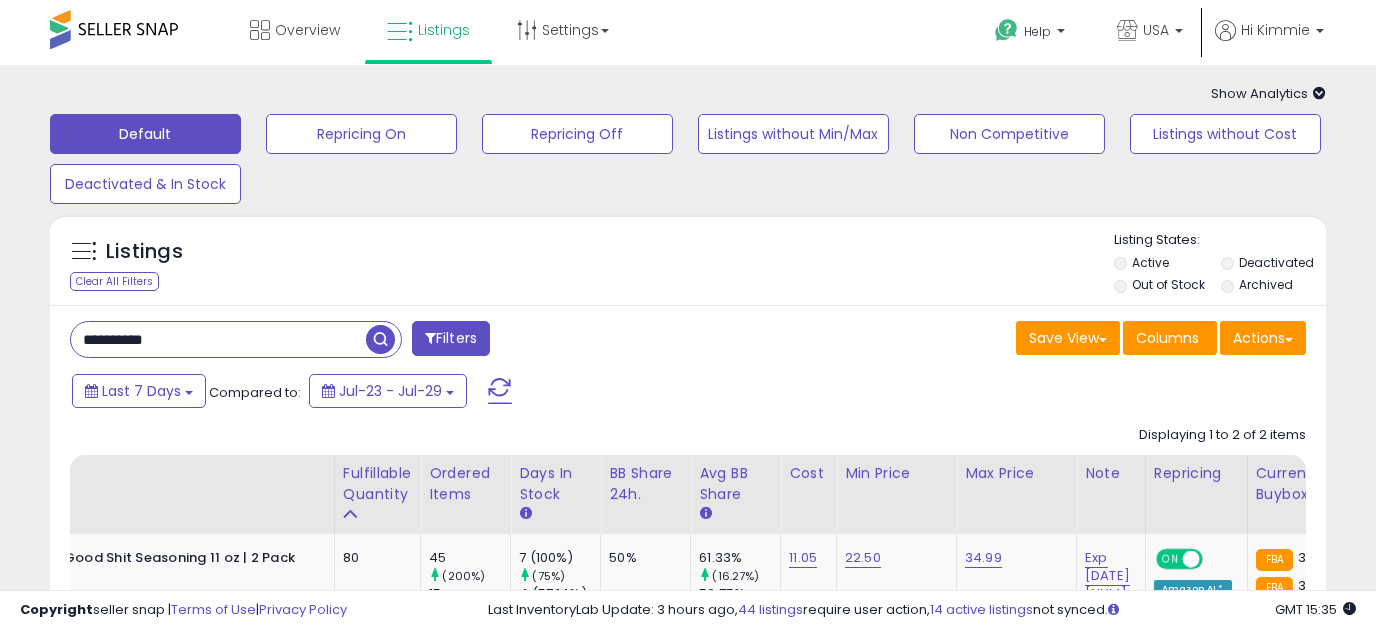 drag, startPoint x: 223, startPoint y: 340, endPoint x: 6, endPoint y: 355, distance: 217.51782 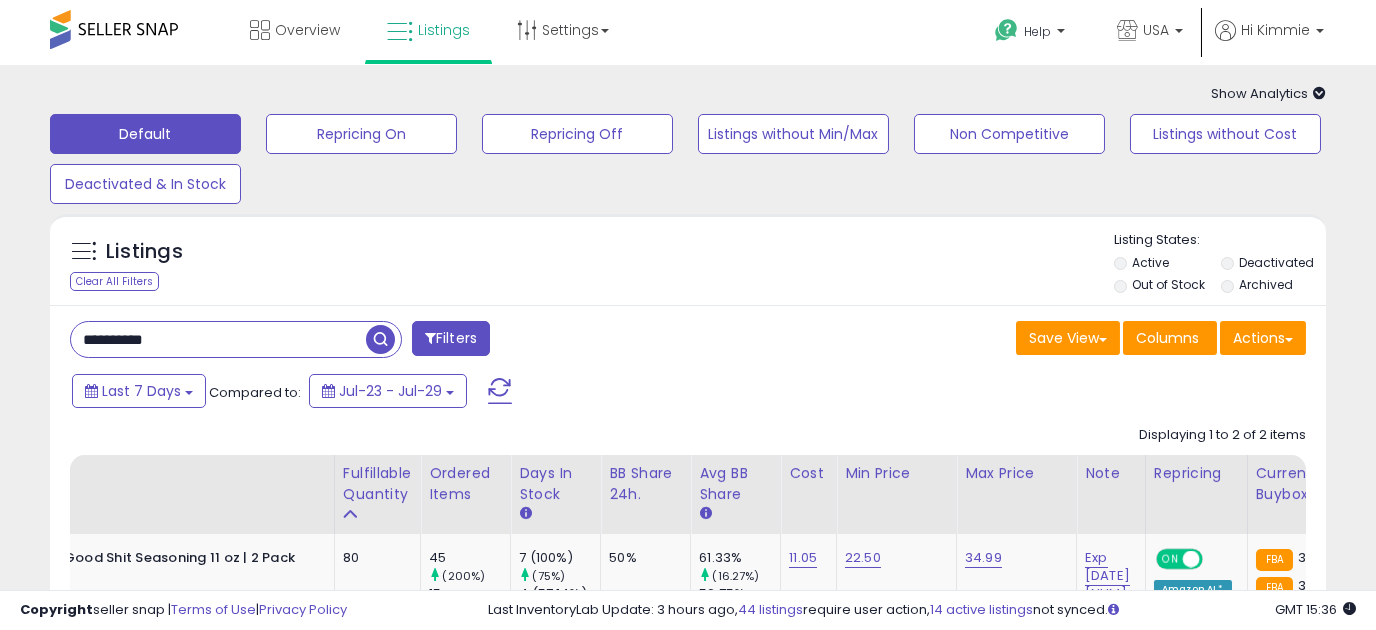 type on "**********" 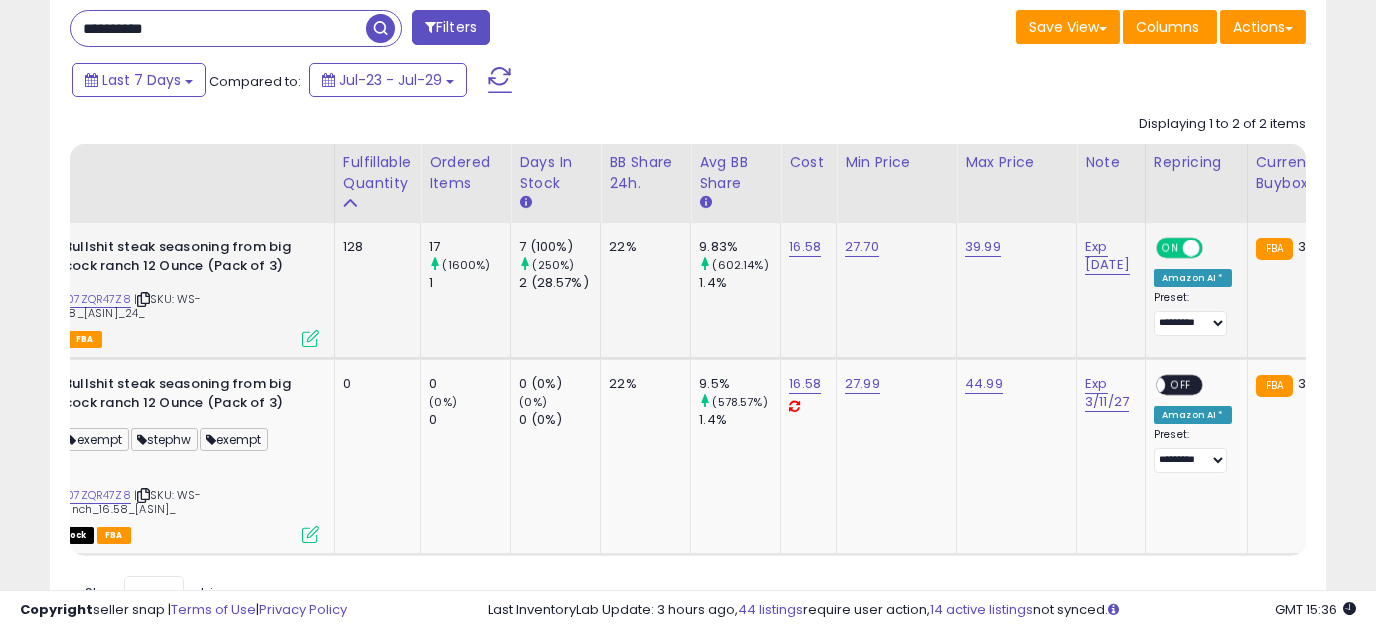 scroll, scrollTop: 408, scrollLeft: 0, axis: vertical 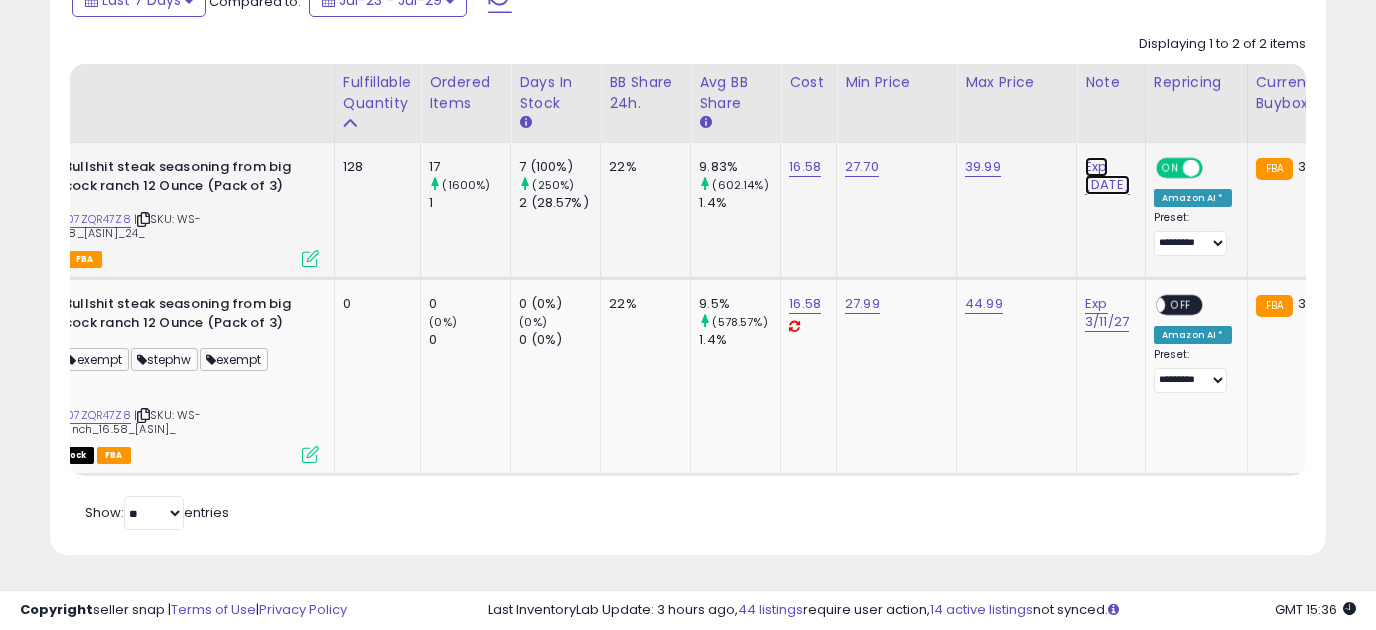 click on "Exp [DATE]" at bounding box center [1107, 176] 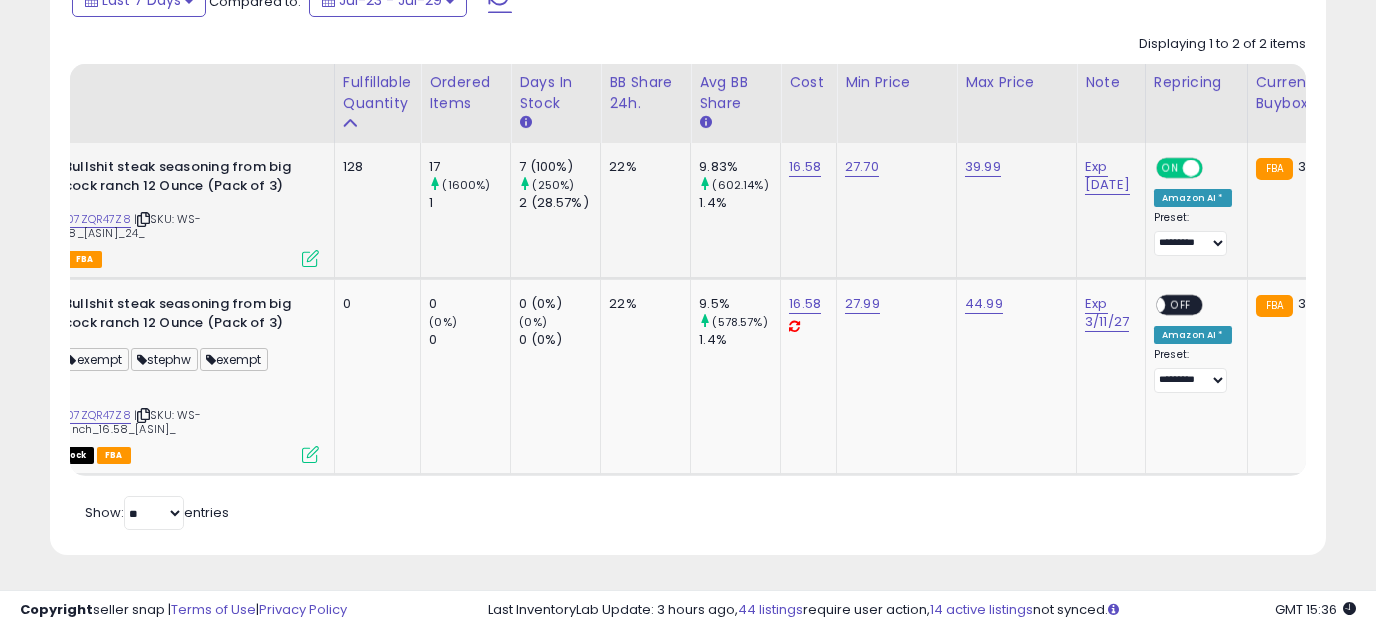 scroll, scrollTop: 0, scrollLeft: 113, axis: horizontal 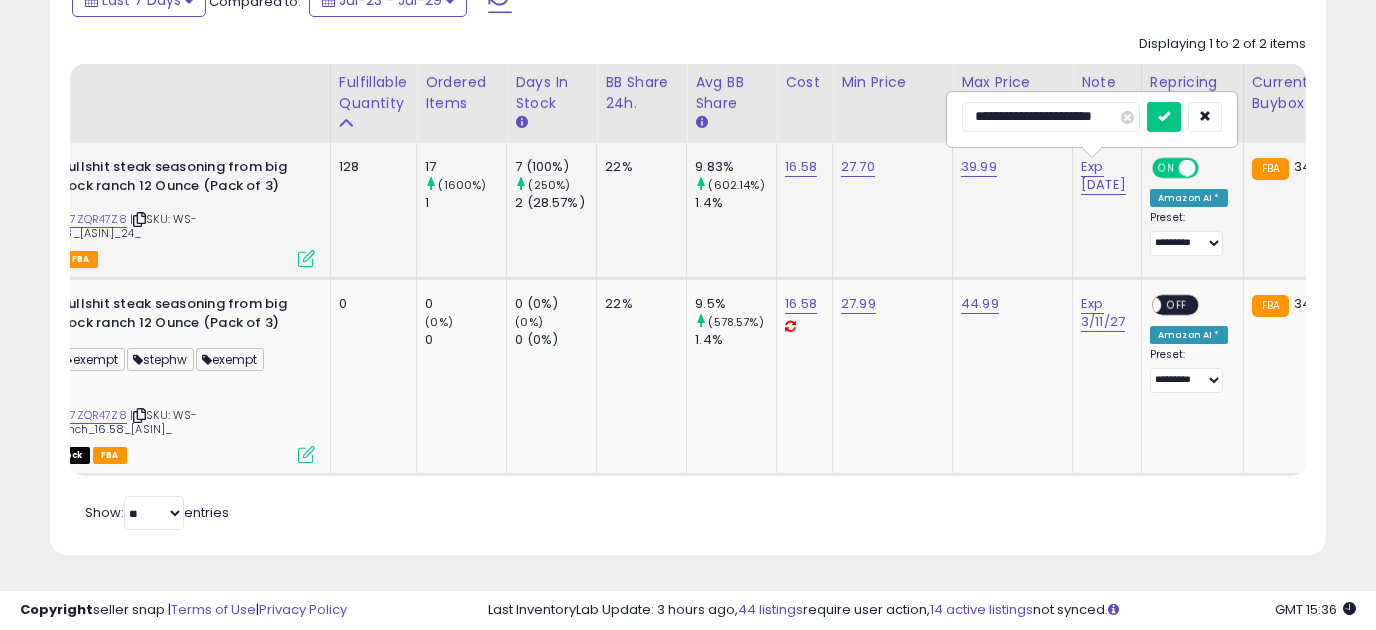 type on "**********" 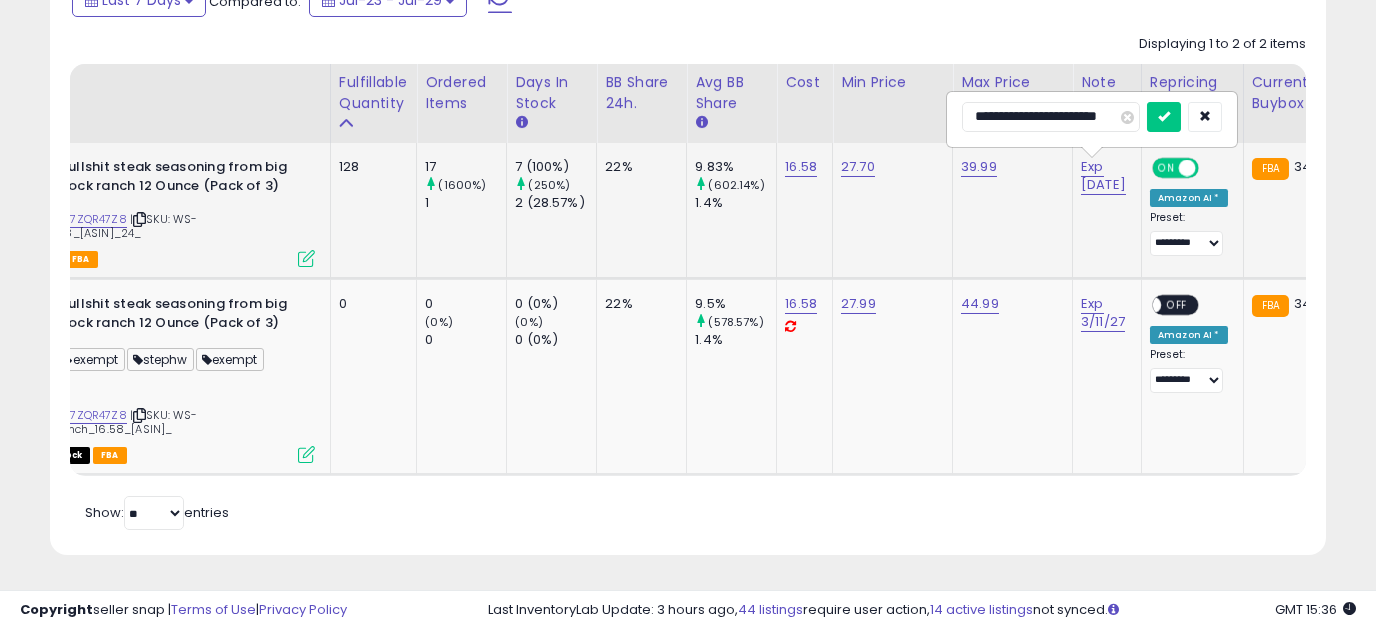 click at bounding box center [1164, 117] 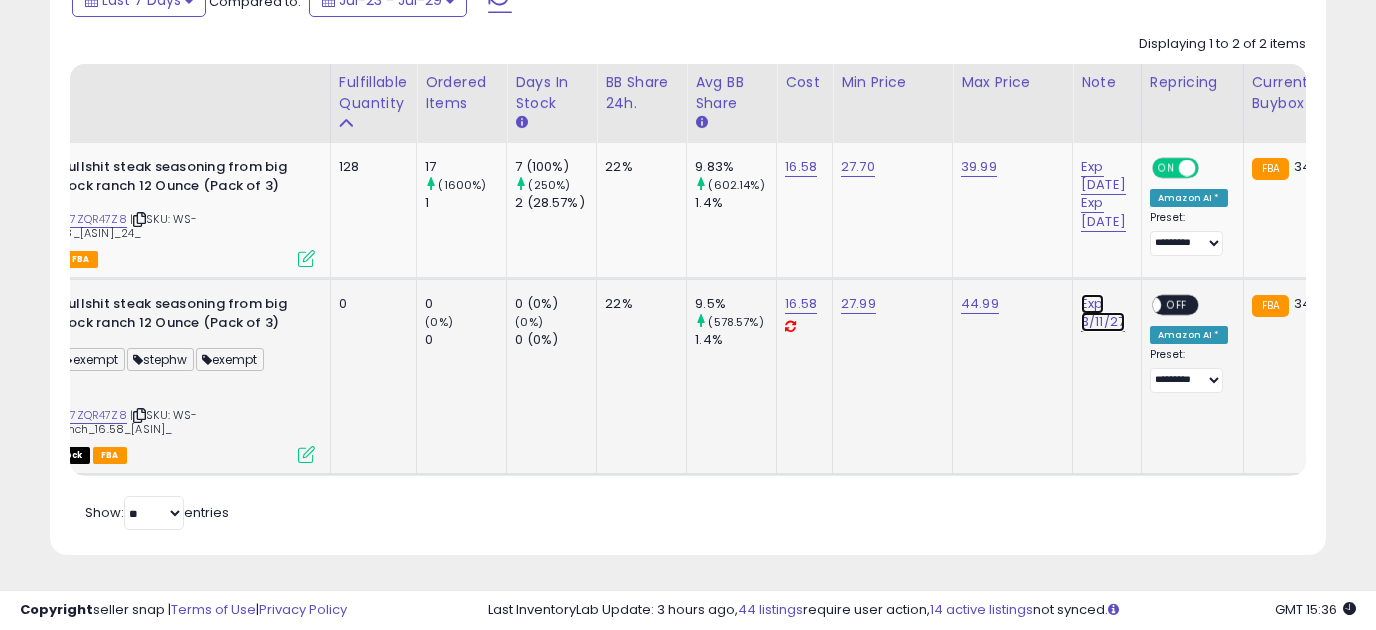 click on "Exp 3/11/27" at bounding box center [1103, 194] 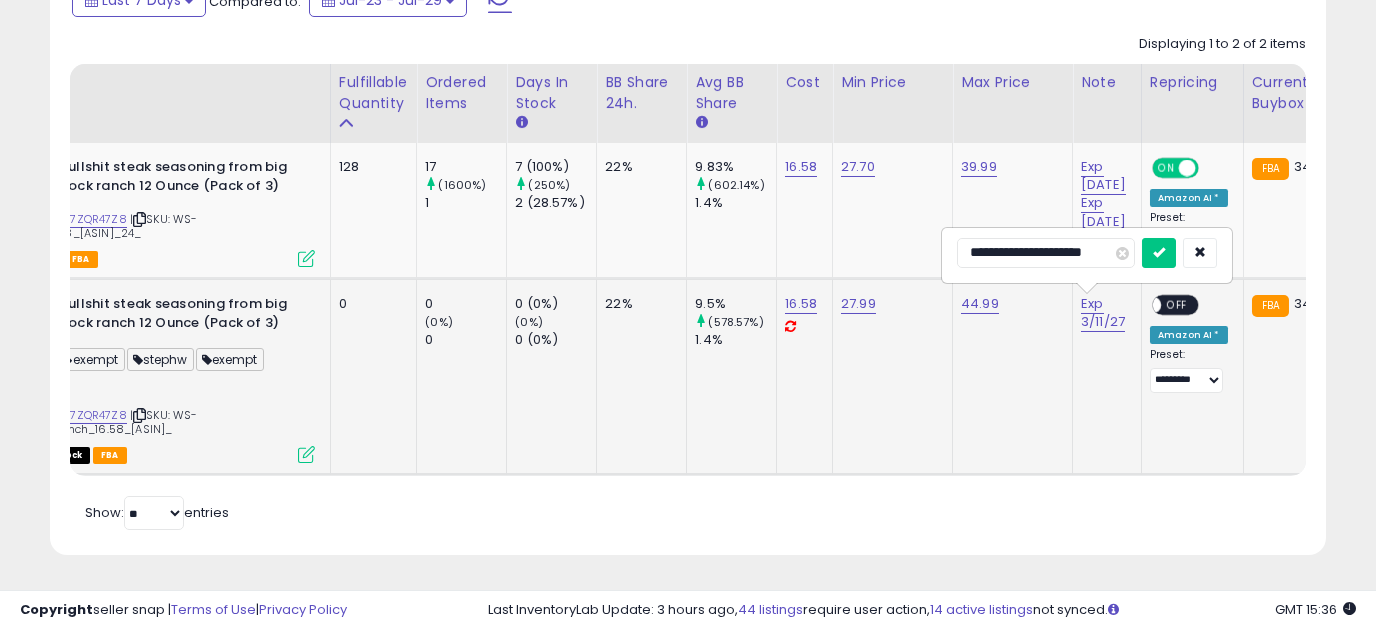 type on "**********" 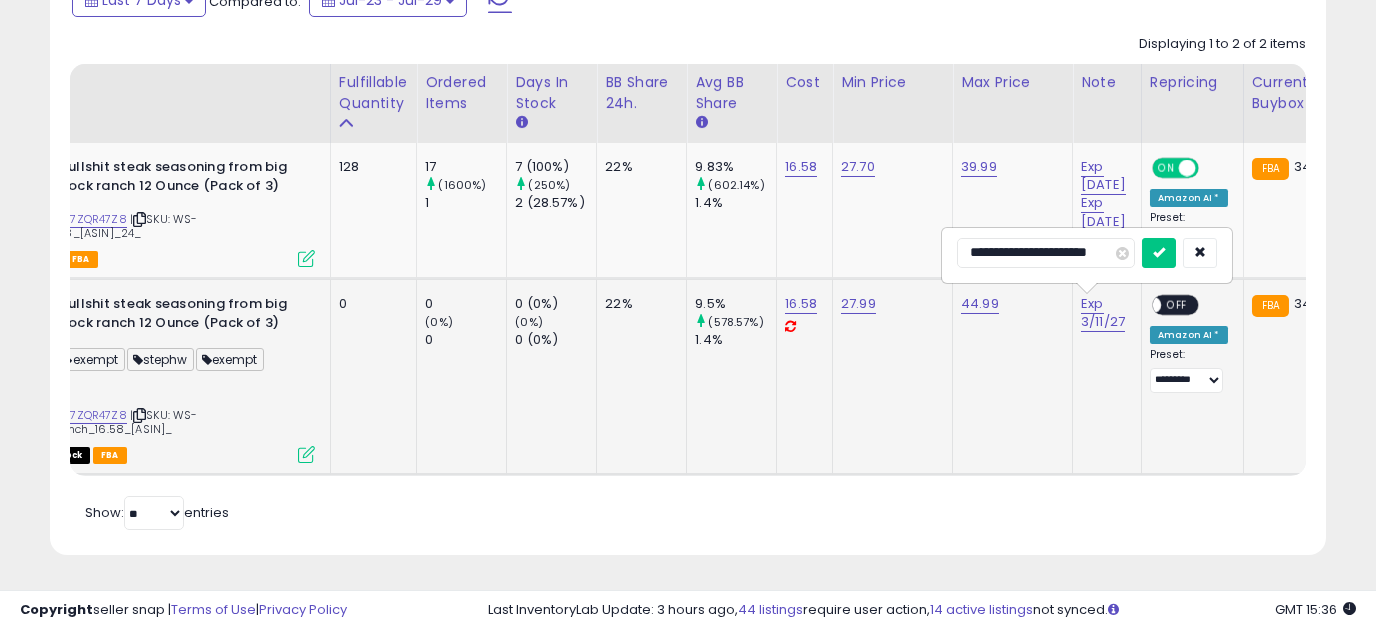 click at bounding box center [1159, 253] 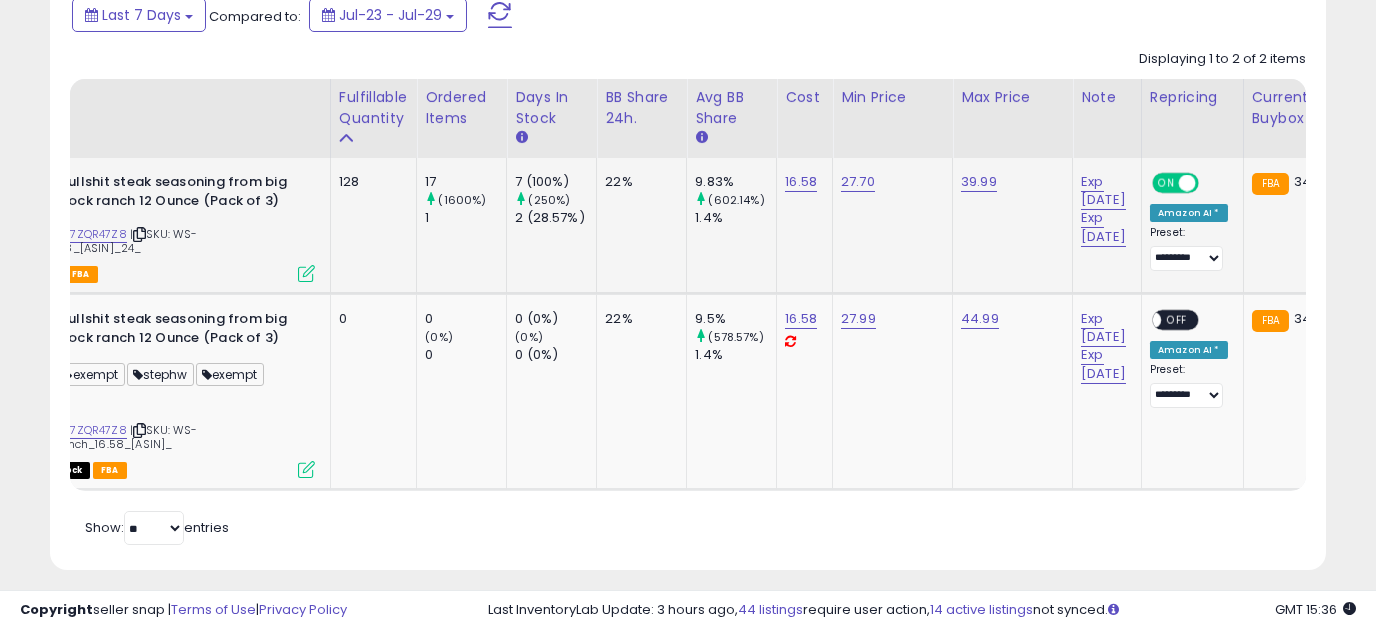 scroll, scrollTop: 158, scrollLeft: 0, axis: vertical 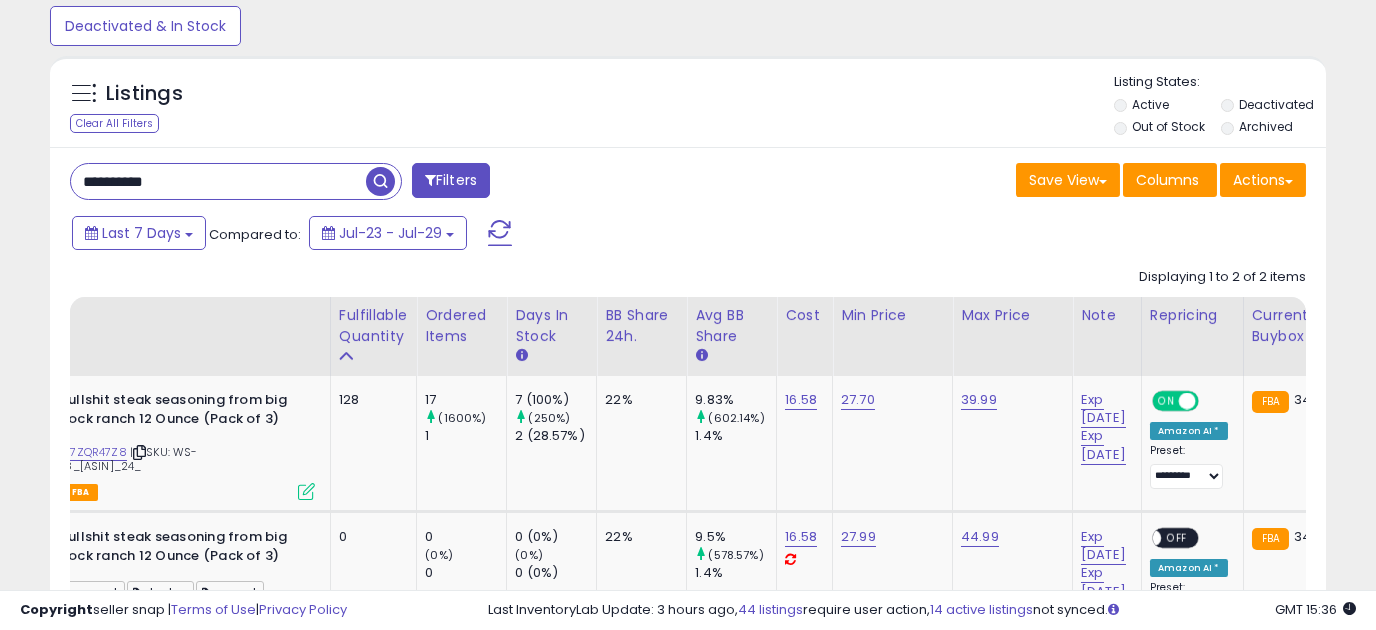 drag, startPoint x: 217, startPoint y: 171, endPoint x: -44, endPoint y: 177, distance: 261.06897 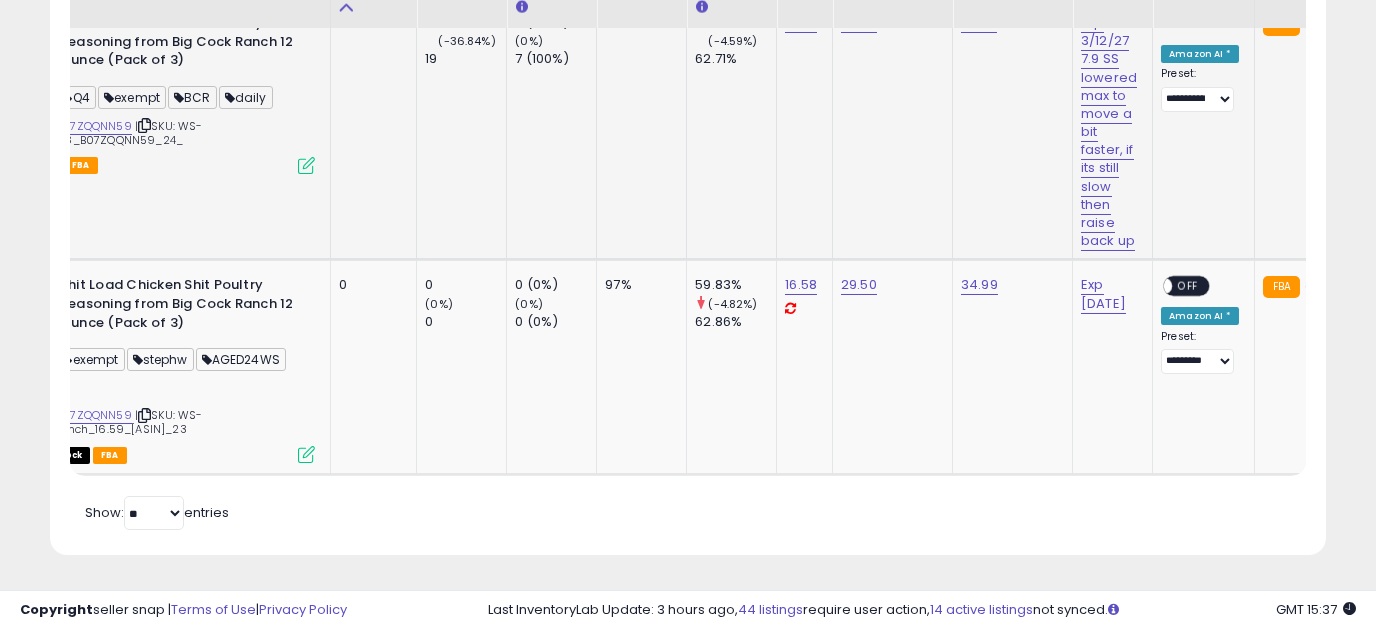 scroll, scrollTop: 427, scrollLeft: 0, axis: vertical 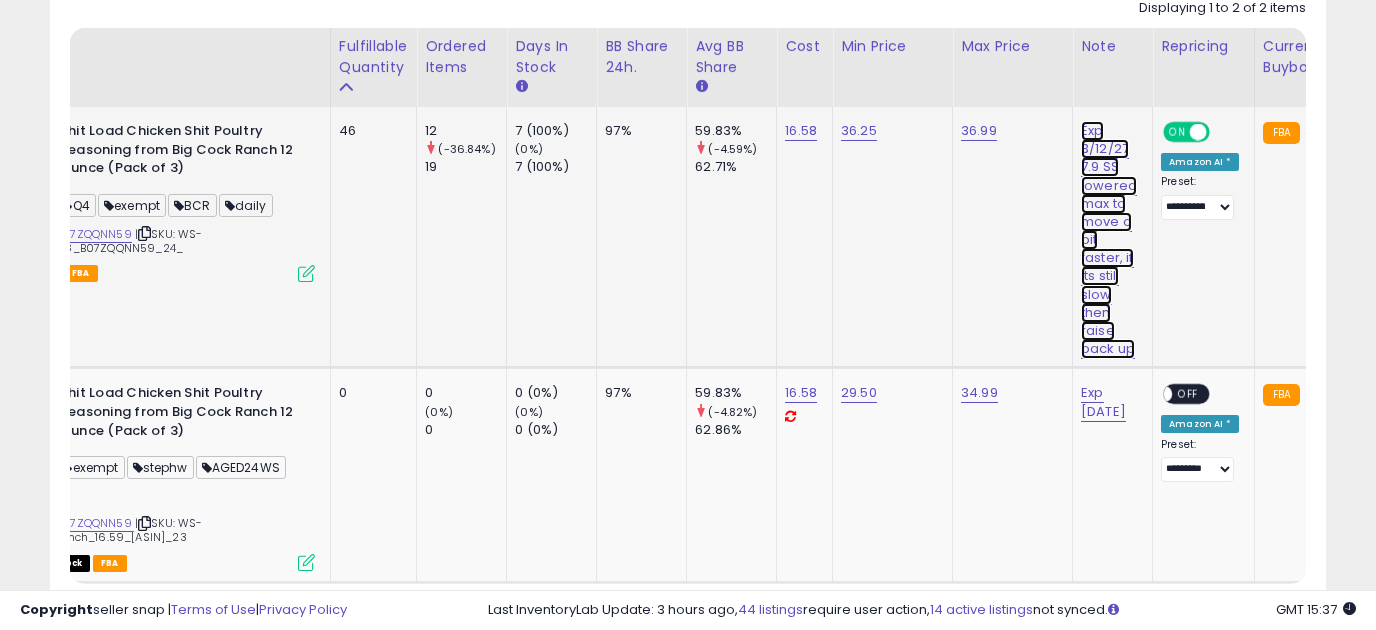 click on "Exp 3/12/27 7.9 SS lowered max to move a bit faster, if its still slow then raise back up" at bounding box center (1109, 240) 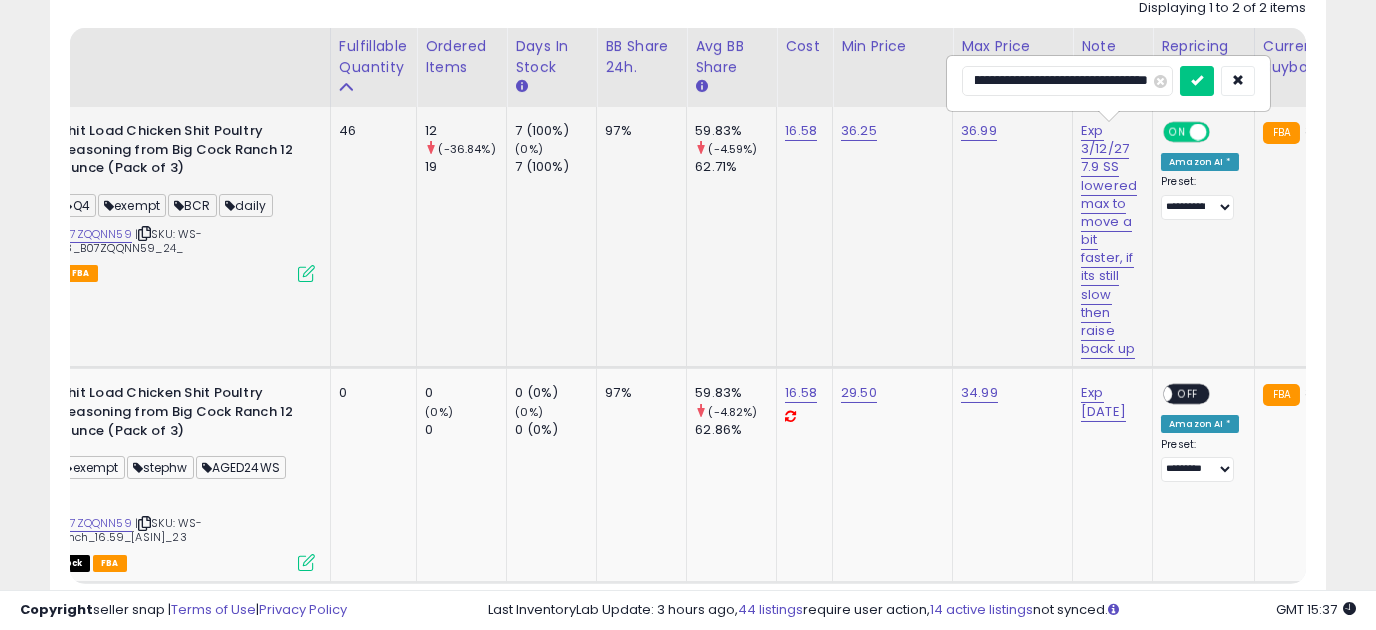scroll, scrollTop: 0, scrollLeft: 414, axis: horizontal 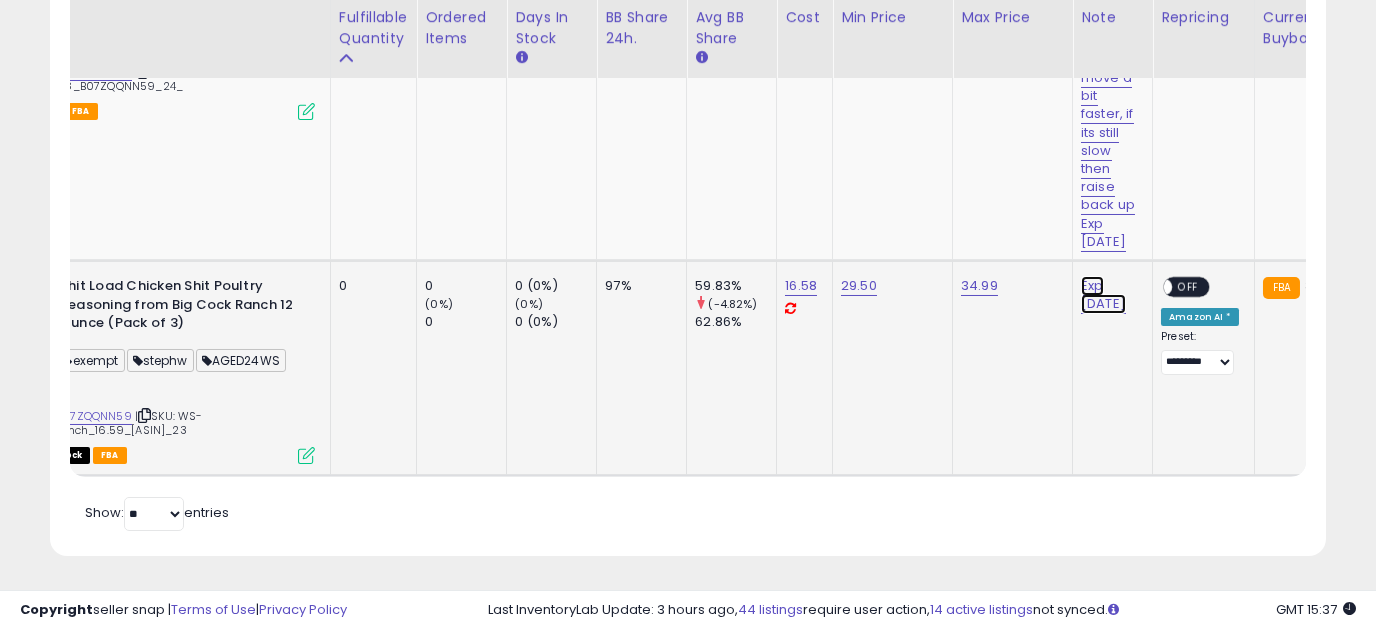 click on "Exp [DATE]" at bounding box center [1109, 105] 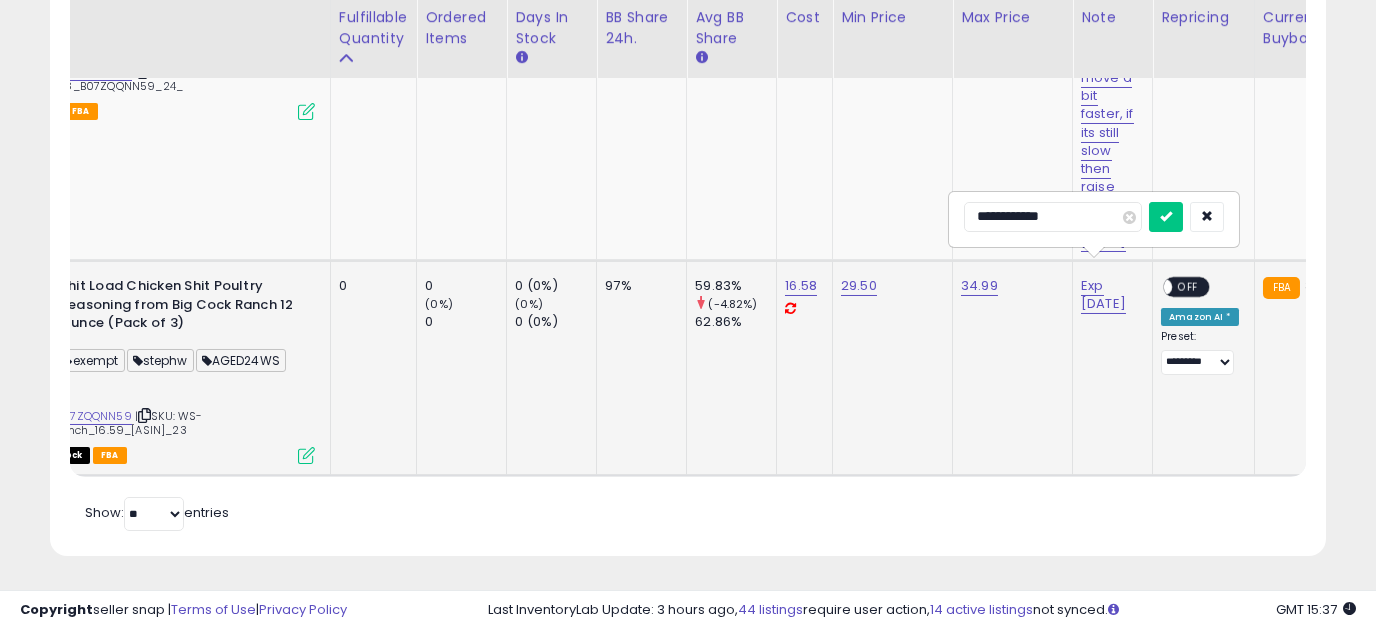 scroll, scrollTop: 0, scrollLeft: 115, axis: horizontal 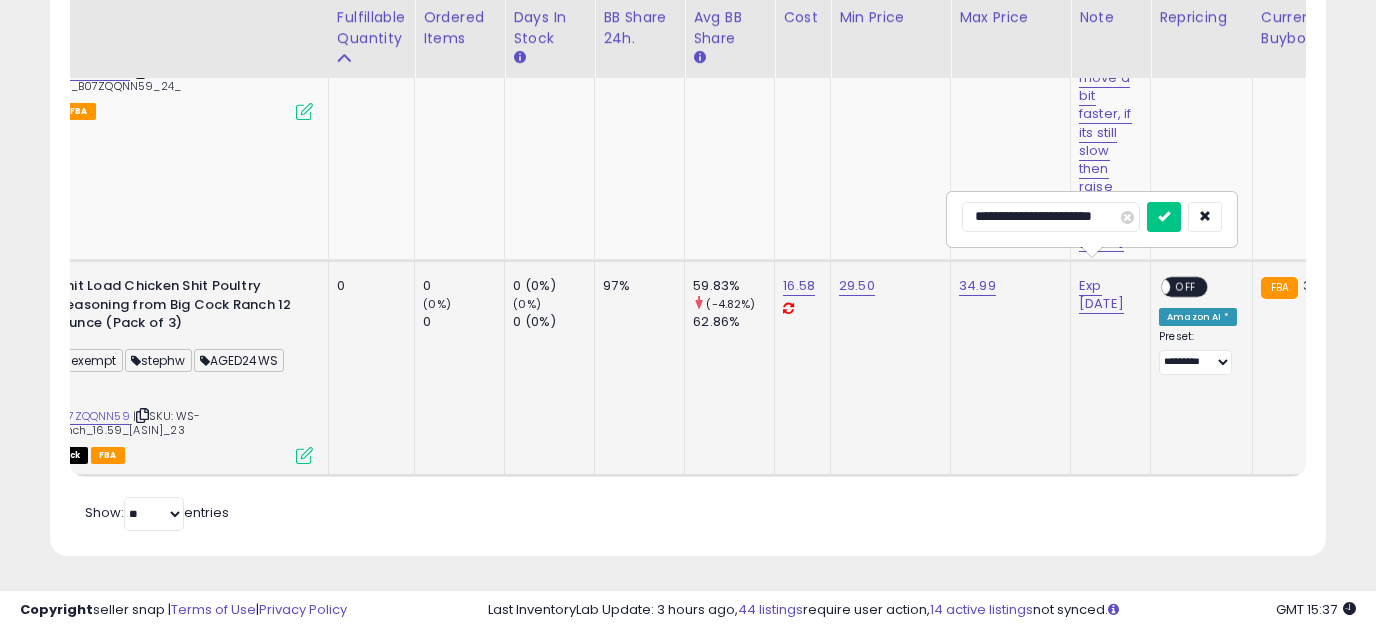 type on "**********" 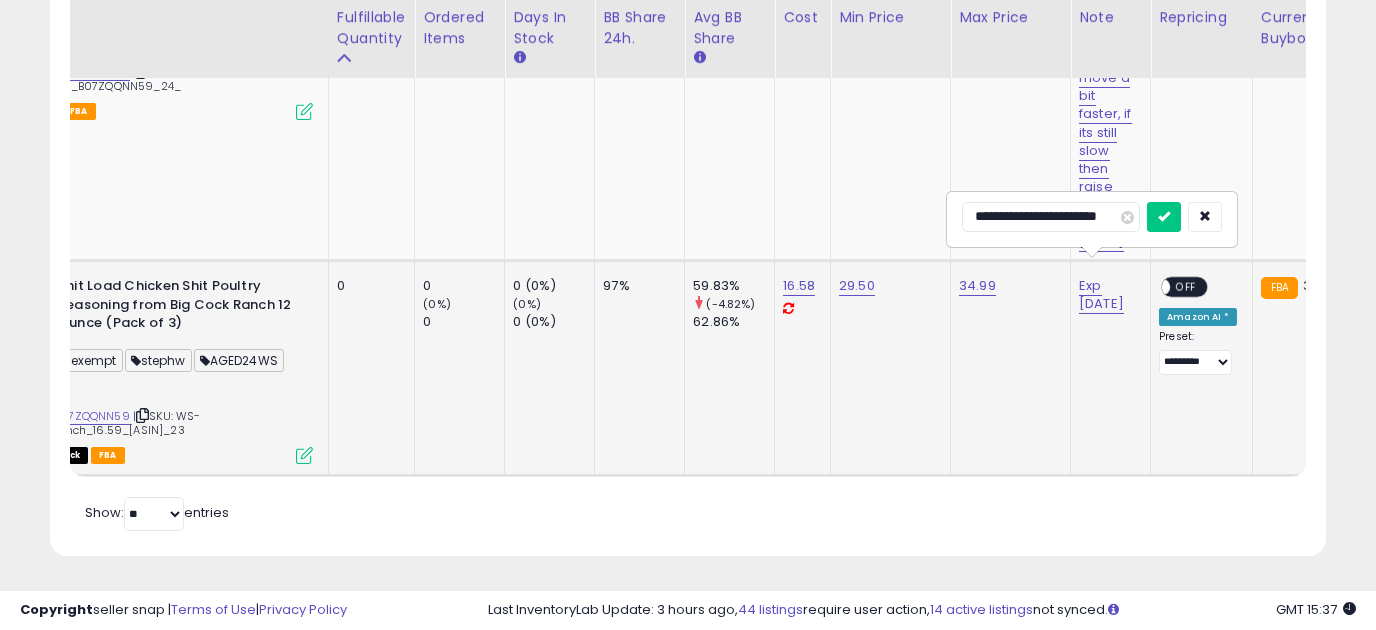 click at bounding box center (1164, 217) 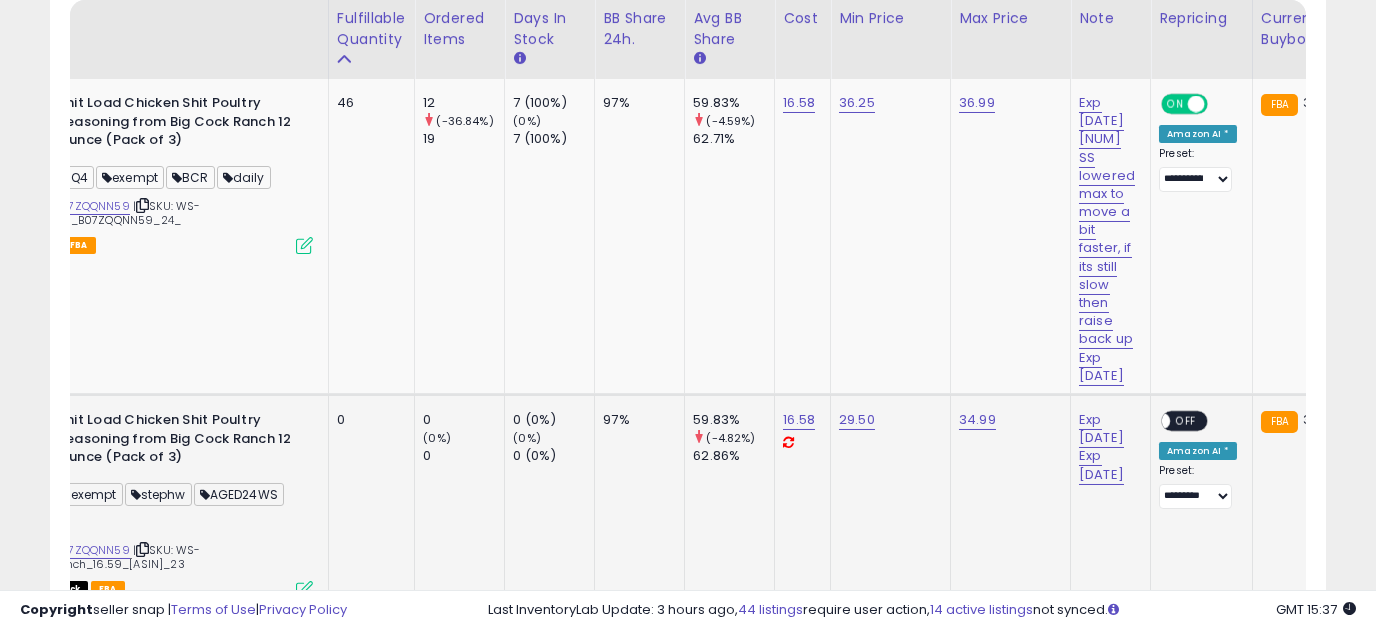 scroll, scrollTop: 214, scrollLeft: 0, axis: vertical 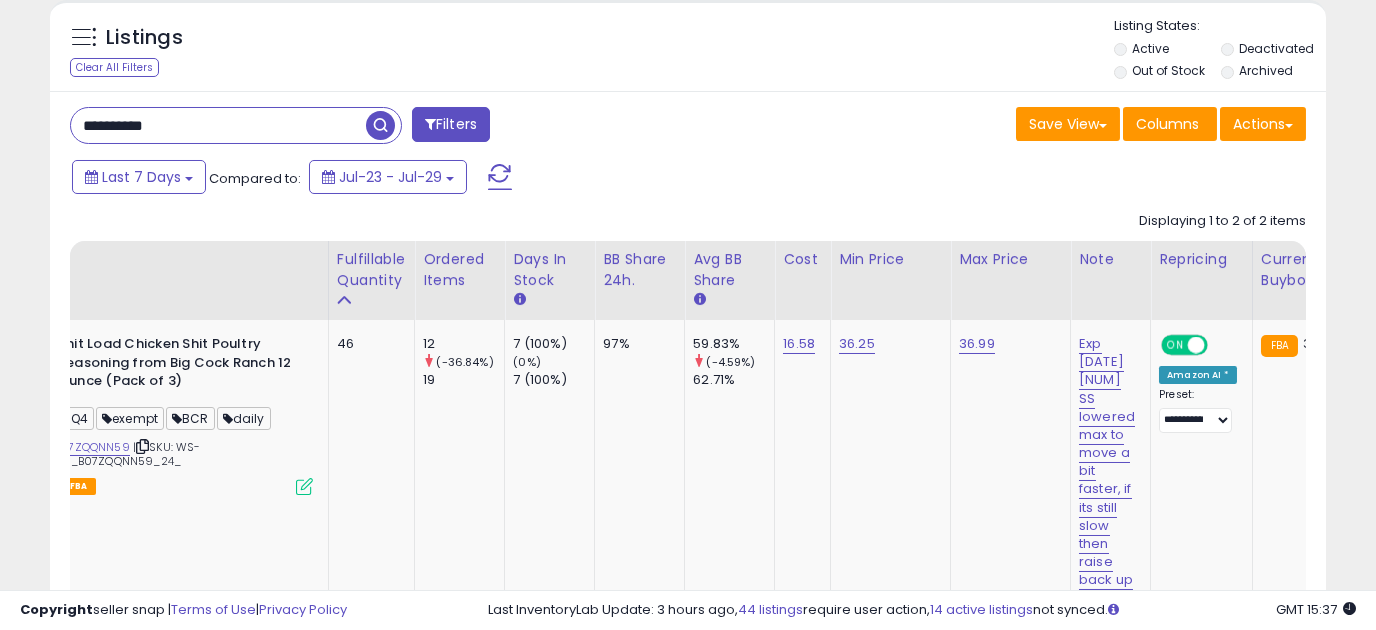 drag, startPoint x: 97, startPoint y: 134, endPoint x: -71, endPoint y: 151, distance: 168.85793 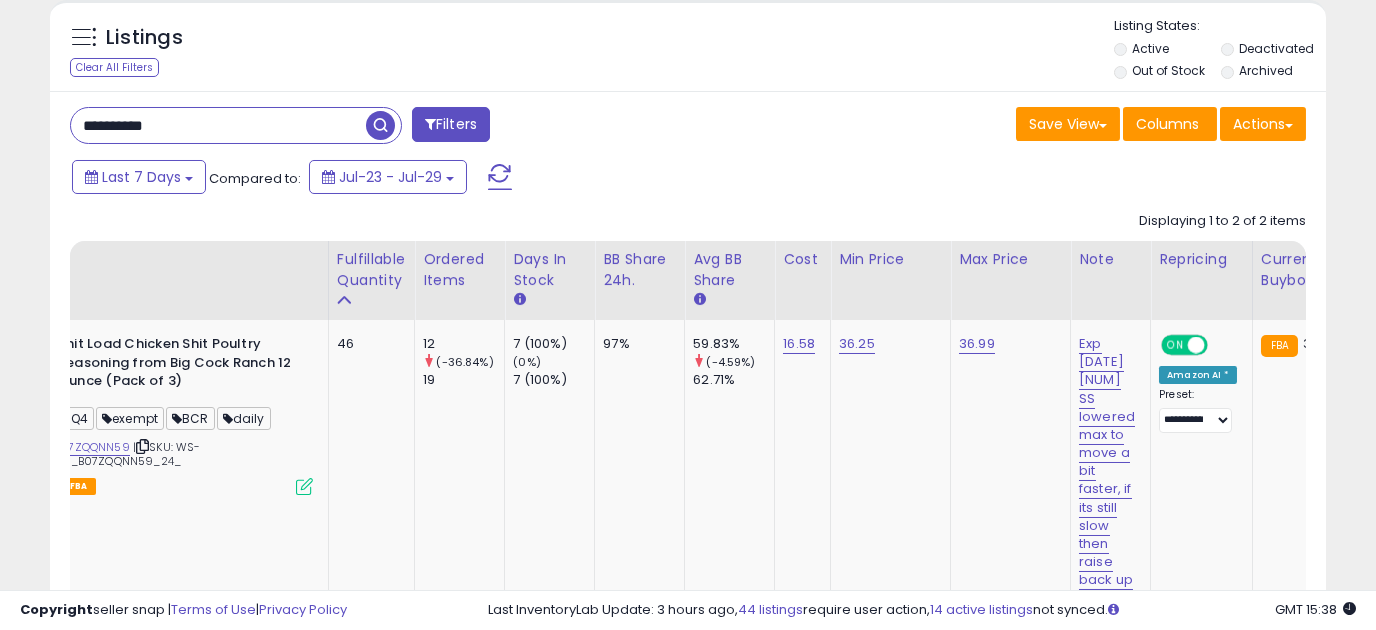 type on "**********" 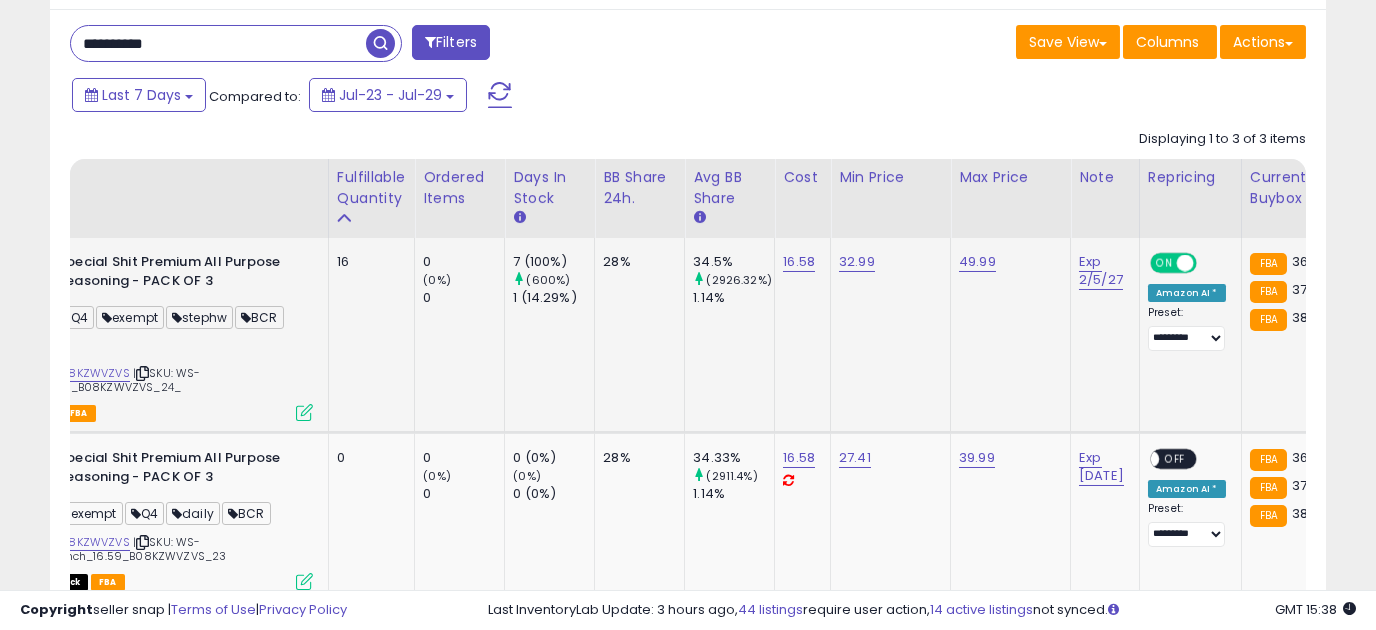 scroll, scrollTop: 339, scrollLeft: 0, axis: vertical 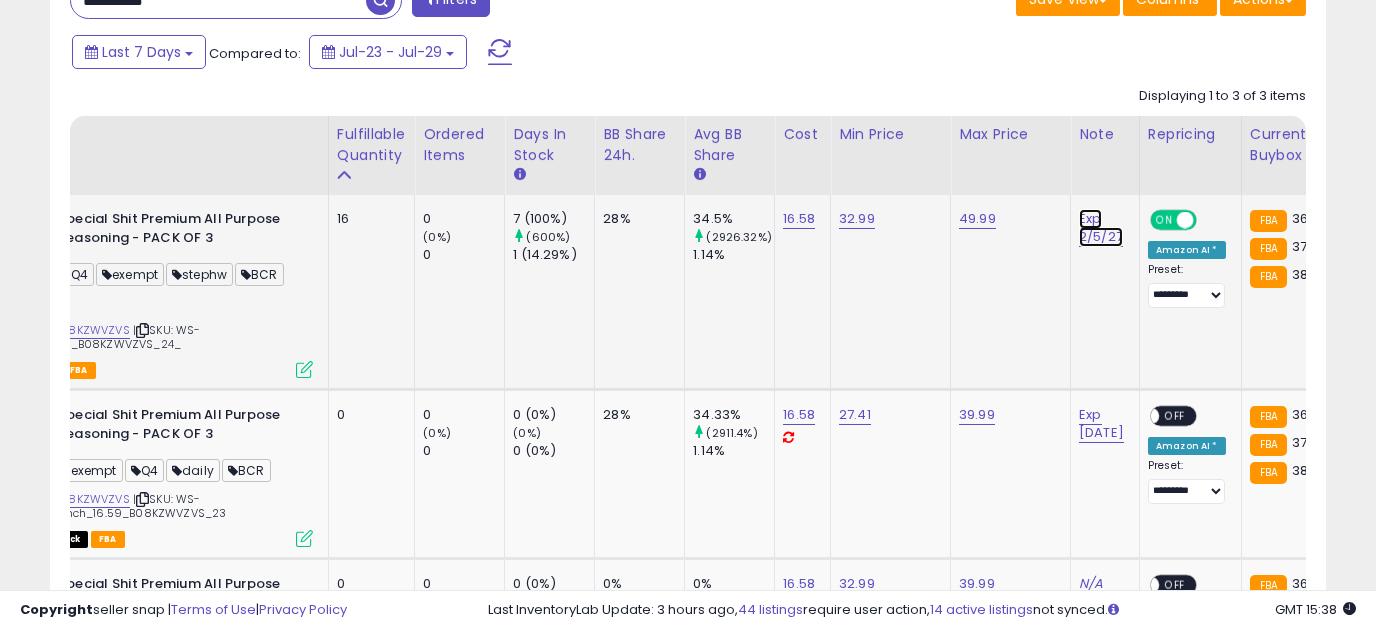 click on "Exp 2/5/27" at bounding box center [1101, 228] 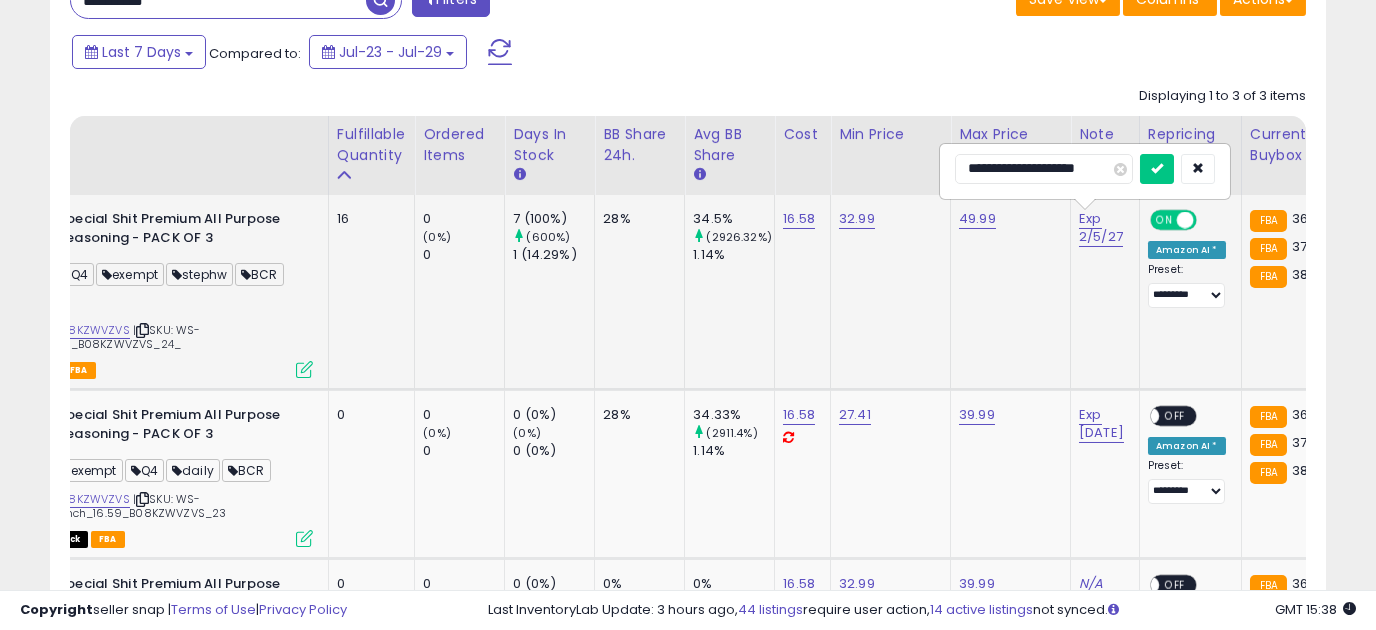 type on "**********" 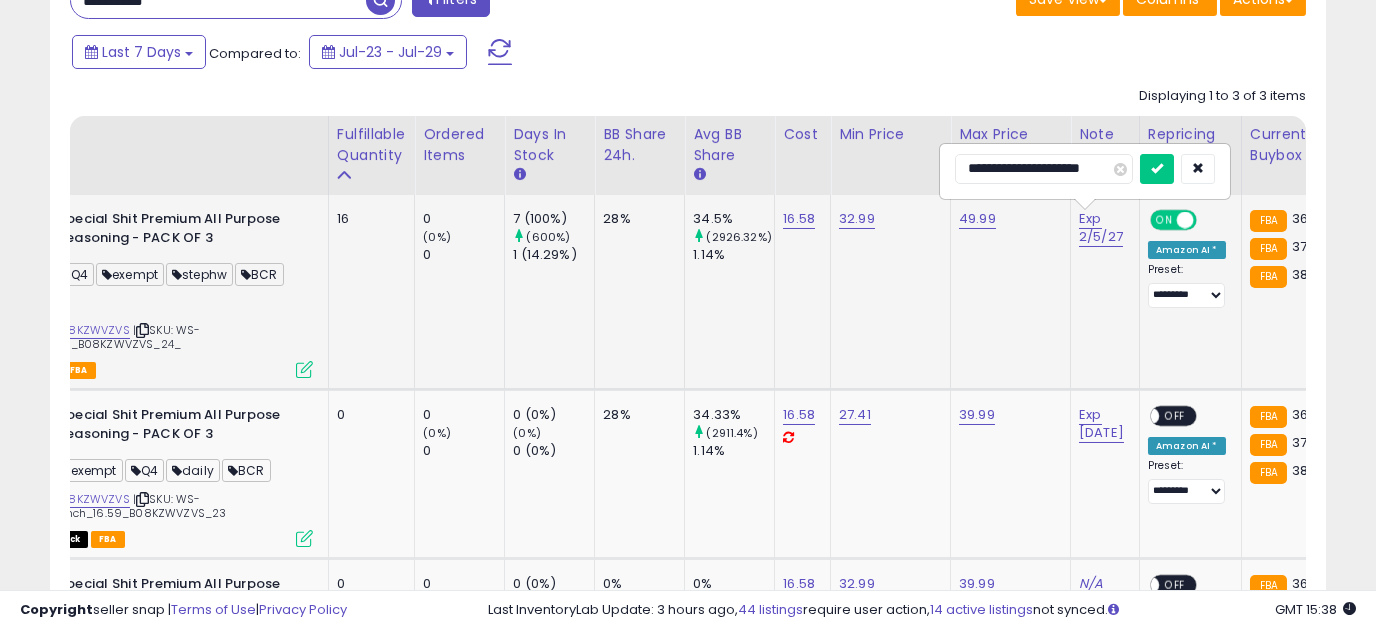 click at bounding box center [1157, 169] 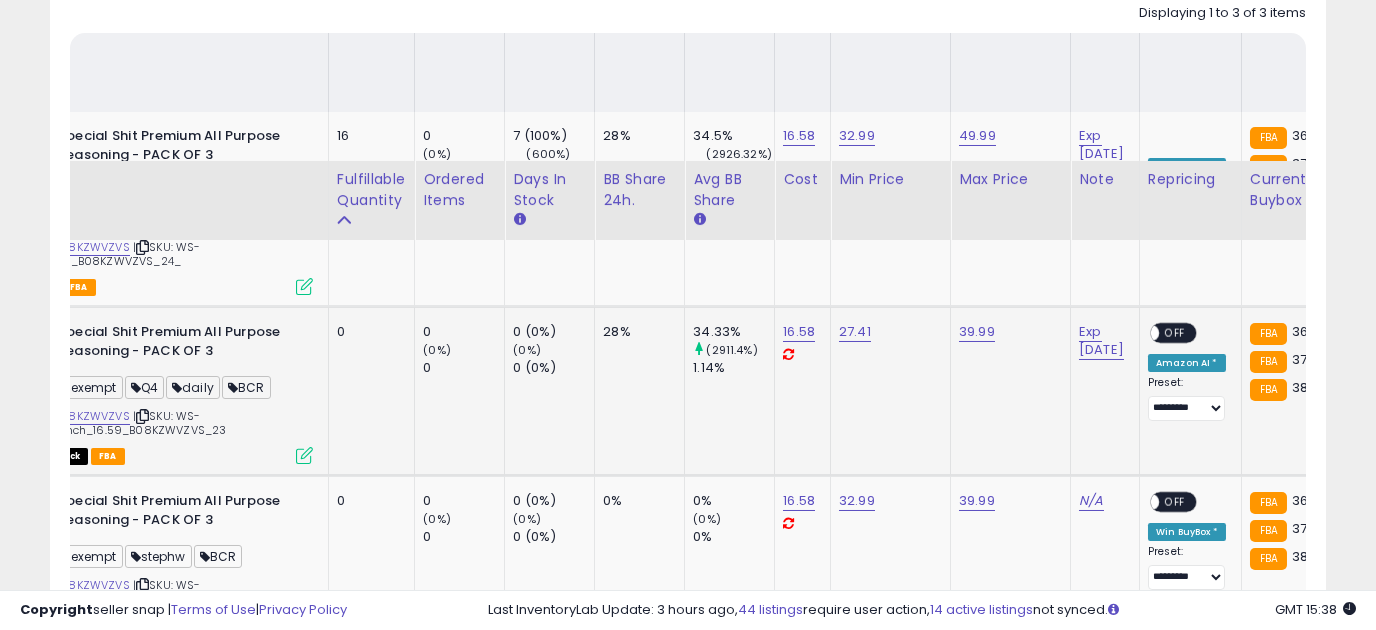 scroll, scrollTop: 589, scrollLeft: 0, axis: vertical 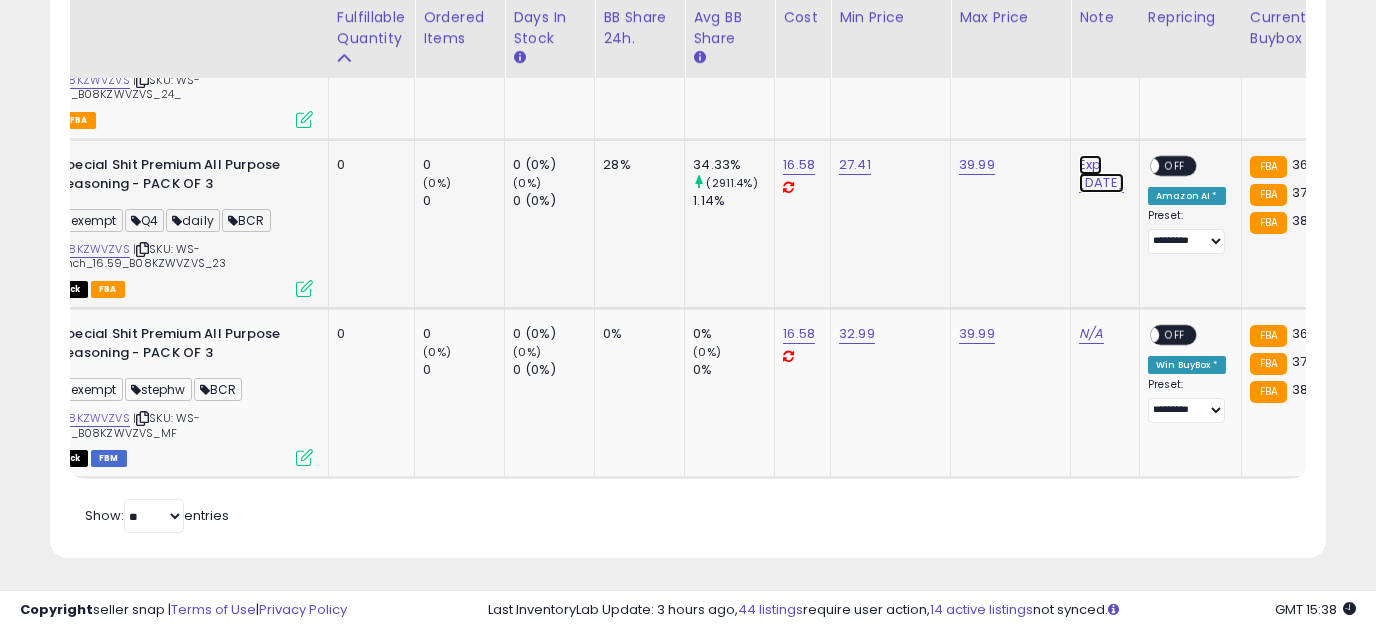 click on "Exp [DATE]" at bounding box center [1101, -4] 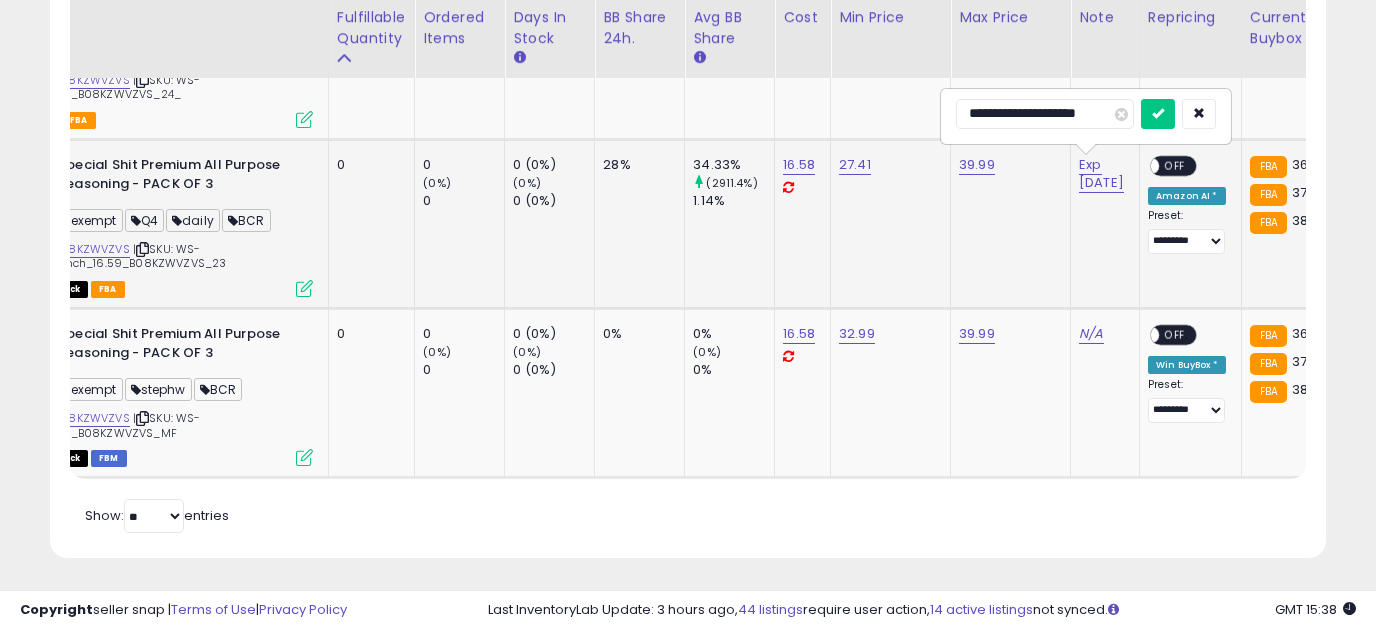 type on "**********" 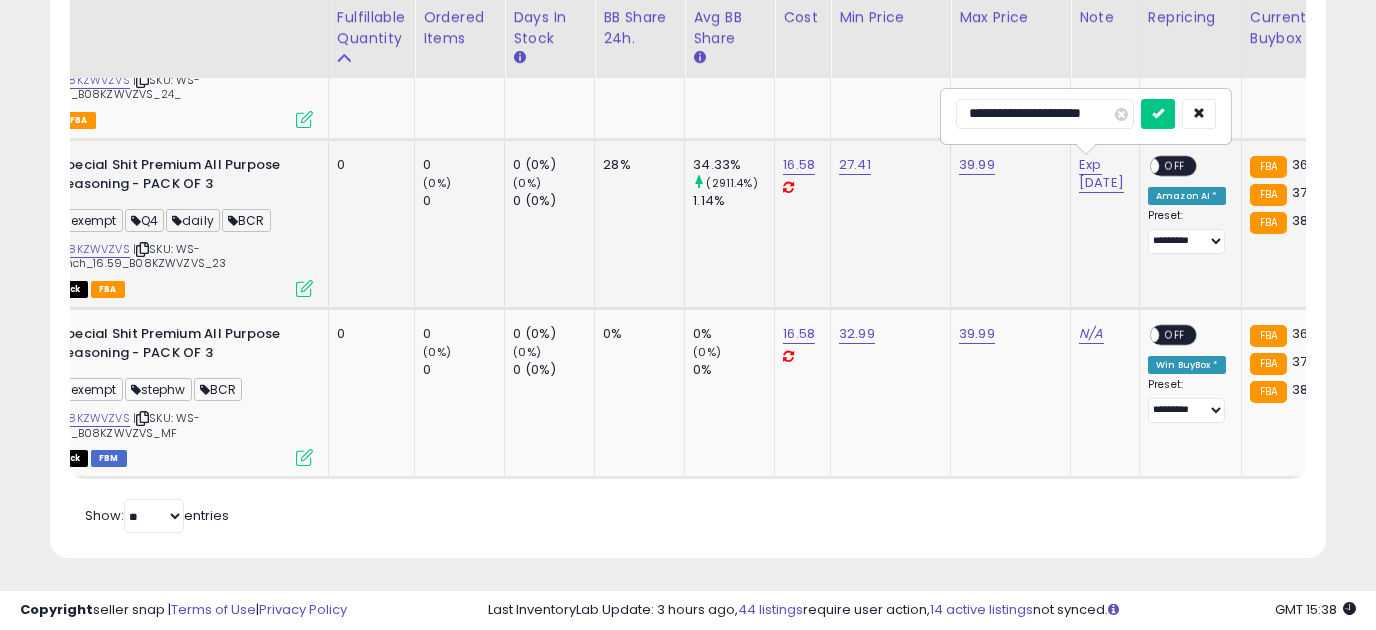 click at bounding box center [1158, 114] 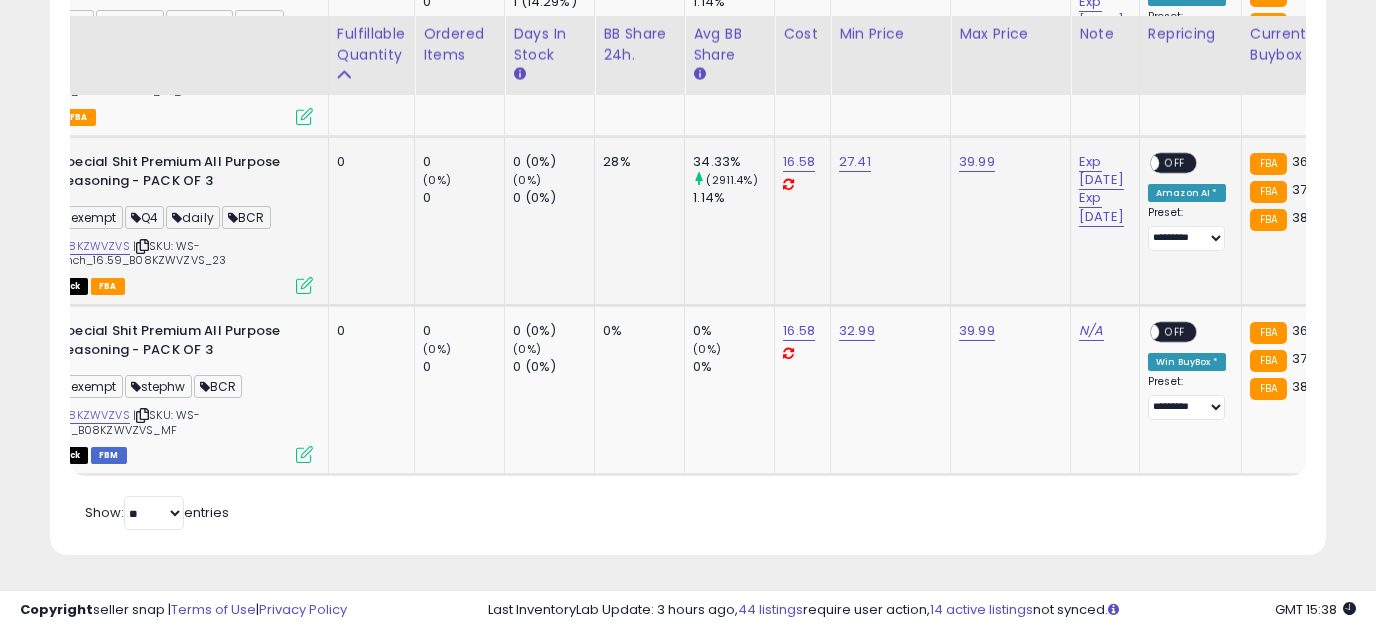 scroll, scrollTop: 608, scrollLeft: 0, axis: vertical 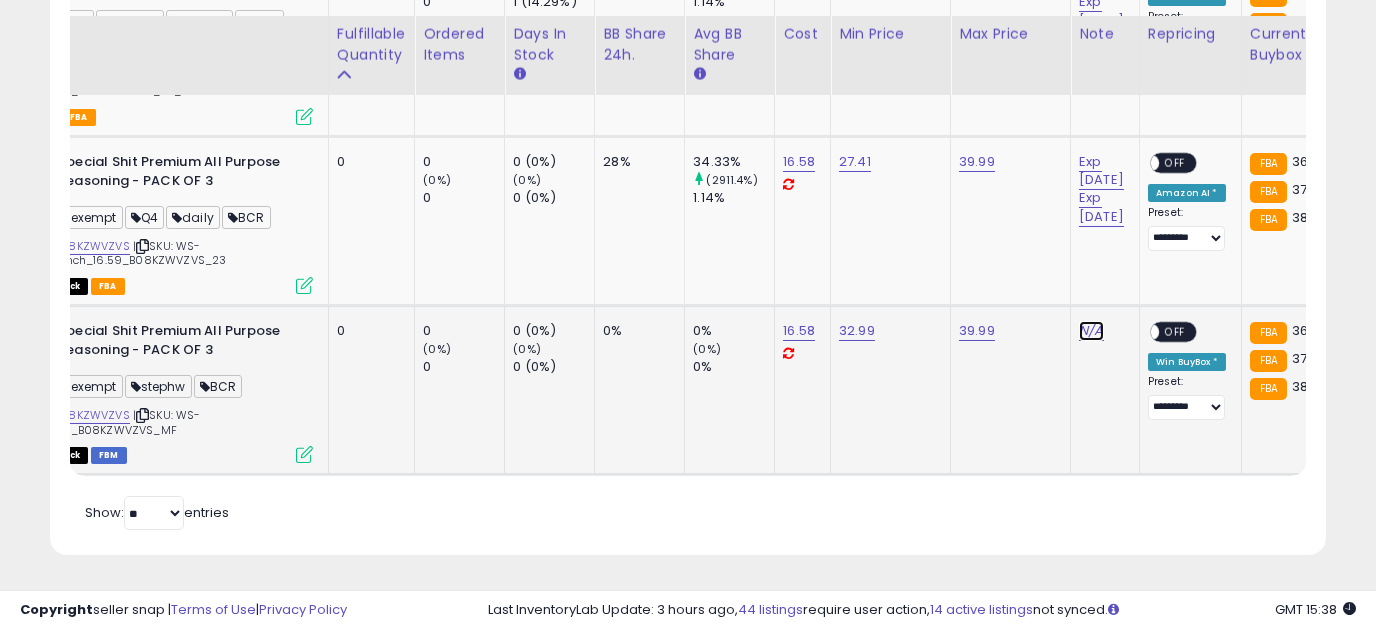 click on "N/A" at bounding box center (1091, 331) 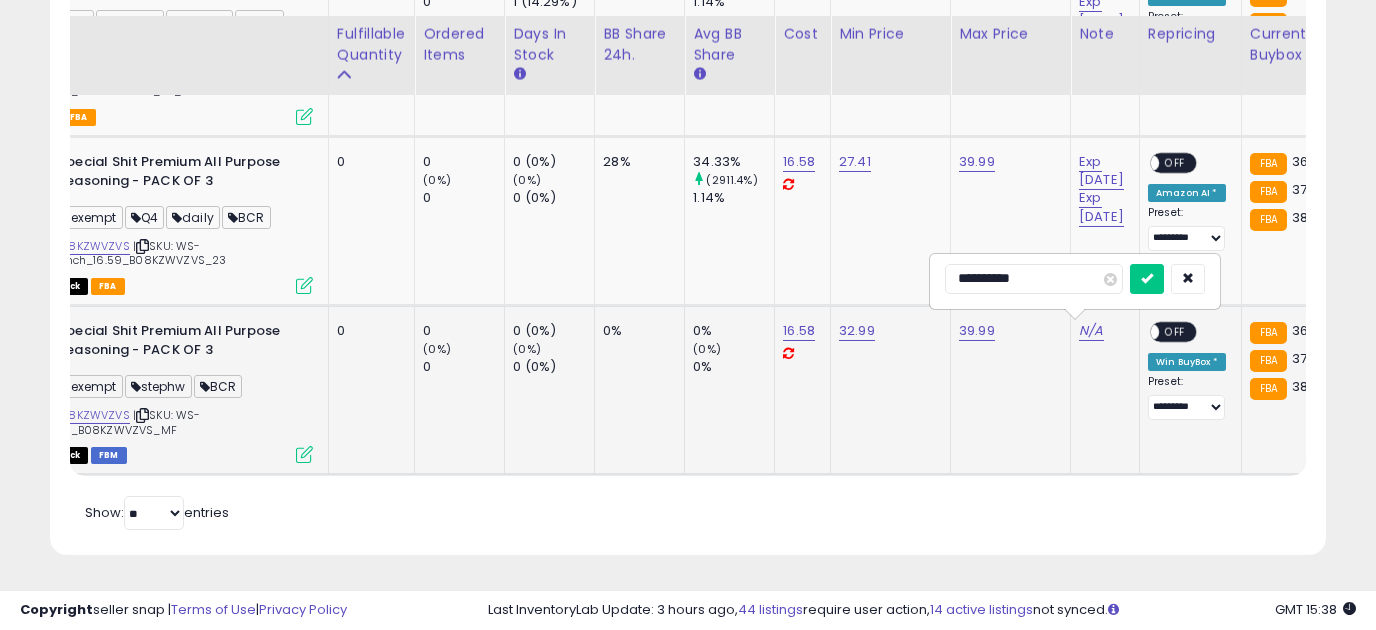 type on "**********" 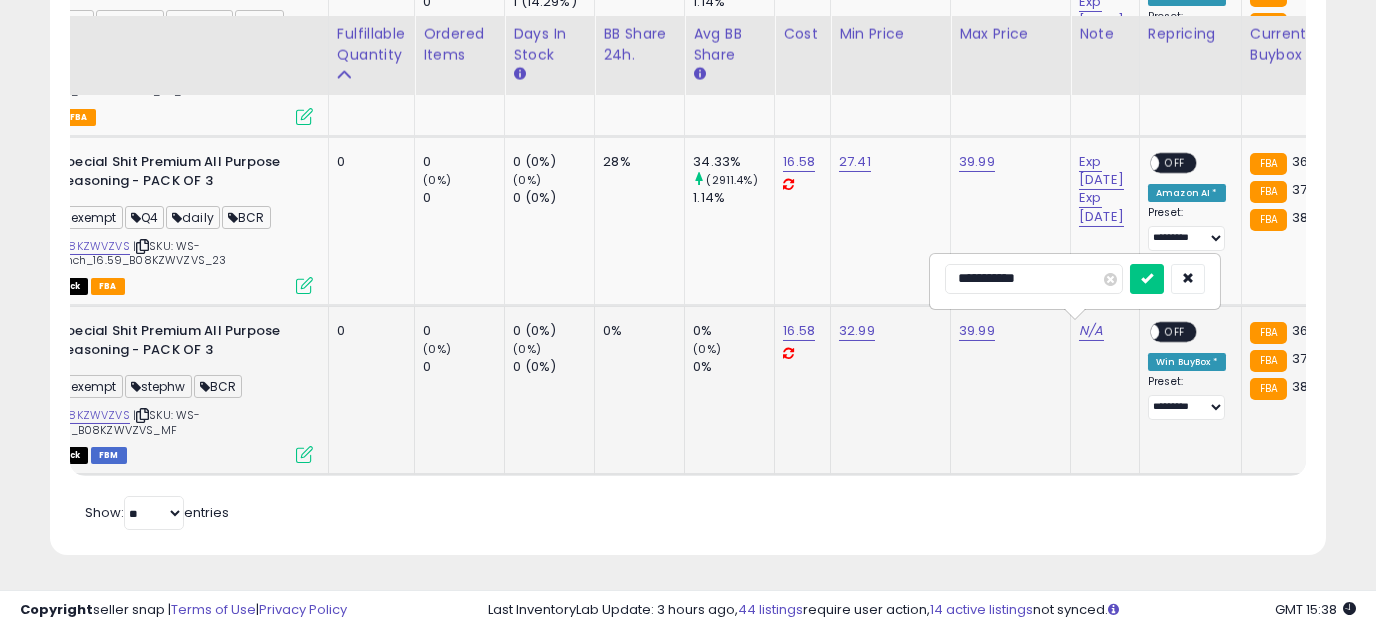 click at bounding box center [1147, 279] 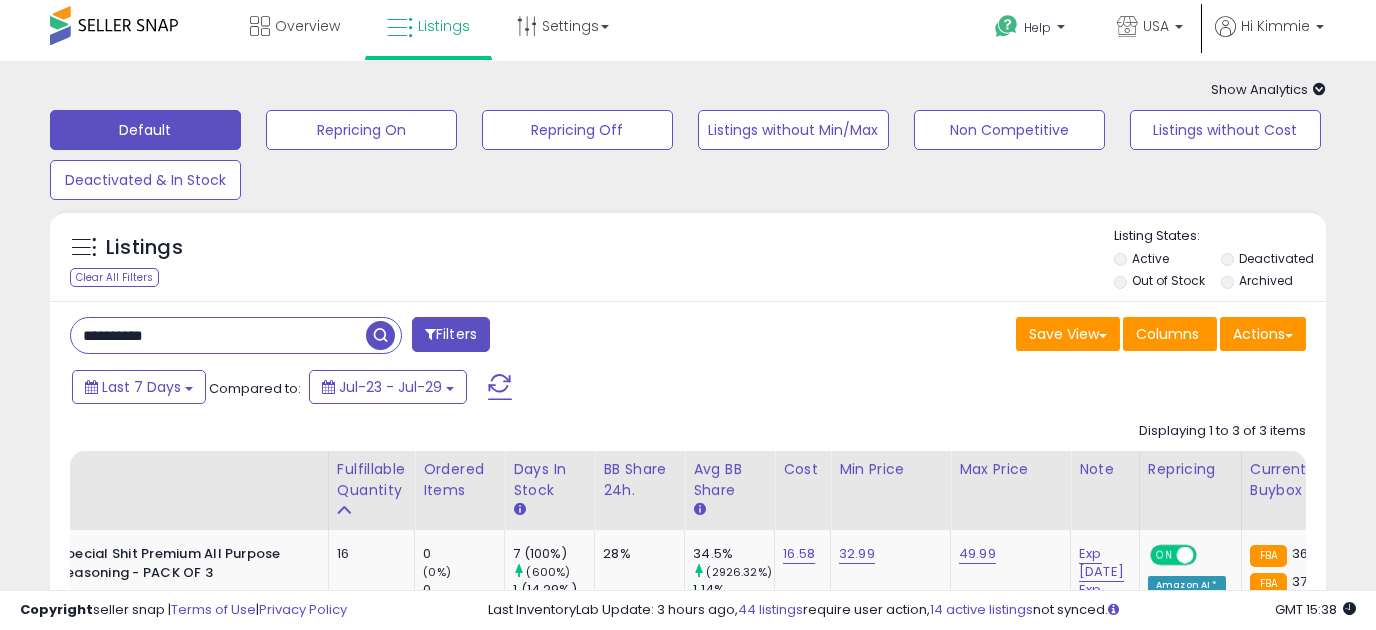 scroll, scrollTop: 0, scrollLeft: 0, axis: both 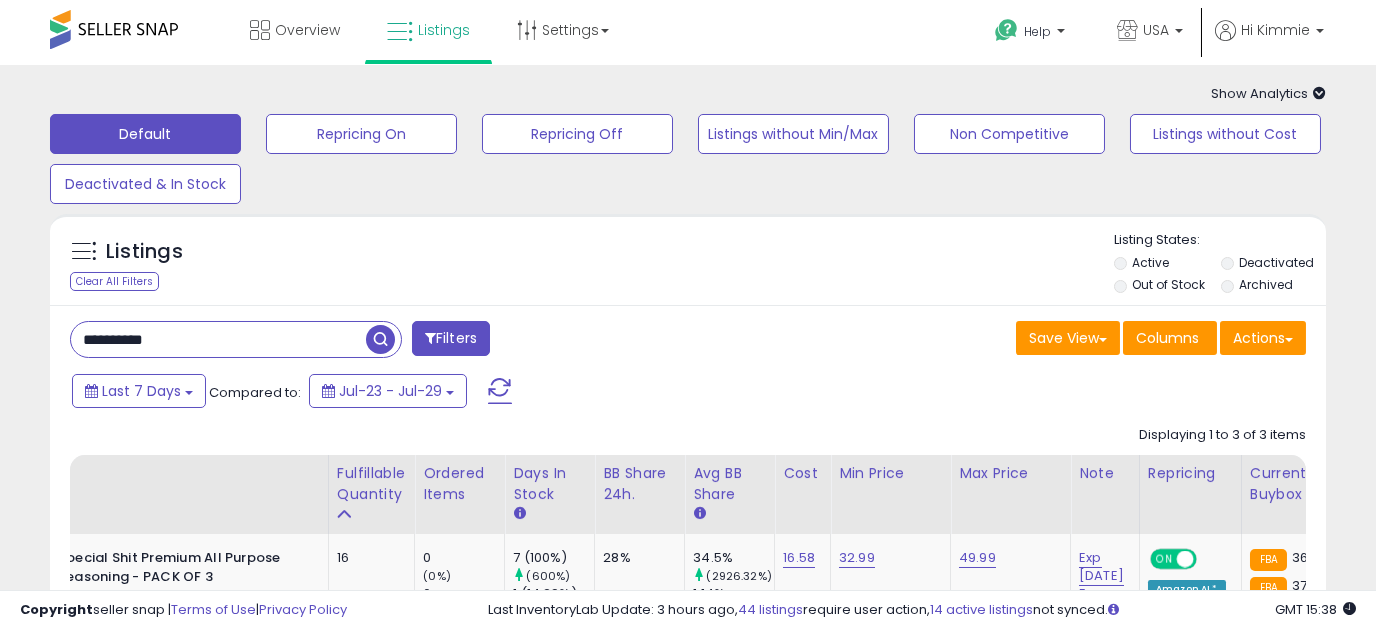 drag, startPoint x: 227, startPoint y: 333, endPoint x: -11, endPoint y: 342, distance: 238.1701 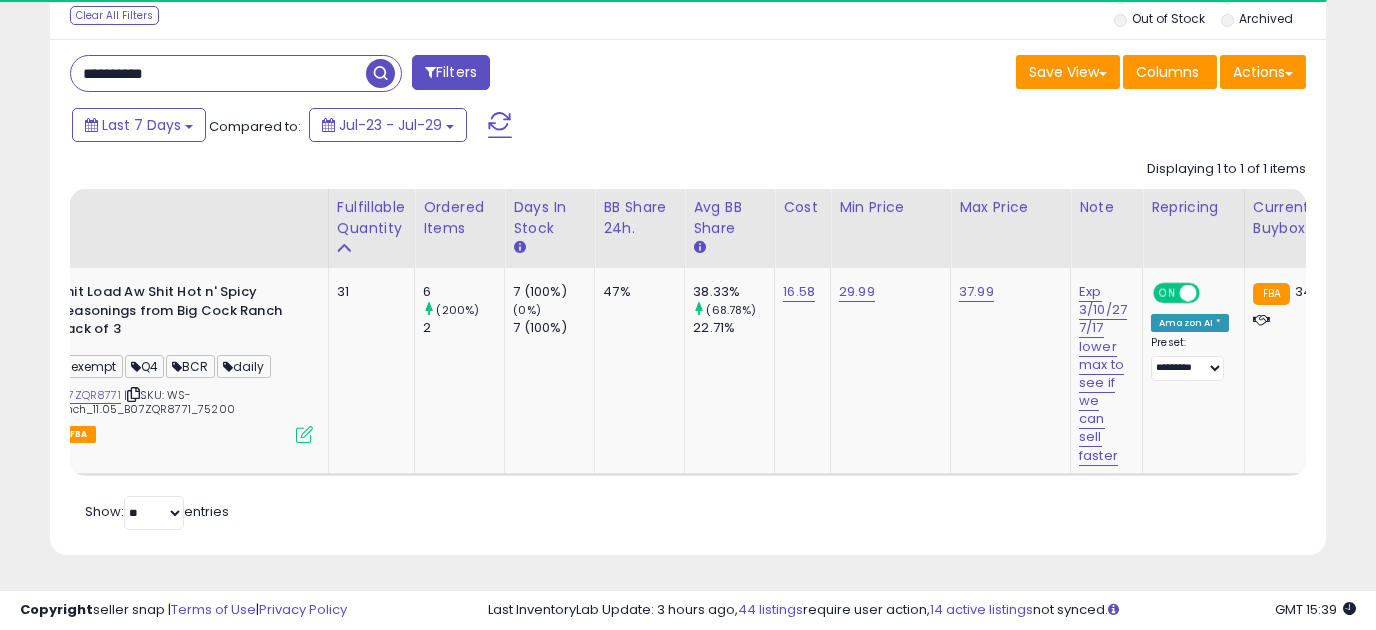 scroll, scrollTop: 283, scrollLeft: 0, axis: vertical 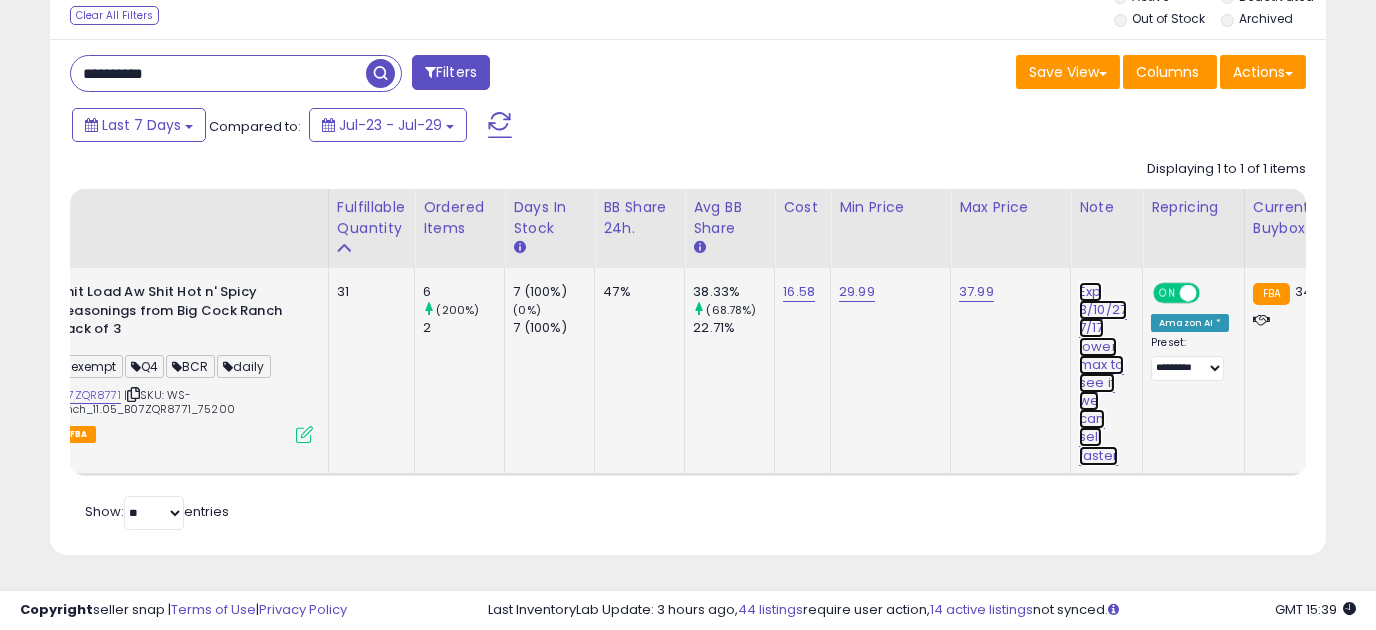 click on "Exp 3/10/27 7/17 lower max to see if we can sell faster" at bounding box center [1103, 374] 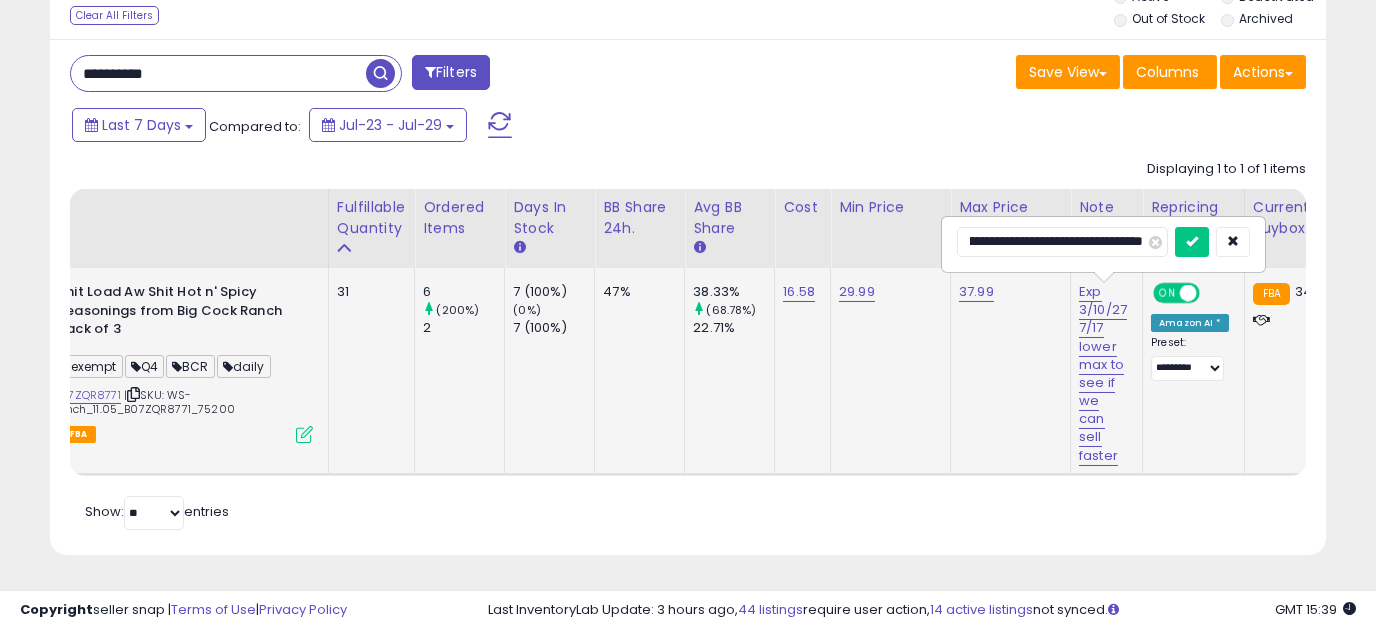 scroll, scrollTop: 0, scrollLeft: 212, axis: horizontal 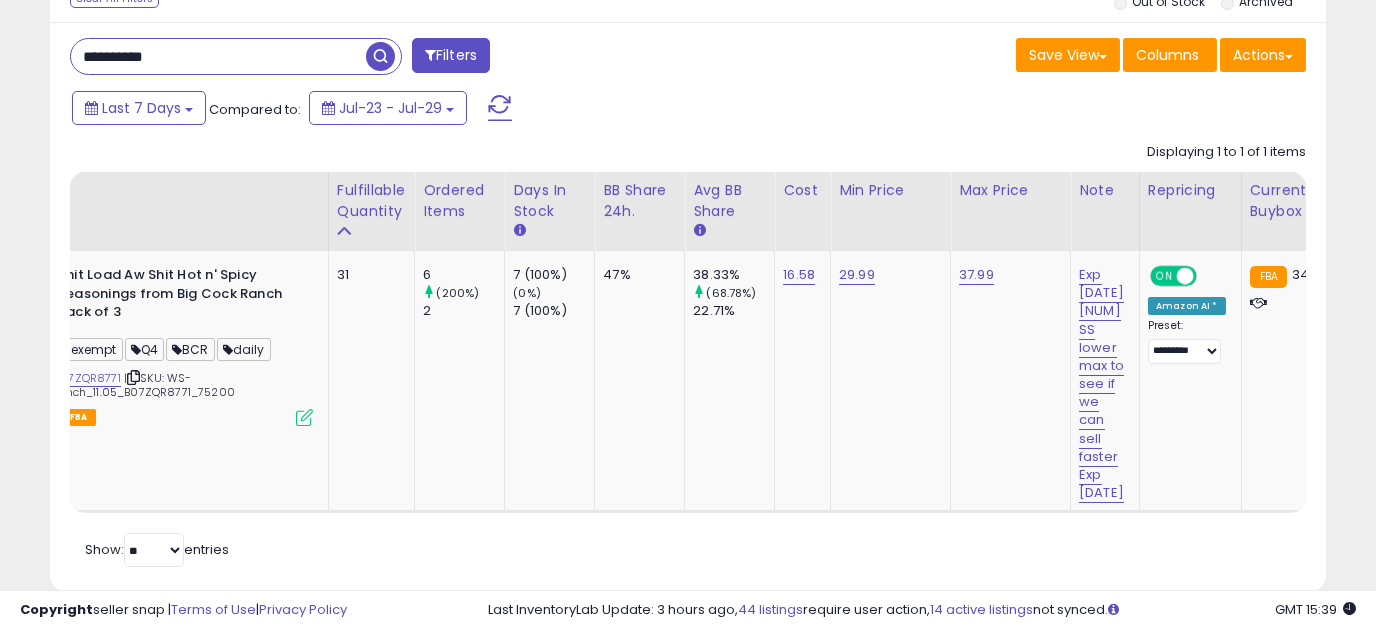 drag, startPoint x: 193, startPoint y: 58, endPoint x: 13, endPoint y: 77, distance: 181 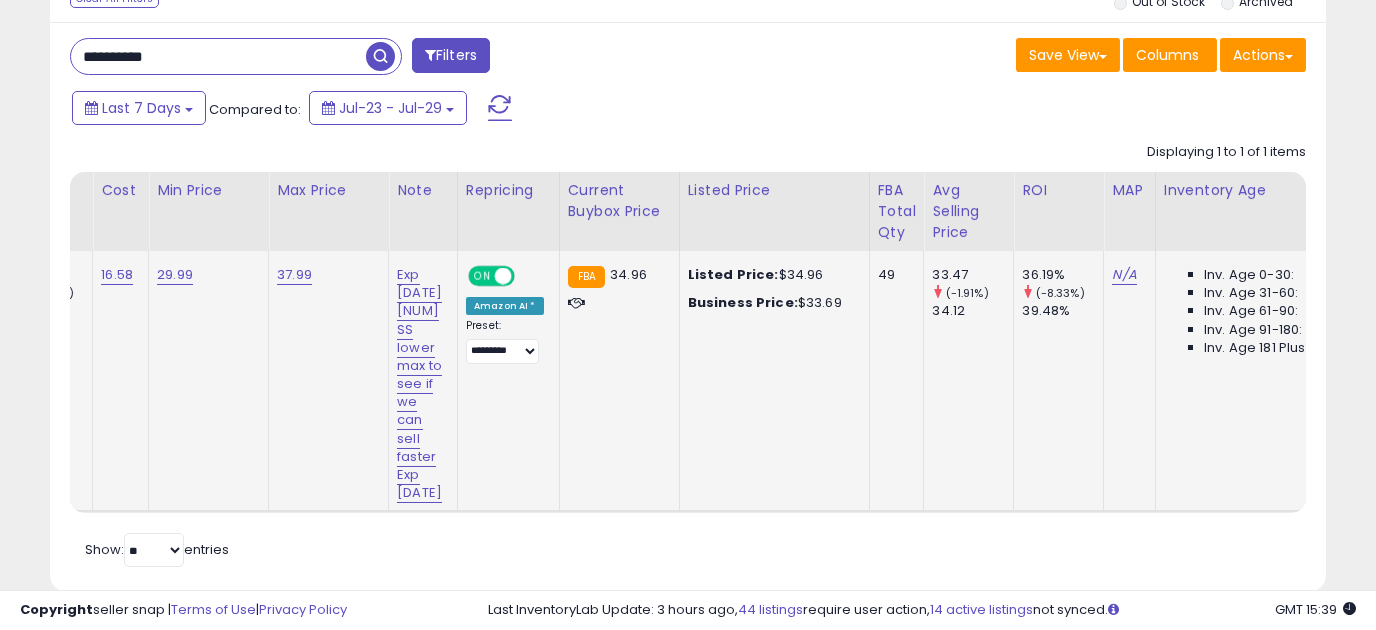 scroll, scrollTop: 0, scrollLeft: 846, axis: horizontal 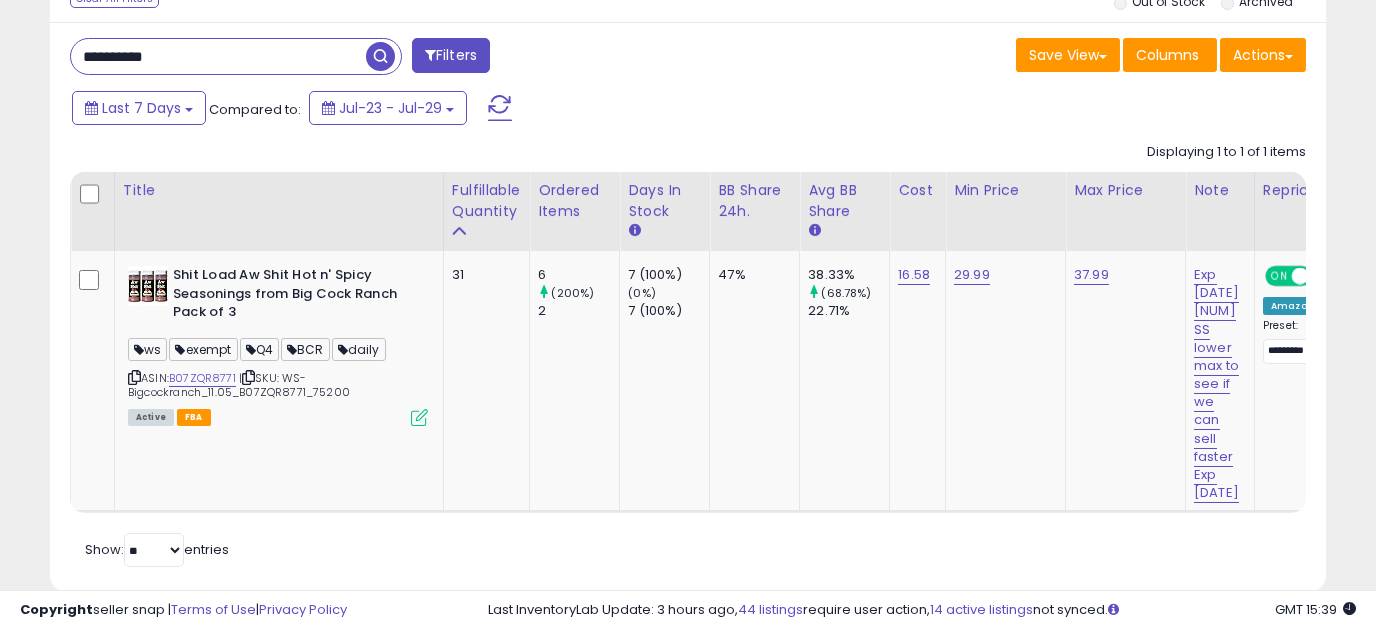 type on "**********" 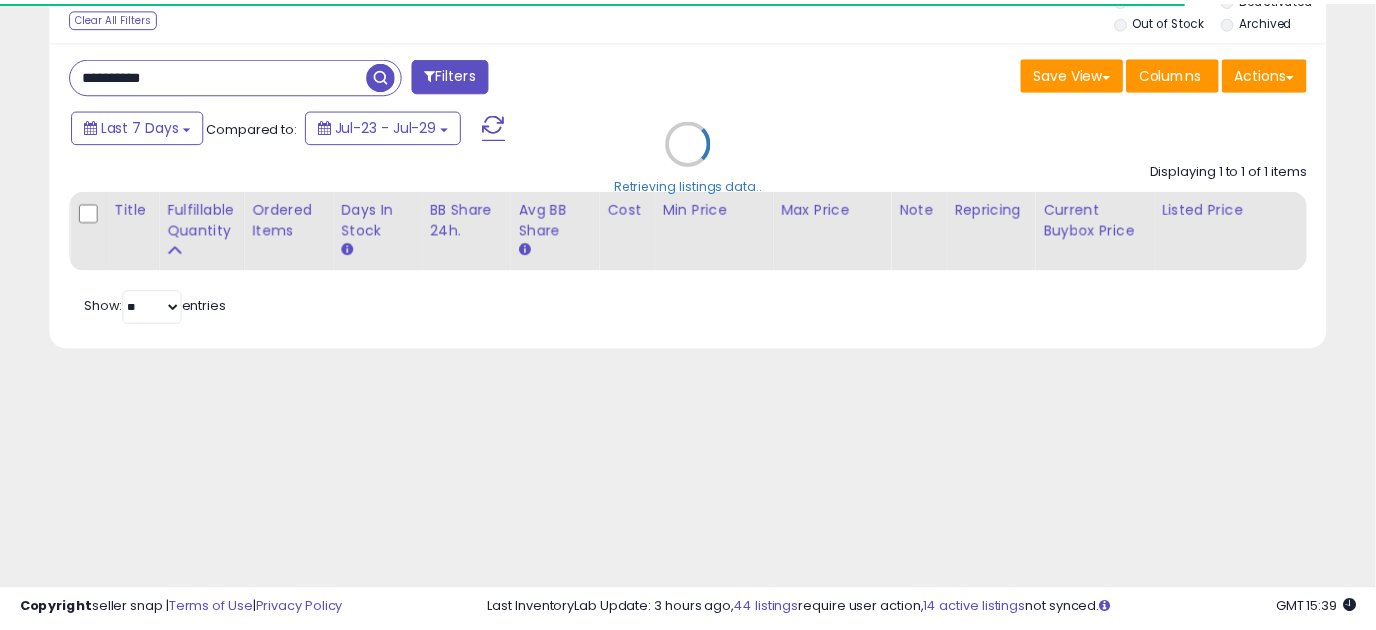 scroll, scrollTop: 283, scrollLeft: 0, axis: vertical 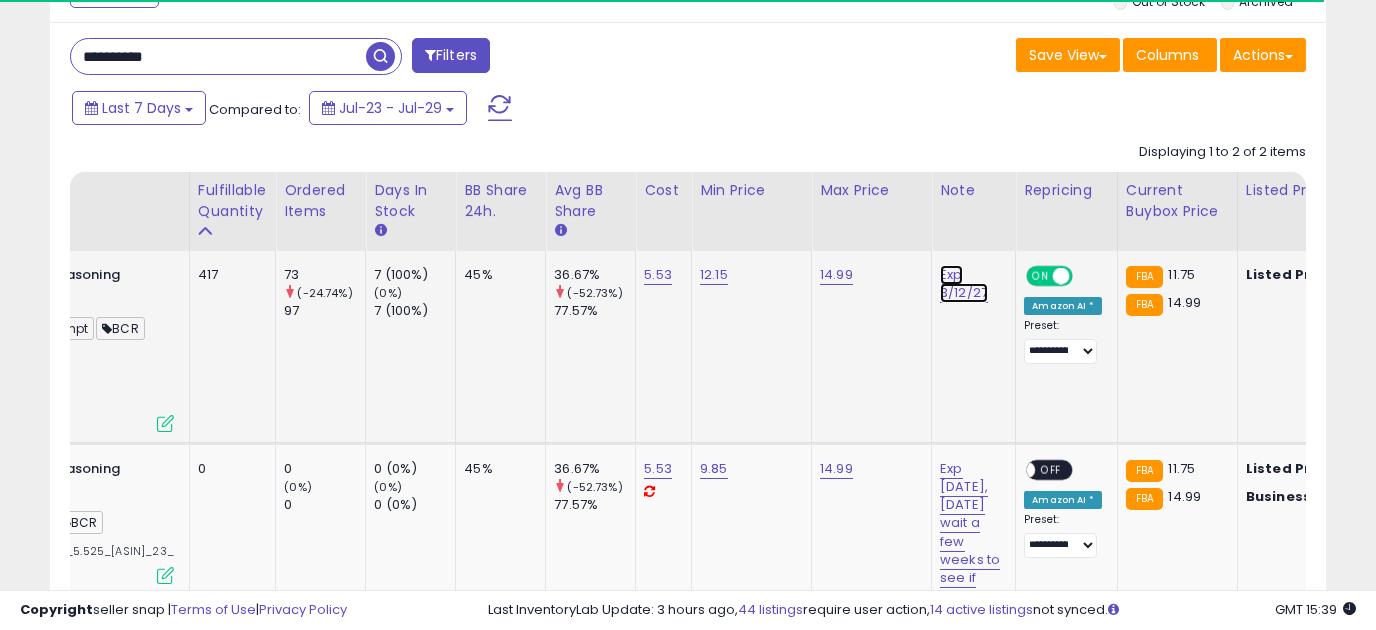 click on "Exp 3/12/27" at bounding box center [964, 284] 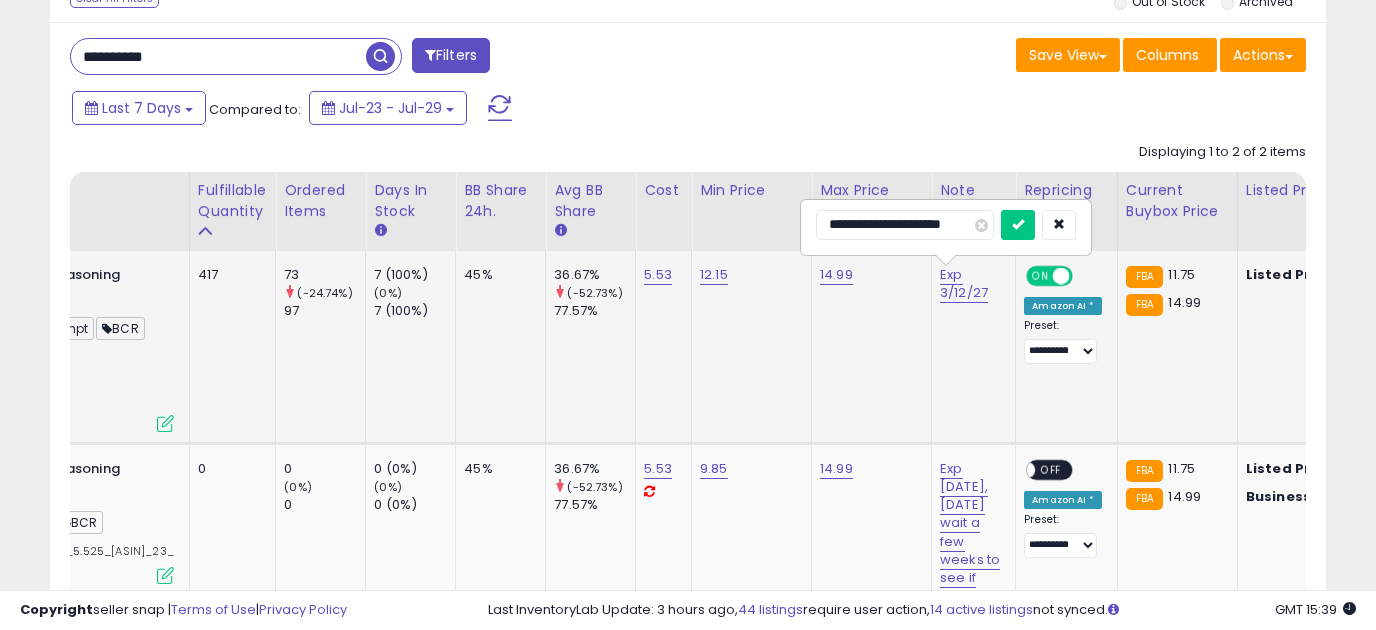 type on "**********" 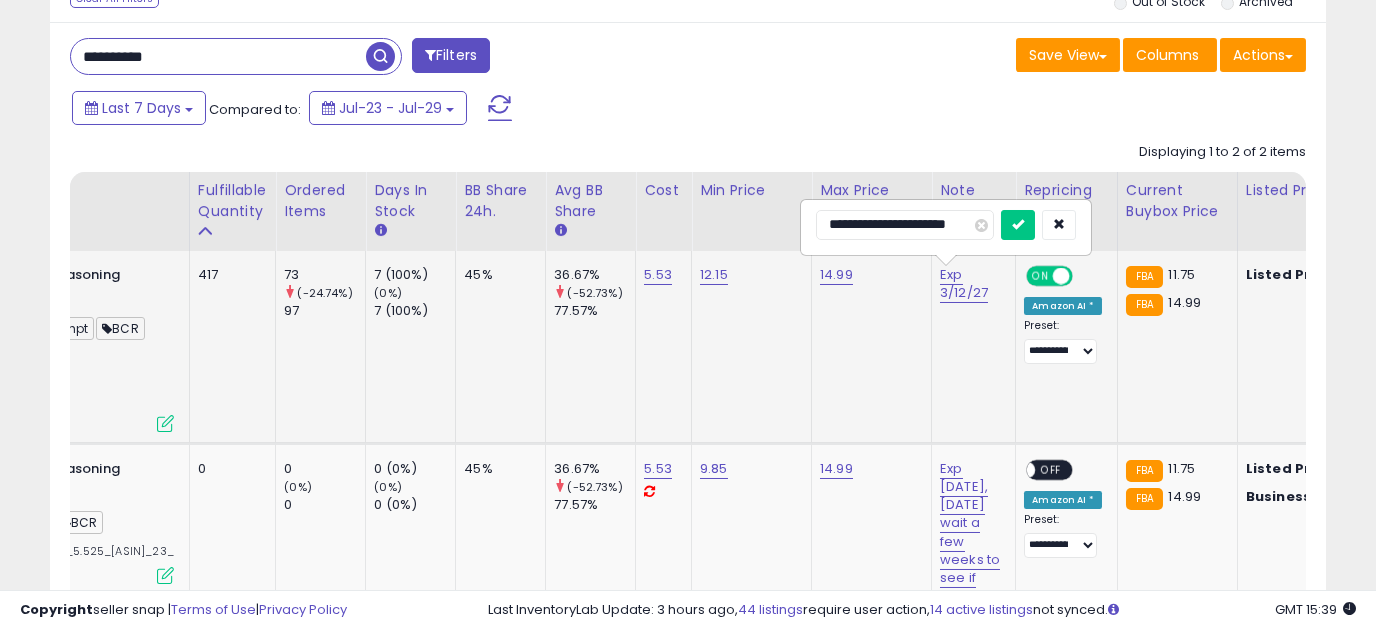 click at bounding box center (1018, 225) 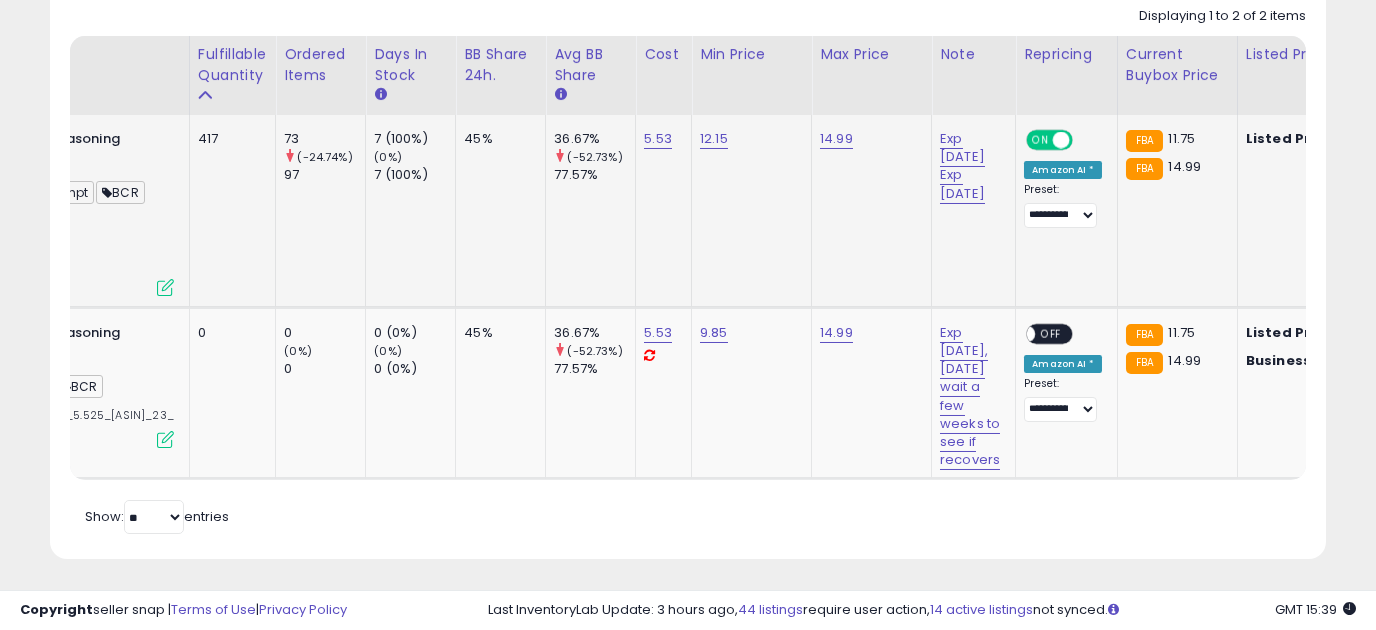 scroll, scrollTop: 440, scrollLeft: 0, axis: vertical 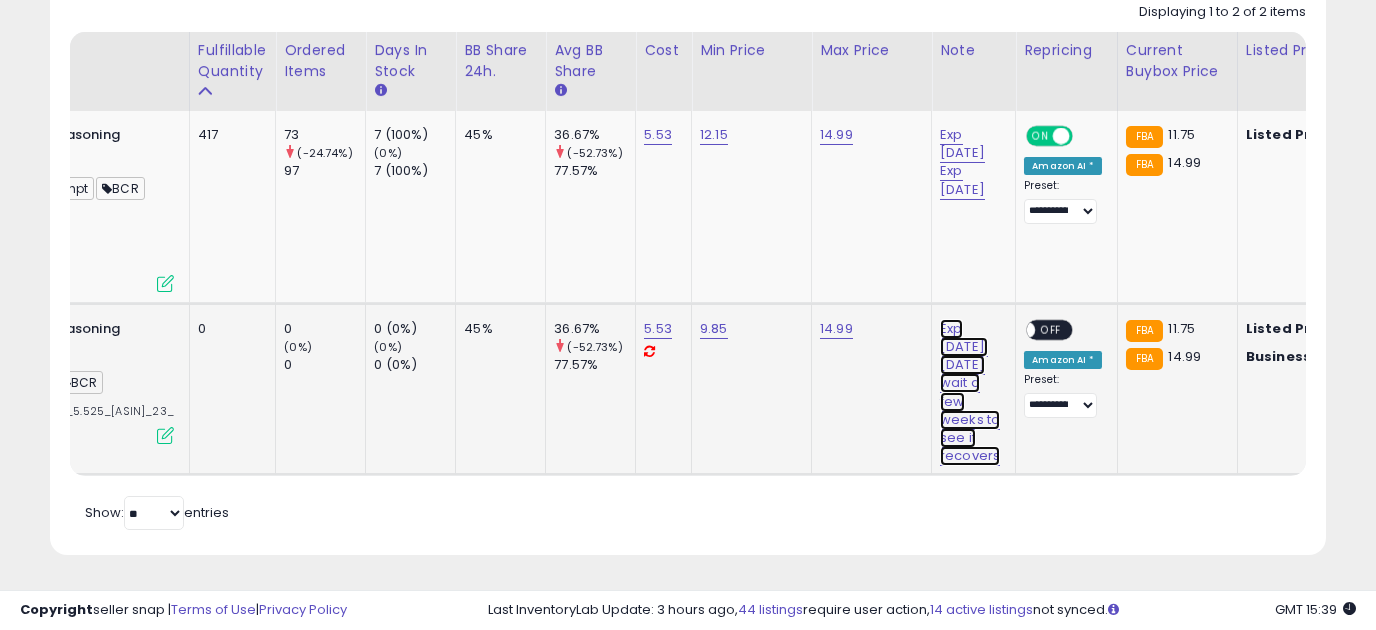 click on "Exp [DATE], [DATE] wait a few weeks to see if recovers" at bounding box center [962, 162] 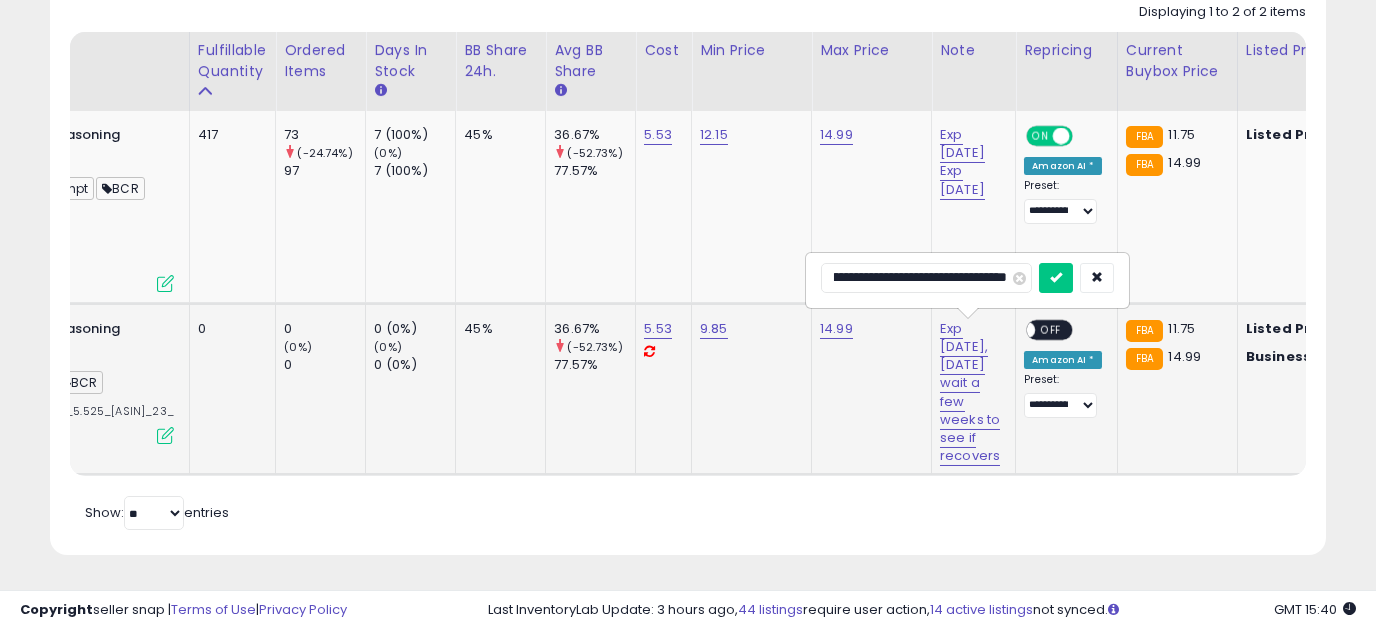 type on "**********" 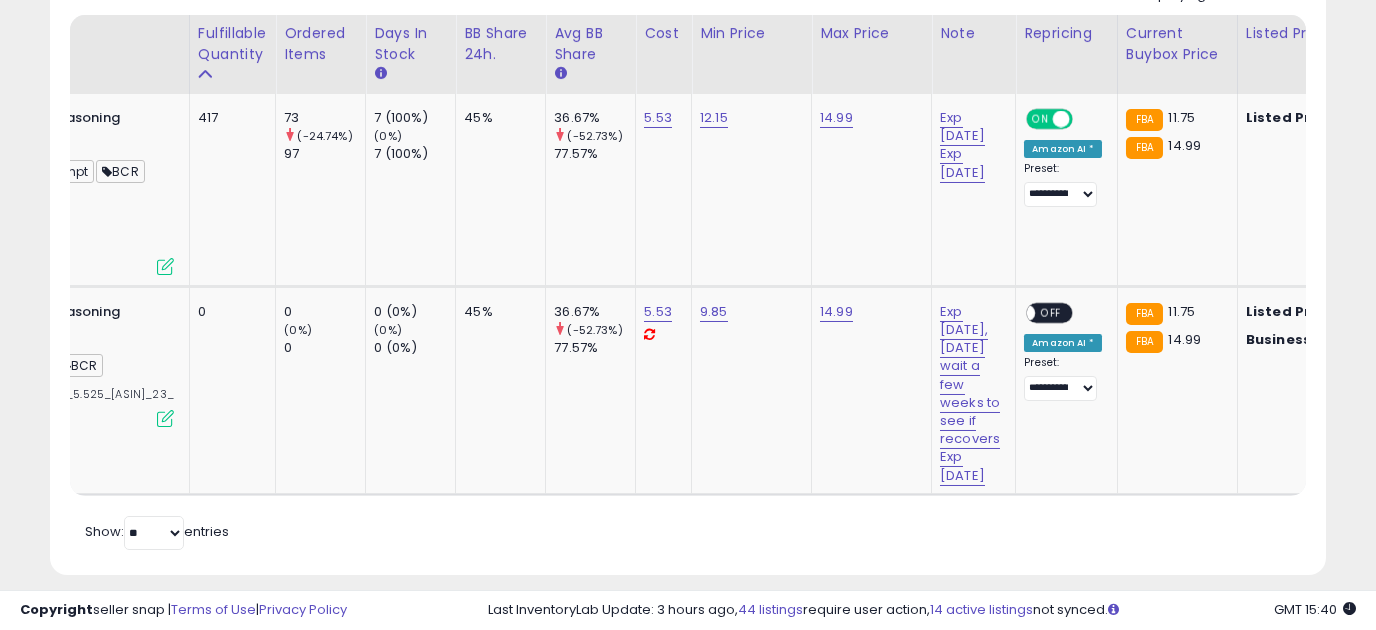 scroll, scrollTop: 0, scrollLeft: 0, axis: both 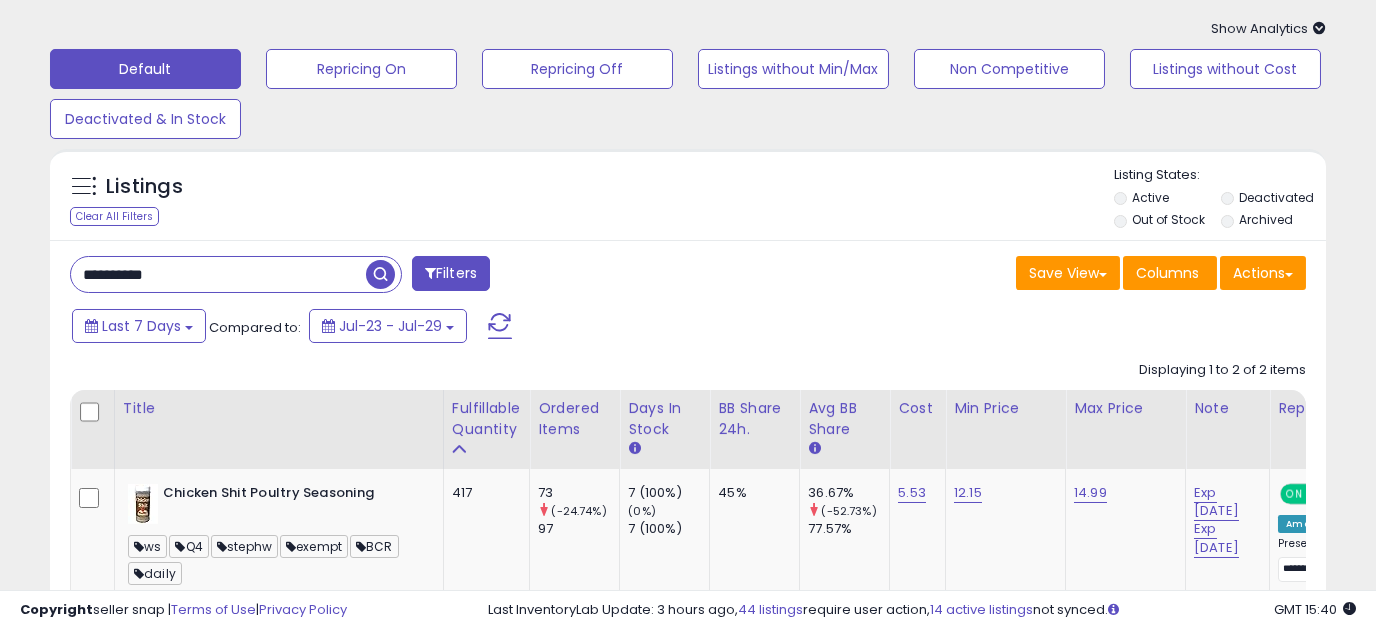 drag, startPoint x: 184, startPoint y: 269, endPoint x: -91, endPoint y: 288, distance: 275.65558 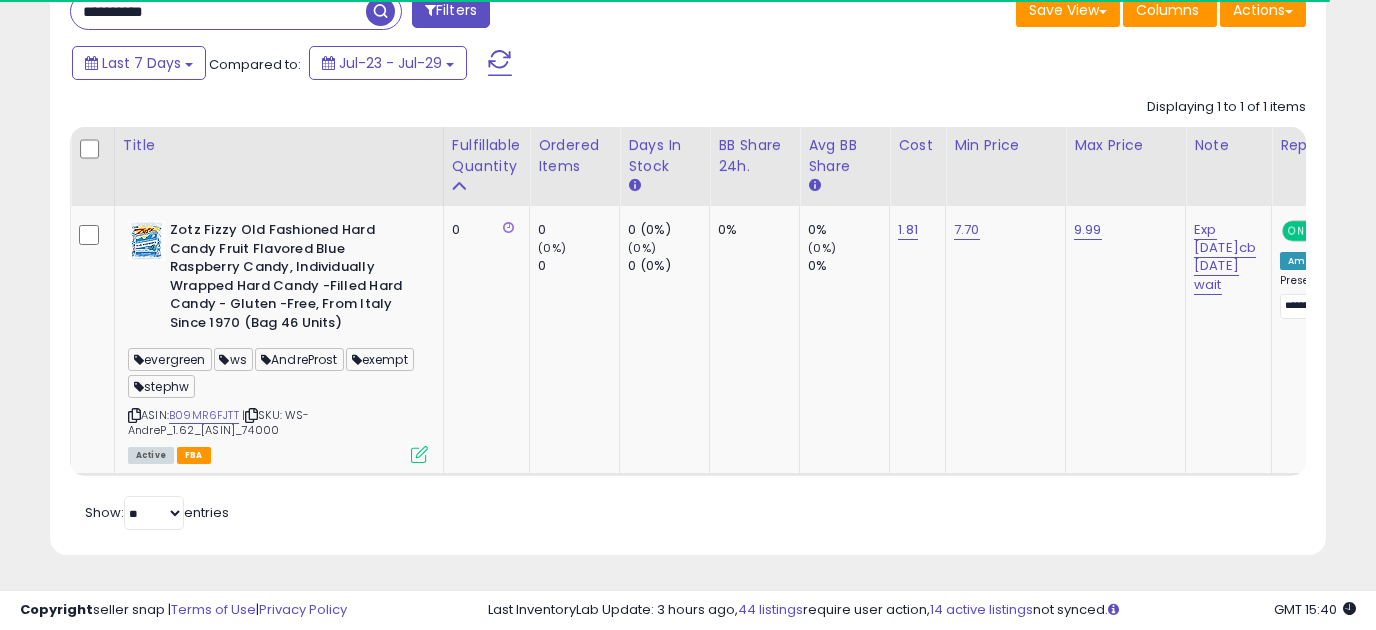 scroll, scrollTop: 346, scrollLeft: 0, axis: vertical 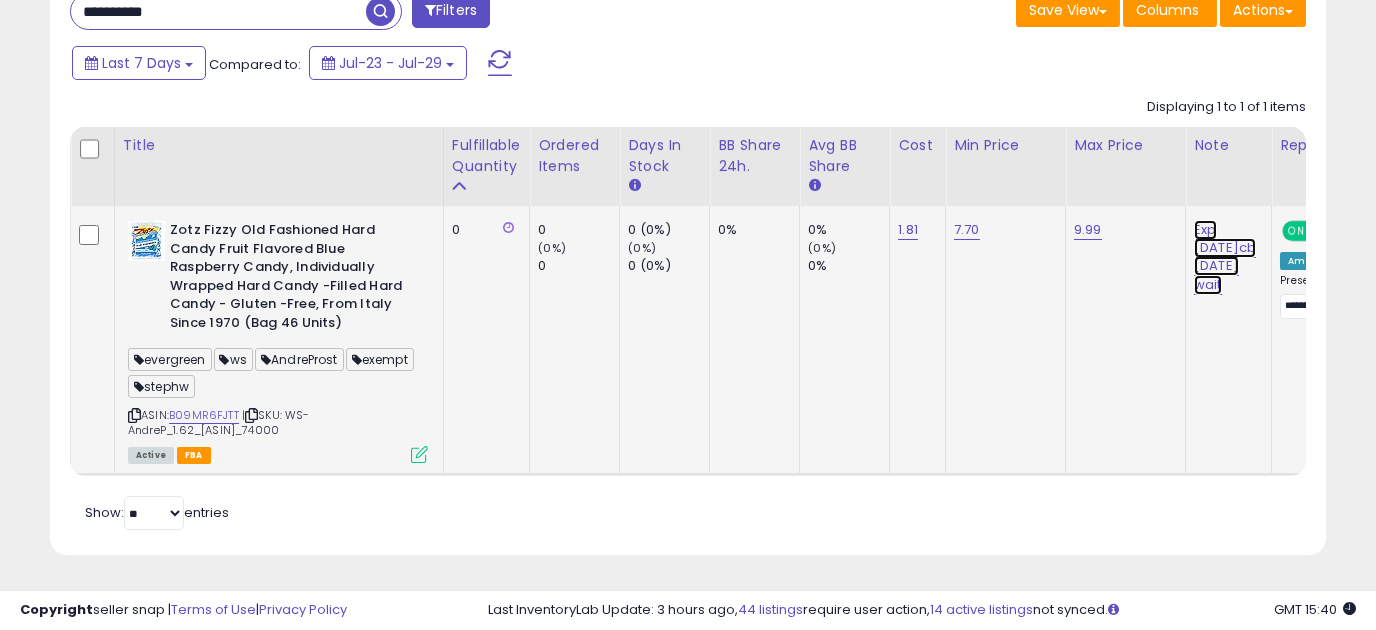 click on "Exp [DATE]cb [DATE] wait" at bounding box center [1225, 257] 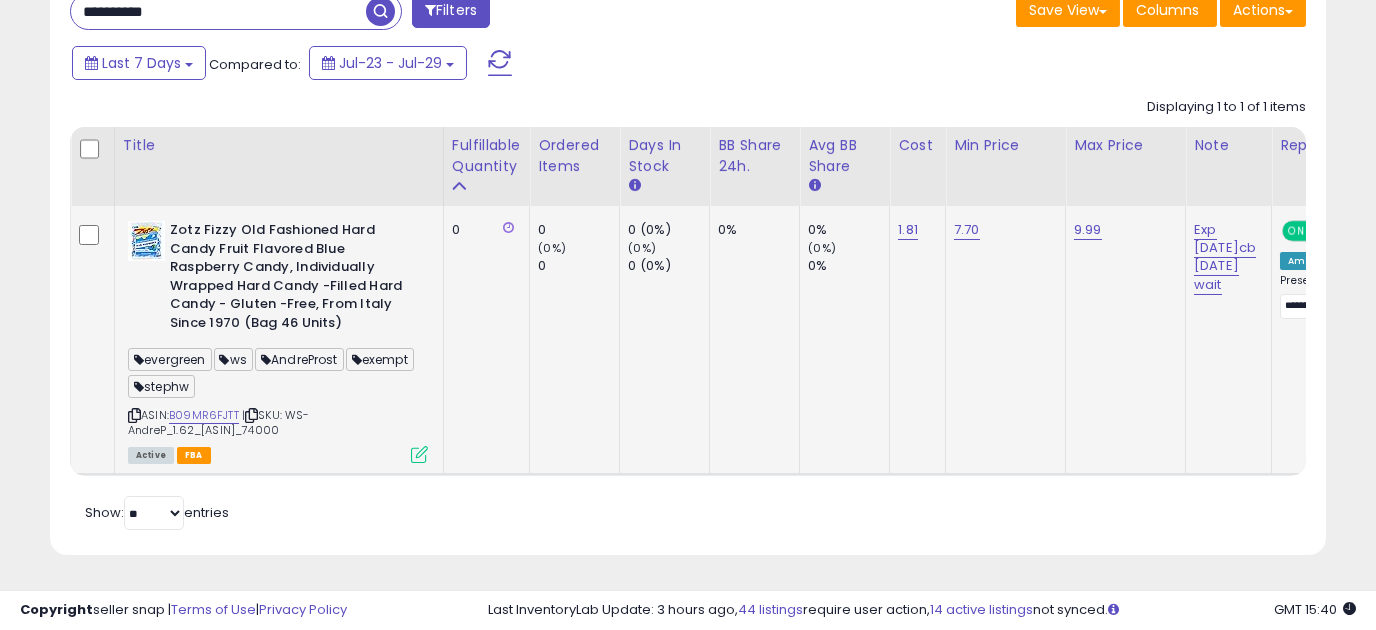 scroll, scrollTop: 0, scrollLeft: 120, axis: horizontal 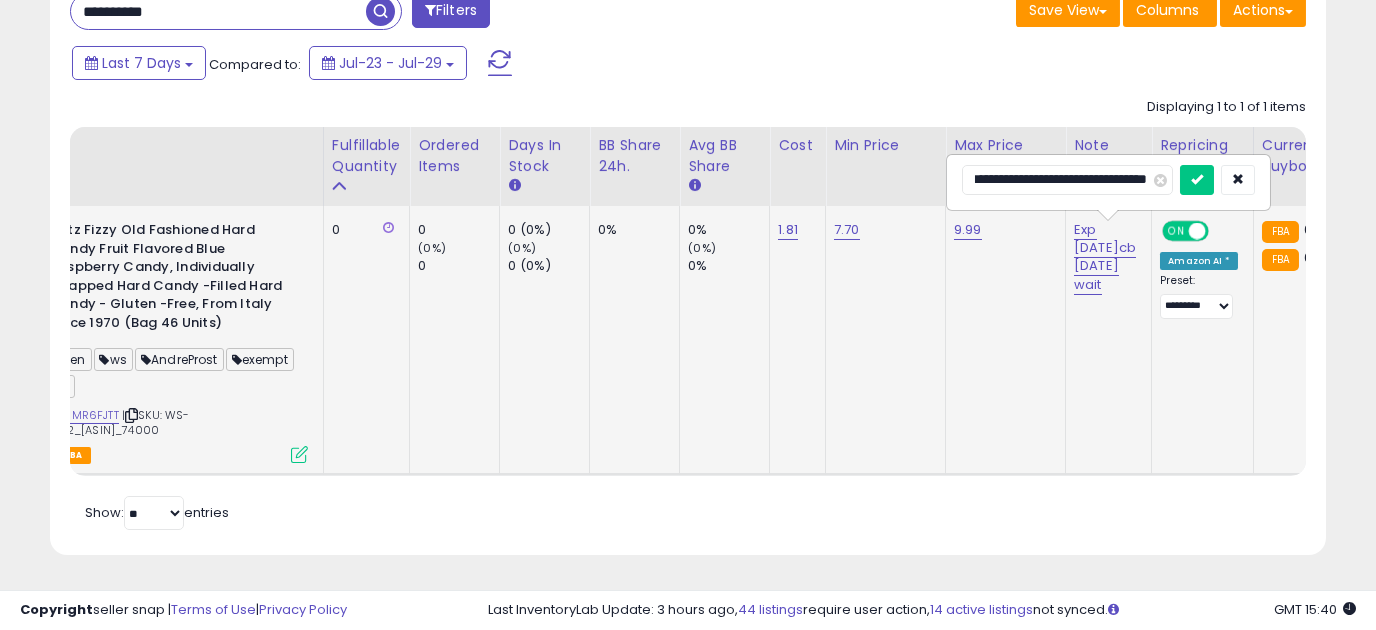 type on "**********" 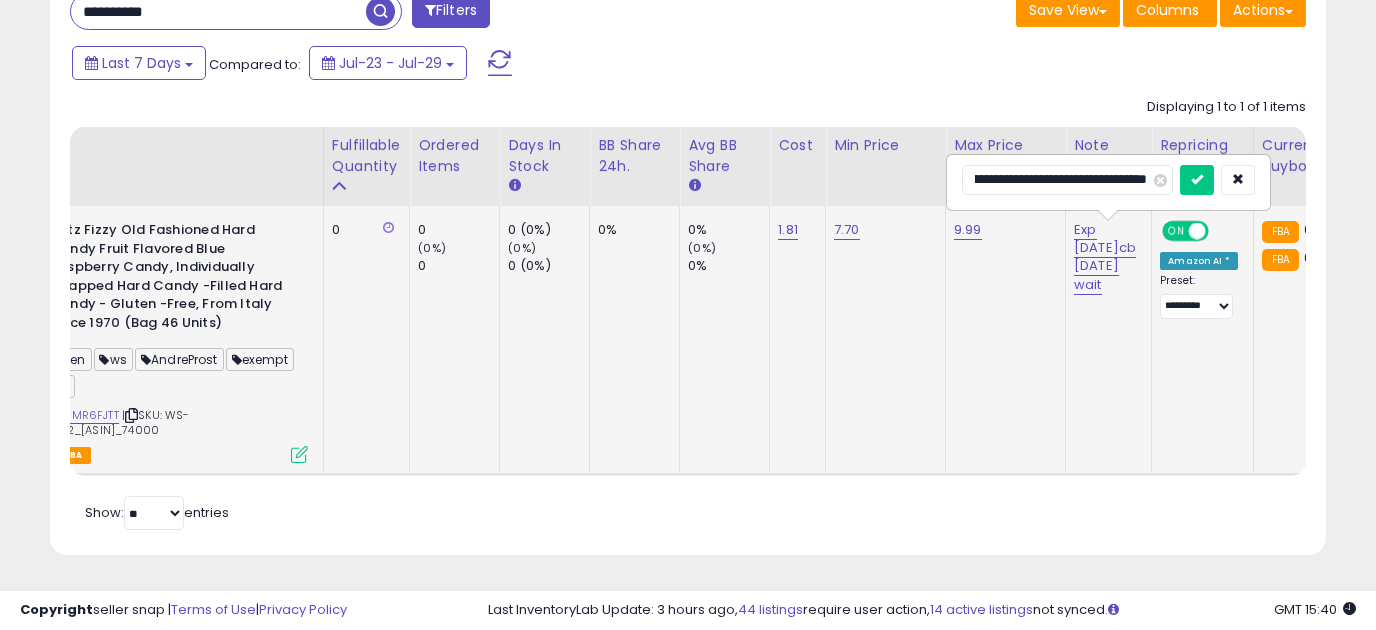 scroll, scrollTop: 0, scrollLeft: 70, axis: horizontal 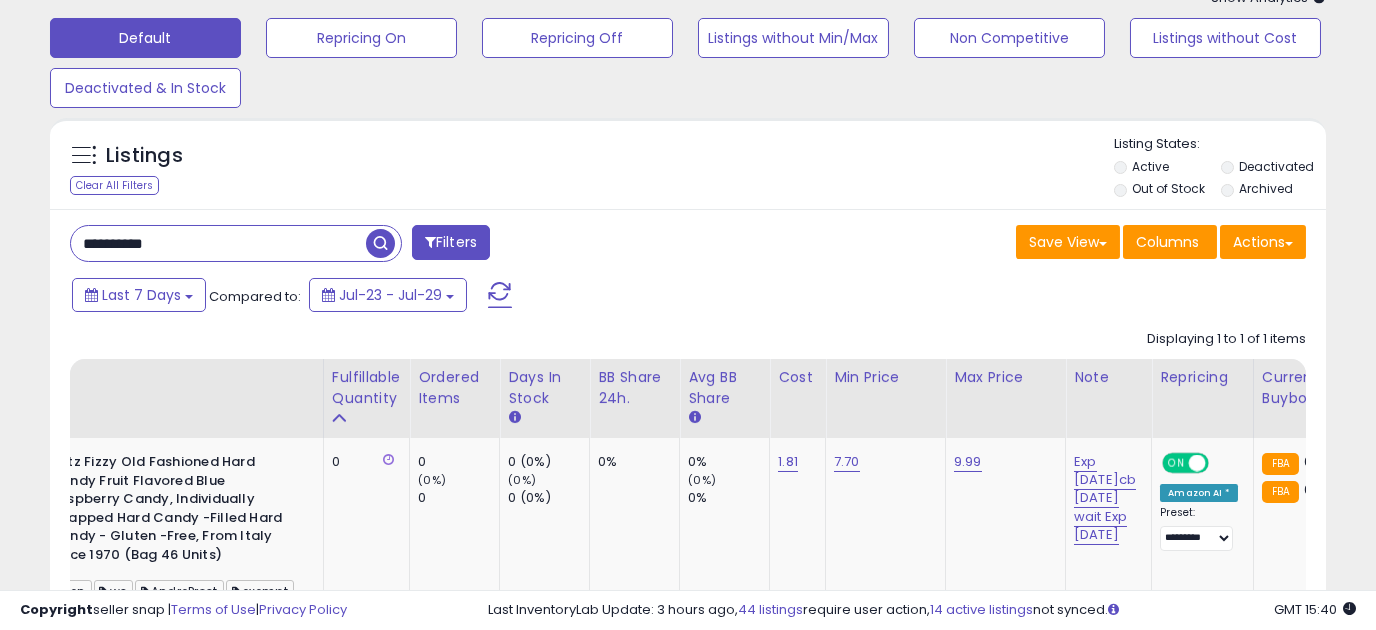 drag, startPoint x: 211, startPoint y: 259, endPoint x: -18, endPoint y: 251, distance: 229.1397 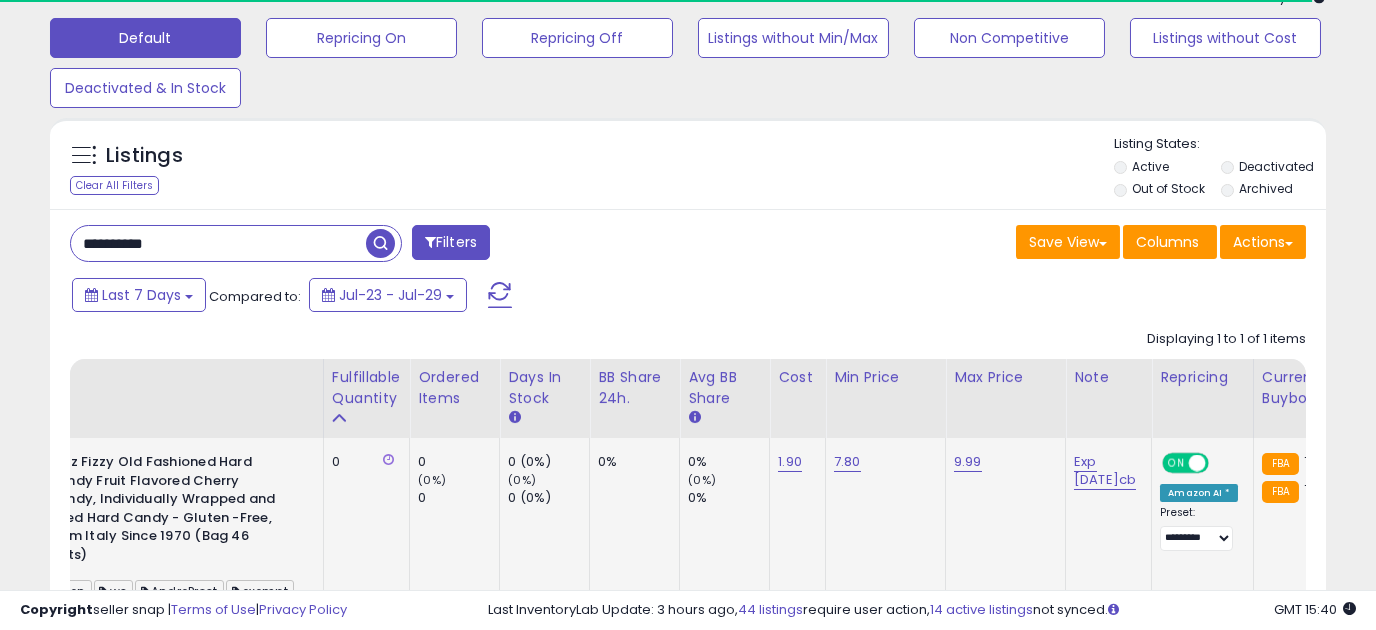 click on "Exp [DATE]cb" 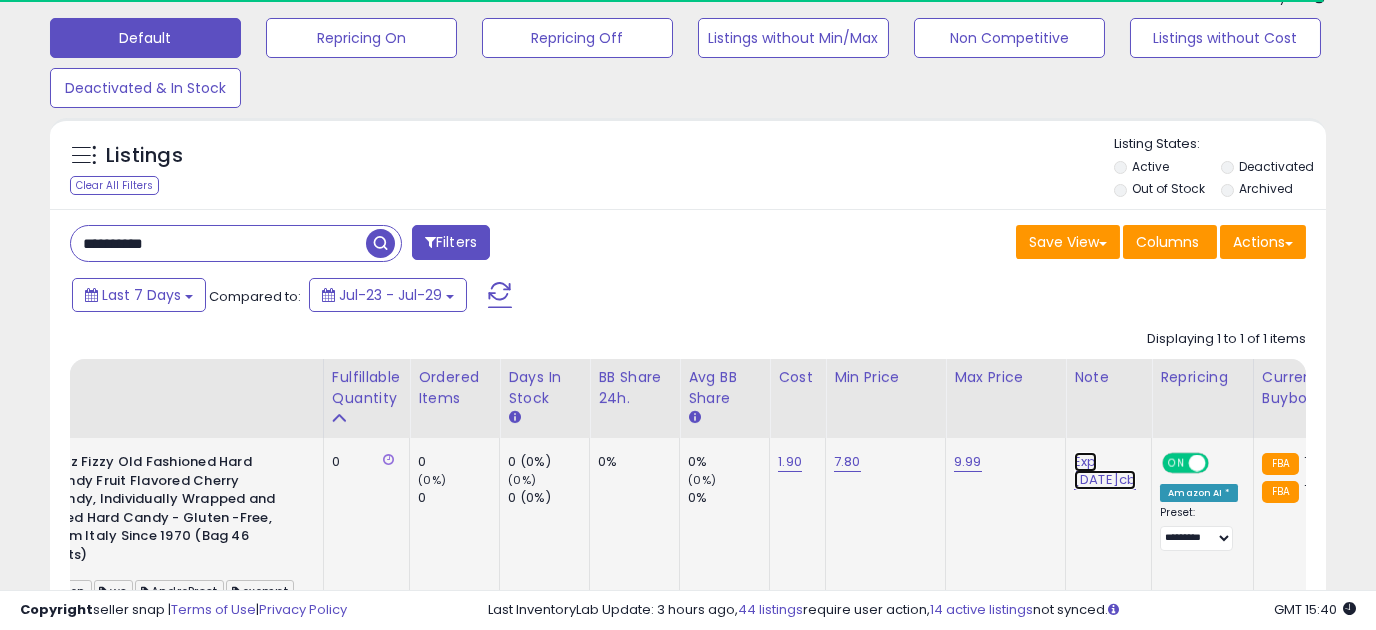click on "Exp [DATE]cb" at bounding box center [1105, 471] 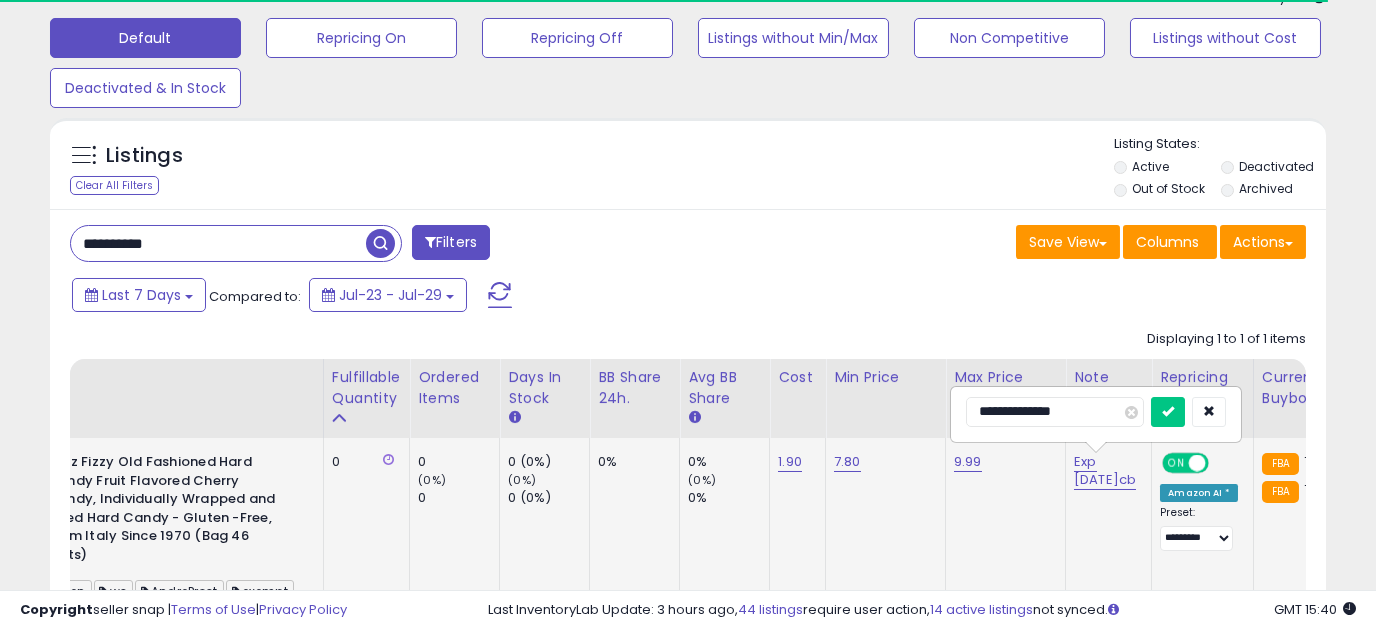 scroll, scrollTop: 0, scrollLeft: 125, axis: horizontal 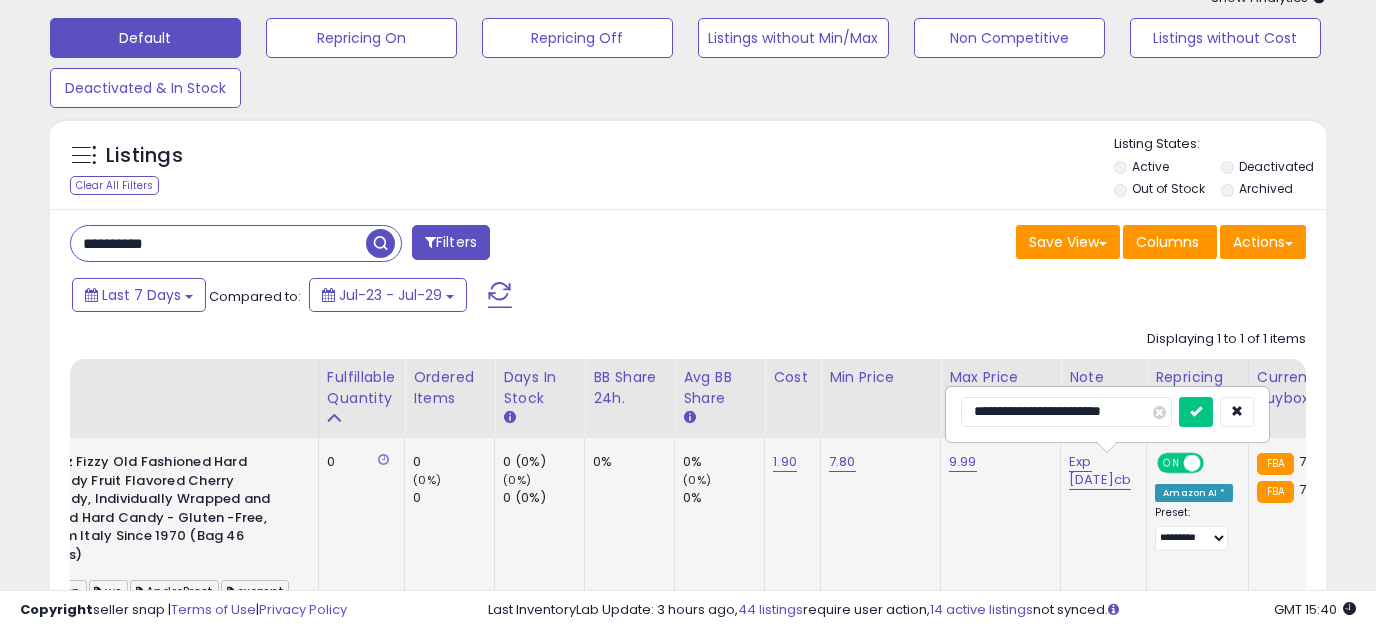 type on "**********" 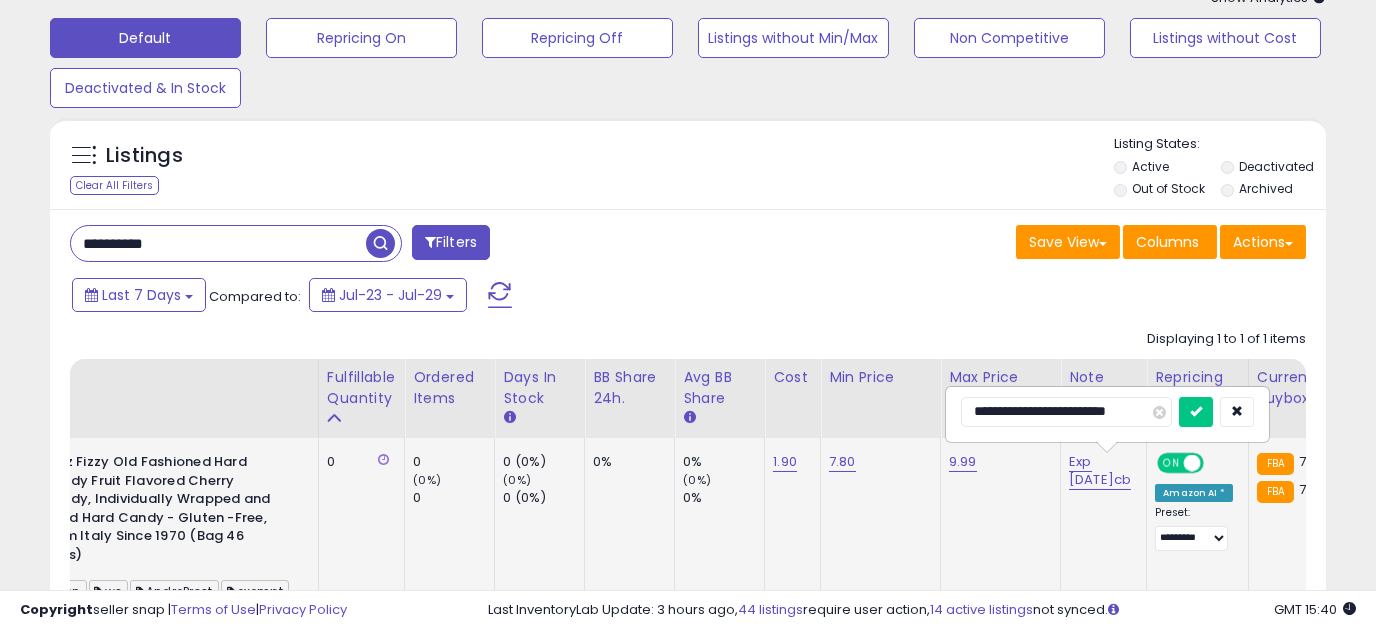 scroll, scrollTop: 0, scrollLeft: 9, axis: horizontal 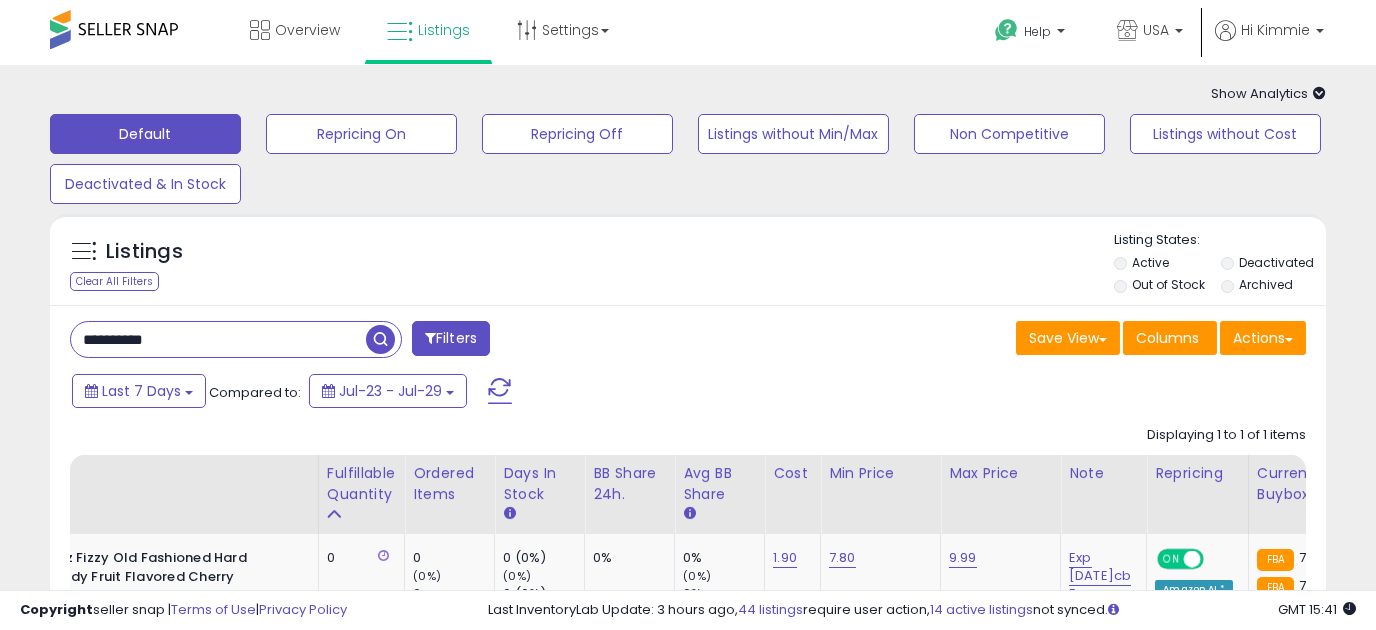 drag, startPoint x: 190, startPoint y: 337, endPoint x: 12, endPoint y: 350, distance: 178.47409 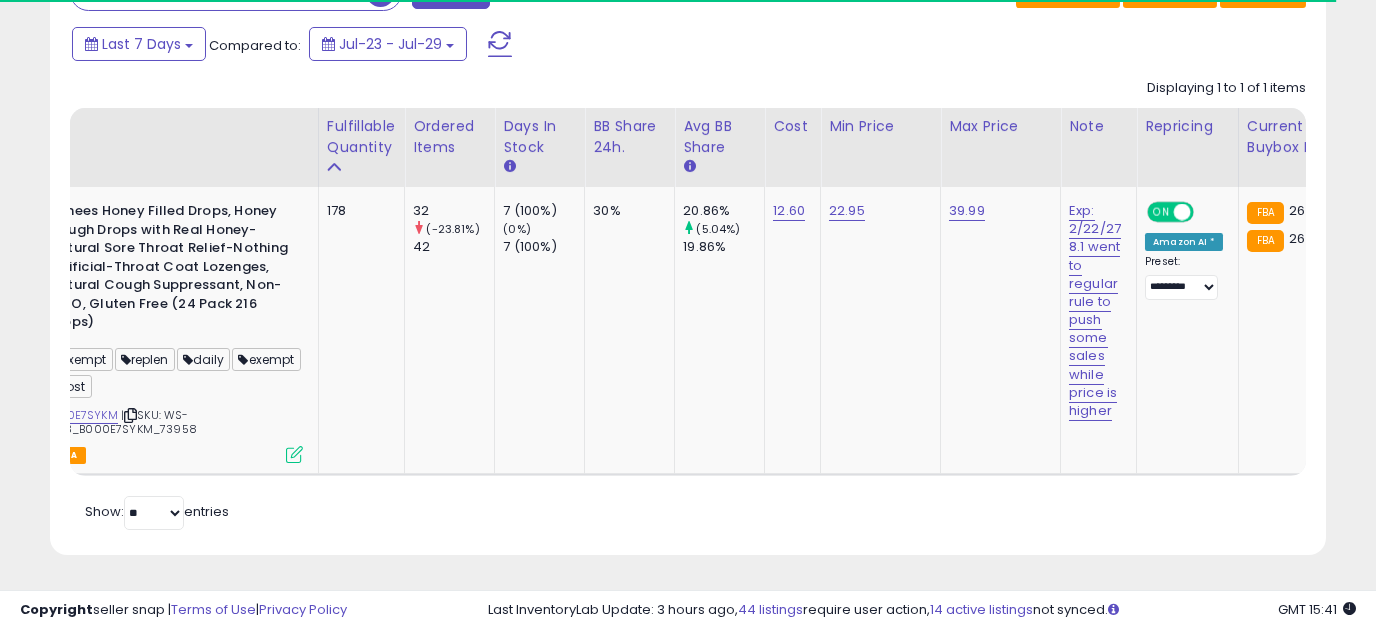 scroll, scrollTop: 364, scrollLeft: 0, axis: vertical 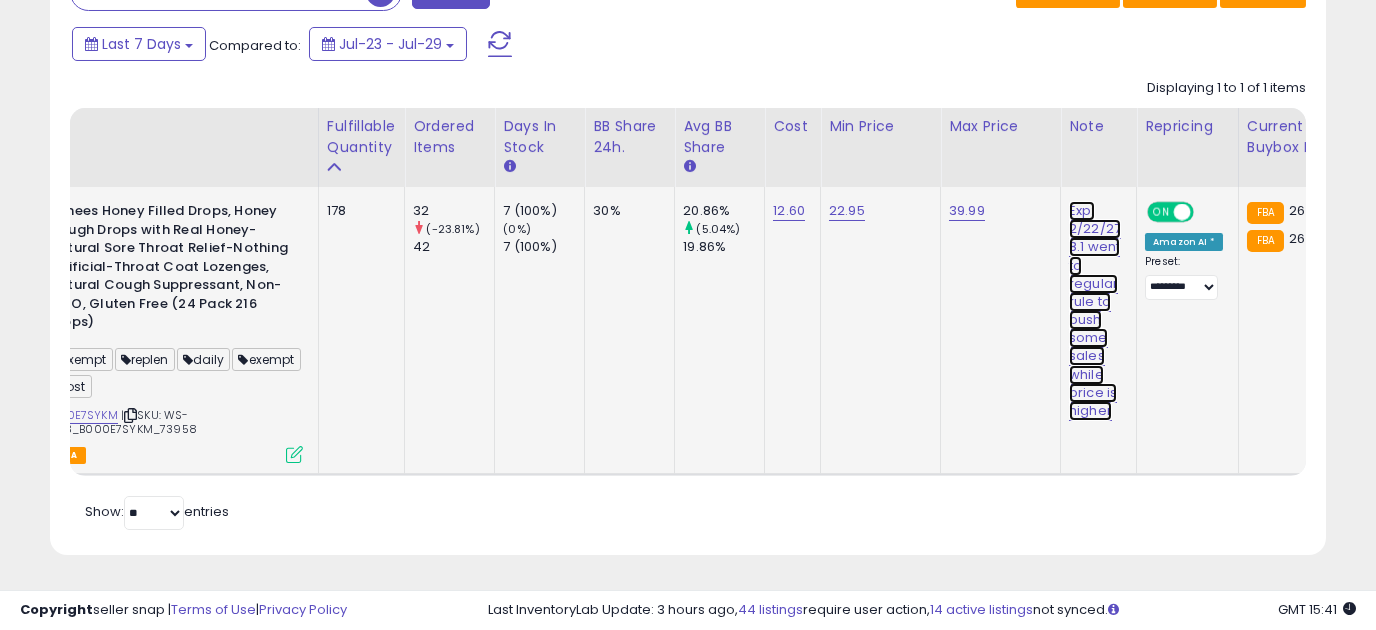 click on "Exp: 2/22/27 8.1 went to regular rule to push some sales while price is higher" at bounding box center (1095, 311) 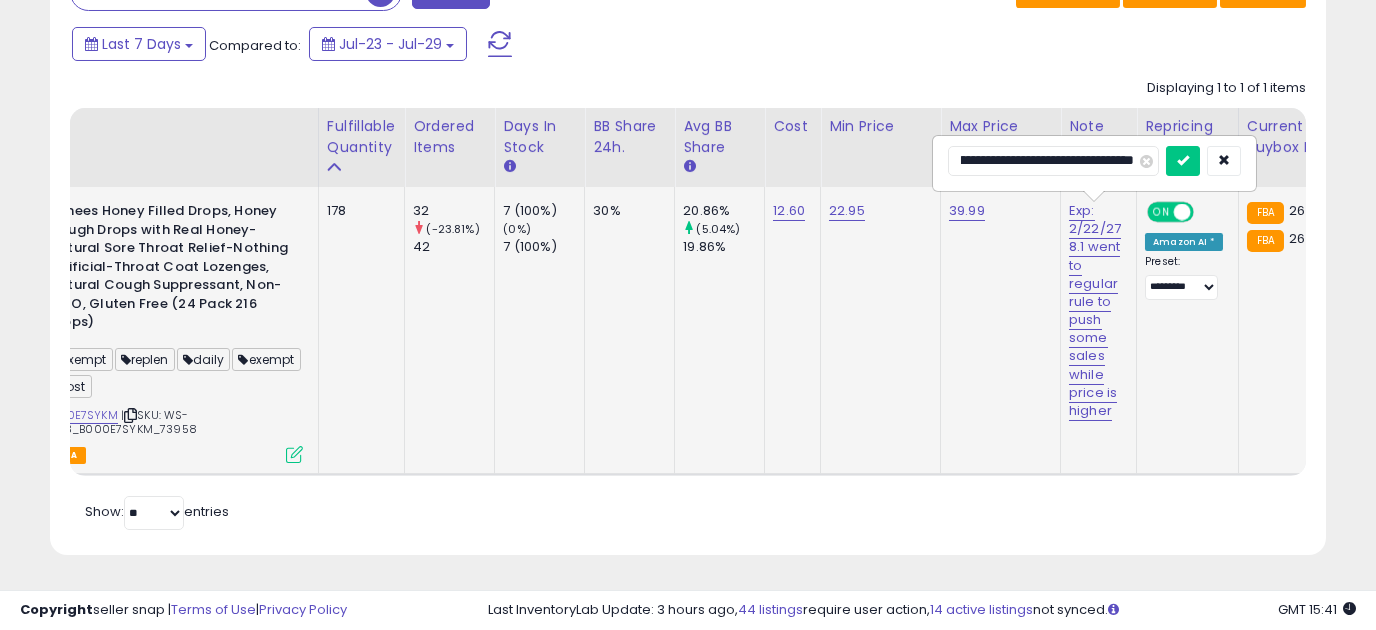 scroll, scrollTop: 0, scrollLeft: 356, axis: horizontal 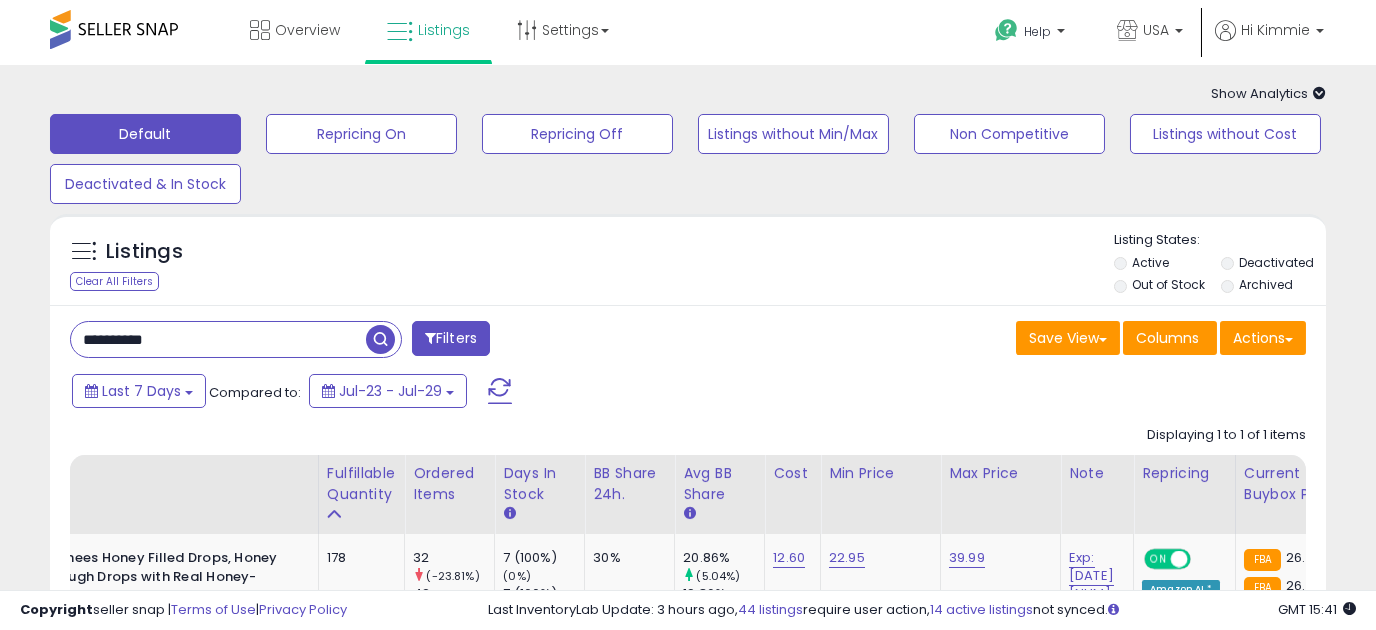 drag, startPoint x: 210, startPoint y: 345, endPoint x: 25, endPoint y: 329, distance: 185.6906 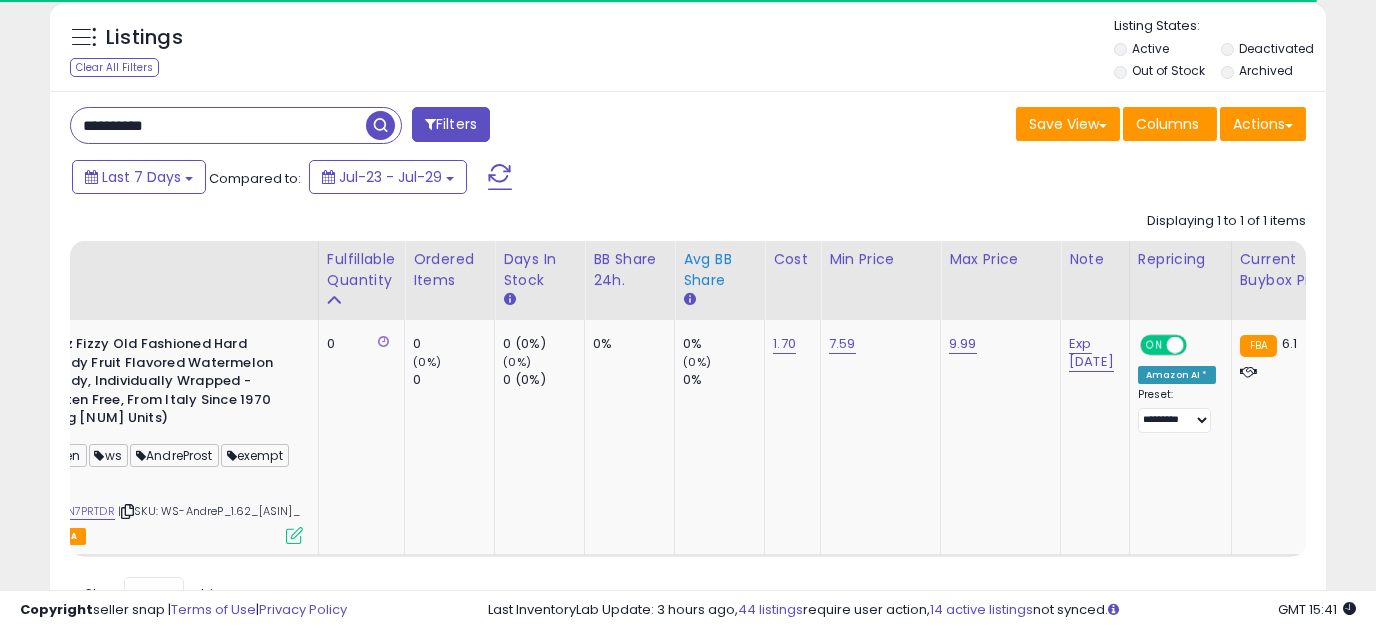 scroll, scrollTop: 250, scrollLeft: 0, axis: vertical 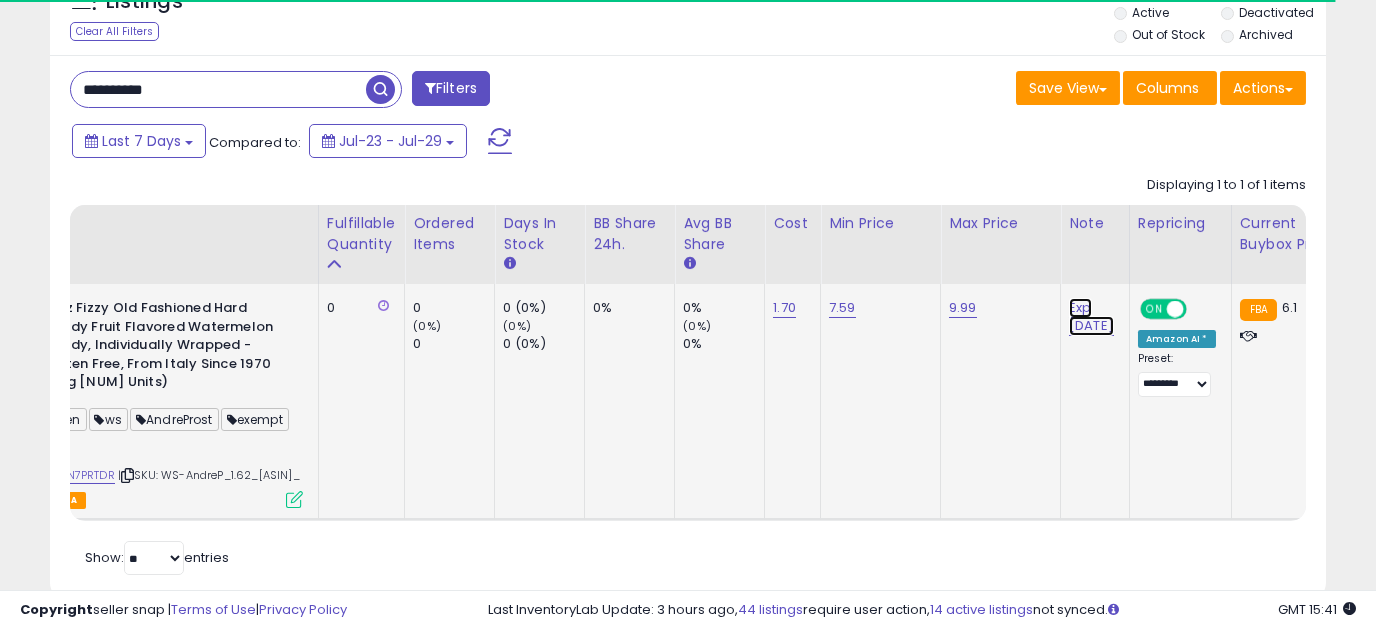 click on "Exp [DATE]" at bounding box center [1091, 317] 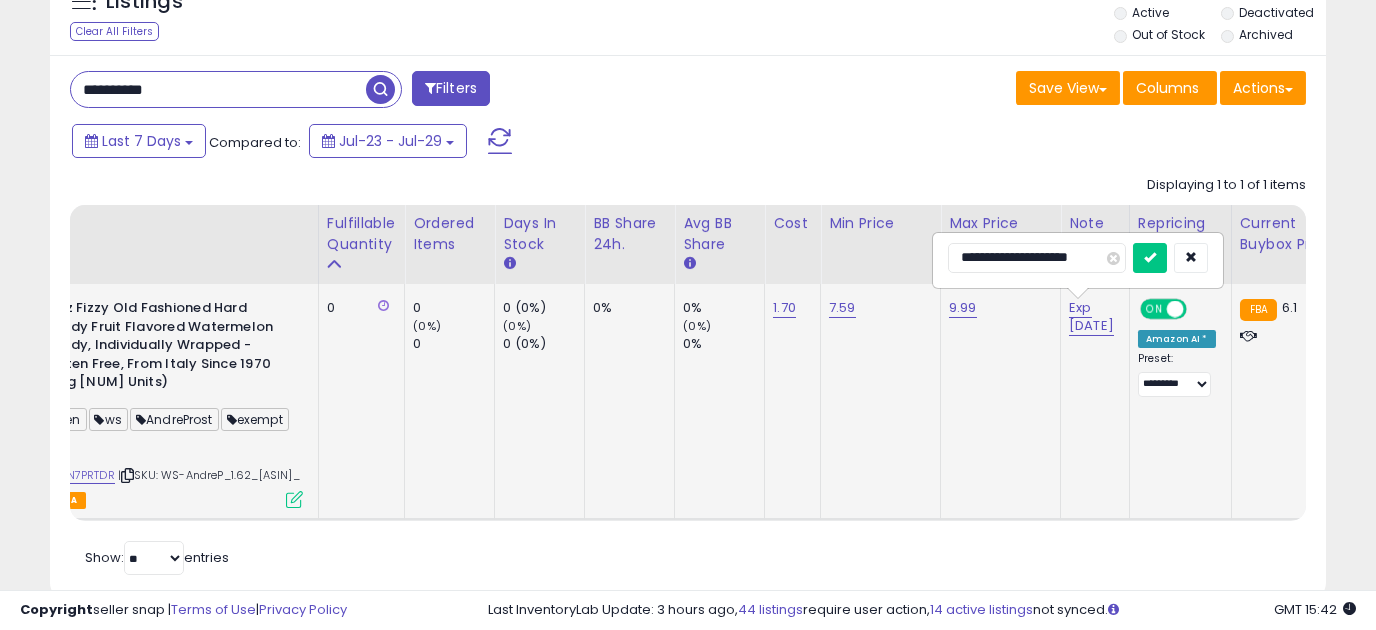 type on "**********" 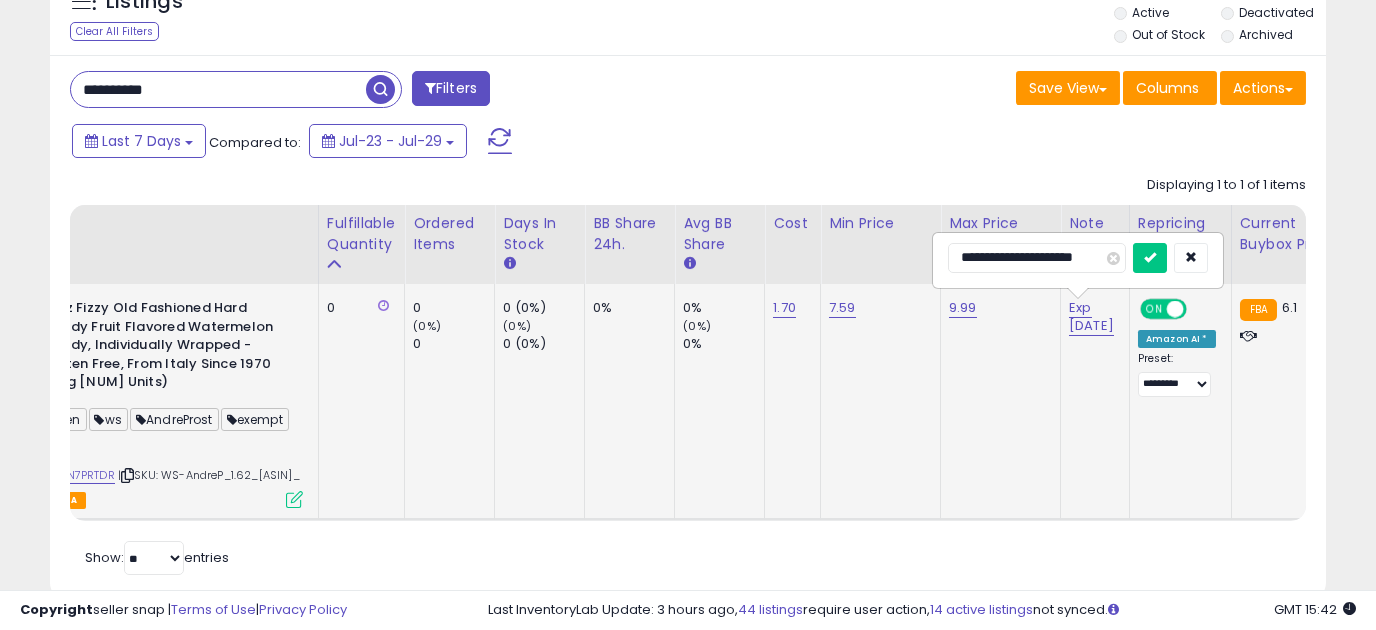 click at bounding box center [1150, 258] 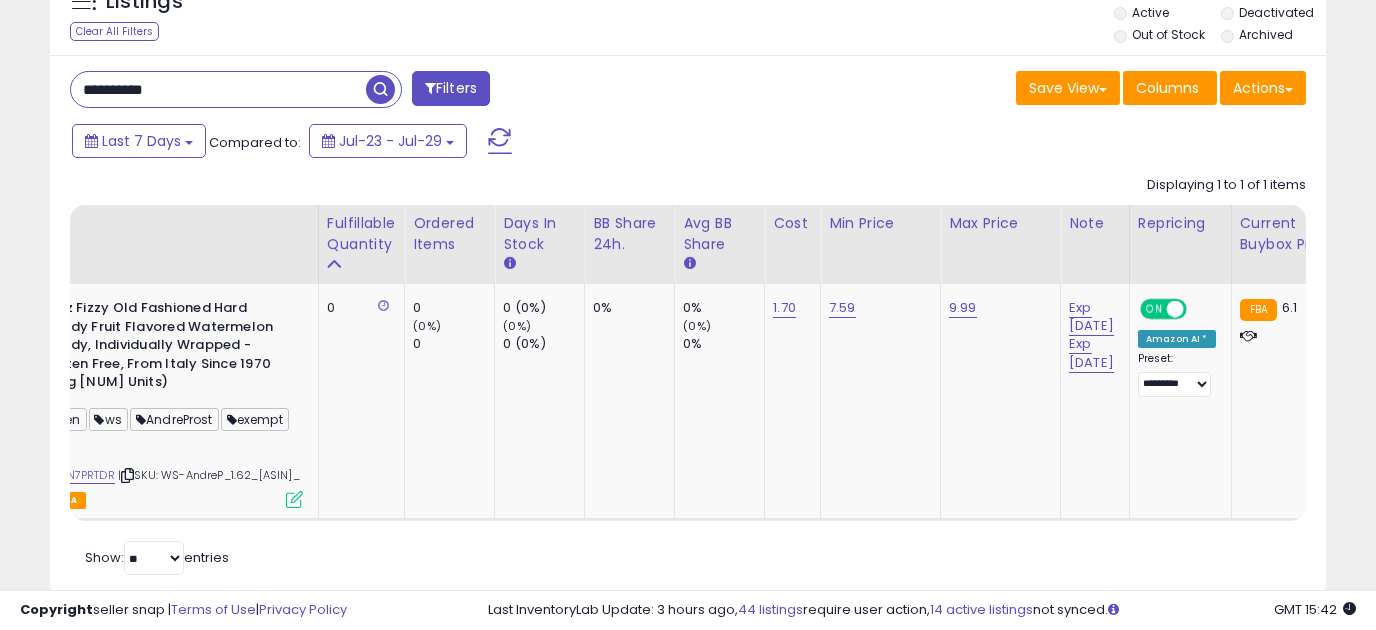 drag, startPoint x: 222, startPoint y: 85, endPoint x: 12, endPoint y: 53, distance: 212.4241 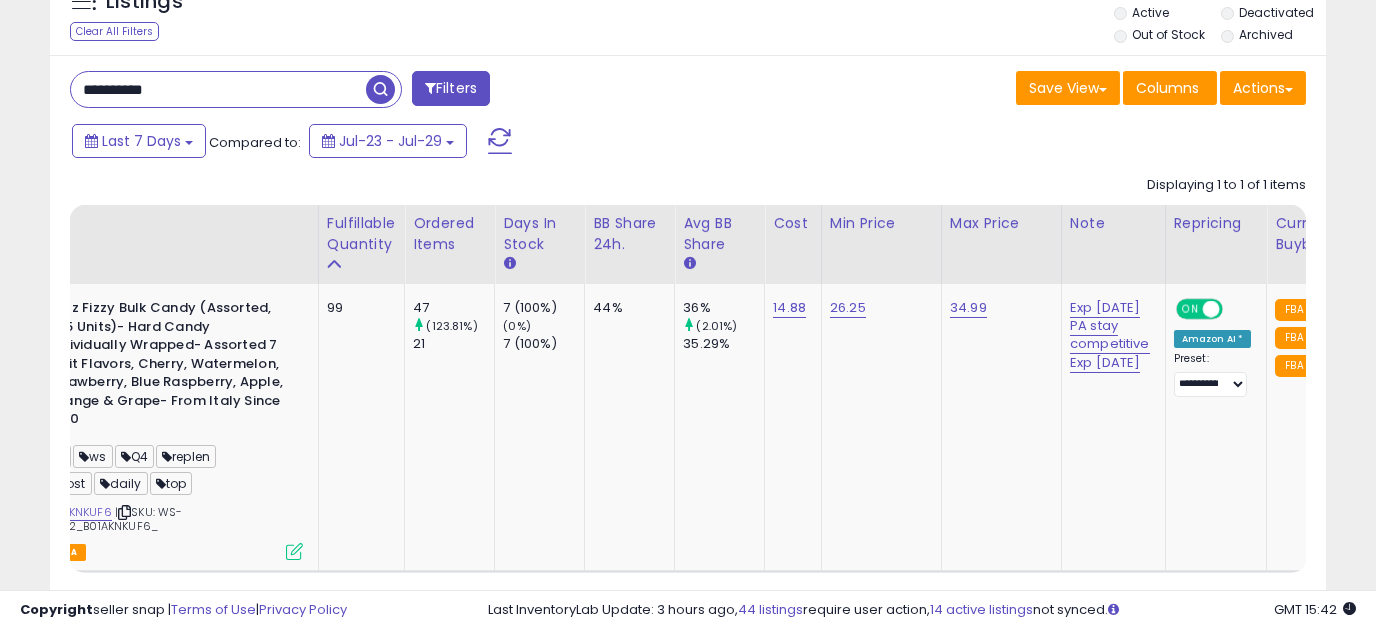 drag, startPoint x: 103, startPoint y: 95, endPoint x: -11, endPoint y: 97, distance: 114.01754 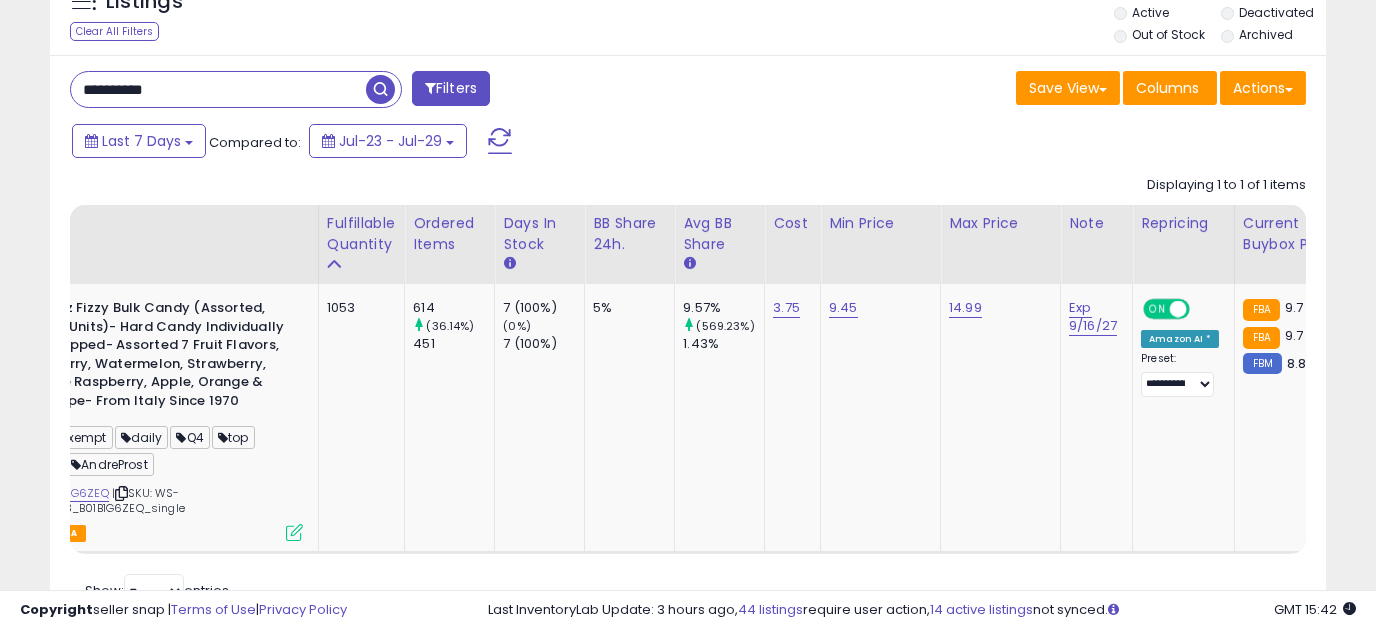 drag, startPoint x: 233, startPoint y: 93, endPoint x: 10, endPoint y: 100, distance: 223.10983 